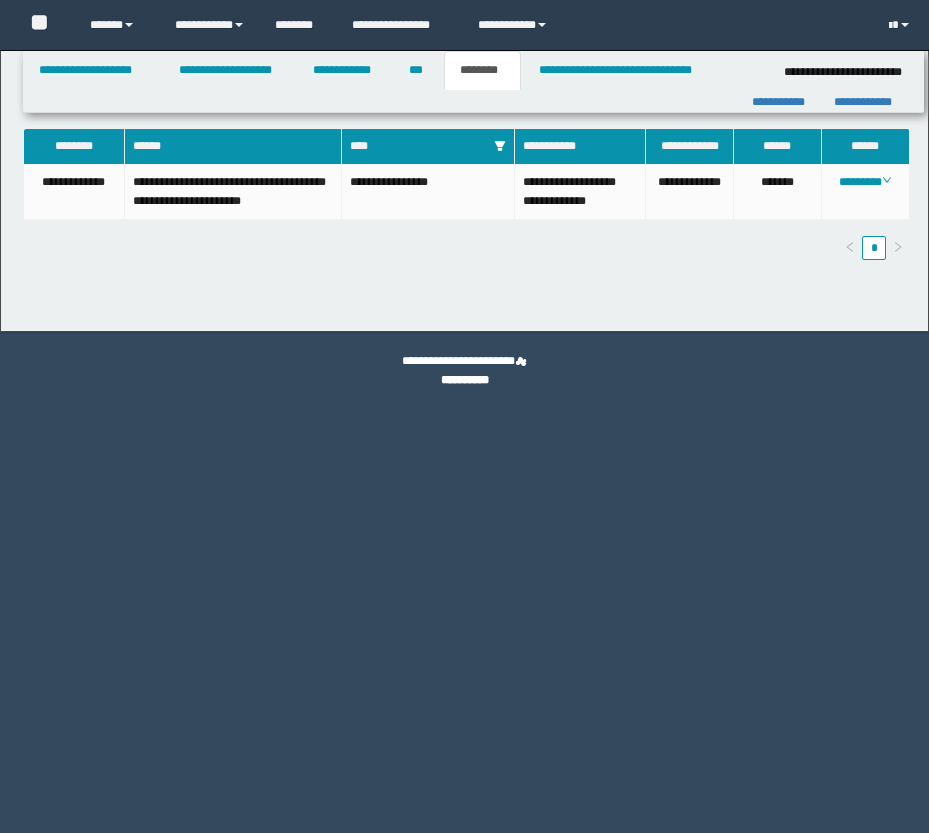 scroll, scrollTop: 0, scrollLeft: 0, axis: both 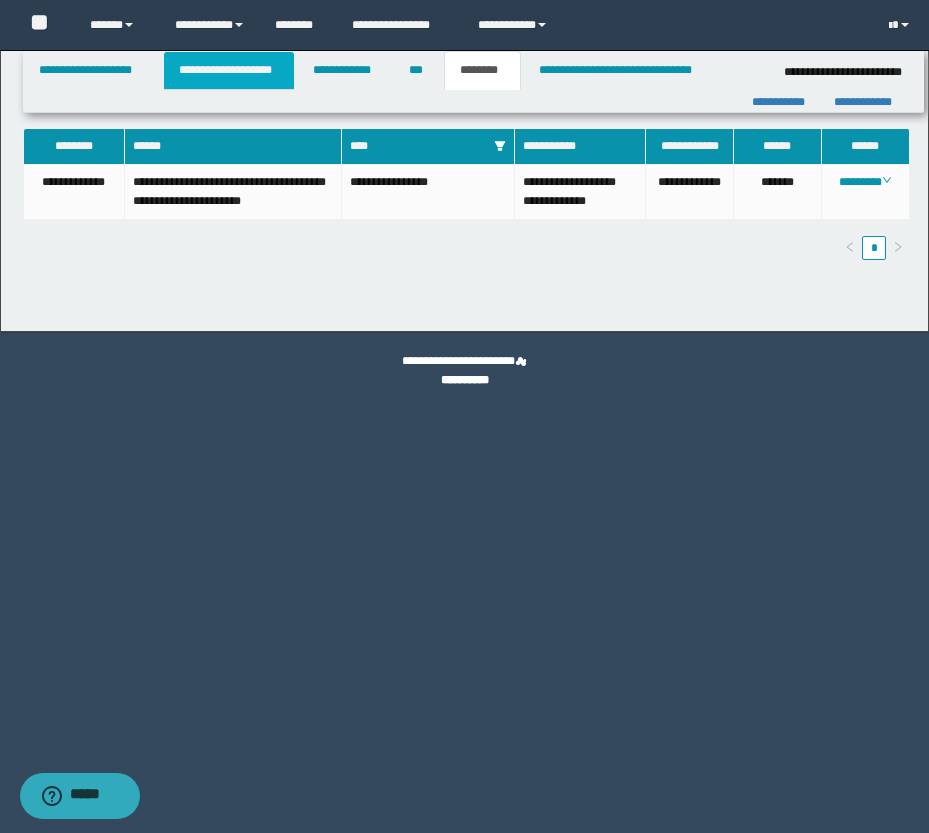 click on "**********" at bounding box center [229, 70] 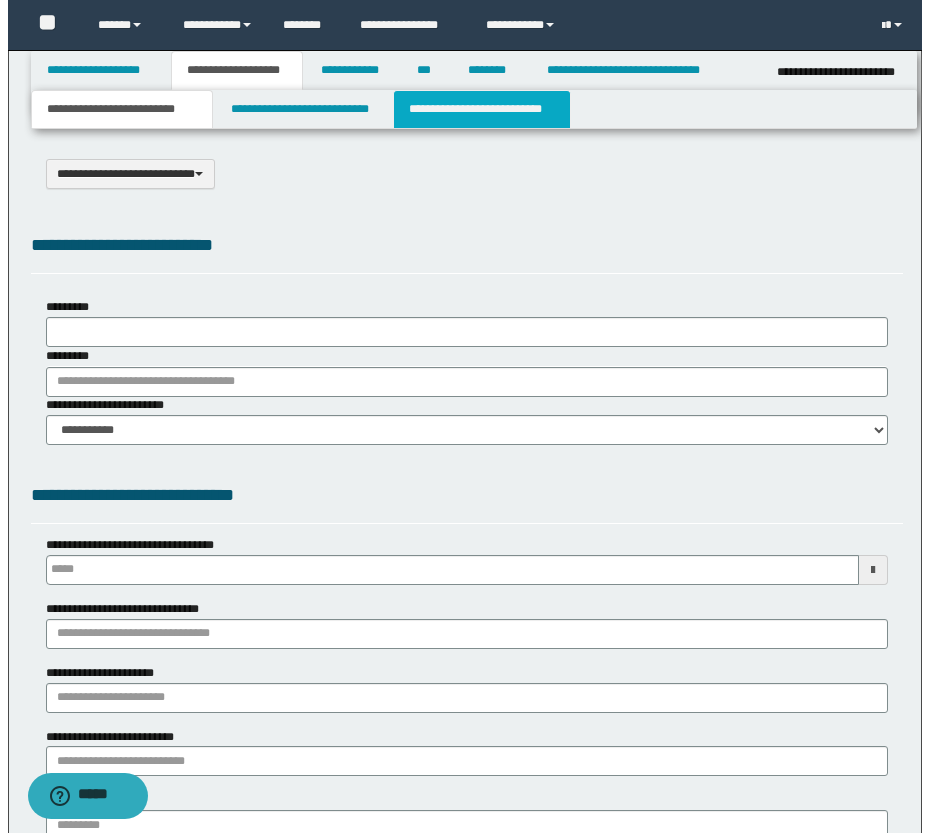 scroll, scrollTop: 0, scrollLeft: 0, axis: both 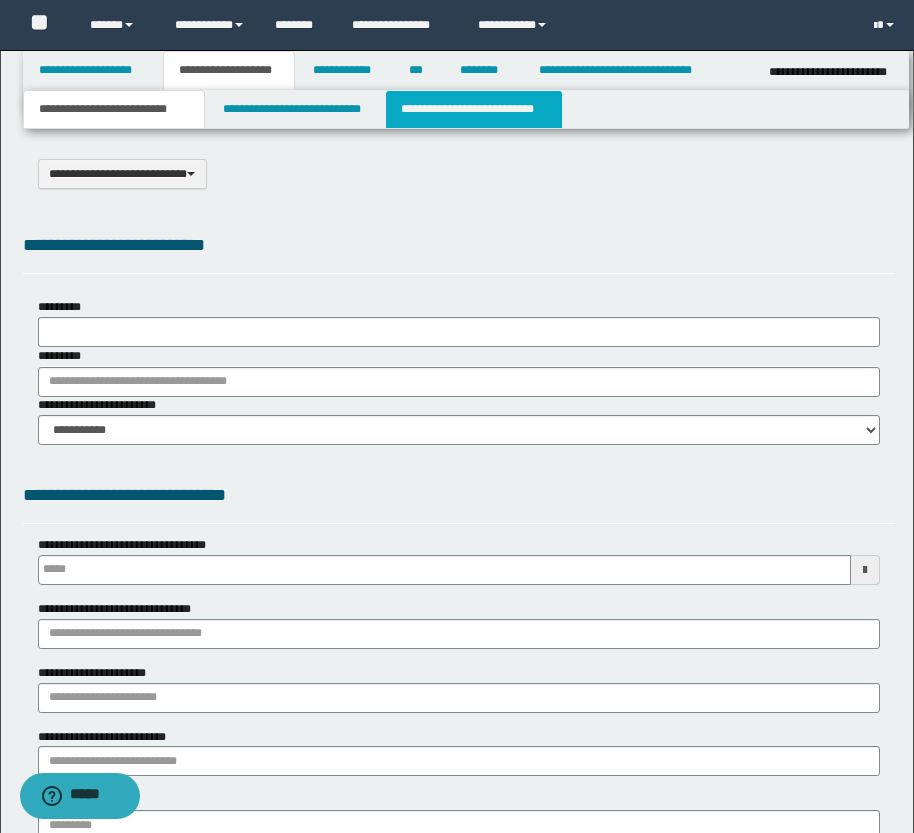 select on "*" 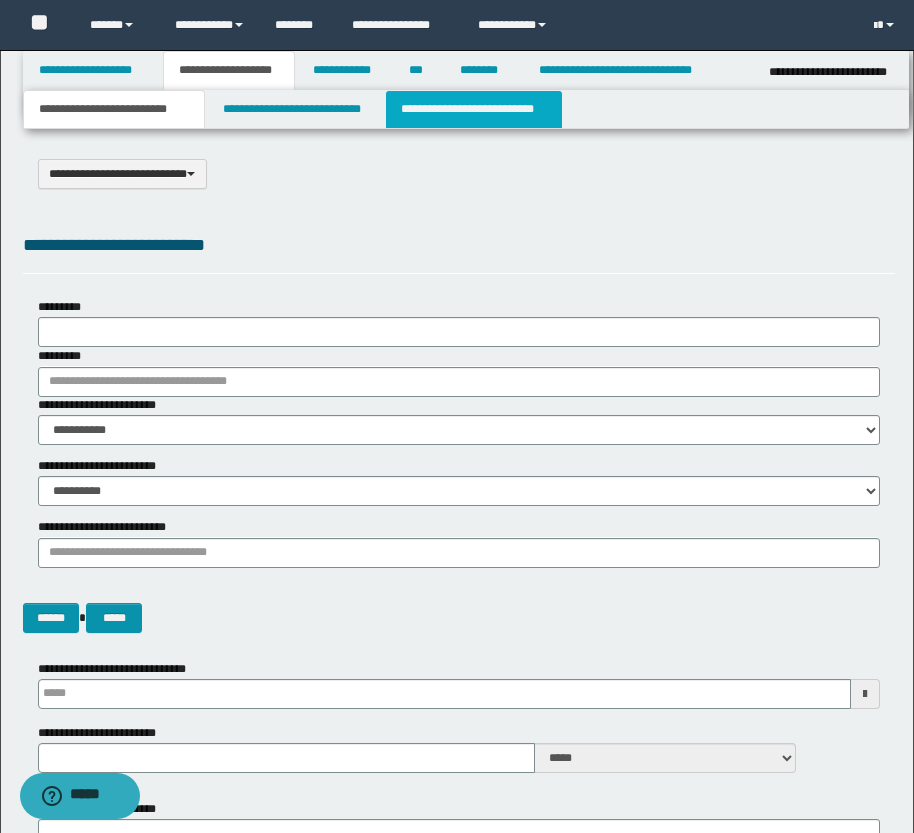 click on "**********" at bounding box center (474, 109) 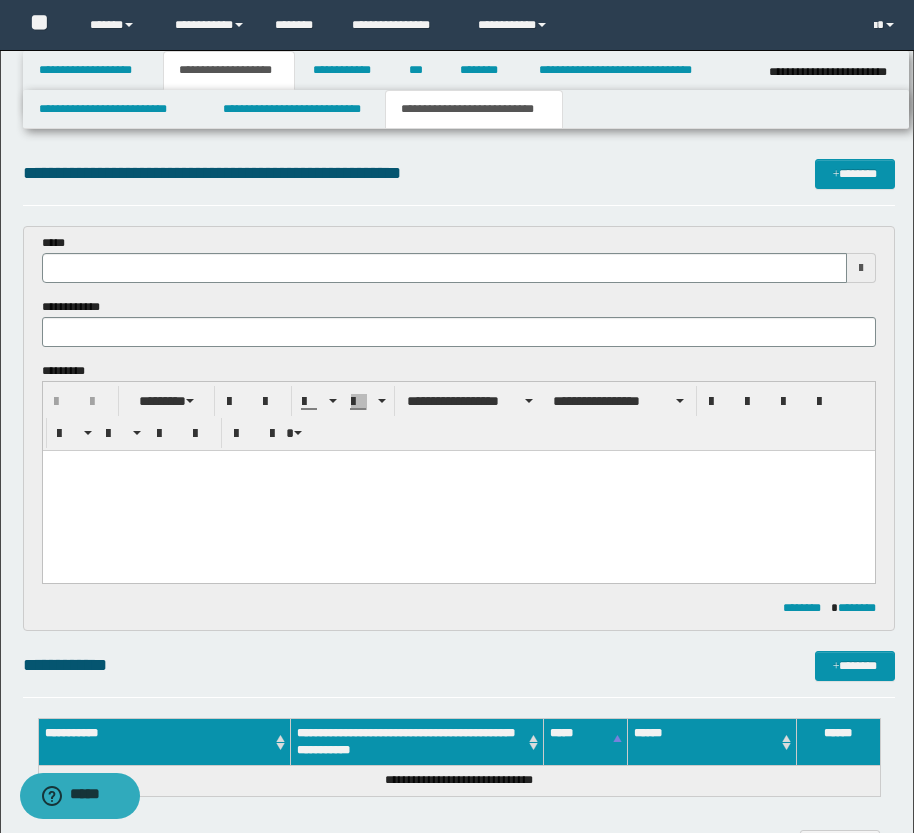scroll, scrollTop: 0, scrollLeft: 0, axis: both 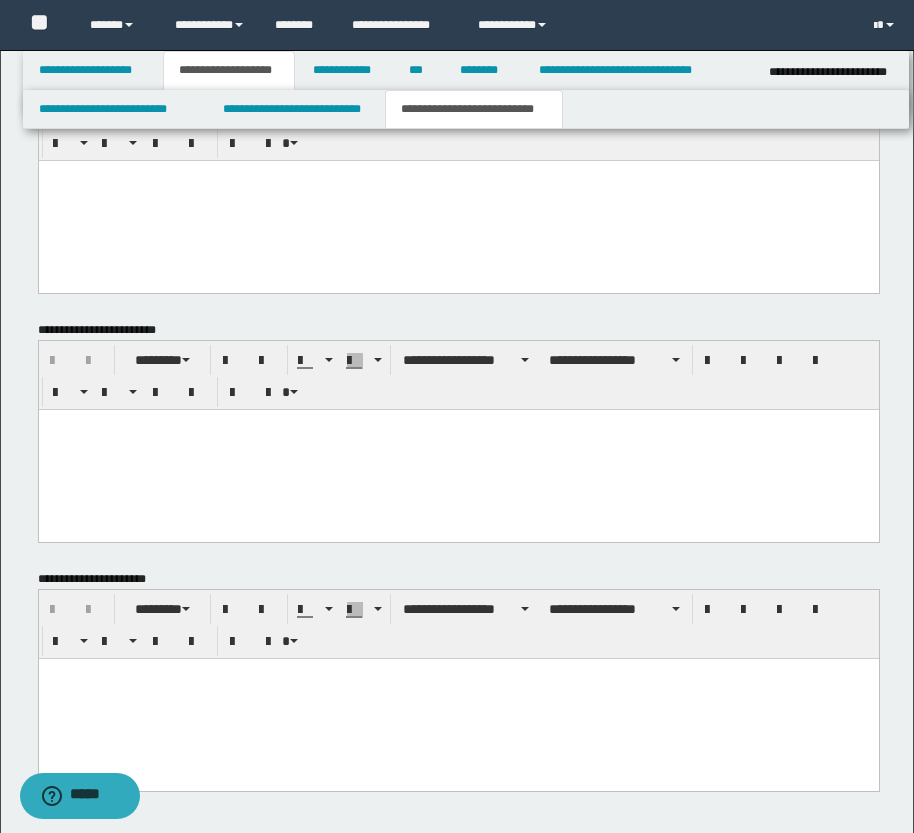 click at bounding box center (458, 200) 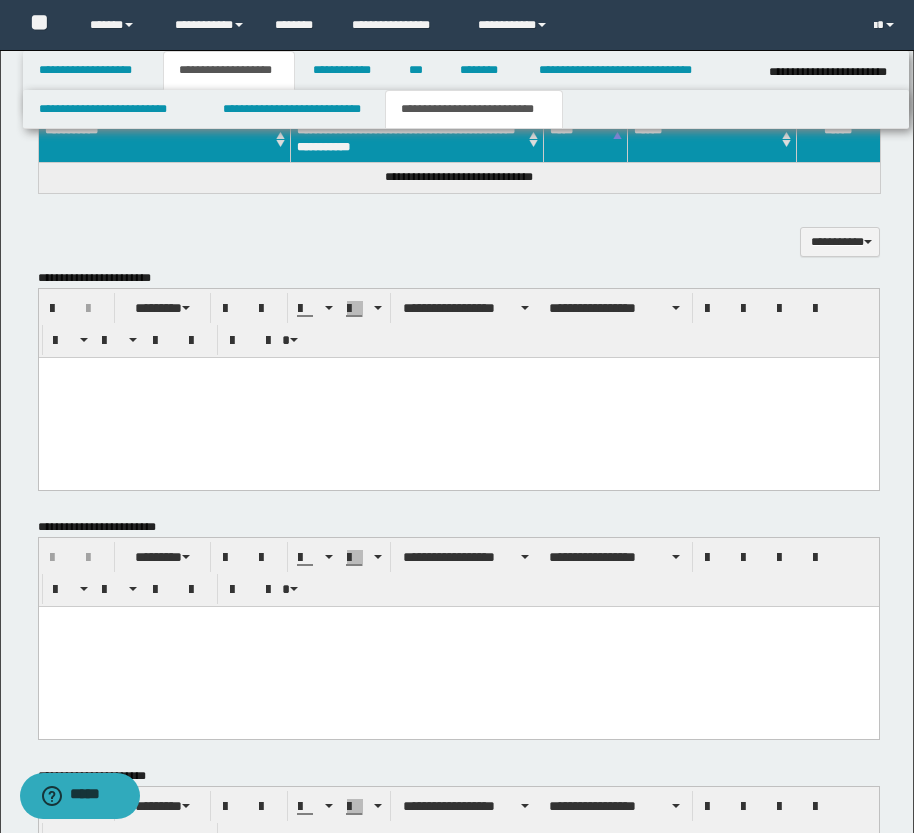 scroll, scrollTop: 582, scrollLeft: 0, axis: vertical 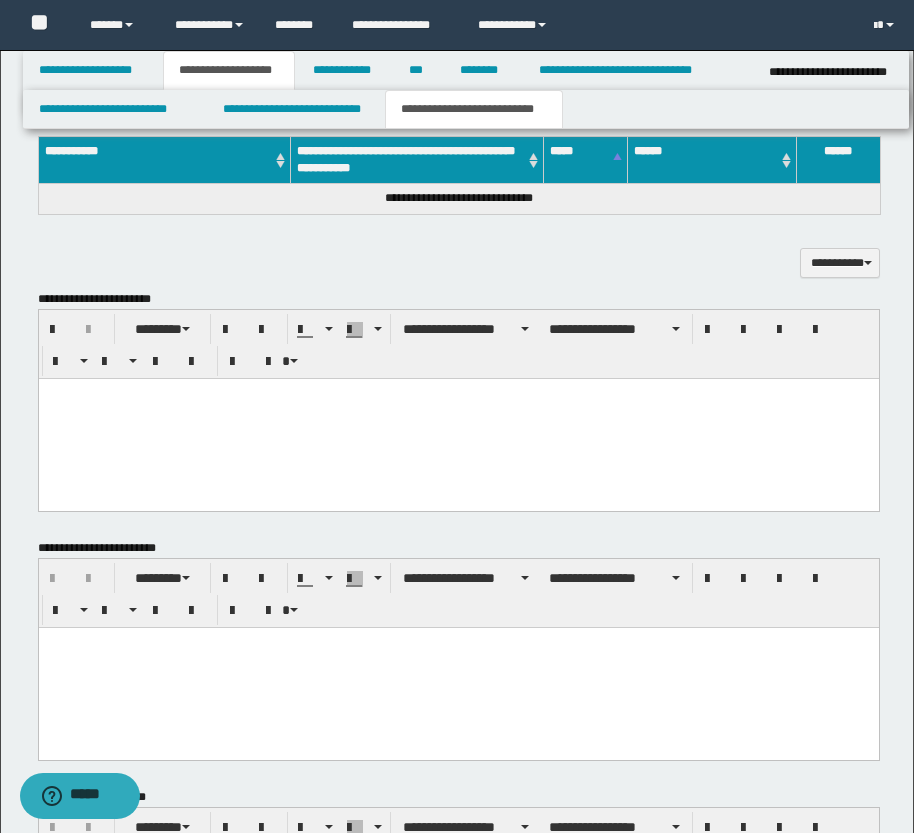 click at bounding box center (458, 418) 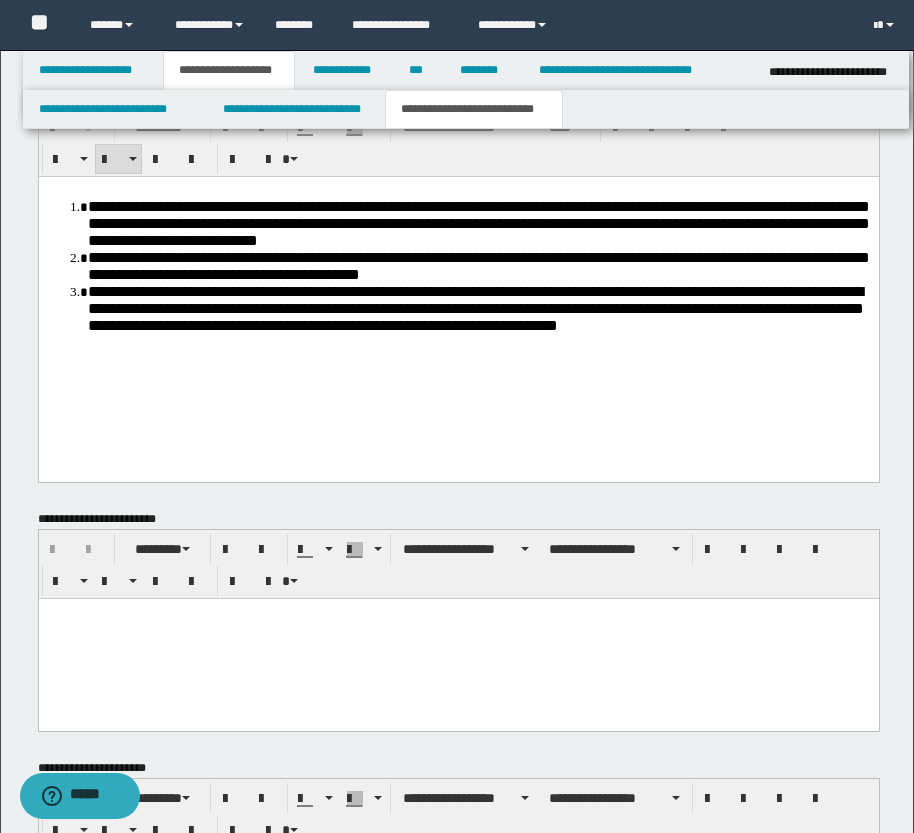 scroll, scrollTop: 982, scrollLeft: 0, axis: vertical 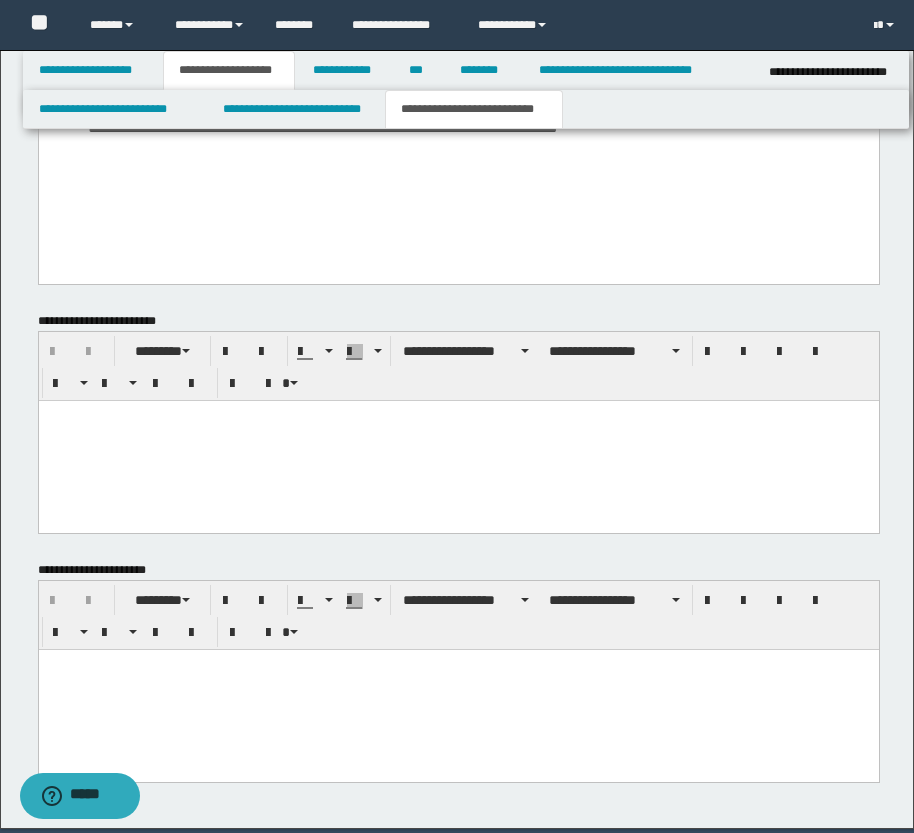 click at bounding box center (458, 664) 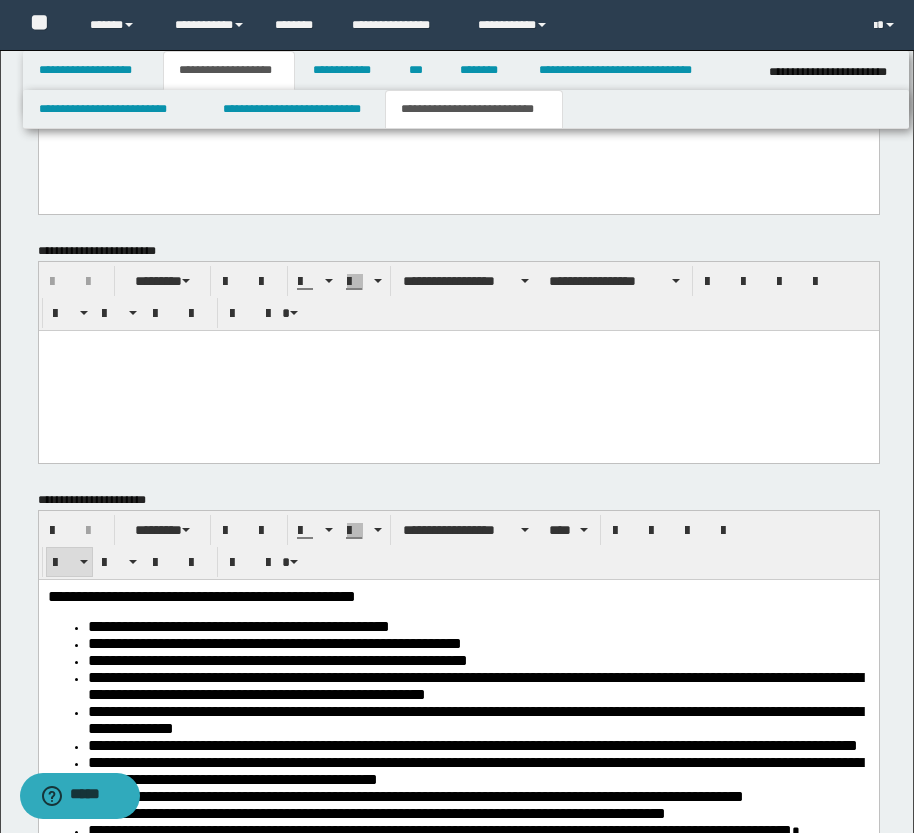 scroll, scrollTop: 1082, scrollLeft: 0, axis: vertical 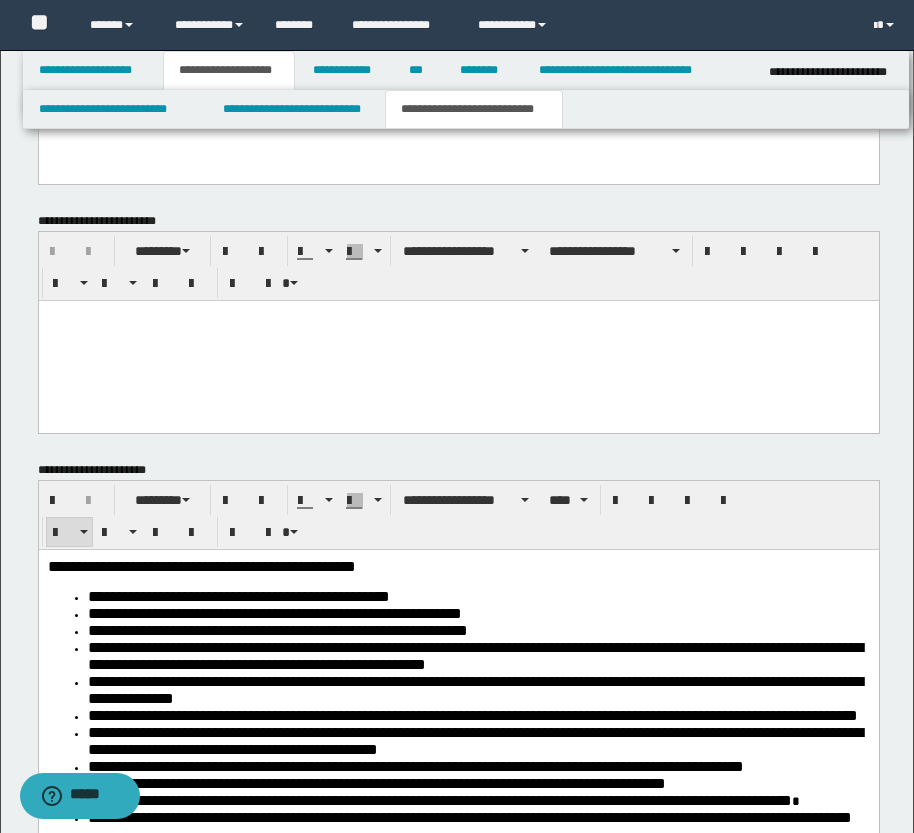 click at bounding box center [458, 340] 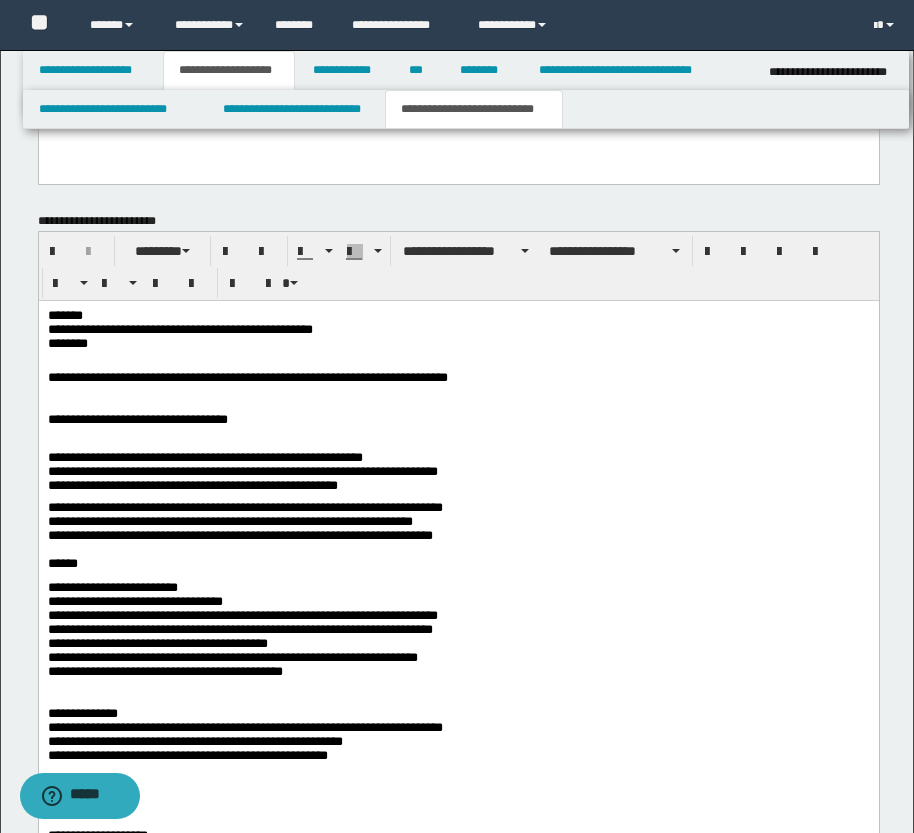 click on "**********" at bounding box center (458, 468) 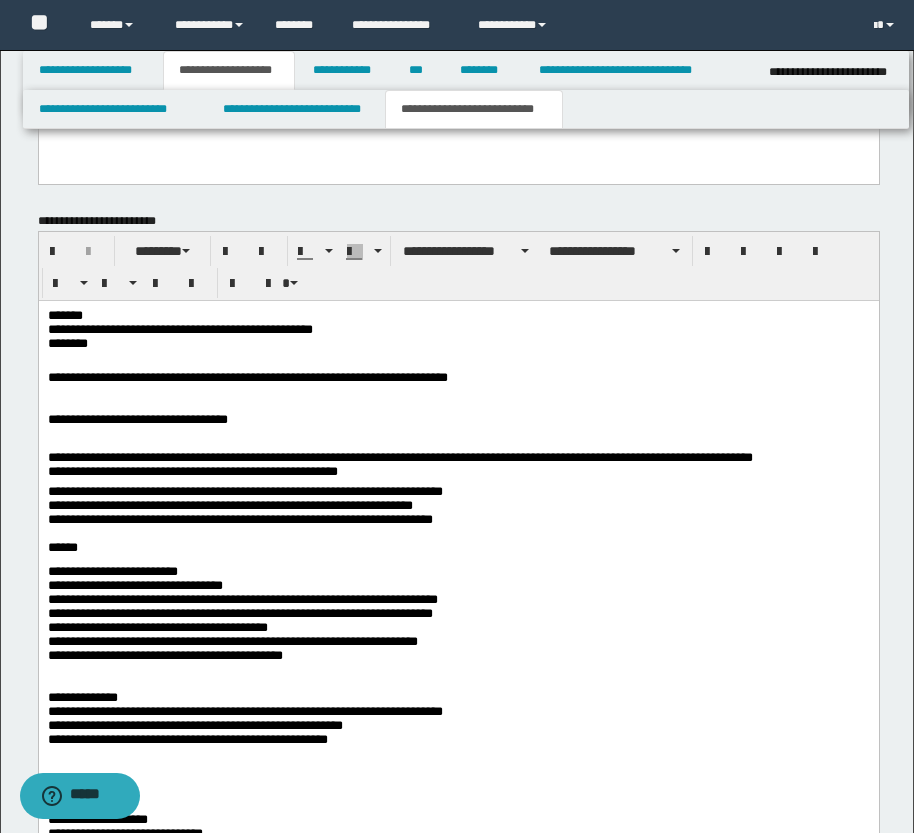 click on "**********" at bounding box center [458, 460] 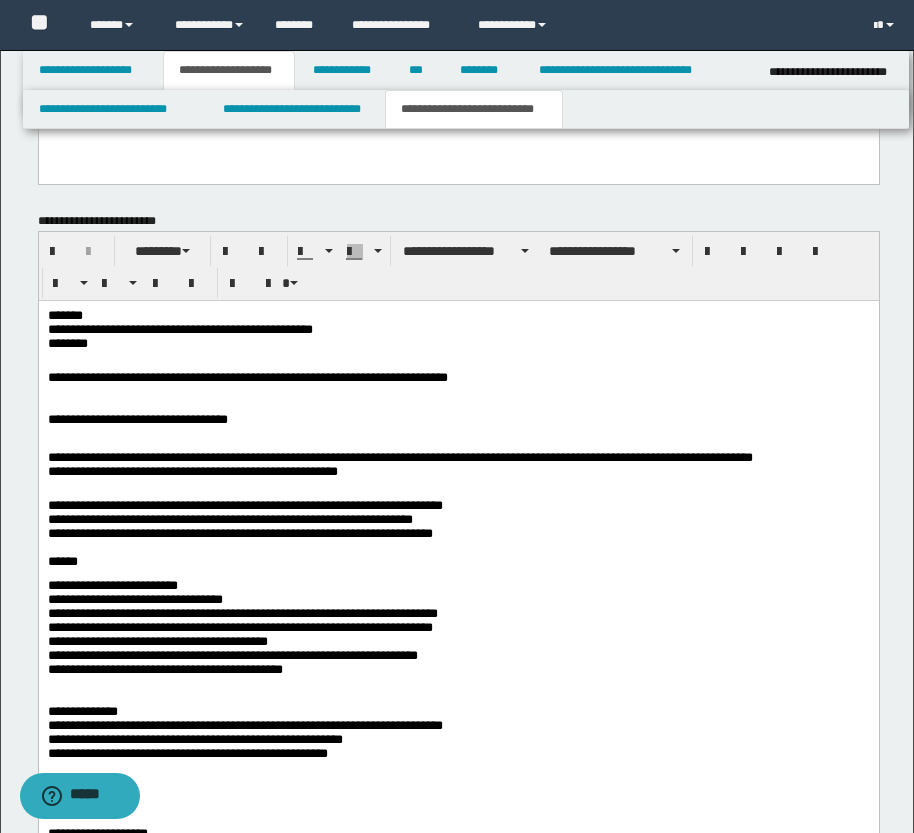 click on "**********" at bounding box center [458, 538] 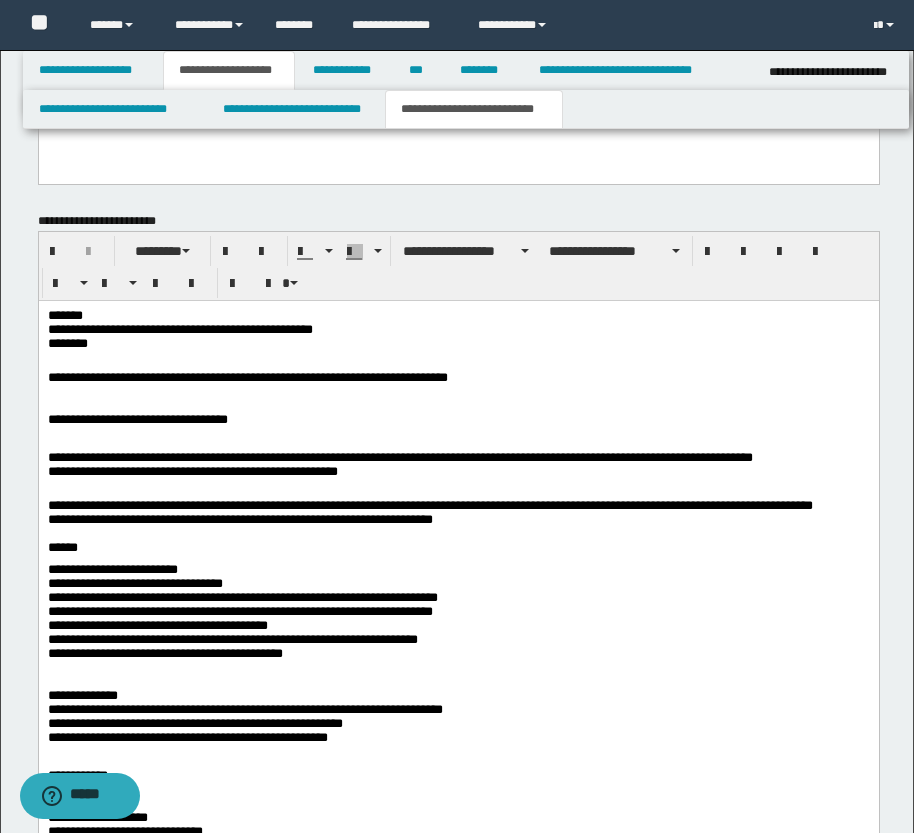 click on "**********" at bounding box center (458, 604) 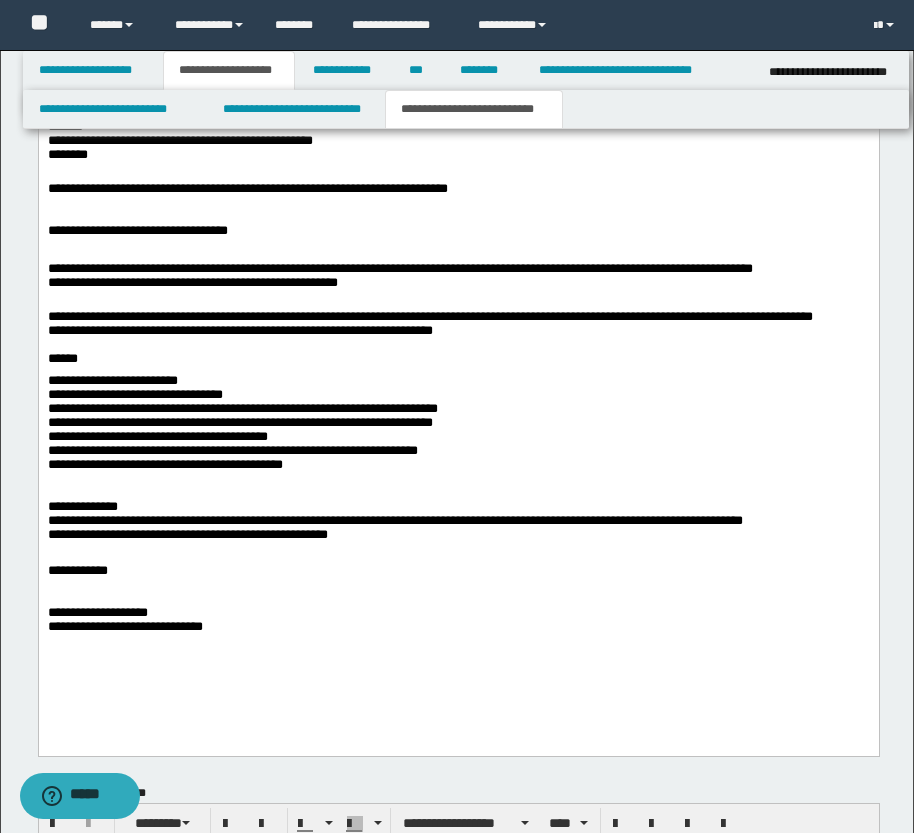 scroll, scrollTop: 1382, scrollLeft: 0, axis: vertical 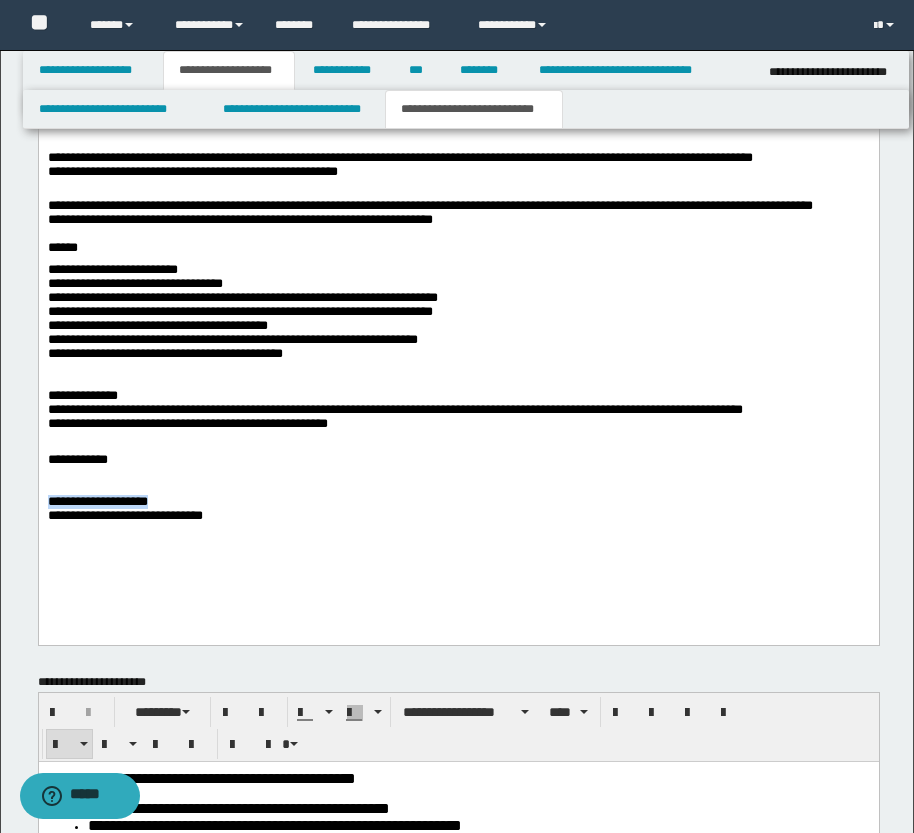 drag, startPoint x: 220, startPoint y: 514, endPoint x: 39, endPoint y: 507, distance: 181.13531 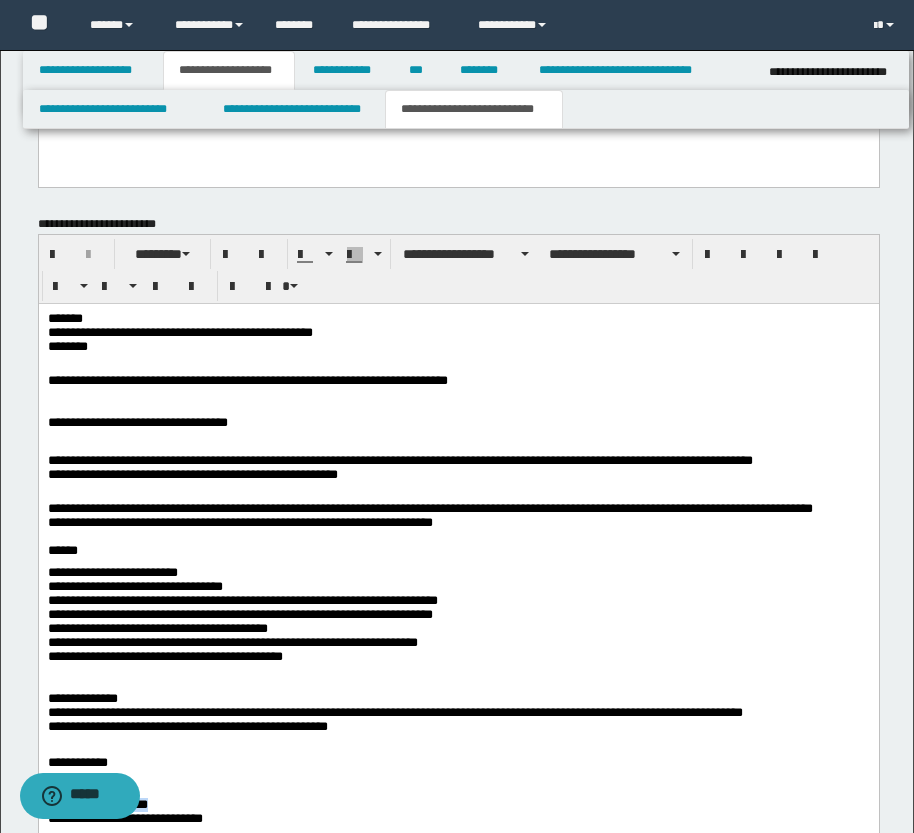 scroll, scrollTop: 982, scrollLeft: 0, axis: vertical 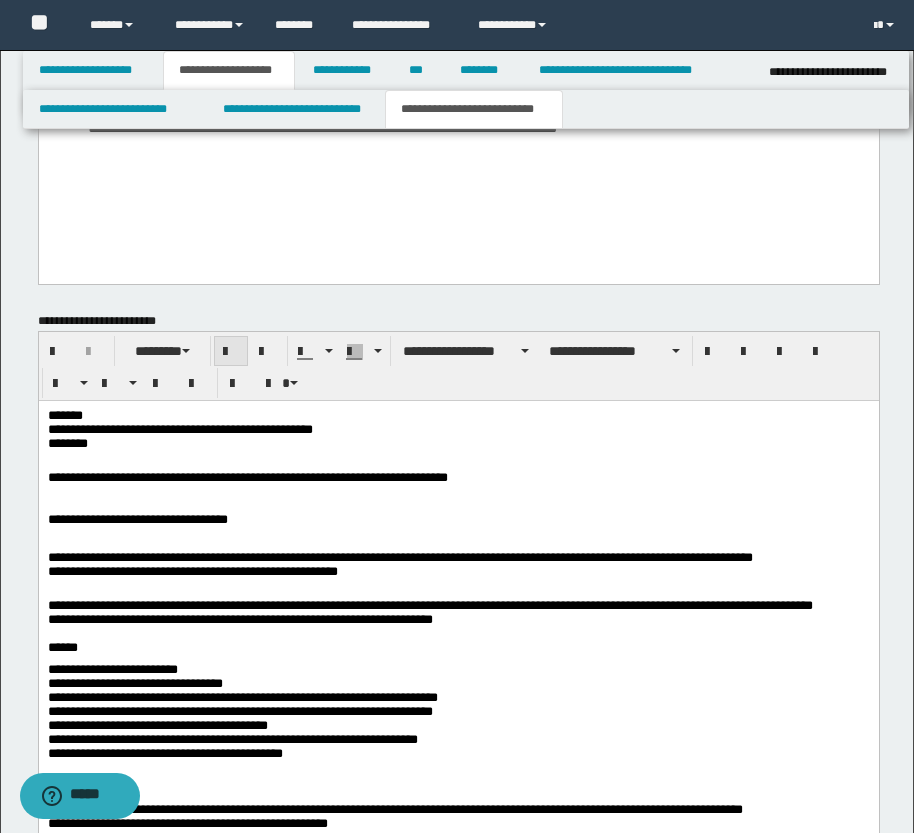 click at bounding box center (231, 352) 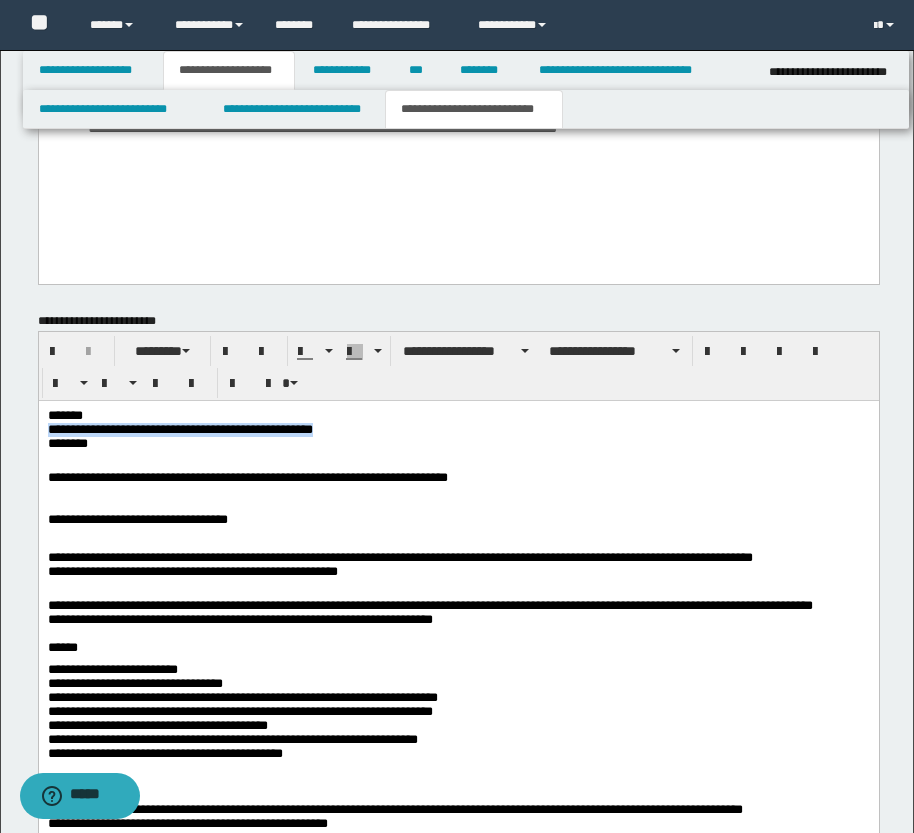 drag, startPoint x: 455, startPoint y: 428, endPoint x: 214, endPoint y: 796, distance: 439.89203 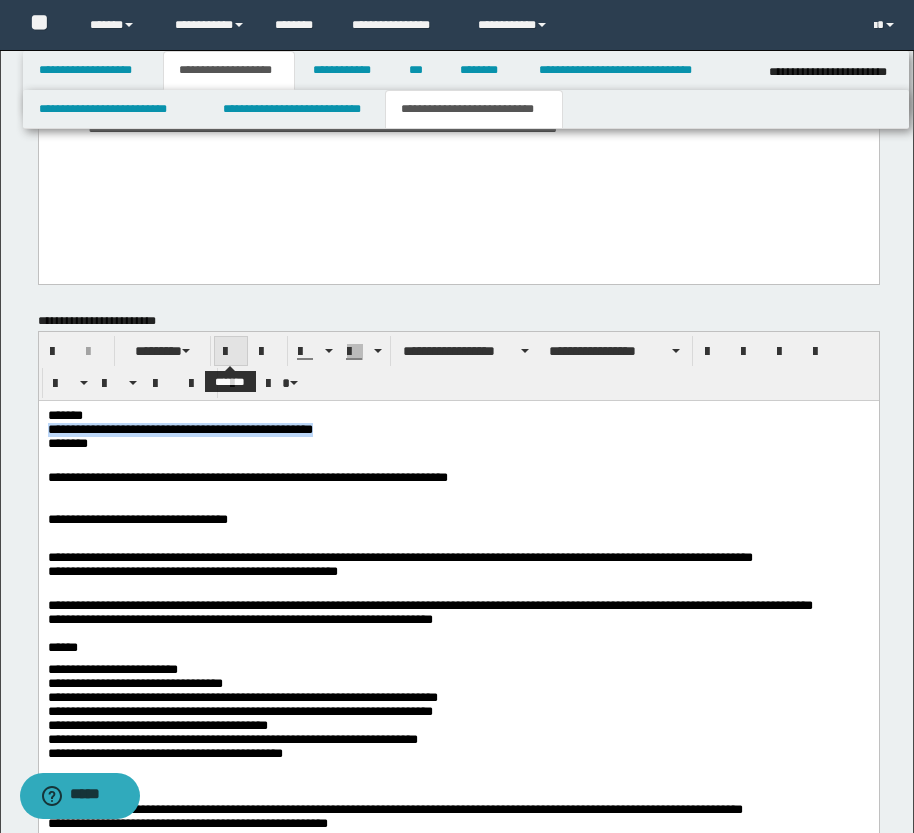 click at bounding box center (231, 352) 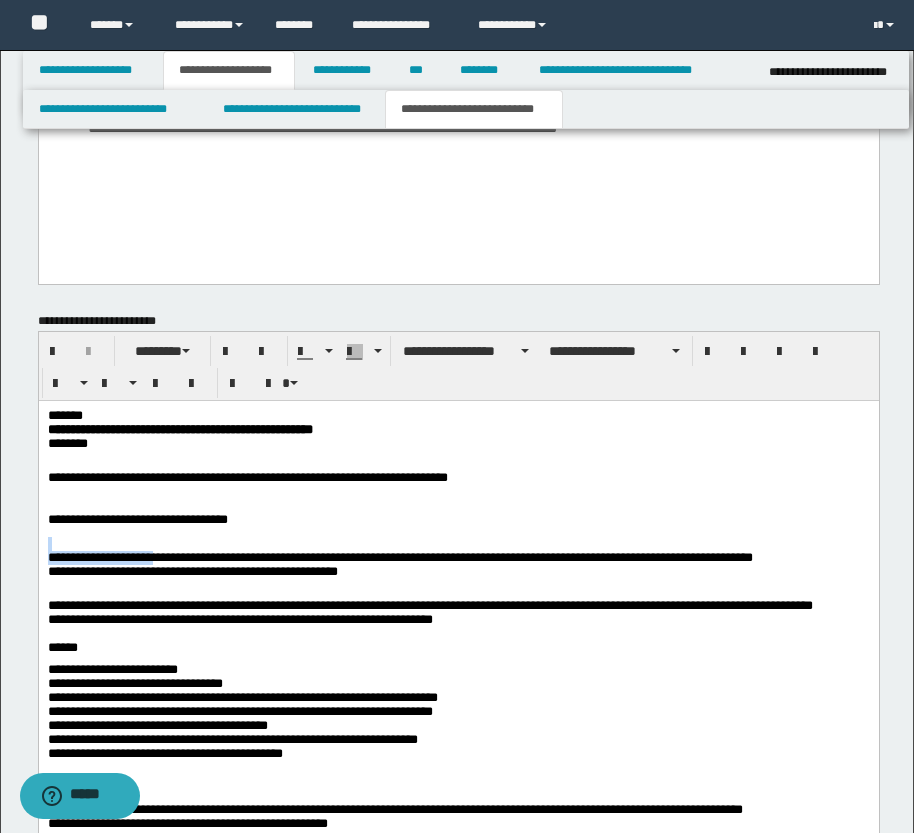 drag, startPoint x: 219, startPoint y: 563, endPoint x: 88, endPoint y: 549, distance: 131.74597 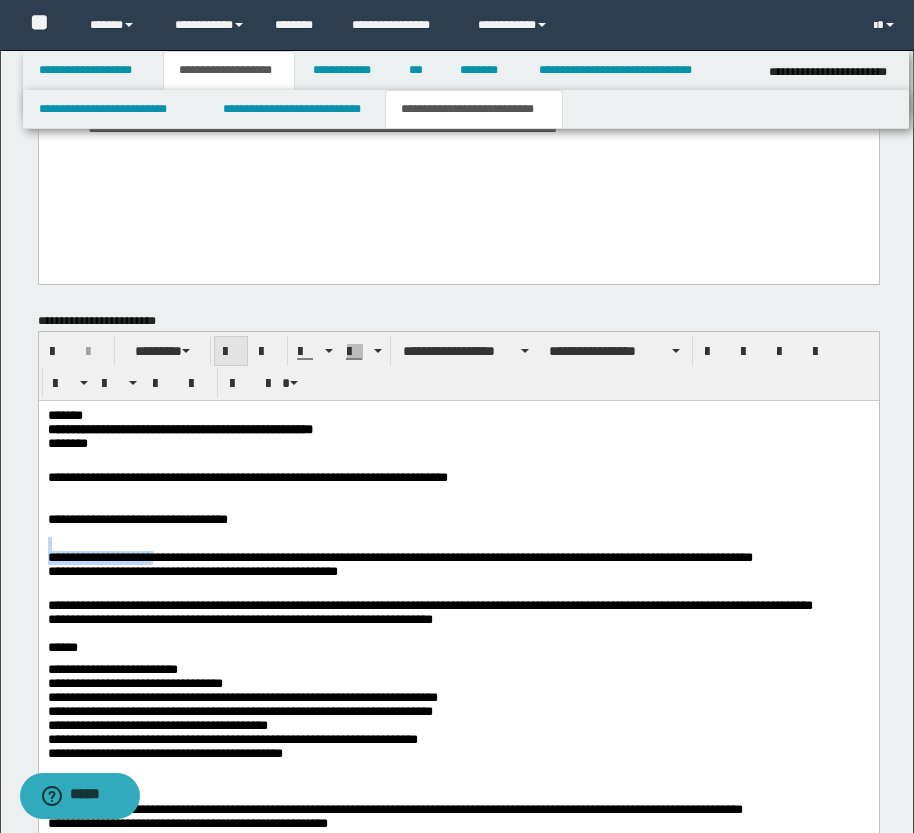 click at bounding box center (231, 352) 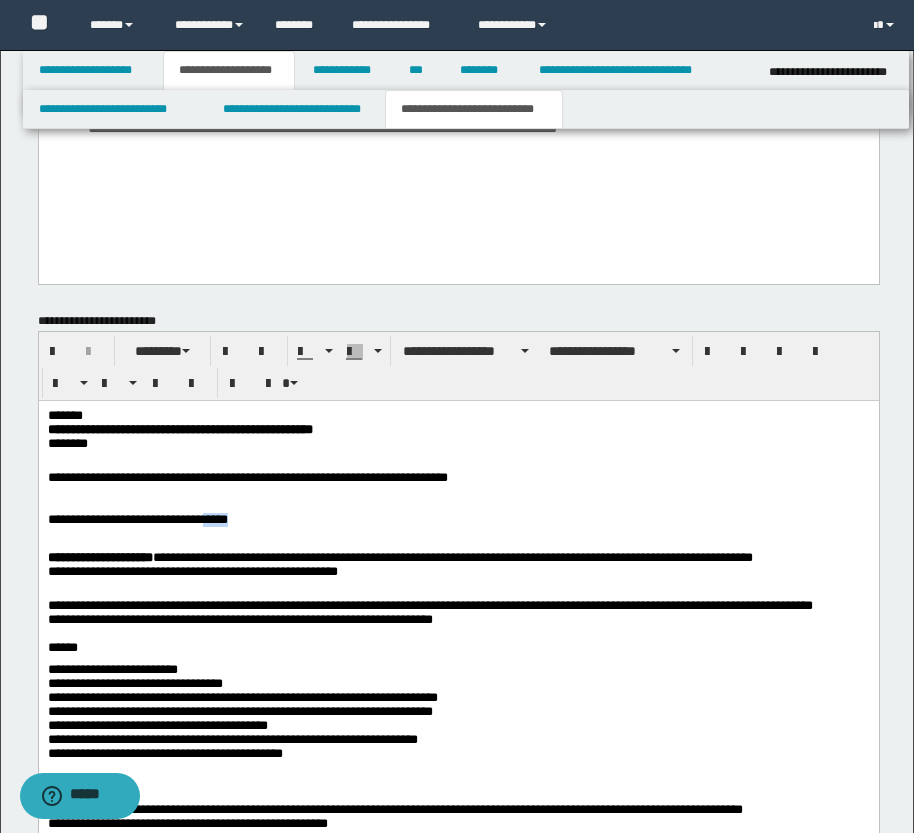 drag, startPoint x: 271, startPoint y: 527, endPoint x: 229, endPoint y: 523, distance: 42.190044 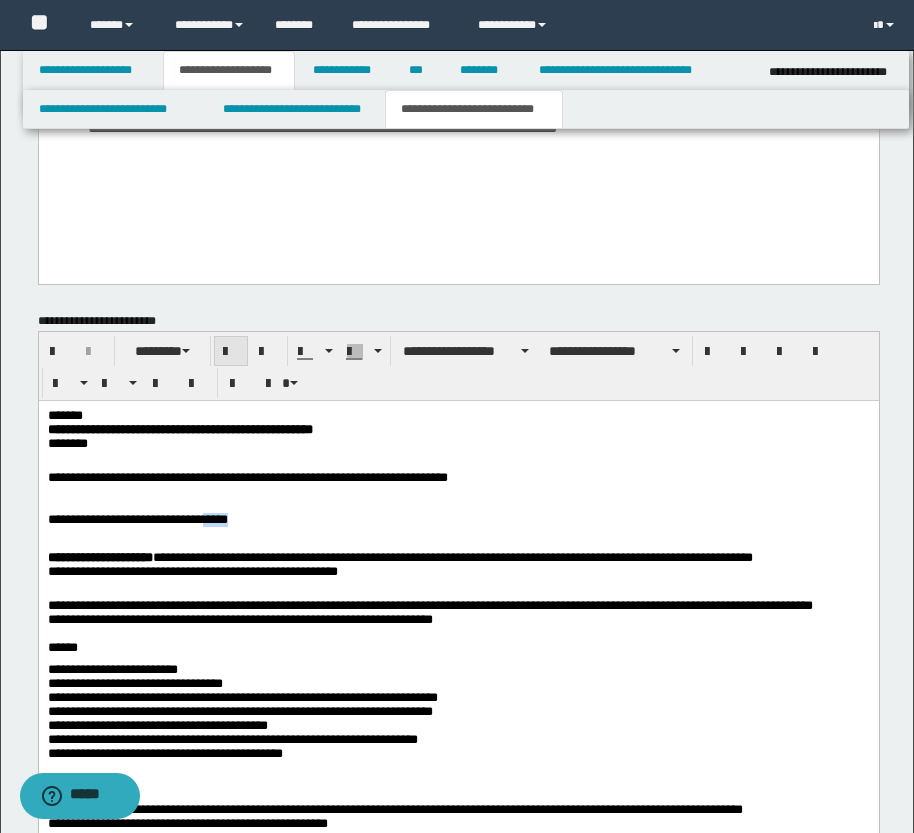 click at bounding box center [231, 352] 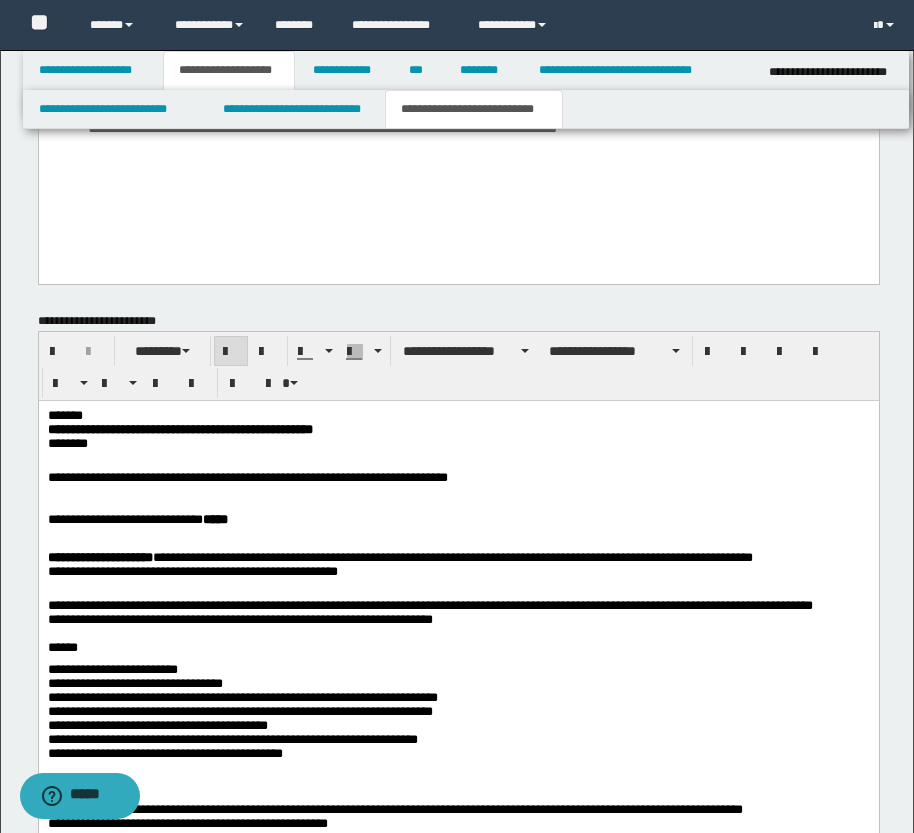 click on "**********" at bounding box center [458, 496] 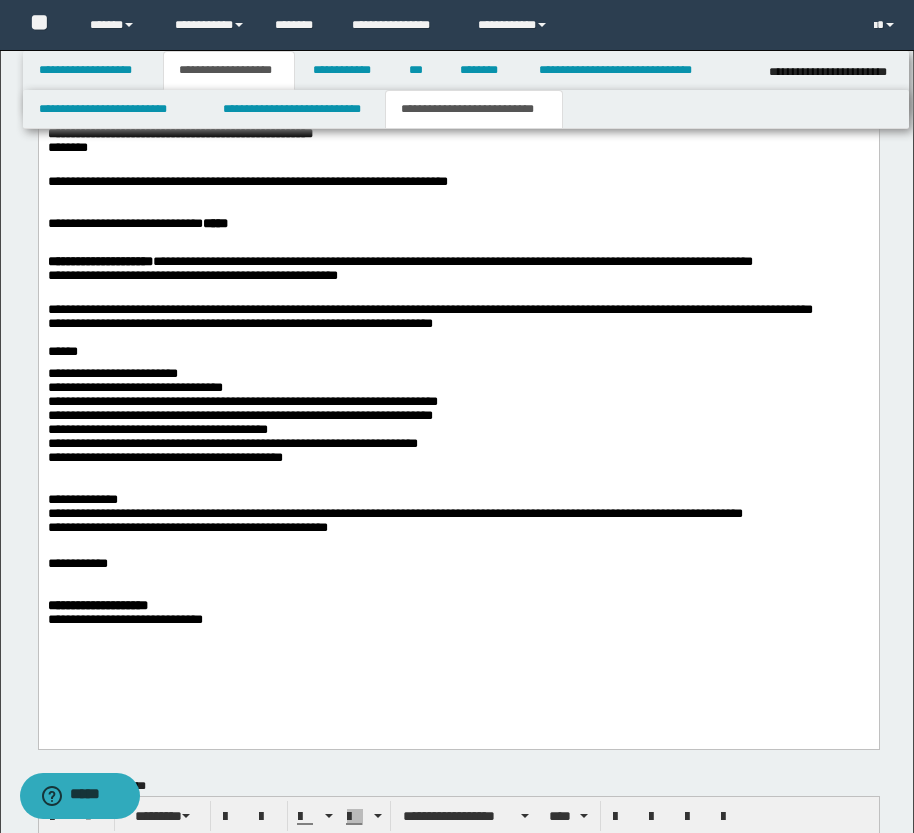 scroll, scrollTop: 1282, scrollLeft: 0, axis: vertical 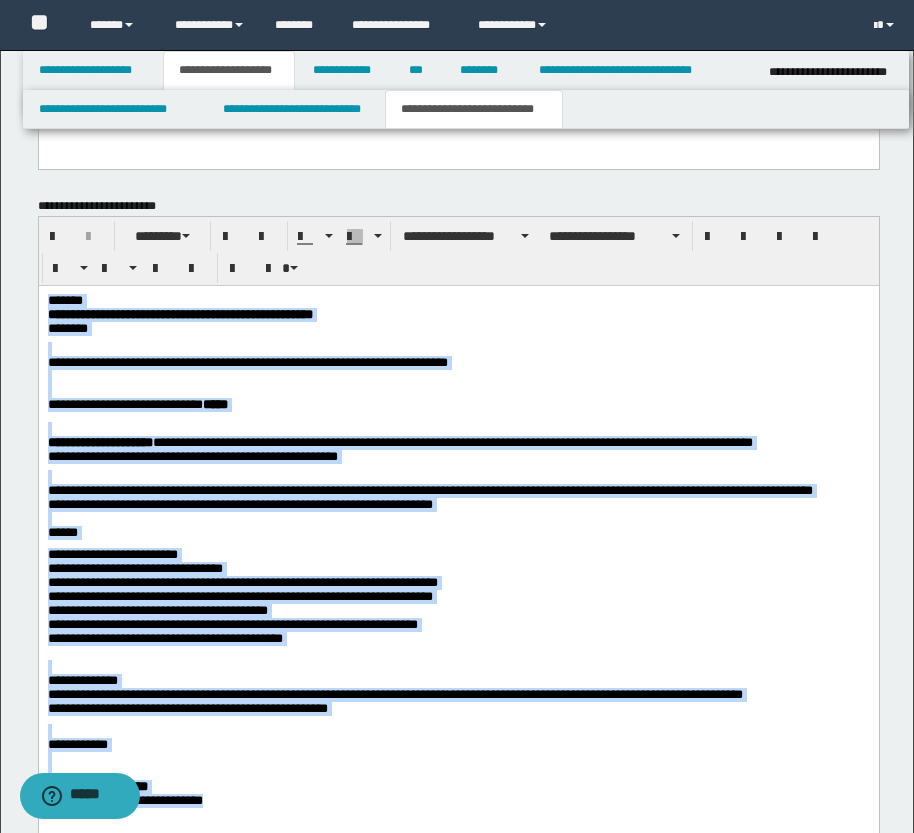 drag, startPoint x: 246, startPoint y: 816, endPoint x: 34, endPoint y: 300, distance: 557.853 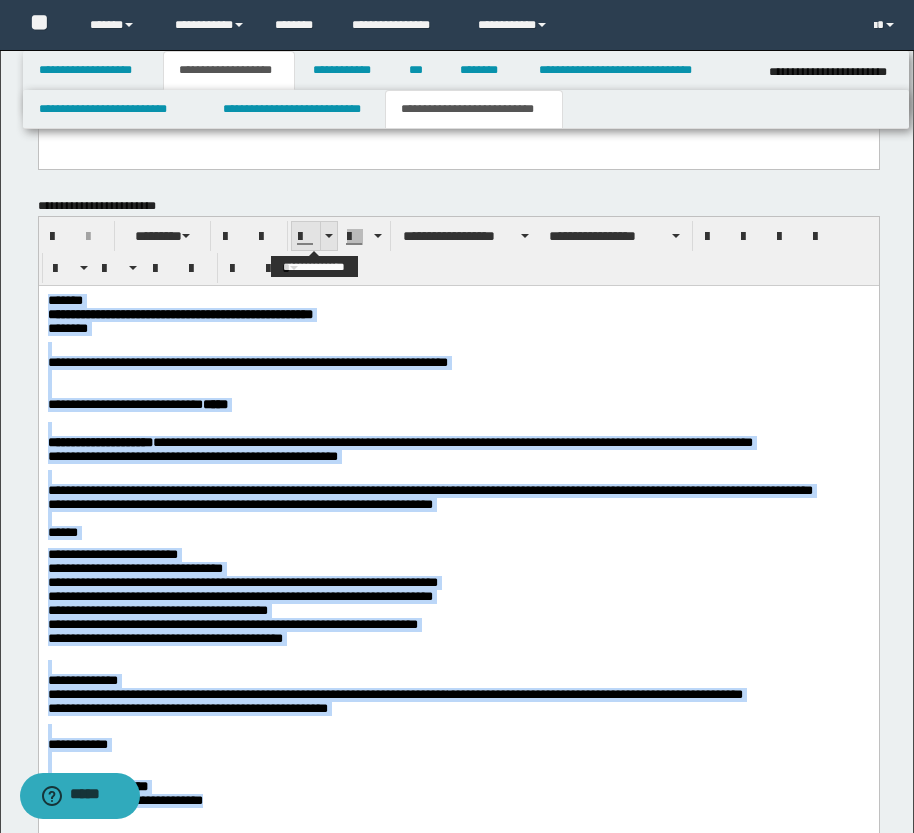 click at bounding box center (329, 236) 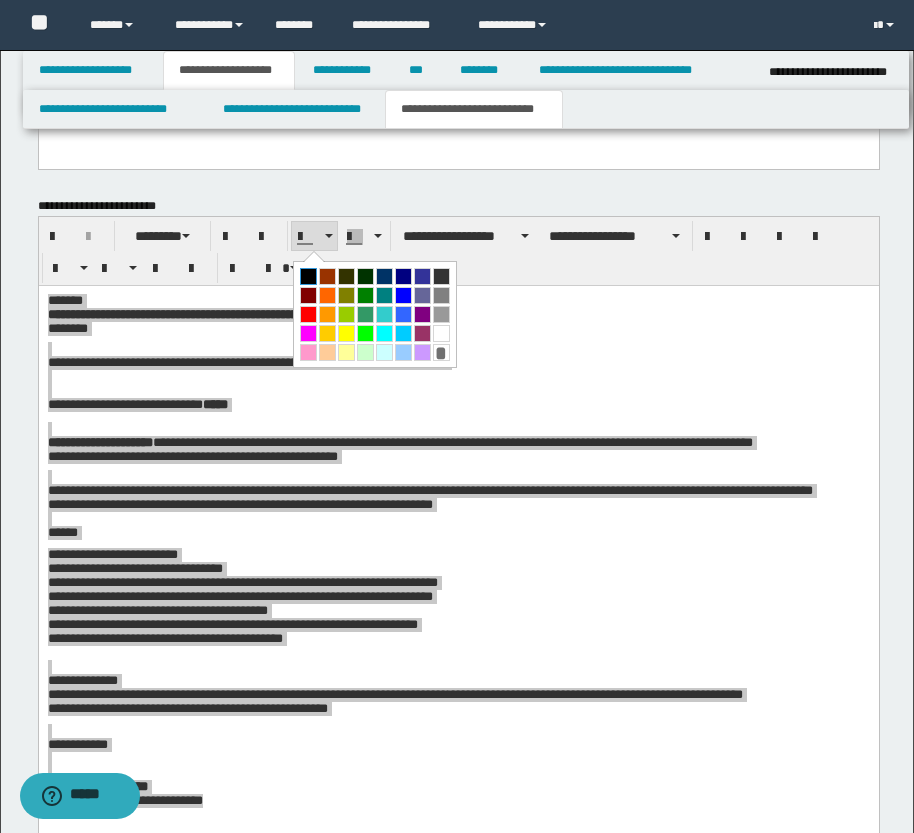 click at bounding box center [308, 276] 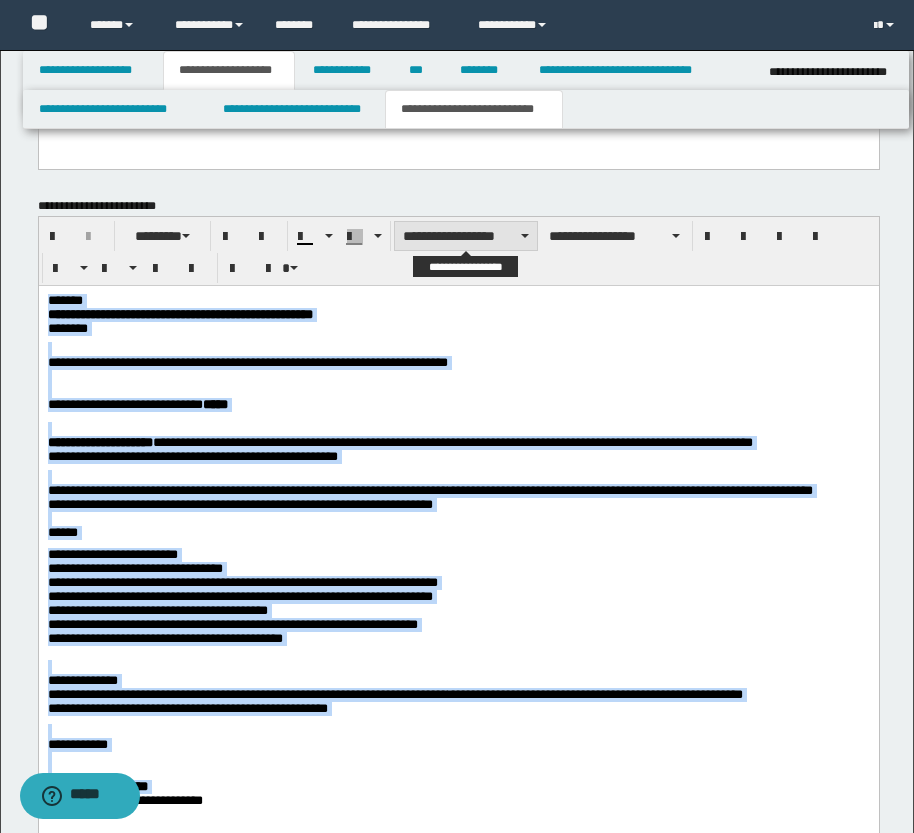 click on "**********" at bounding box center [466, 236] 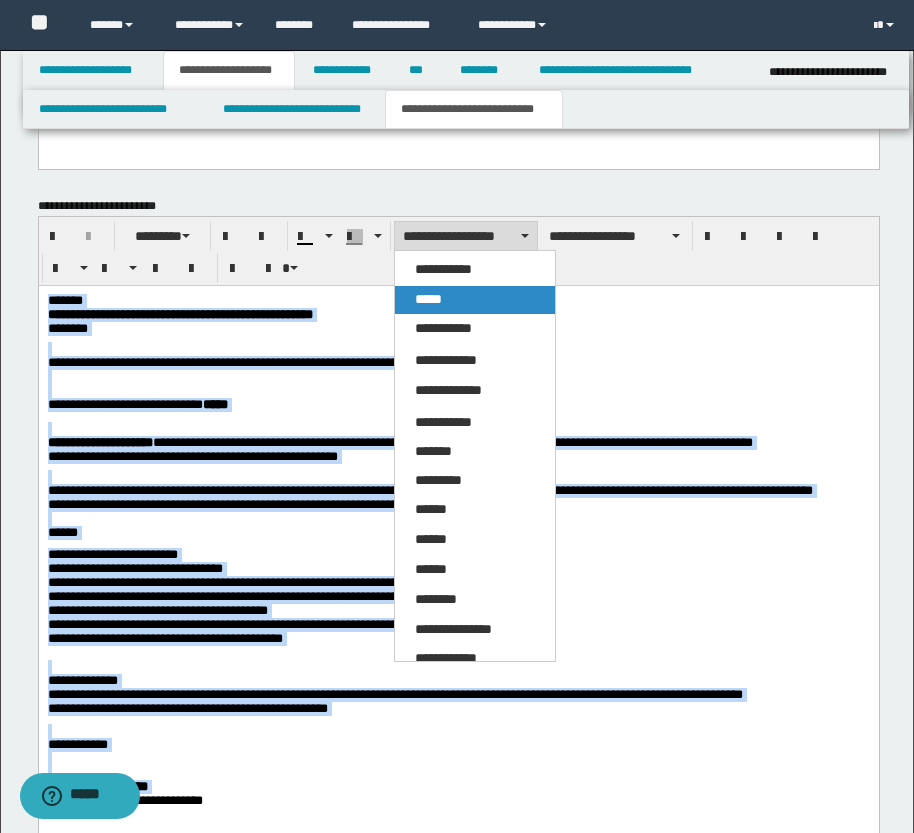 click on "*****" at bounding box center (428, 299) 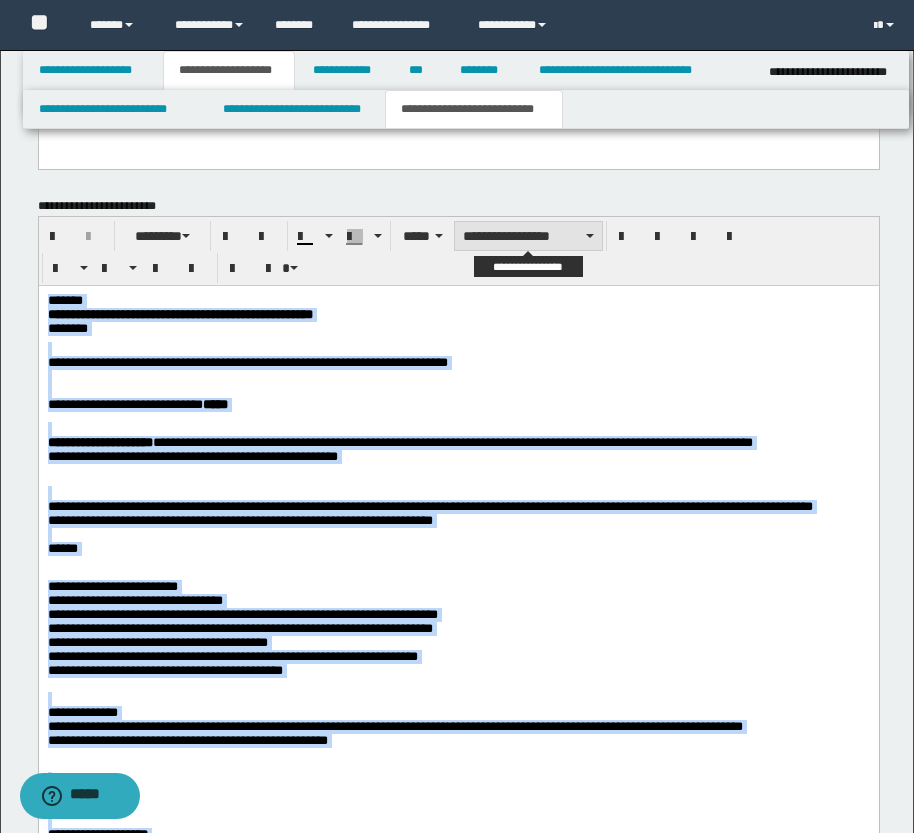 click on "**********" at bounding box center (528, 236) 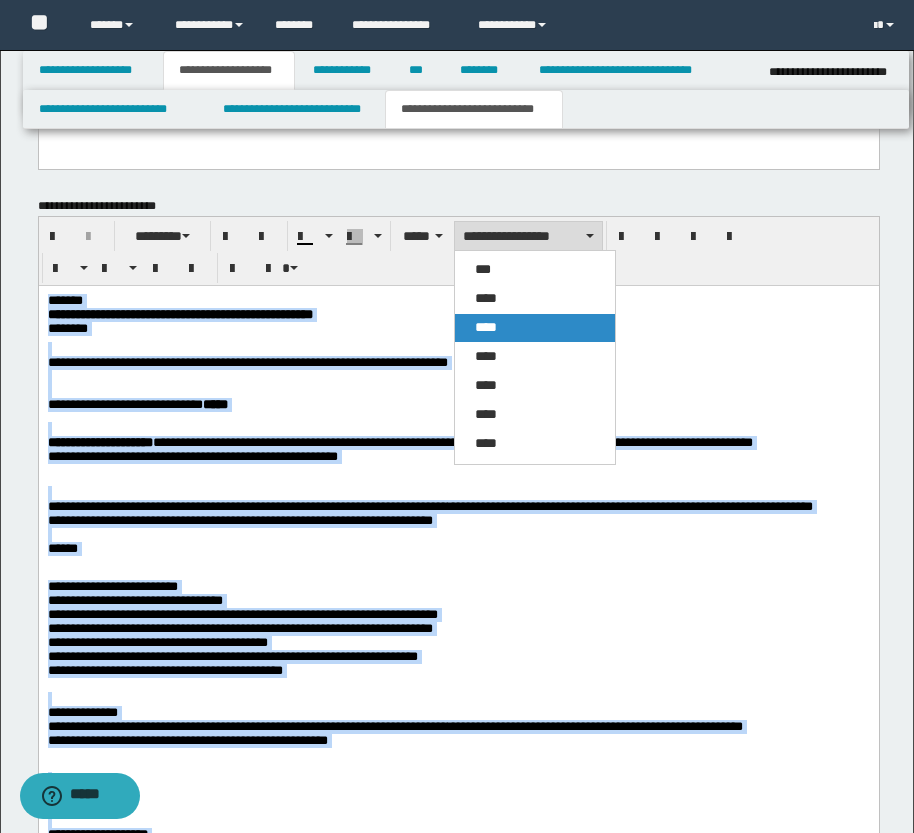 click on "****" at bounding box center (535, 328) 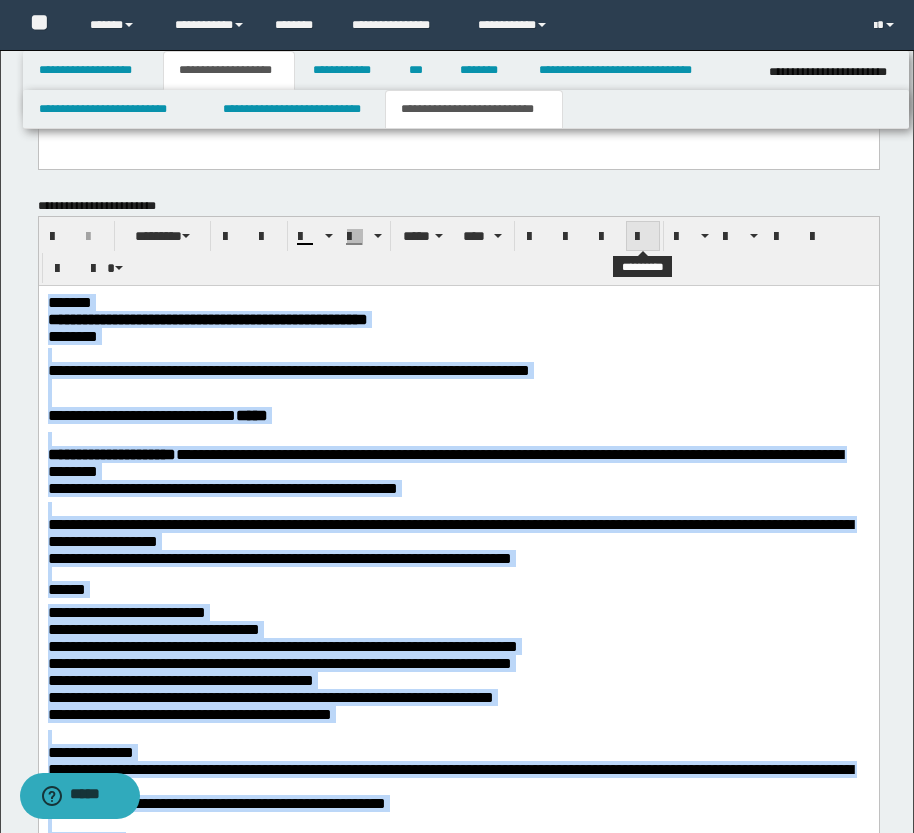 click at bounding box center [643, 237] 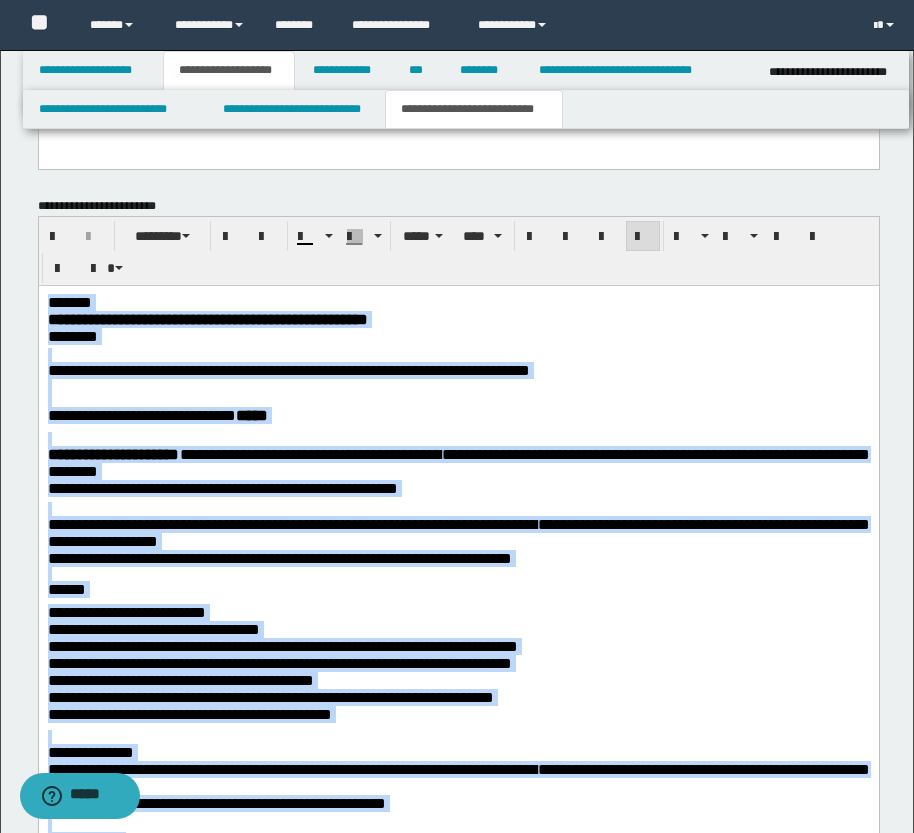 click on "**********" at bounding box center (458, 389) 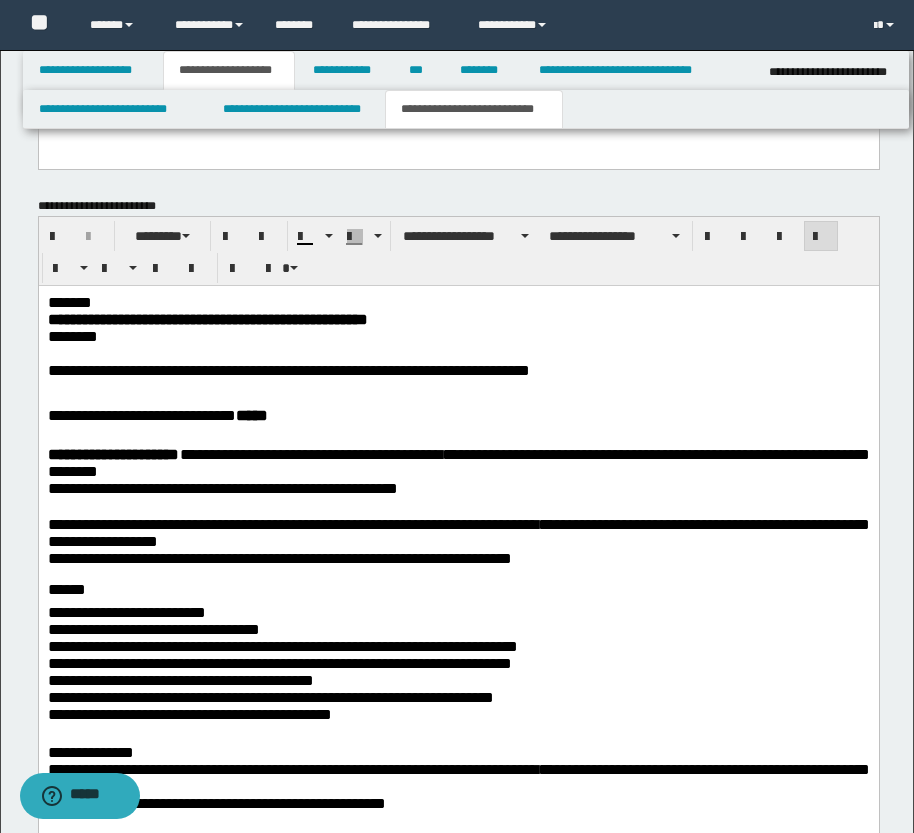 click on "**********" at bounding box center (222, 487) 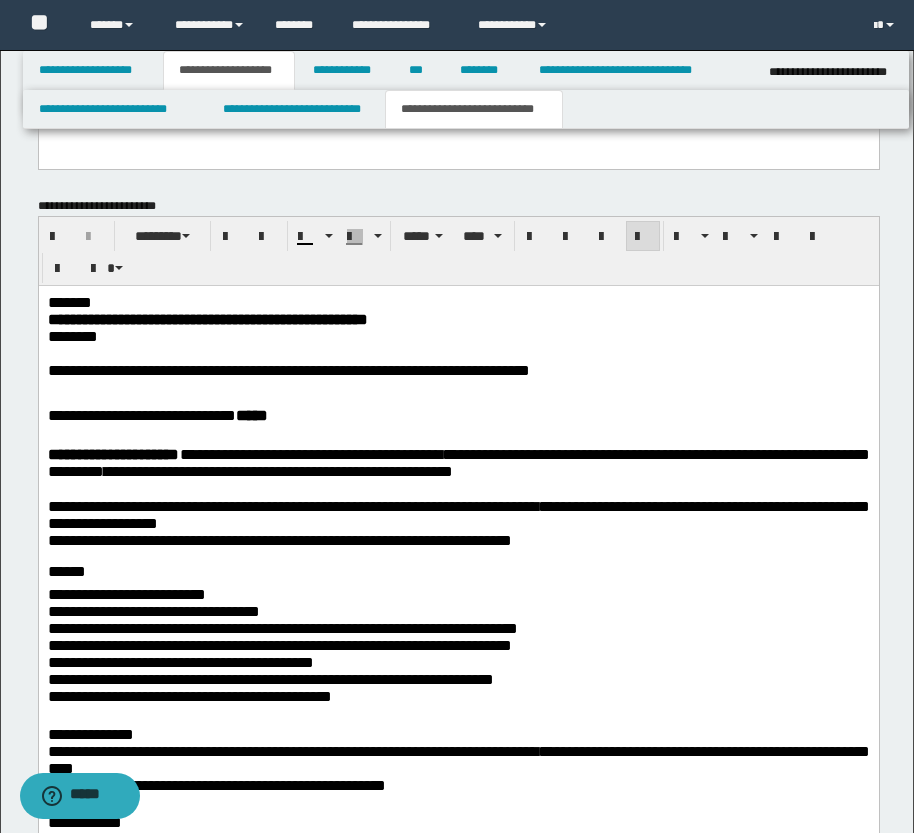 click on "**********" at bounding box center (458, 622) 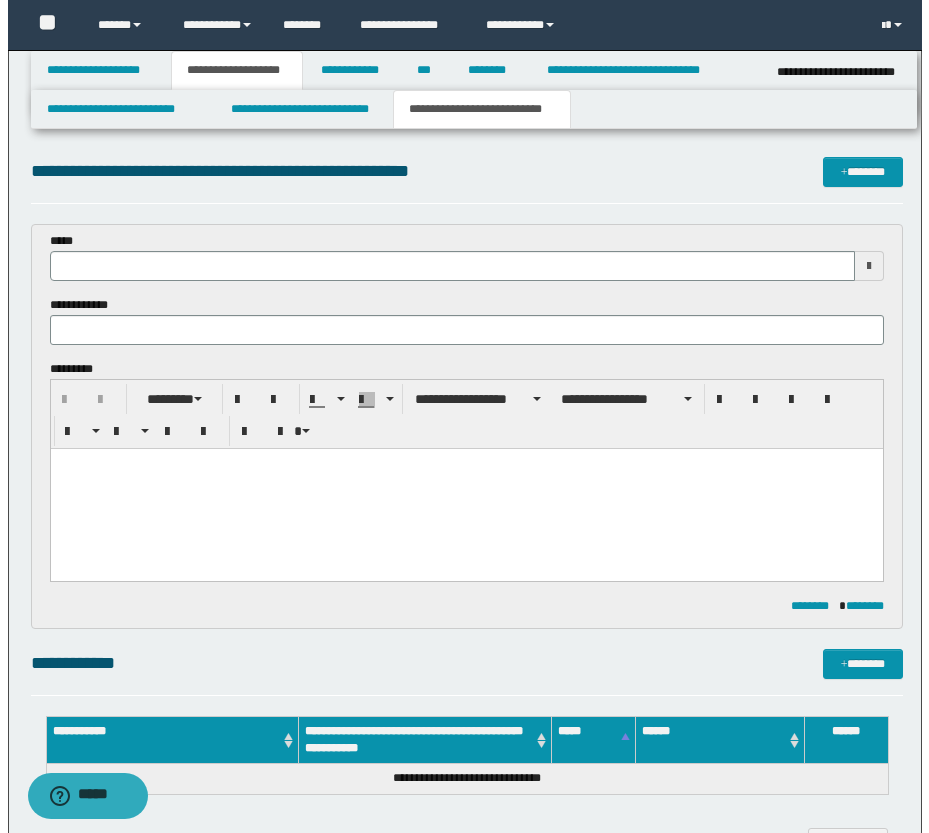 scroll, scrollTop: 0, scrollLeft: 0, axis: both 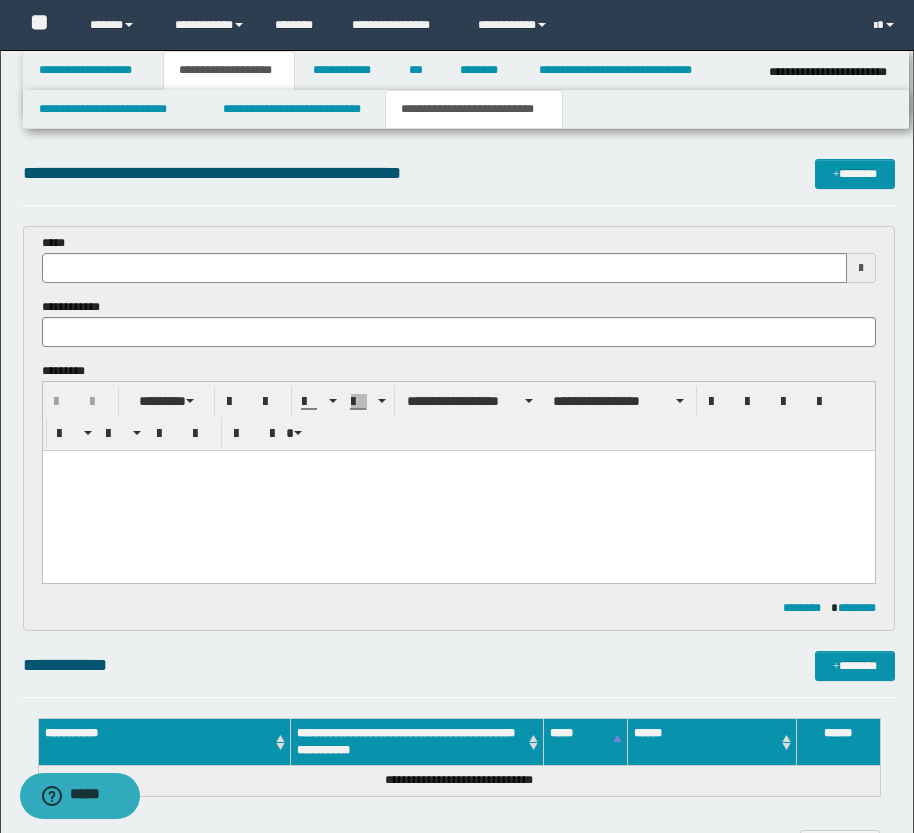 type 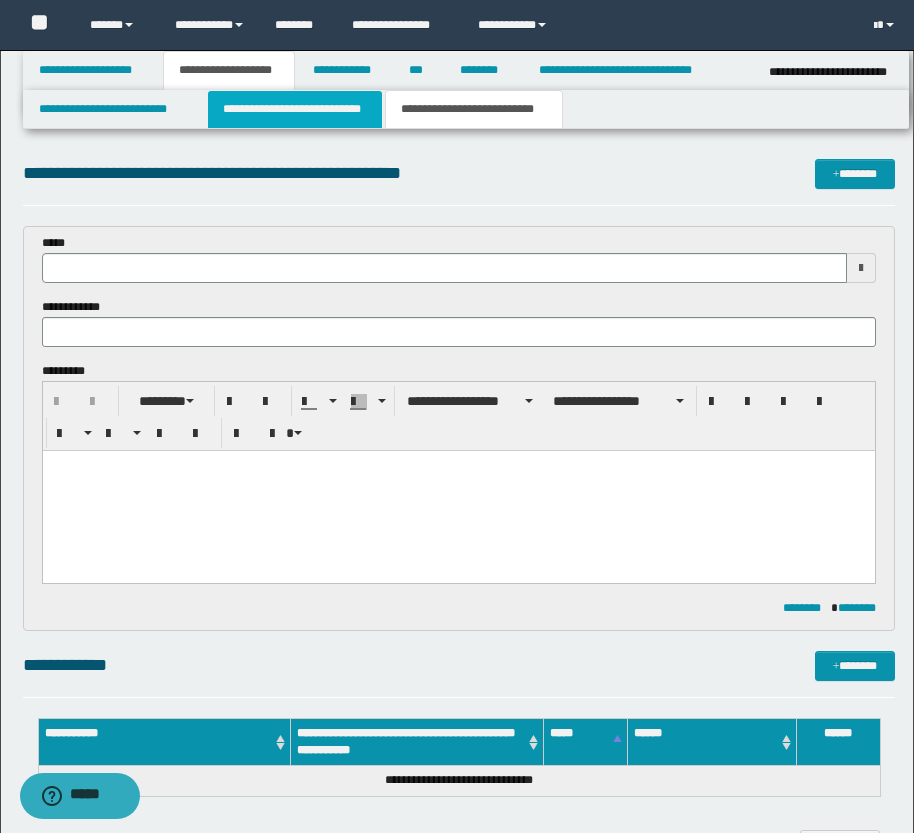click on "**********" at bounding box center [295, 109] 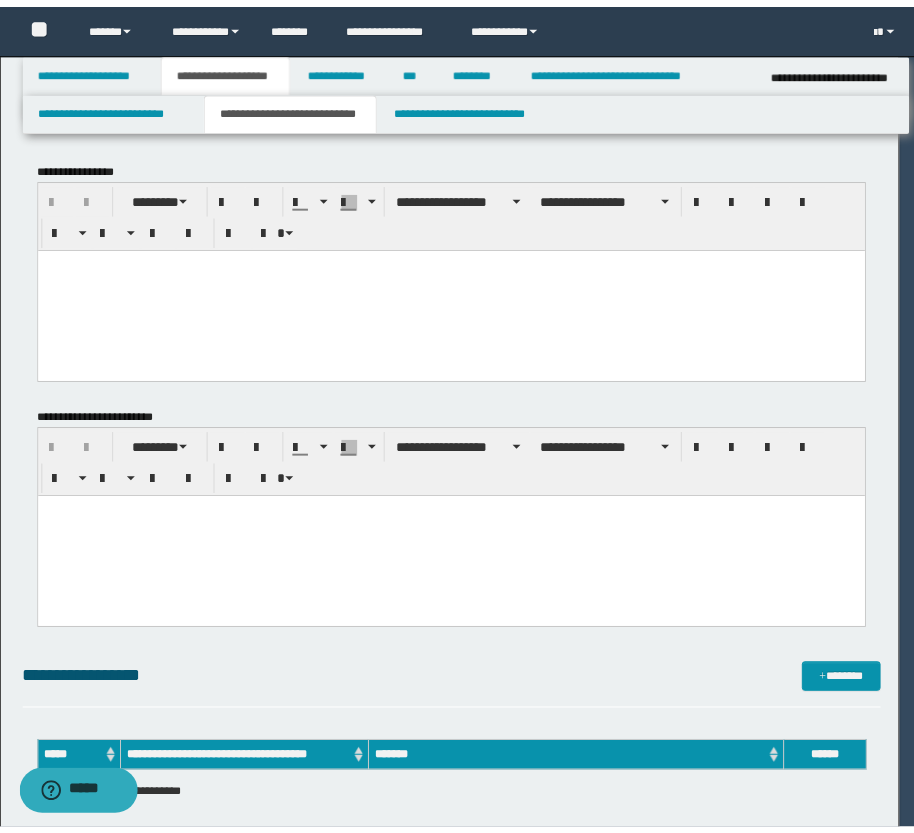 scroll, scrollTop: 0, scrollLeft: 0, axis: both 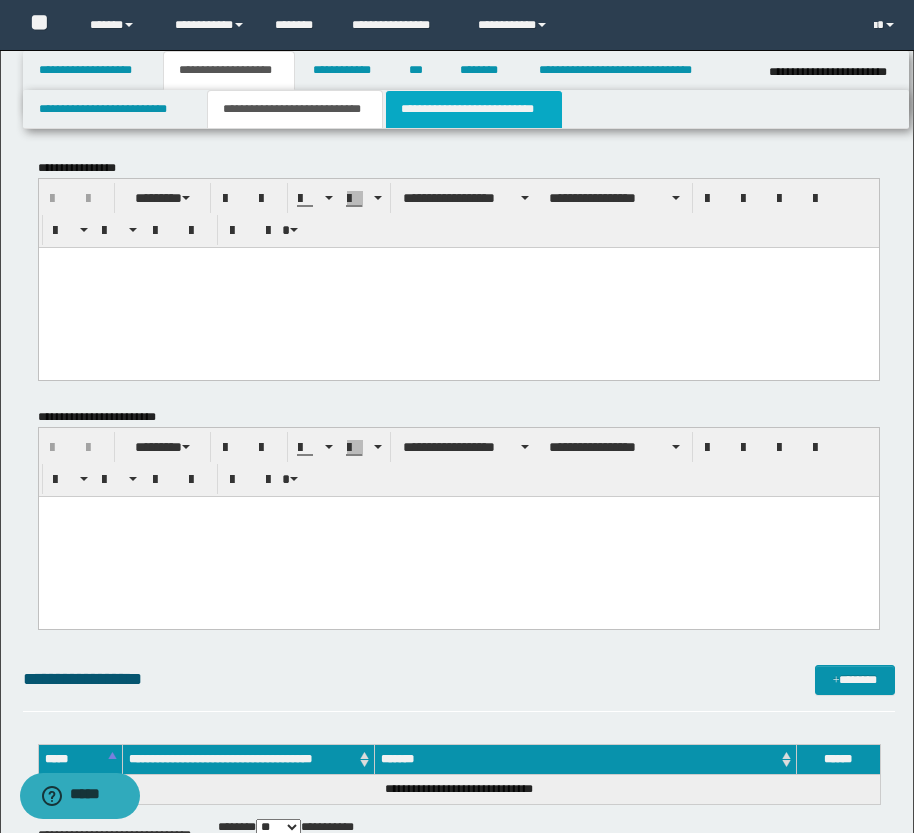 click on "**********" at bounding box center (474, 109) 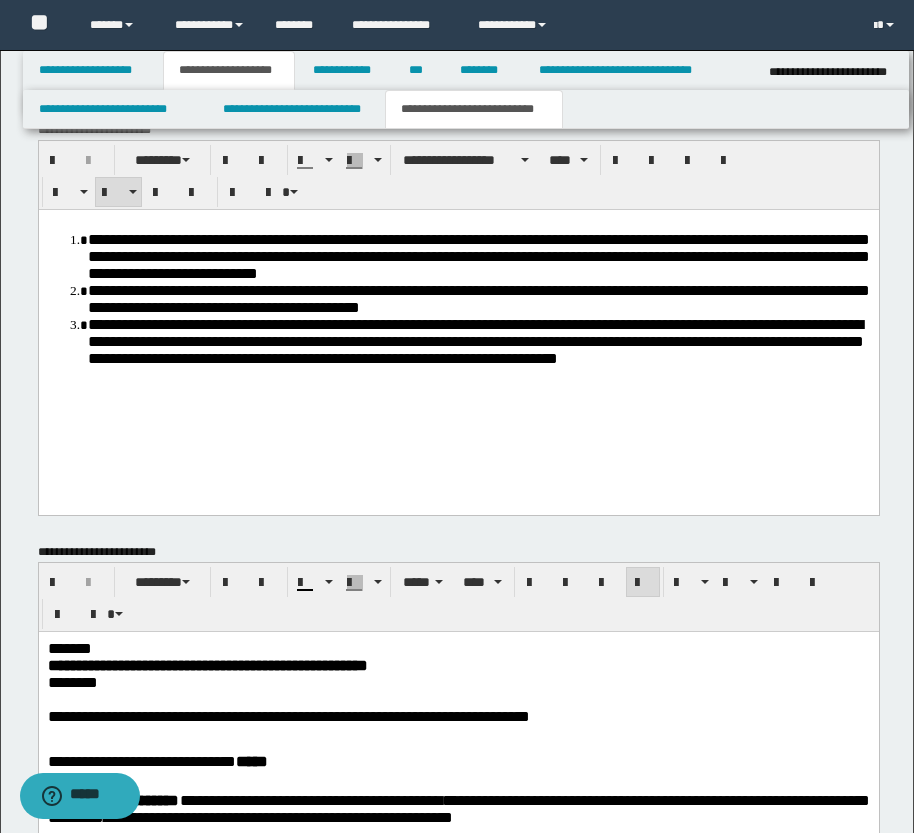 scroll, scrollTop: 700, scrollLeft: 0, axis: vertical 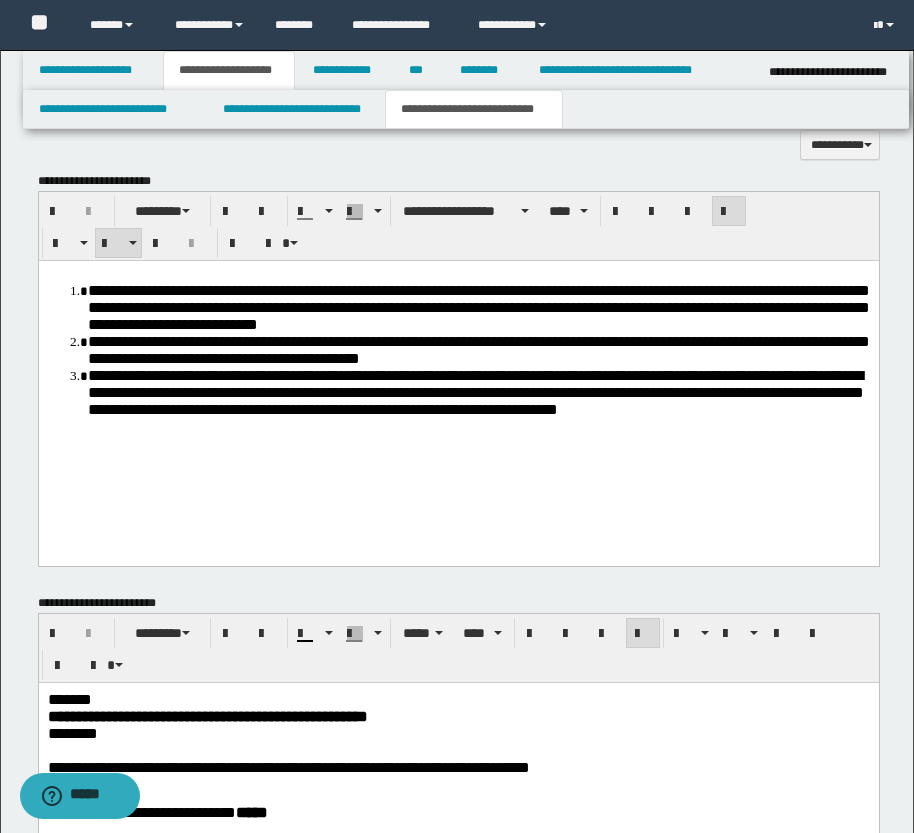 click on "**********" at bounding box center [478, 306] 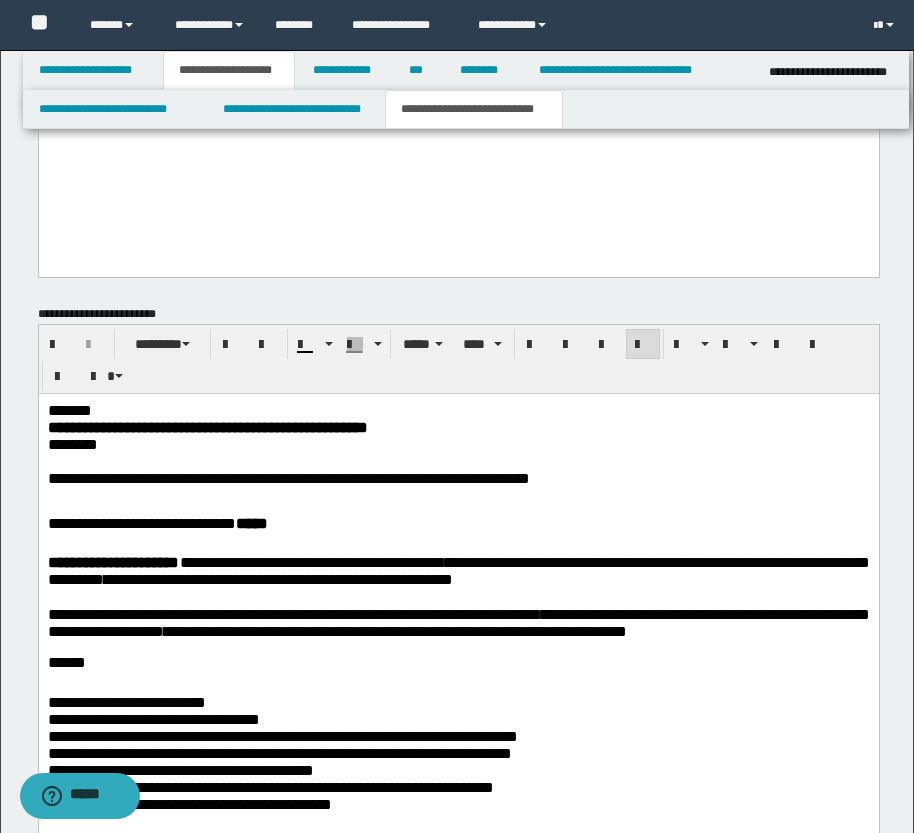 scroll, scrollTop: 1000, scrollLeft: 0, axis: vertical 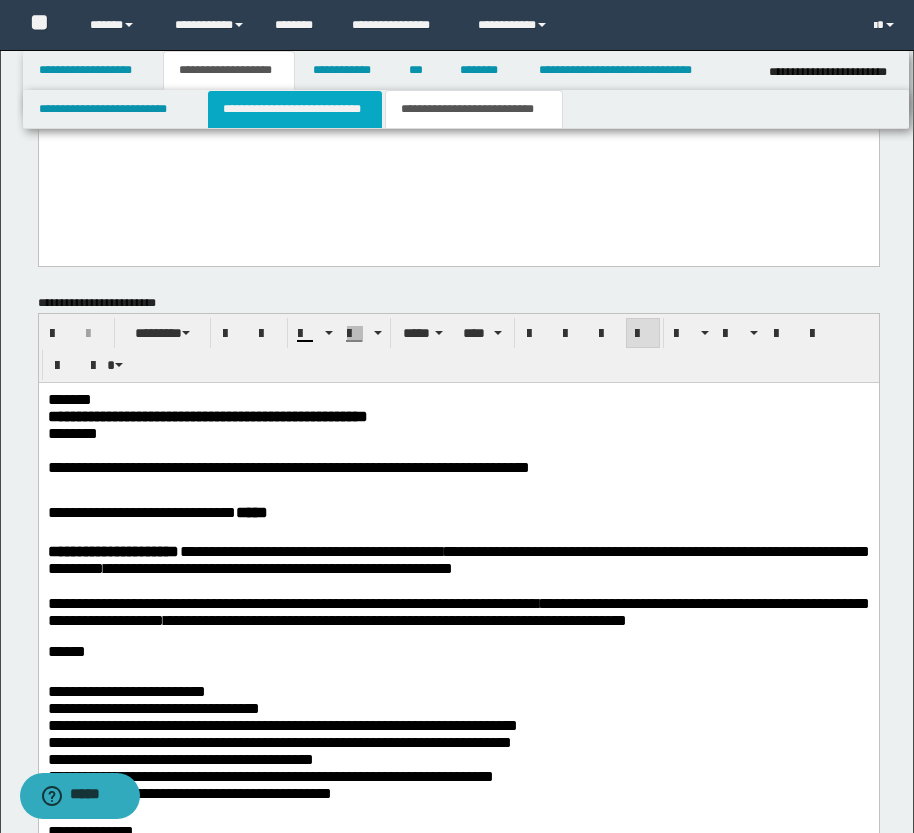 click on "**********" at bounding box center [295, 109] 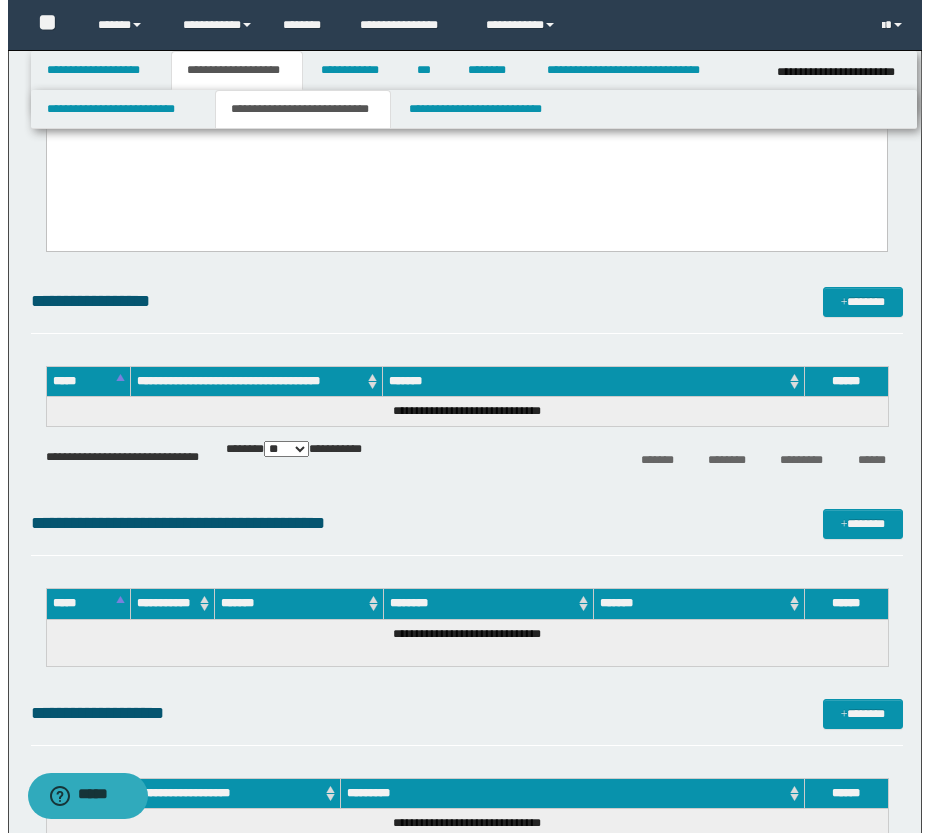 scroll, scrollTop: 357, scrollLeft: 0, axis: vertical 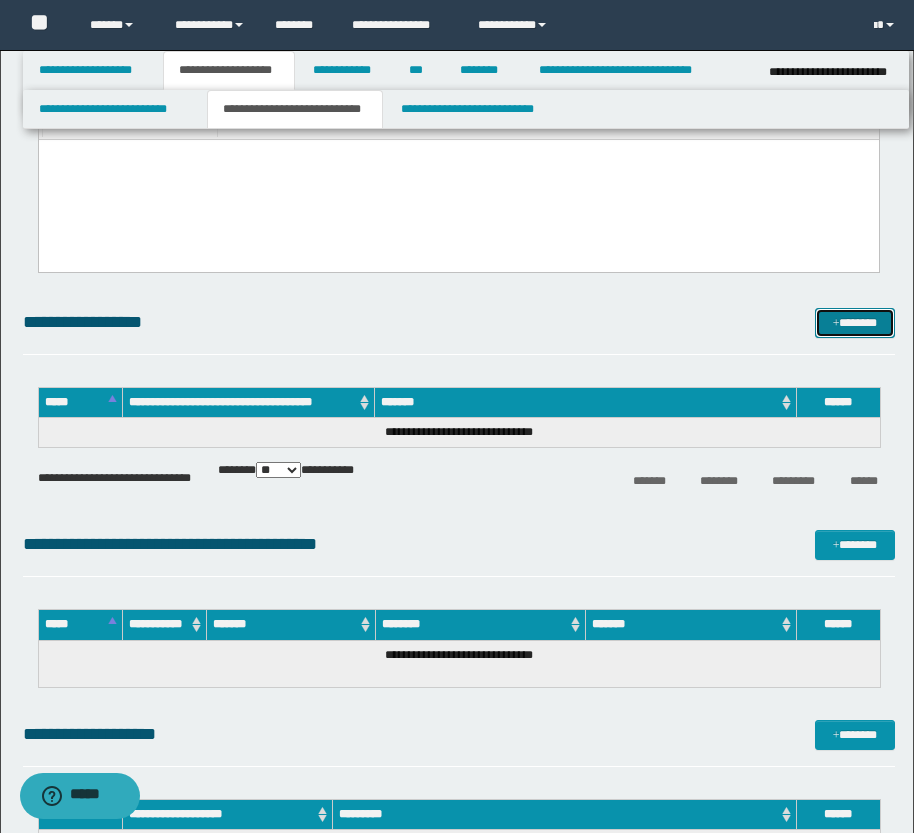 click on "*******" at bounding box center [855, 323] 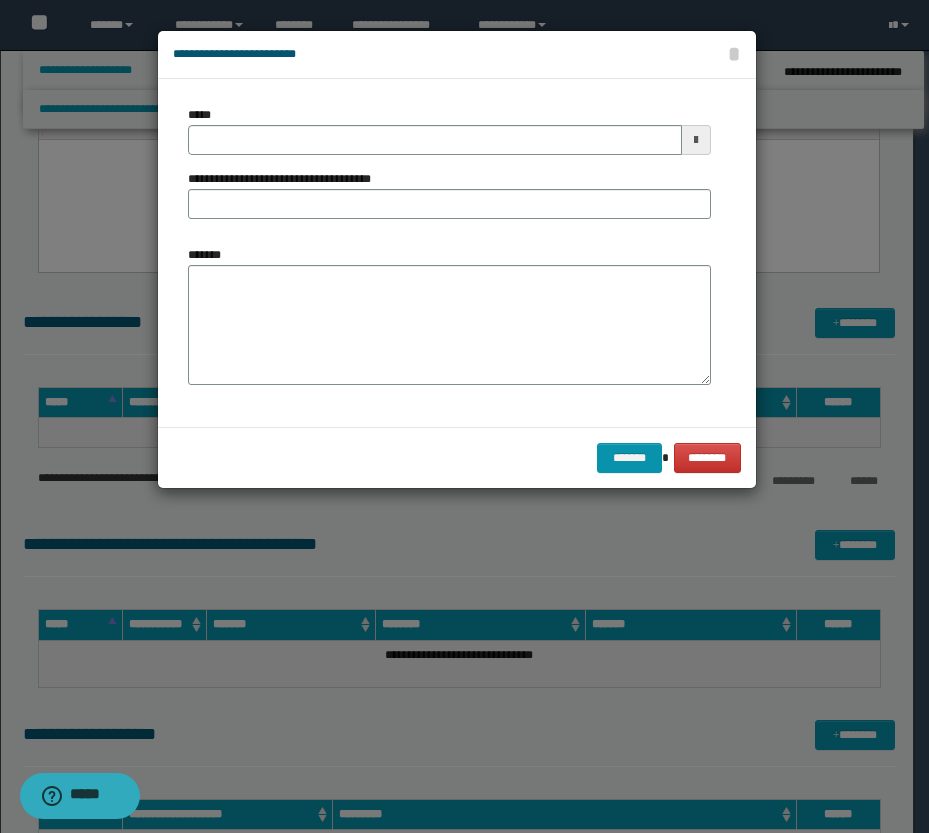 click at bounding box center [696, 140] 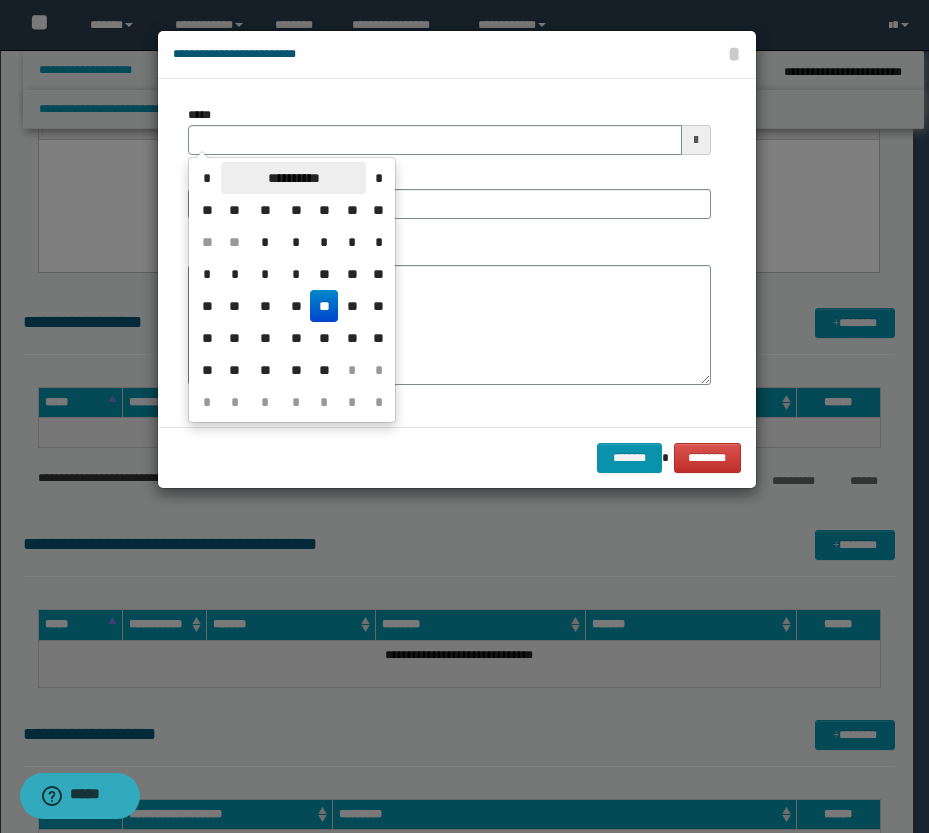 click on "**********" at bounding box center [293, 178] 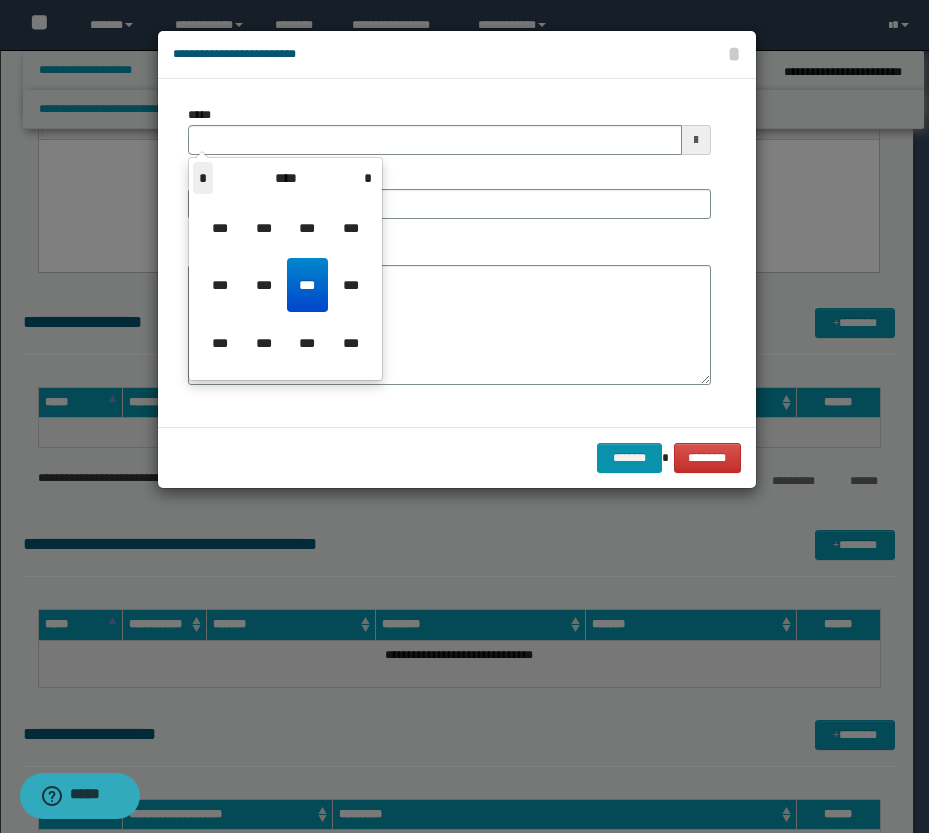 click on "*" at bounding box center [203, 178] 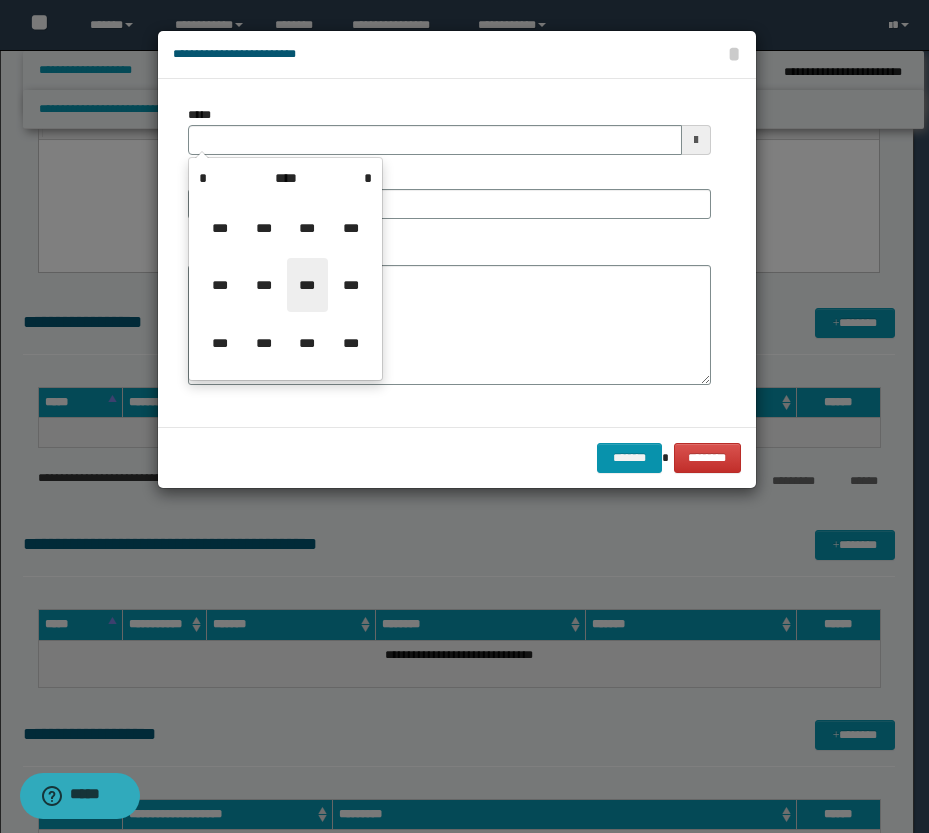 click on "***" at bounding box center [307, 285] 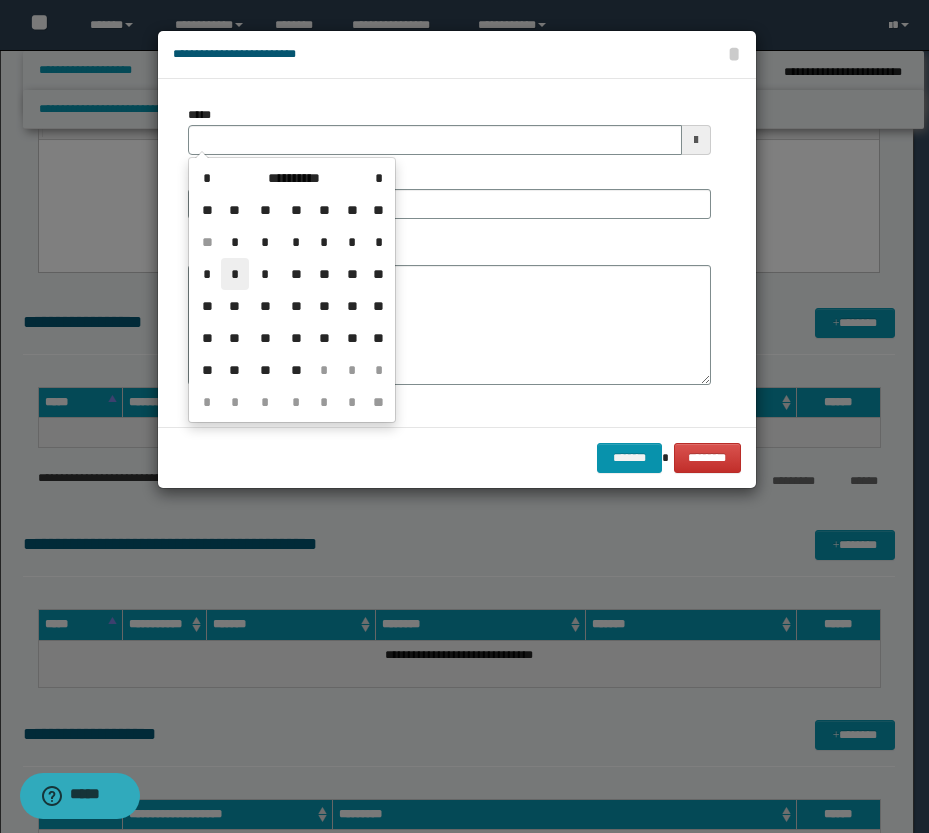 click on "*" at bounding box center (235, 274) 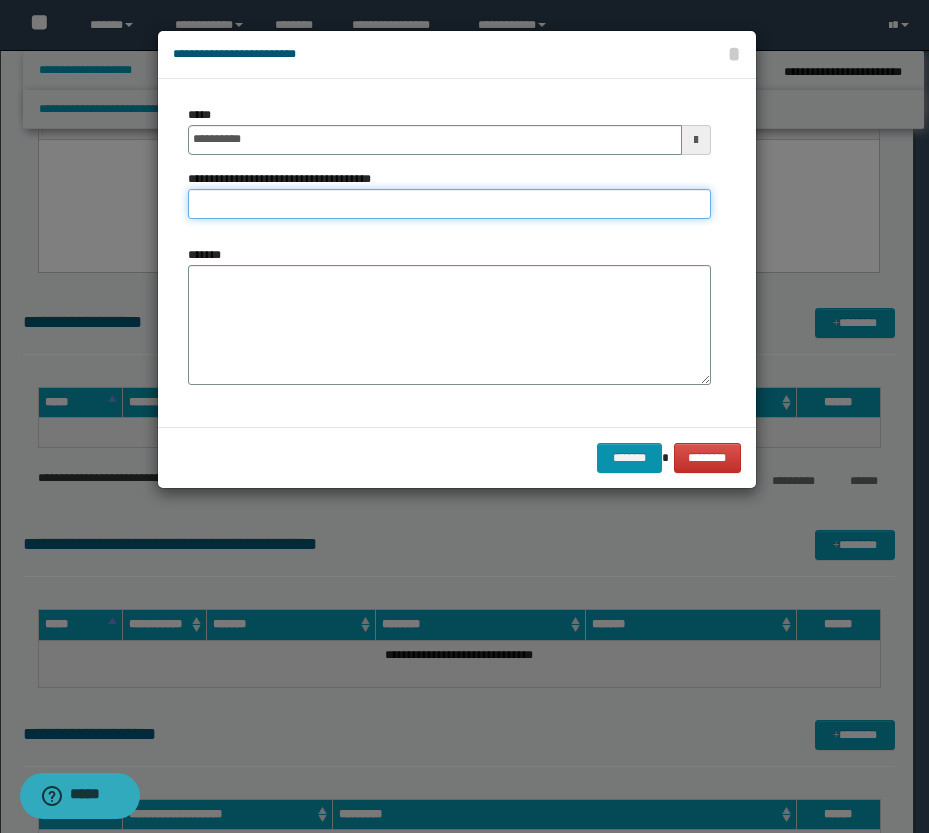 click on "**********" at bounding box center (449, 204) 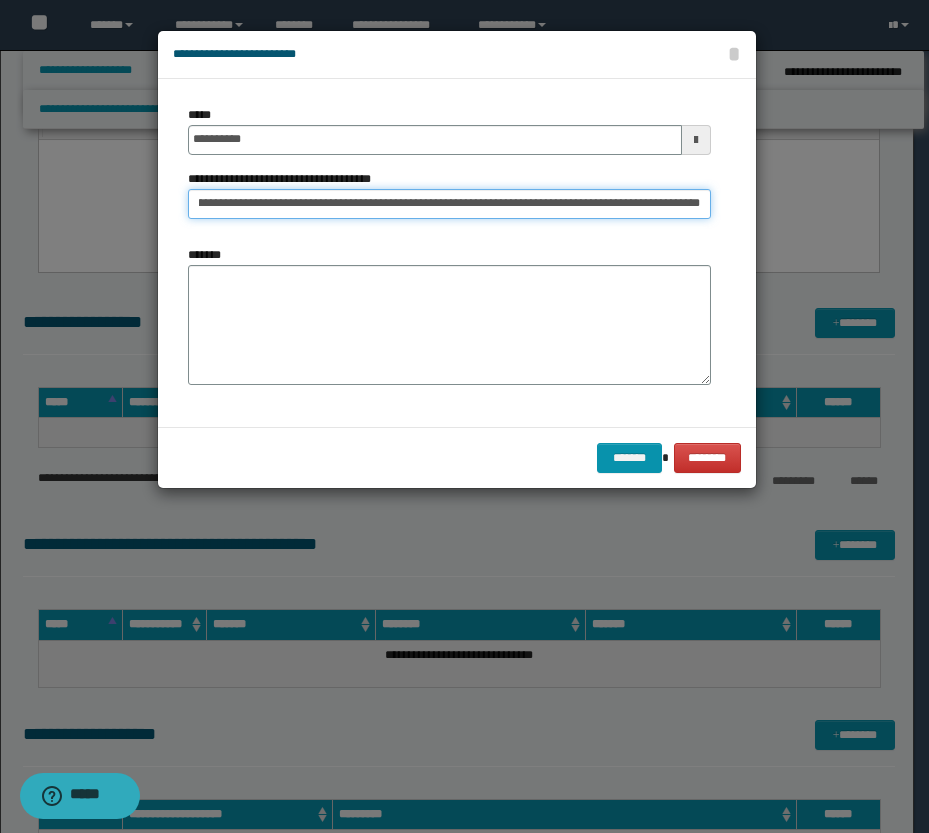 scroll, scrollTop: 0, scrollLeft: 538, axis: horizontal 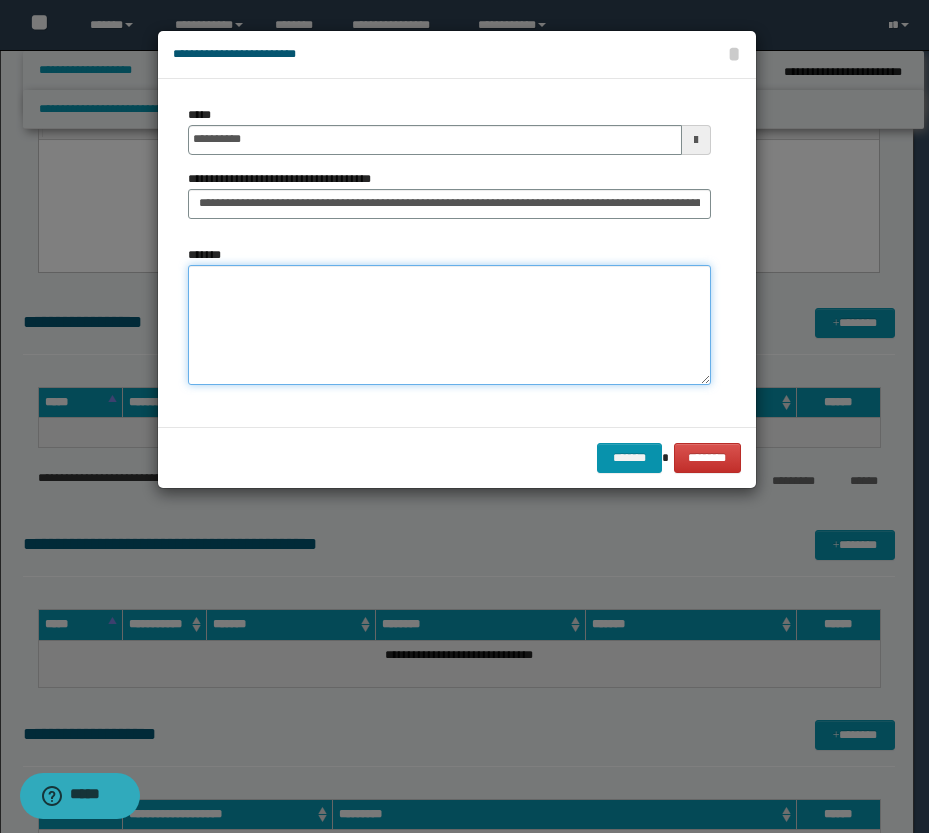 click on "*******" at bounding box center (449, 325) 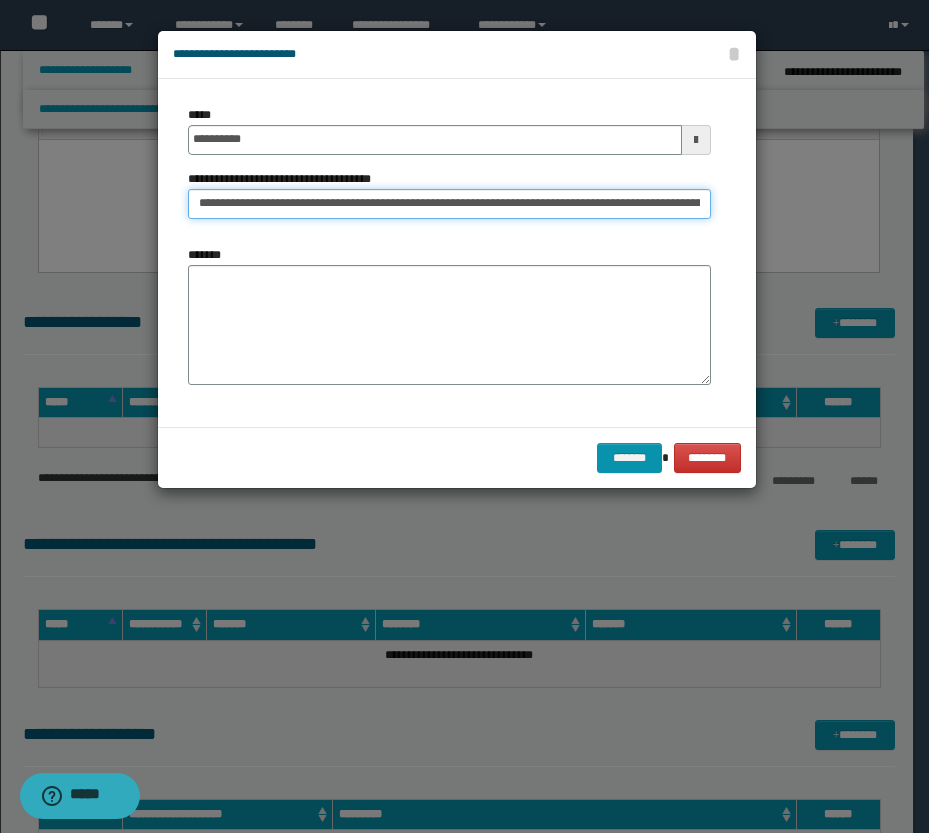 click on "**********" at bounding box center [449, 204] 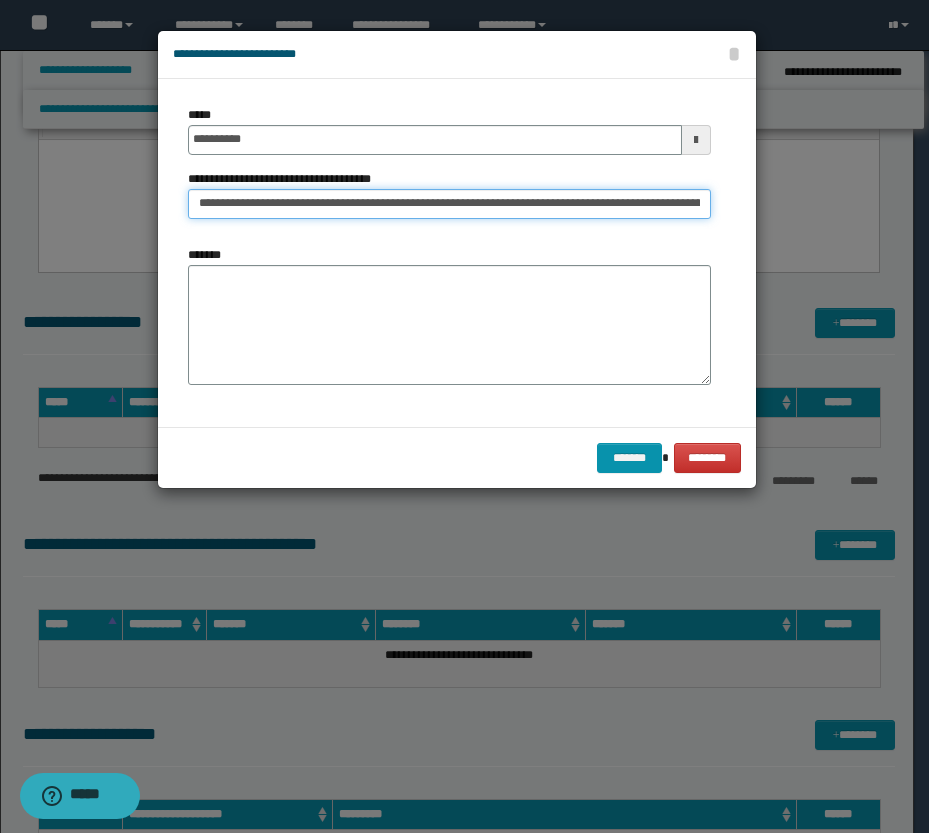 type on "**********" 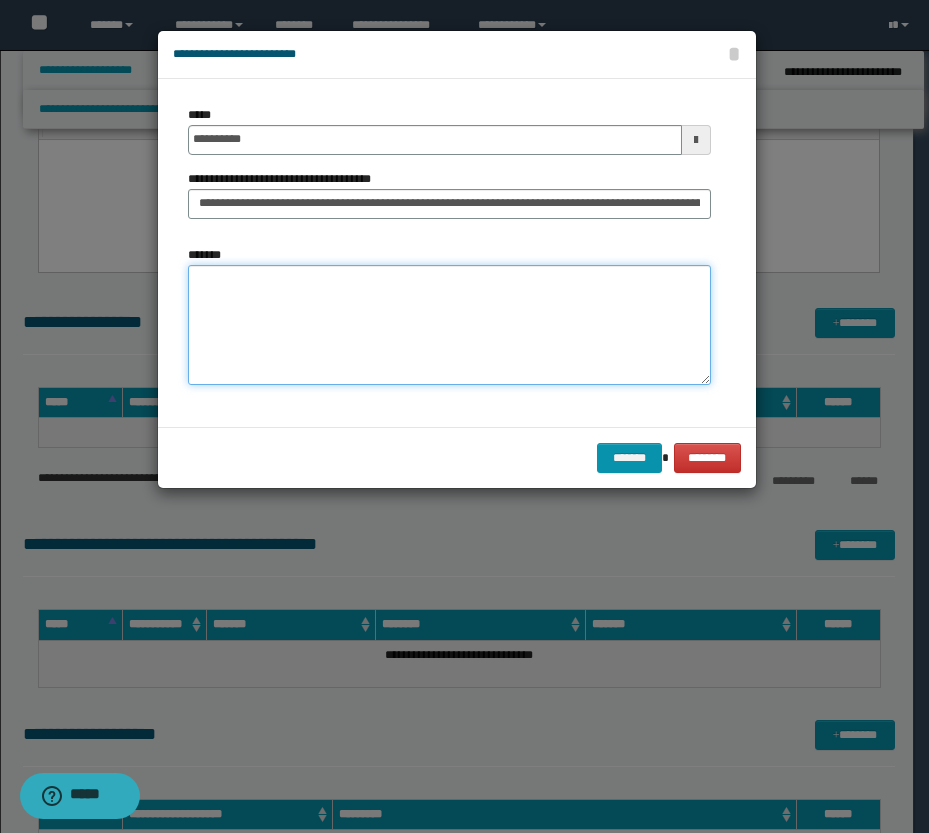 click on "*******" at bounding box center [449, 325] 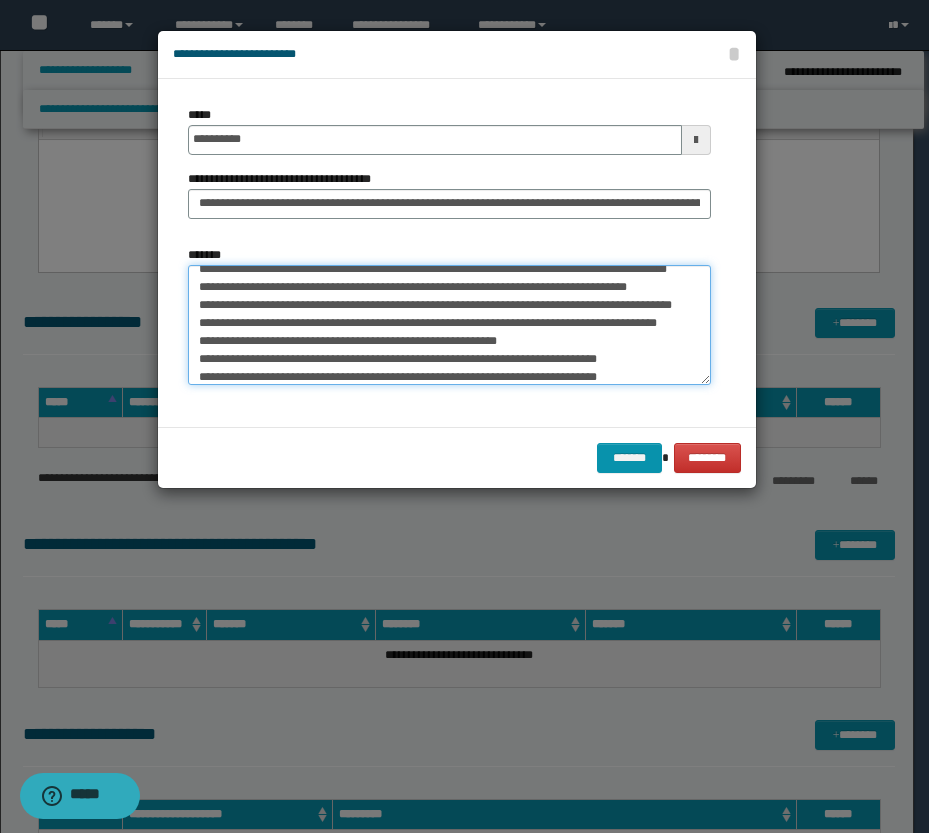 scroll, scrollTop: 0, scrollLeft: 0, axis: both 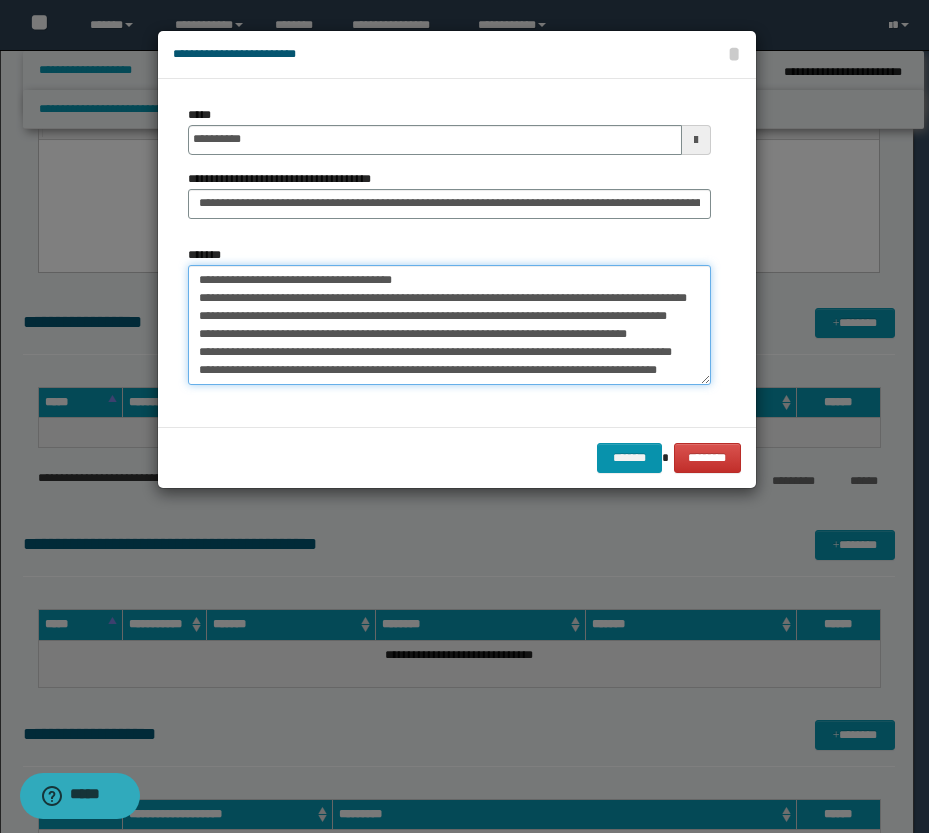 click on "*******" at bounding box center (449, 325) 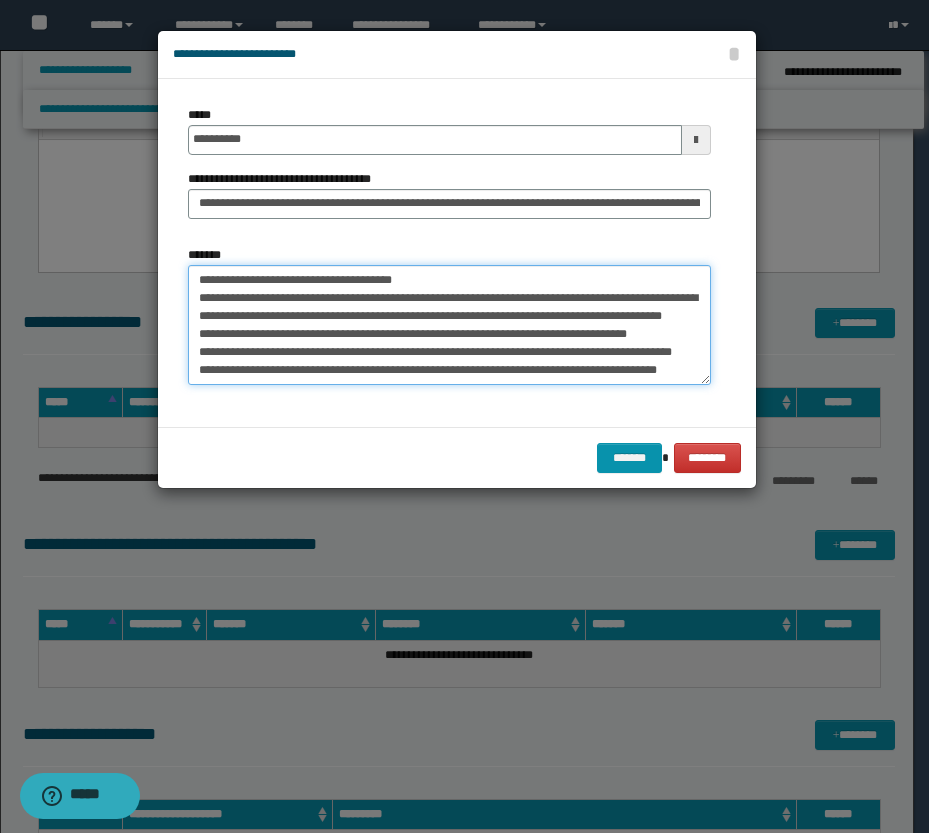 click on "*******" at bounding box center [449, 325] 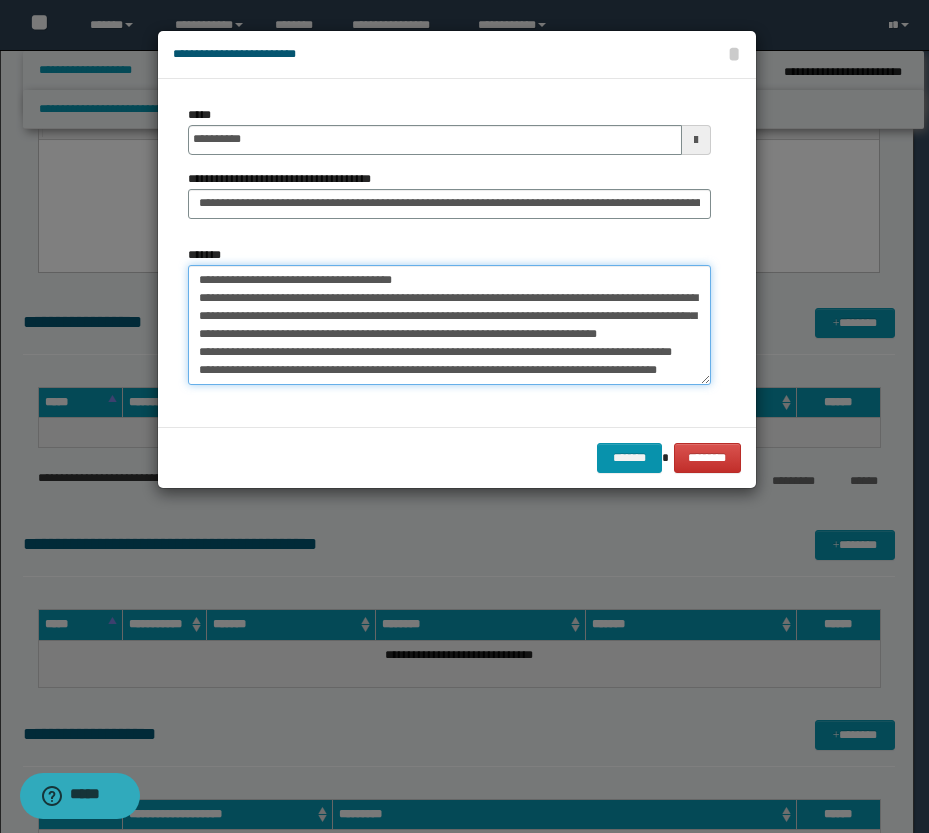 click on "*******" at bounding box center [449, 325] 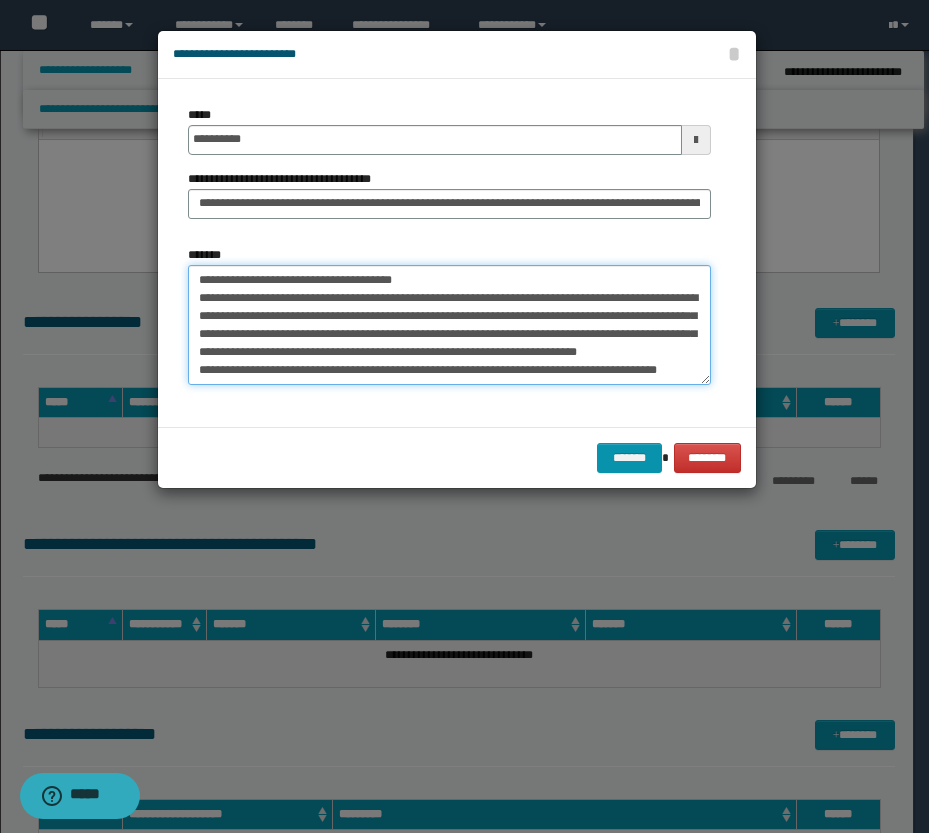 scroll, scrollTop: 40, scrollLeft: 0, axis: vertical 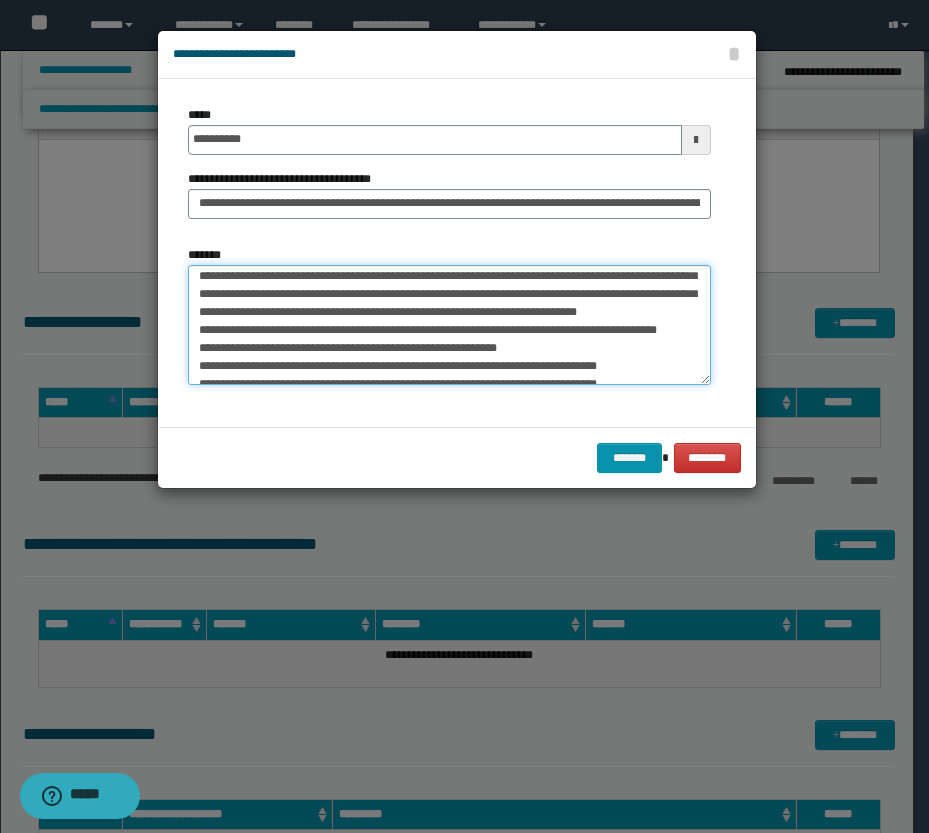 click on "*******" at bounding box center (449, 325) 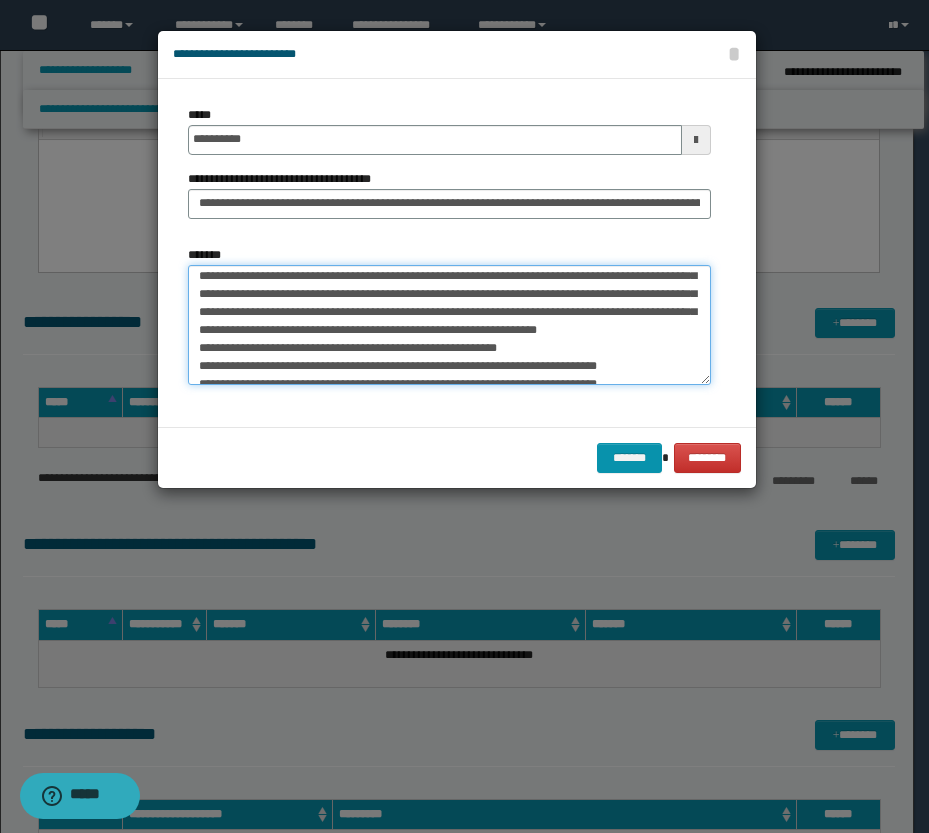 scroll, scrollTop: 22, scrollLeft: 0, axis: vertical 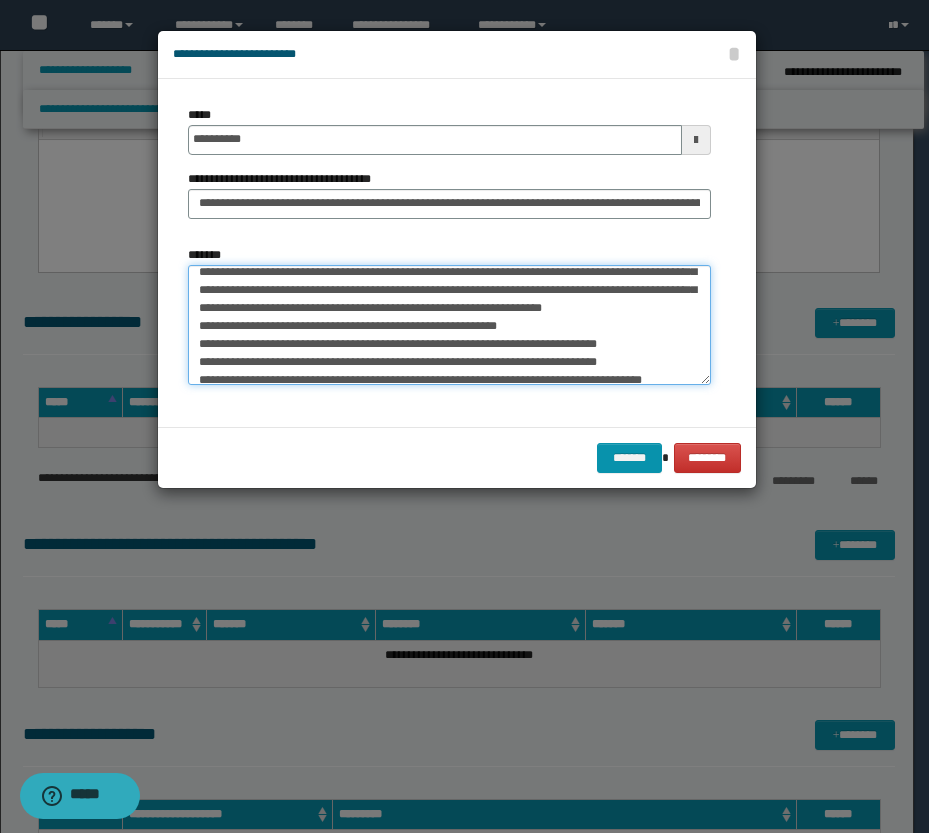 click on "*******" at bounding box center [449, 325] 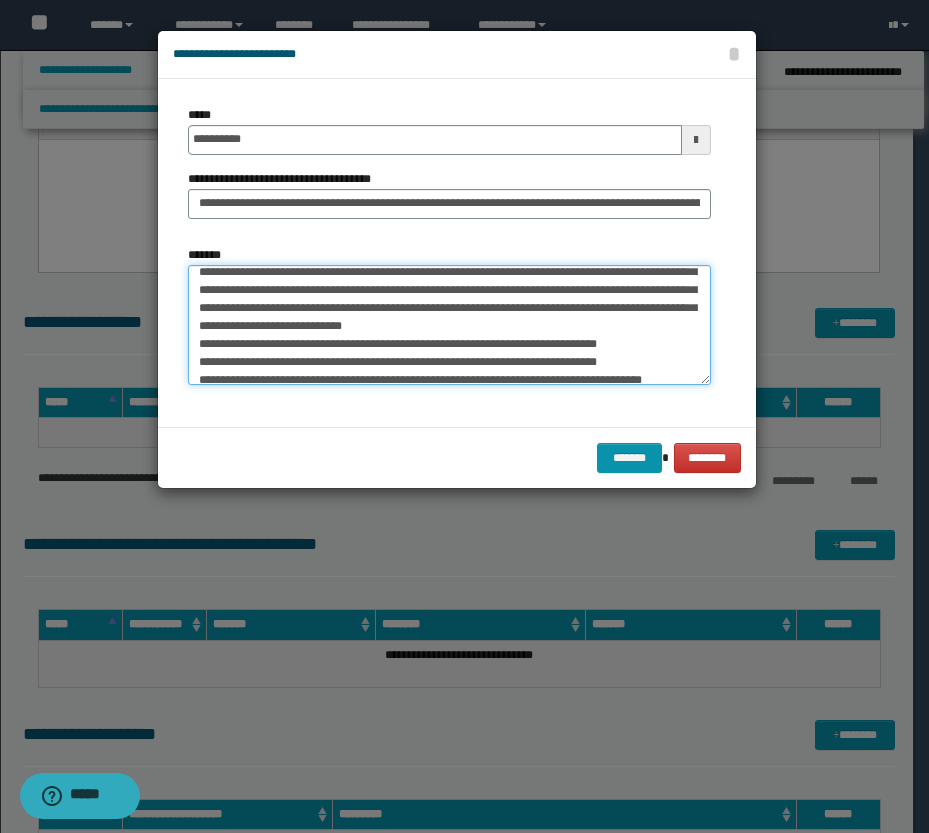 scroll, scrollTop: 44, scrollLeft: 0, axis: vertical 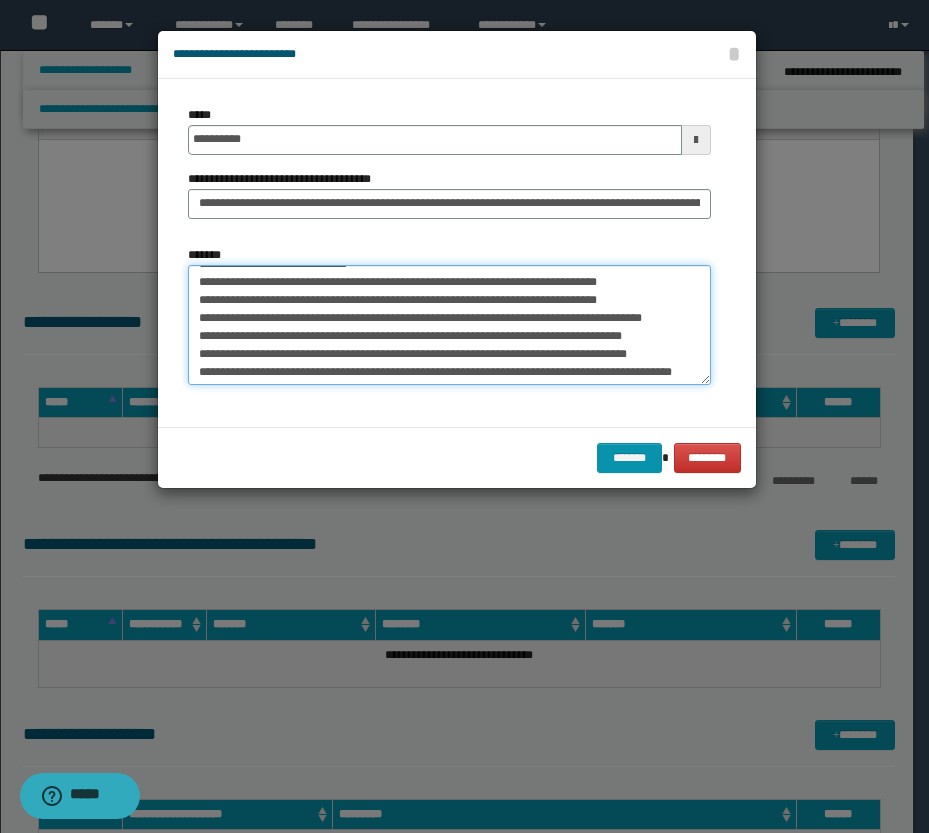 click on "*******" at bounding box center [449, 325] 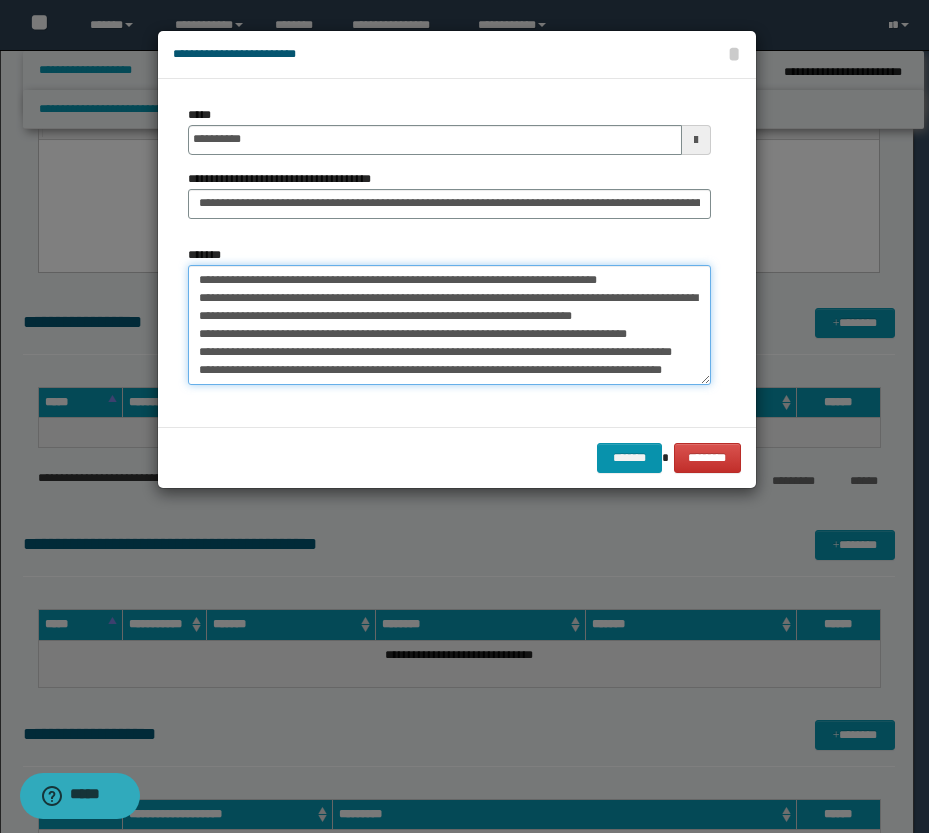 scroll, scrollTop: 180, scrollLeft: 0, axis: vertical 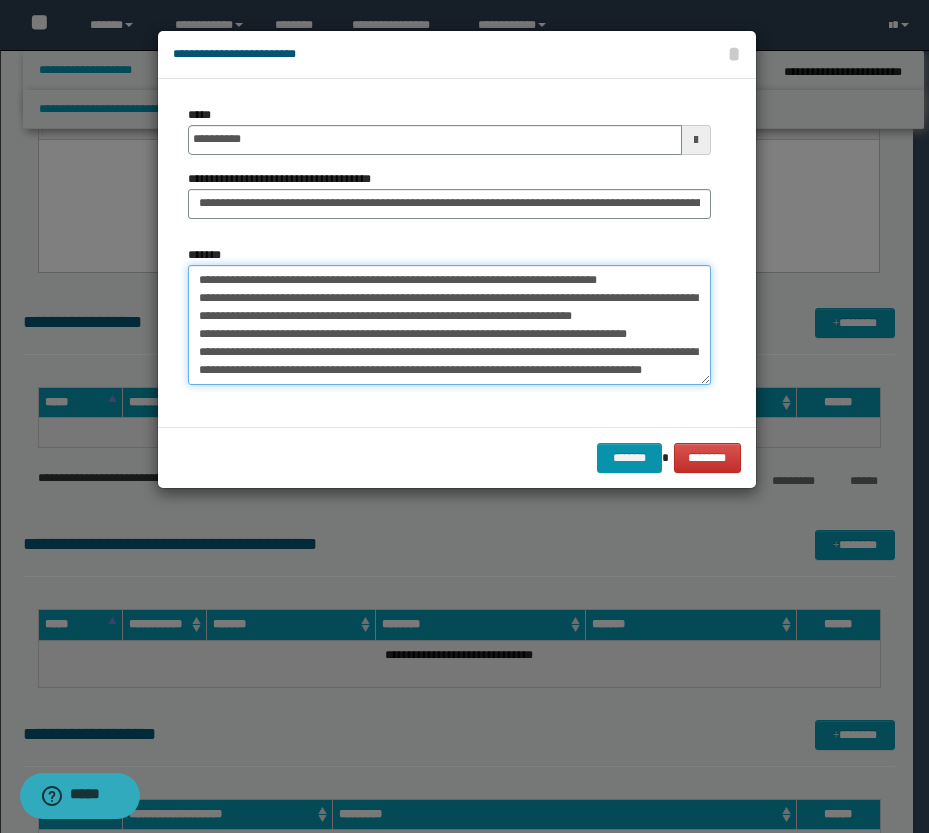 click on "*******" at bounding box center [449, 325] 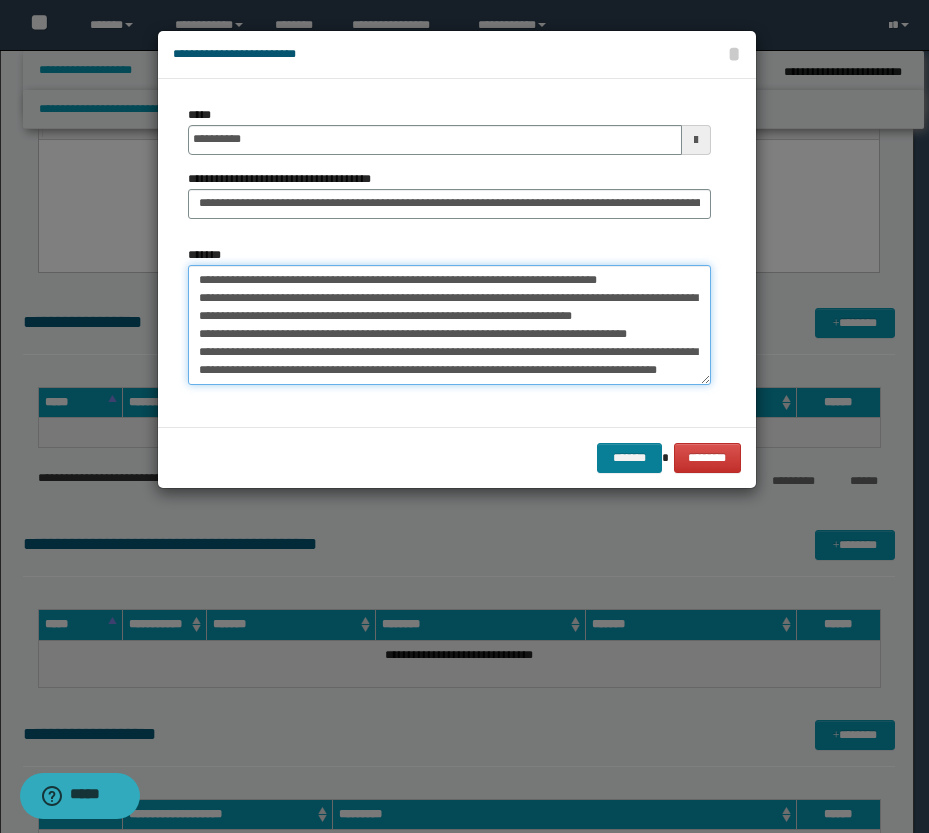 type on "**********" 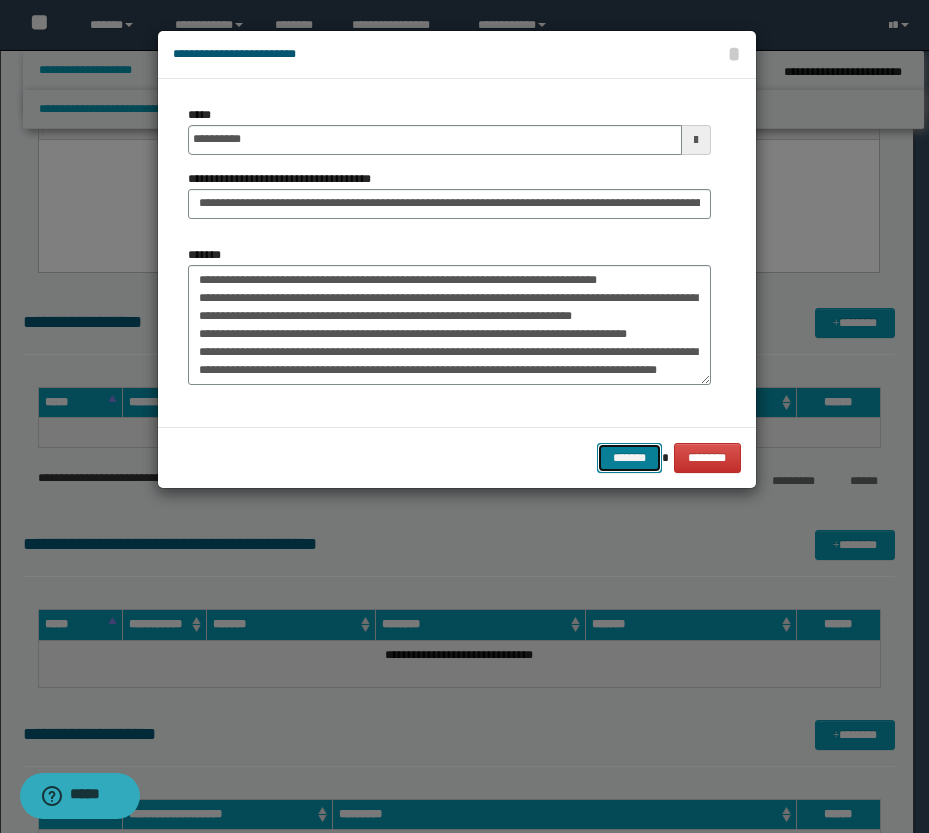 click on "*******" at bounding box center (629, 458) 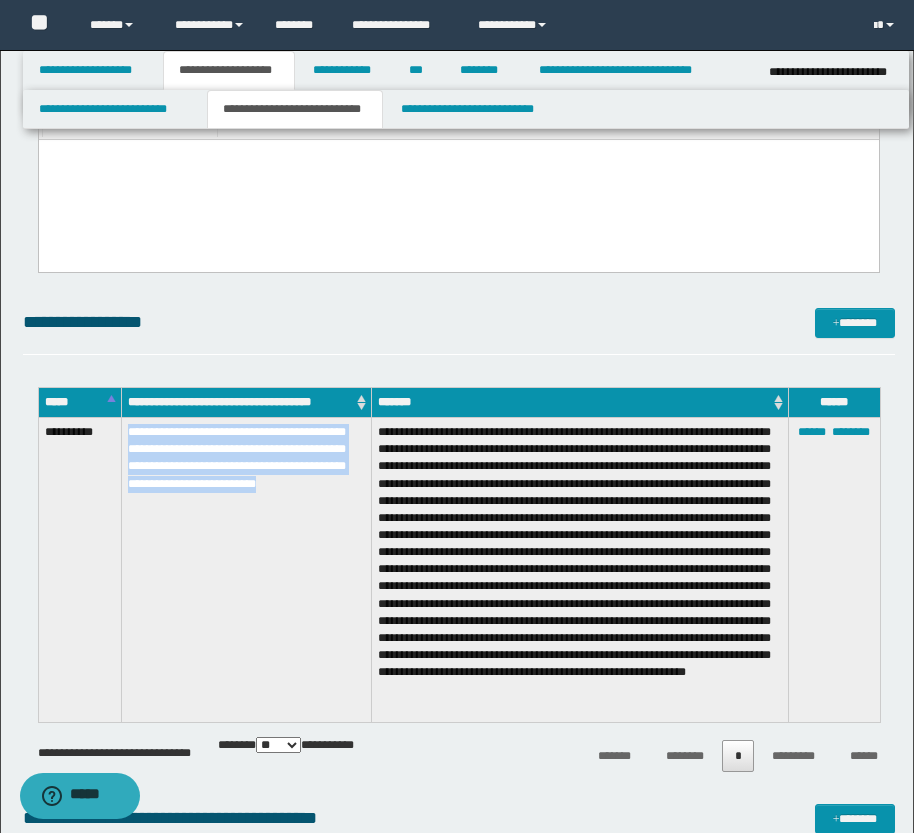 drag, startPoint x: 311, startPoint y: 505, endPoint x: 122, endPoint y: 425, distance: 205.23401 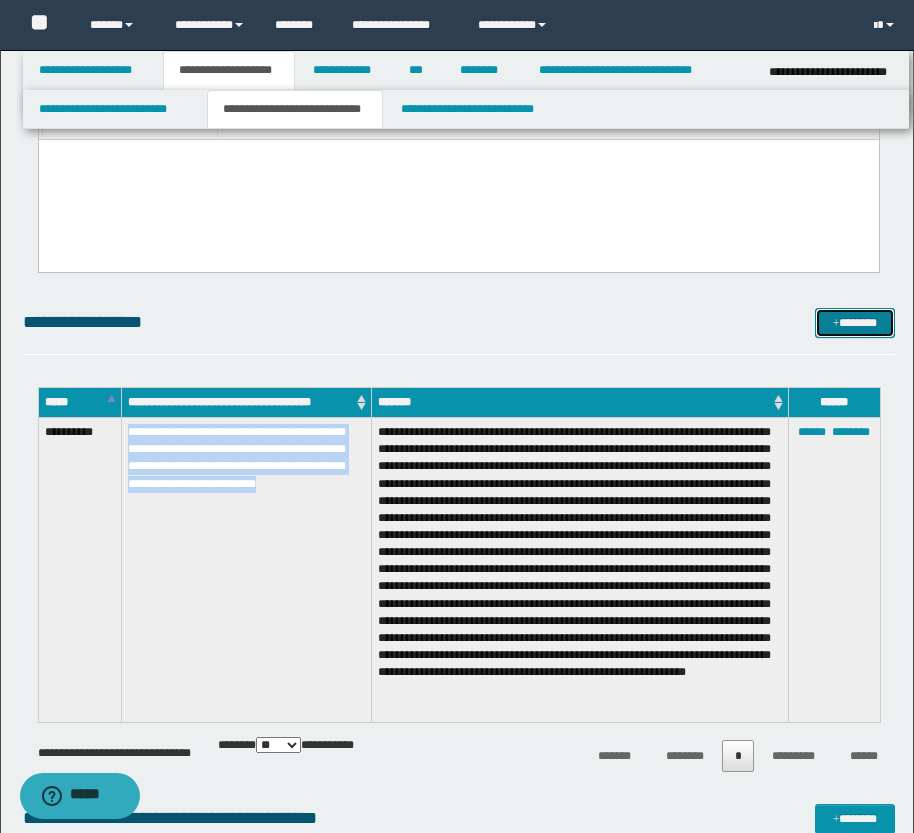 click on "*******" at bounding box center [855, 323] 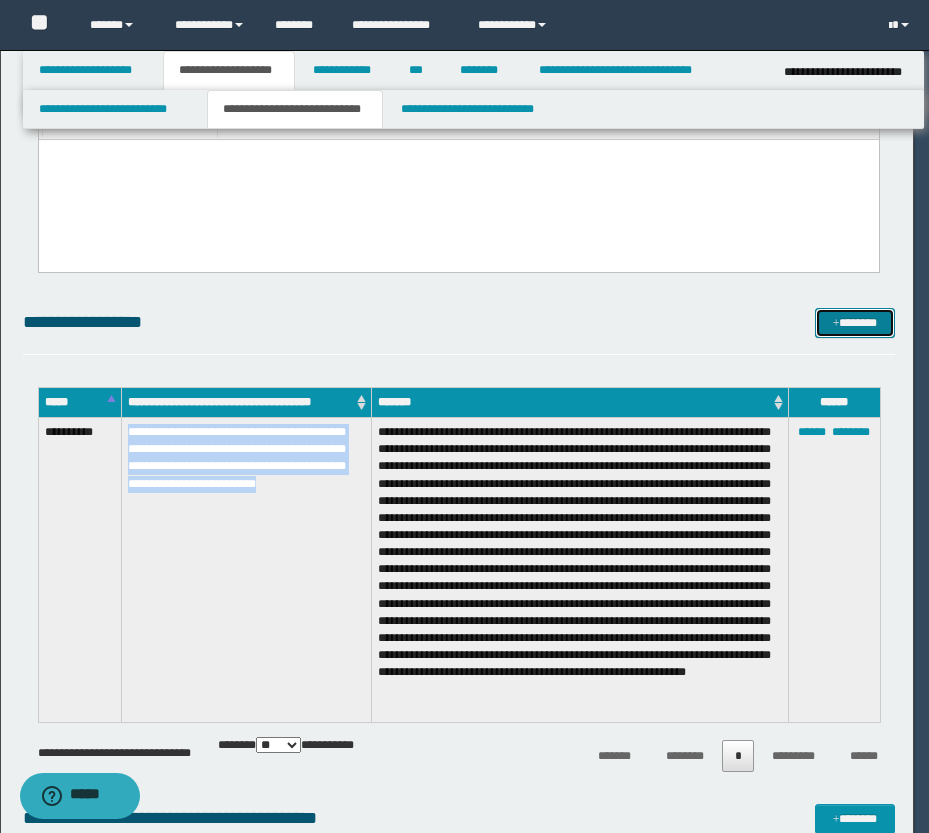 scroll, scrollTop: 0, scrollLeft: 0, axis: both 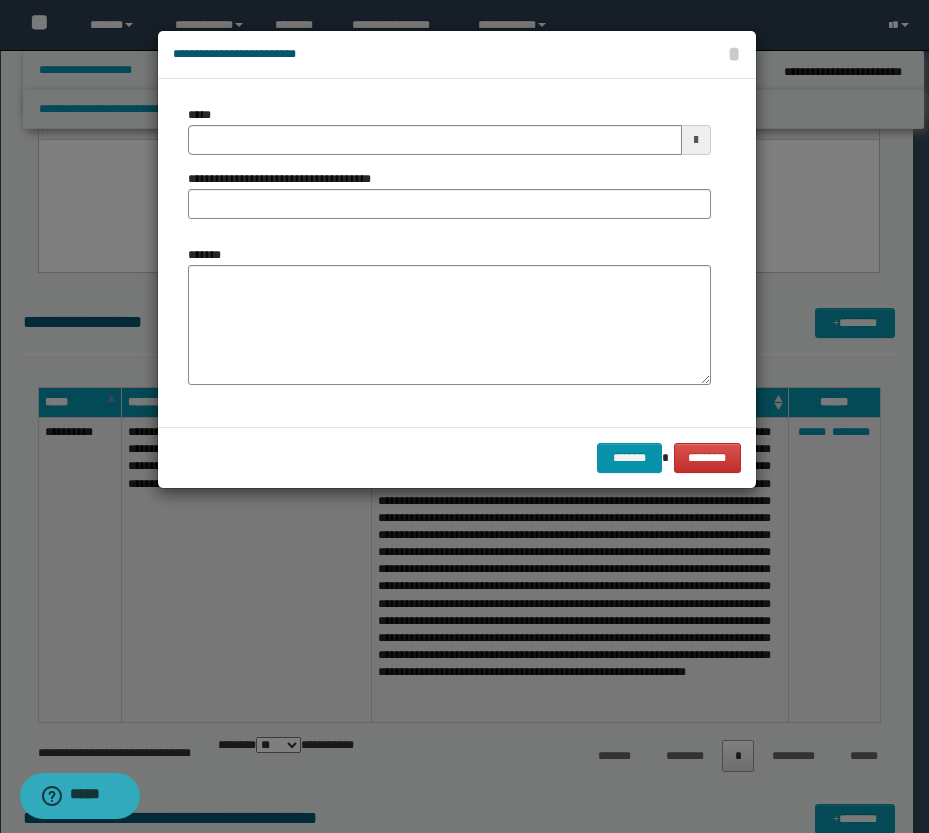 click at bounding box center [696, 140] 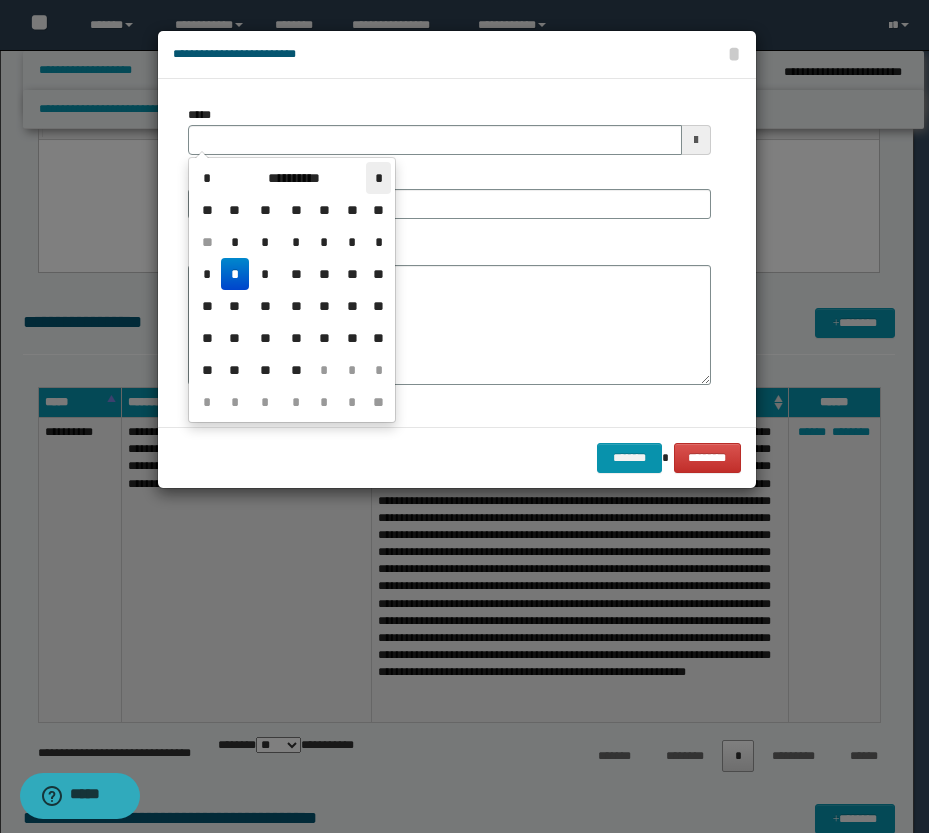 click on "*" at bounding box center [378, 178] 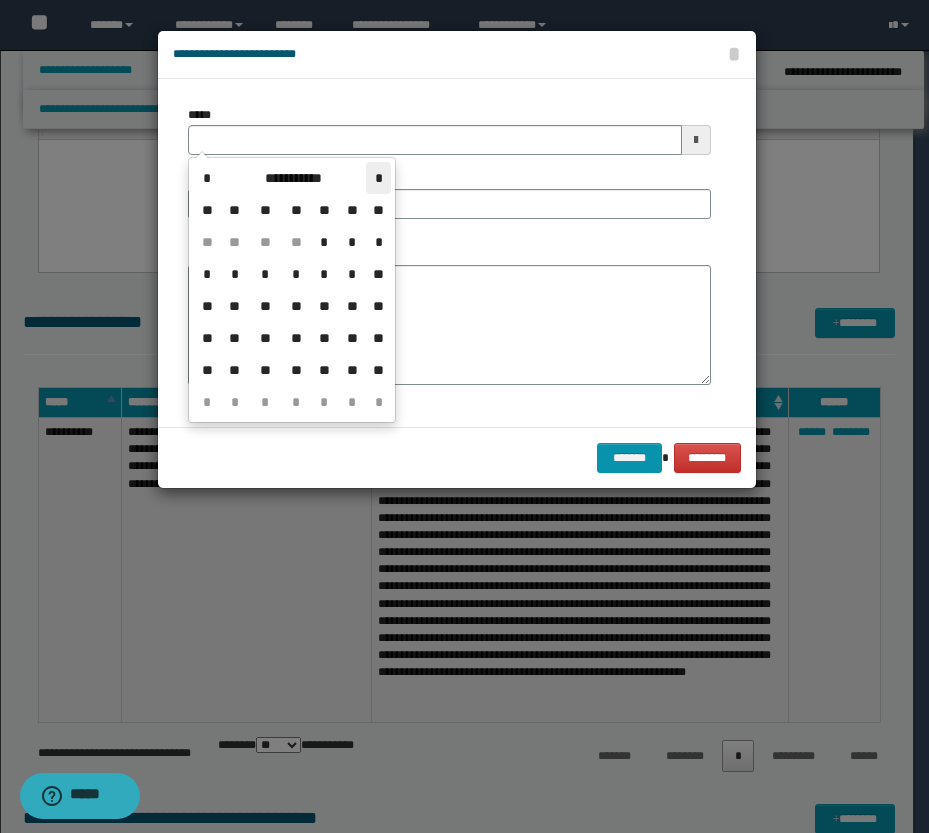 click on "*" at bounding box center (378, 178) 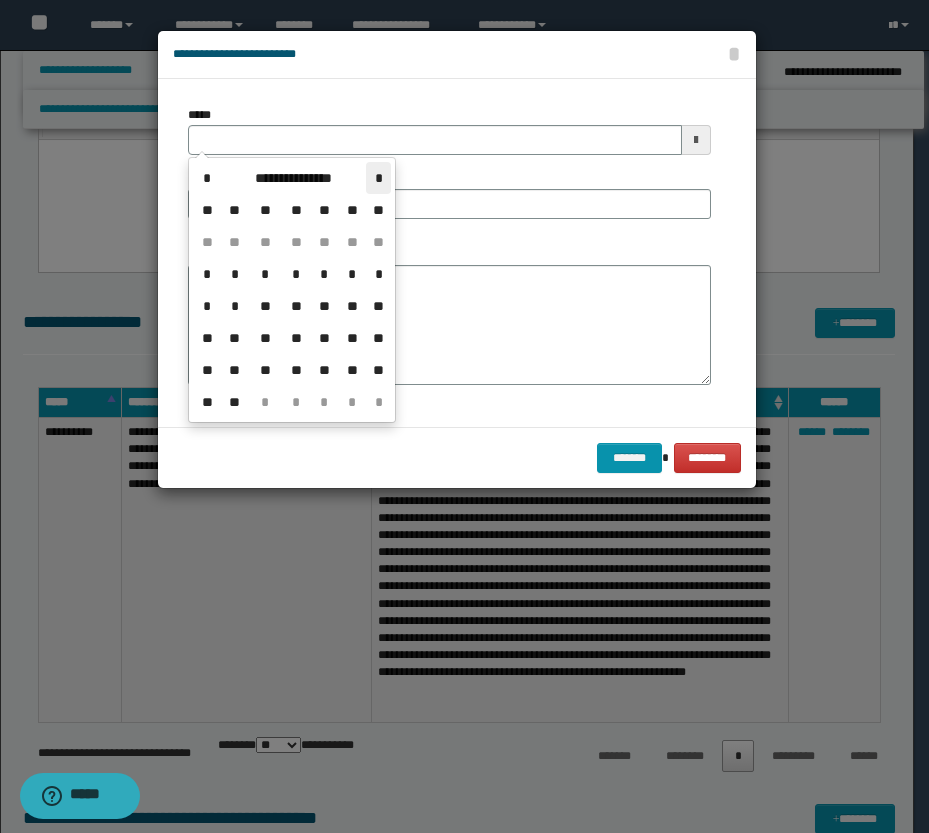 click on "*" at bounding box center [378, 178] 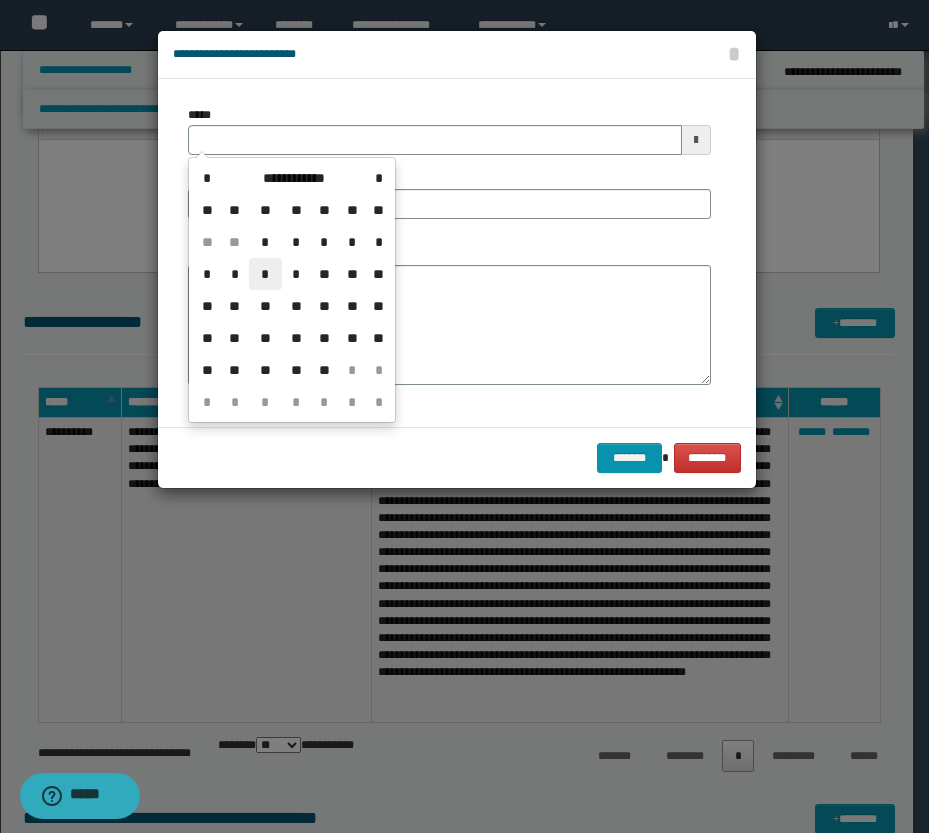 click on "*" at bounding box center [265, 274] 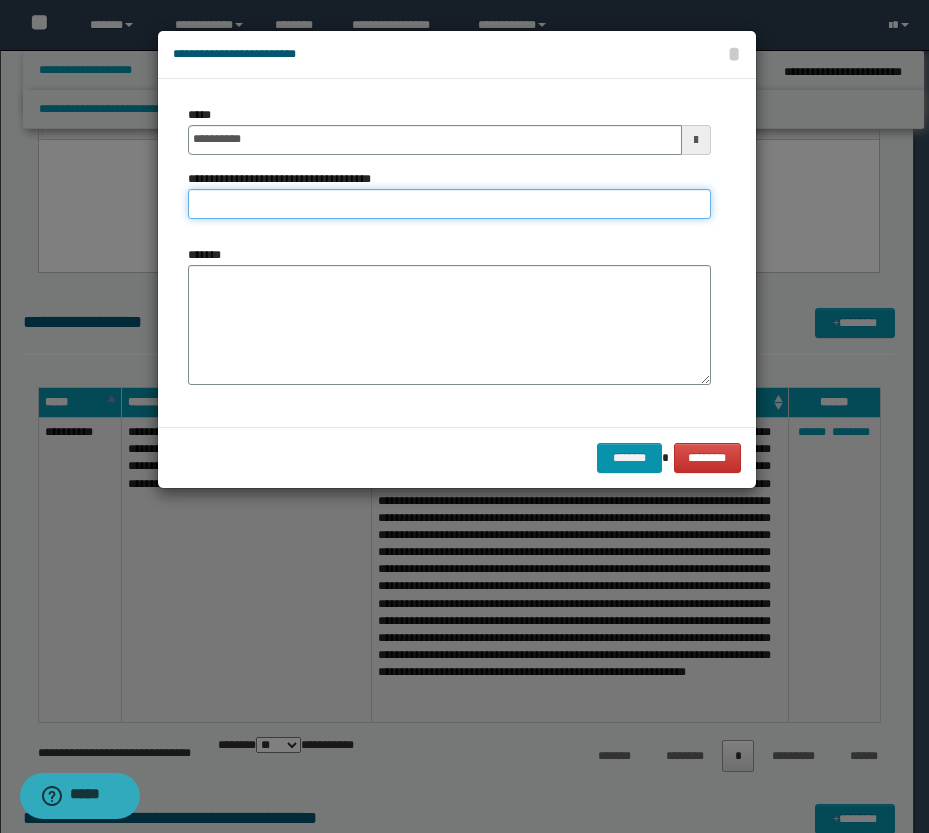 click on "**********" at bounding box center [449, 204] 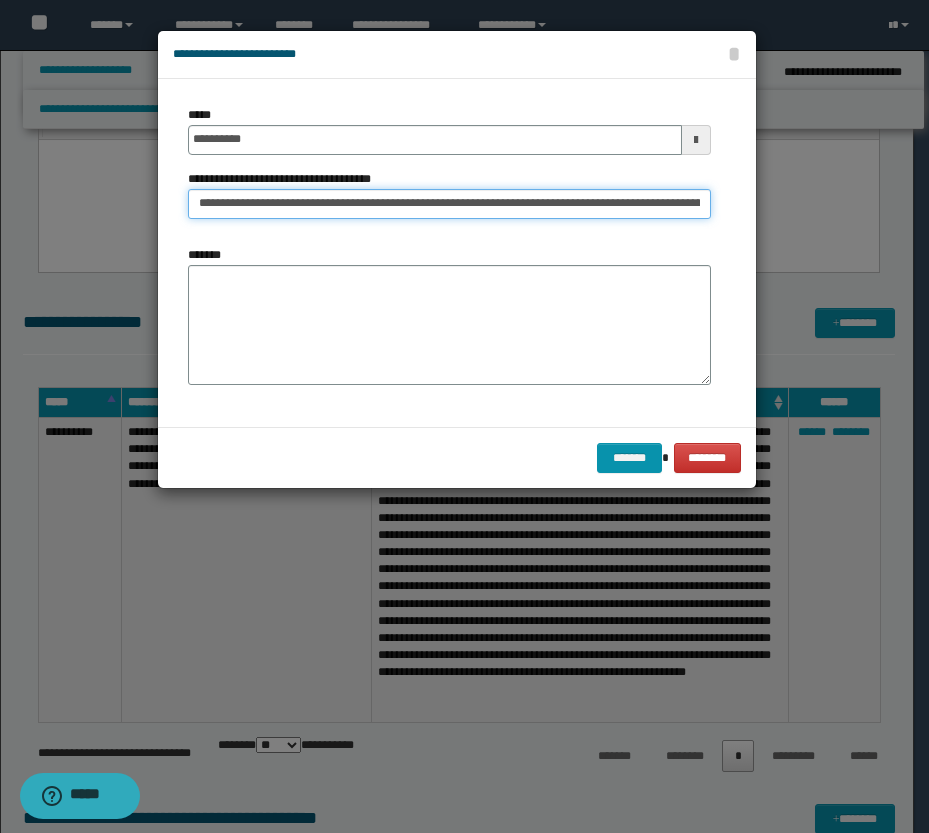 scroll, scrollTop: 0, scrollLeft: 532, axis: horizontal 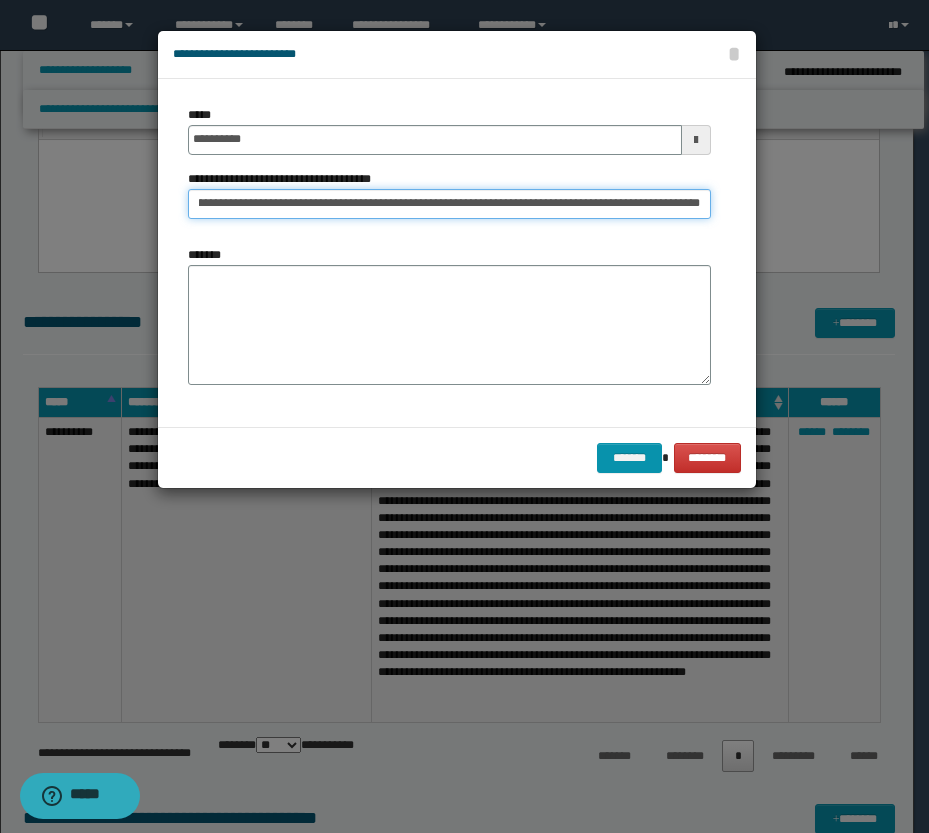 type on "**********" 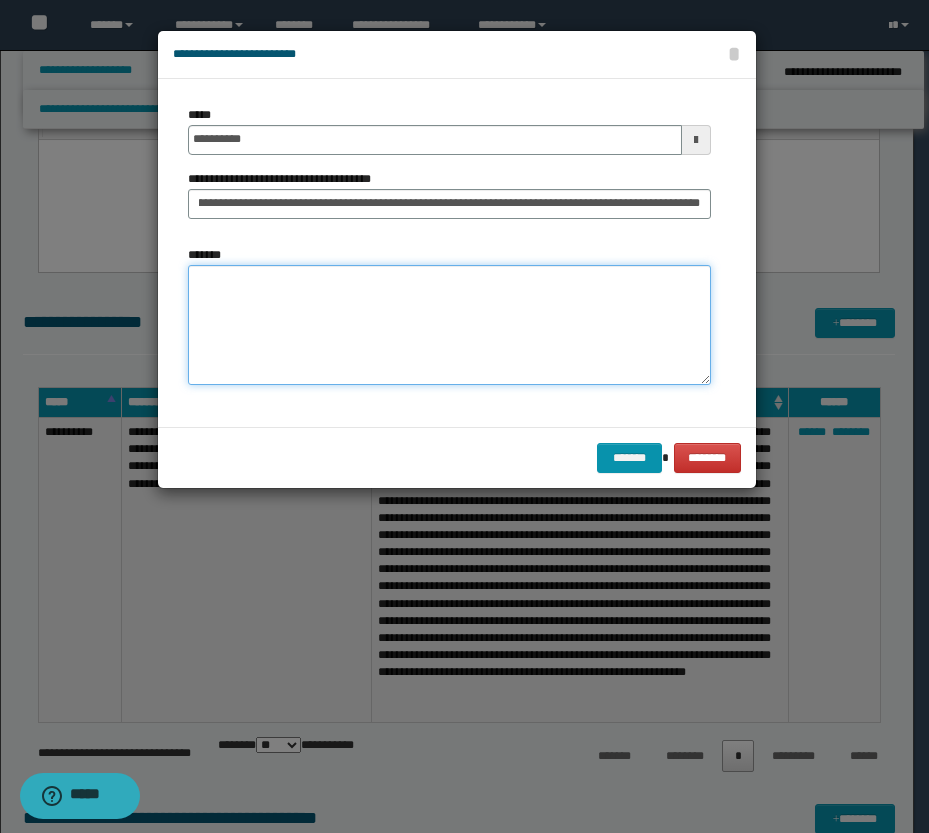 click on "*******" at bounding box center (449, 325) 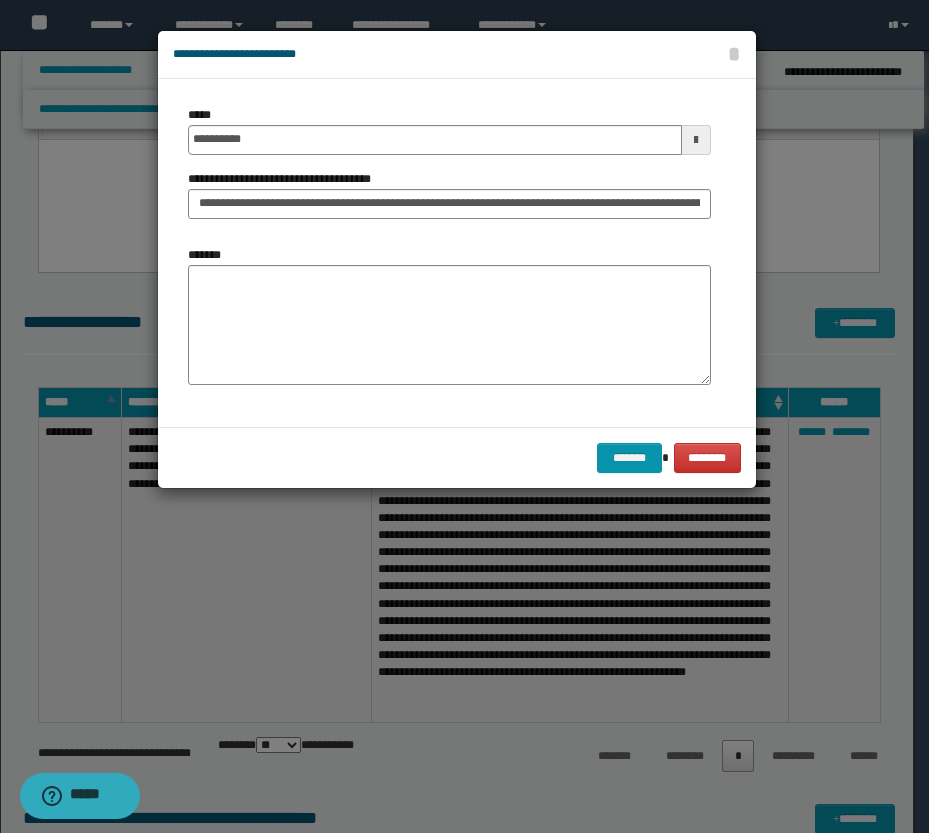 click on "*******" at bounding box center (449, 315) 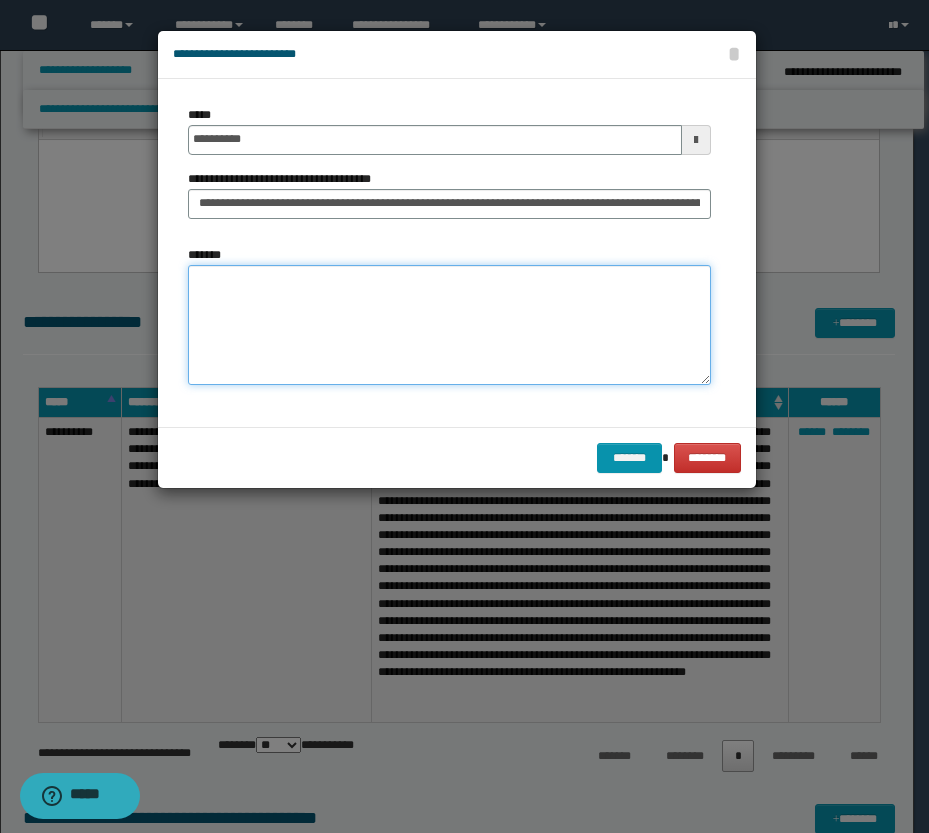click on "*******" at bounding box center [449, 325] 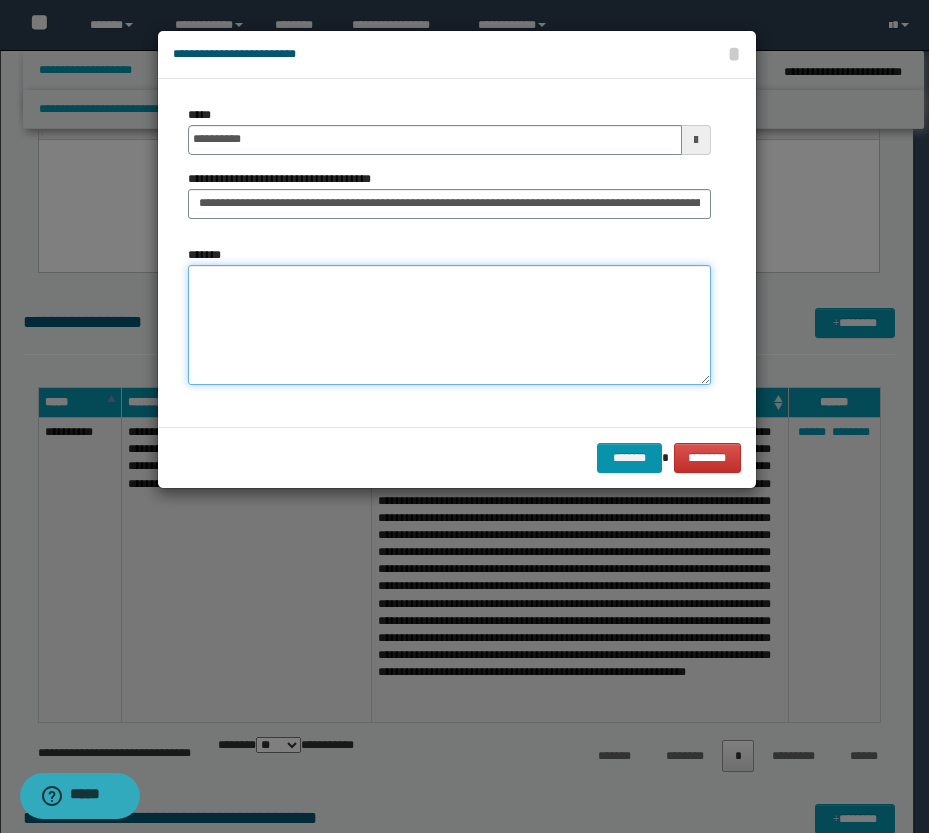 paste on "**********" 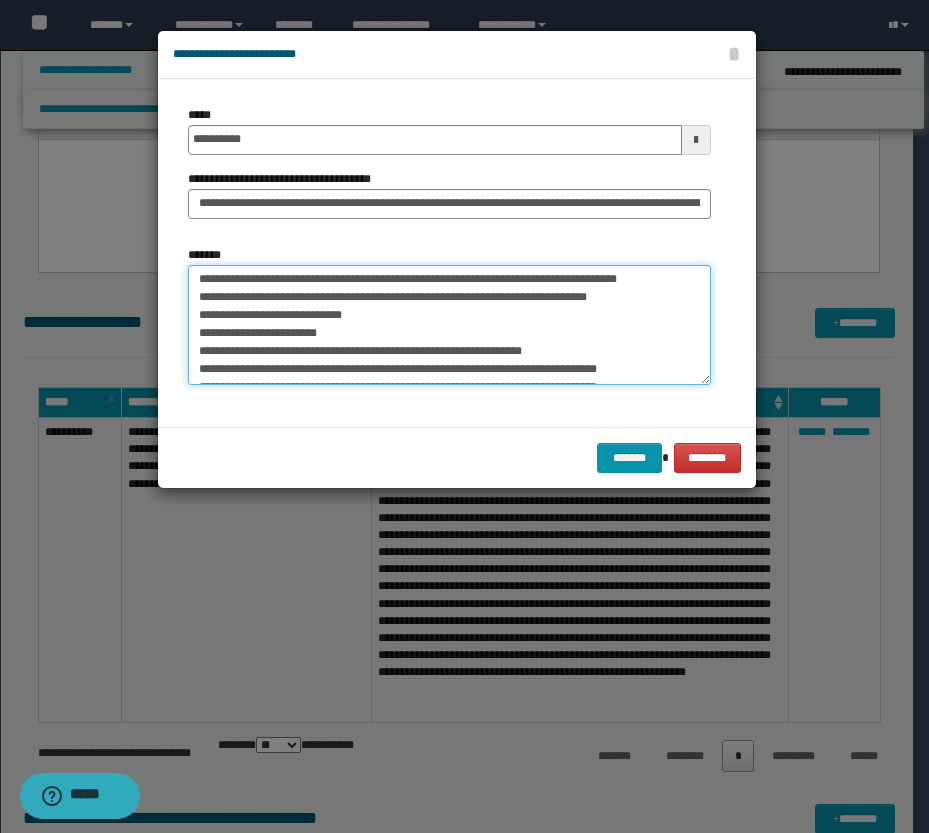 scroll, scrollTop: 0, scrollLeft: 0, axis: both 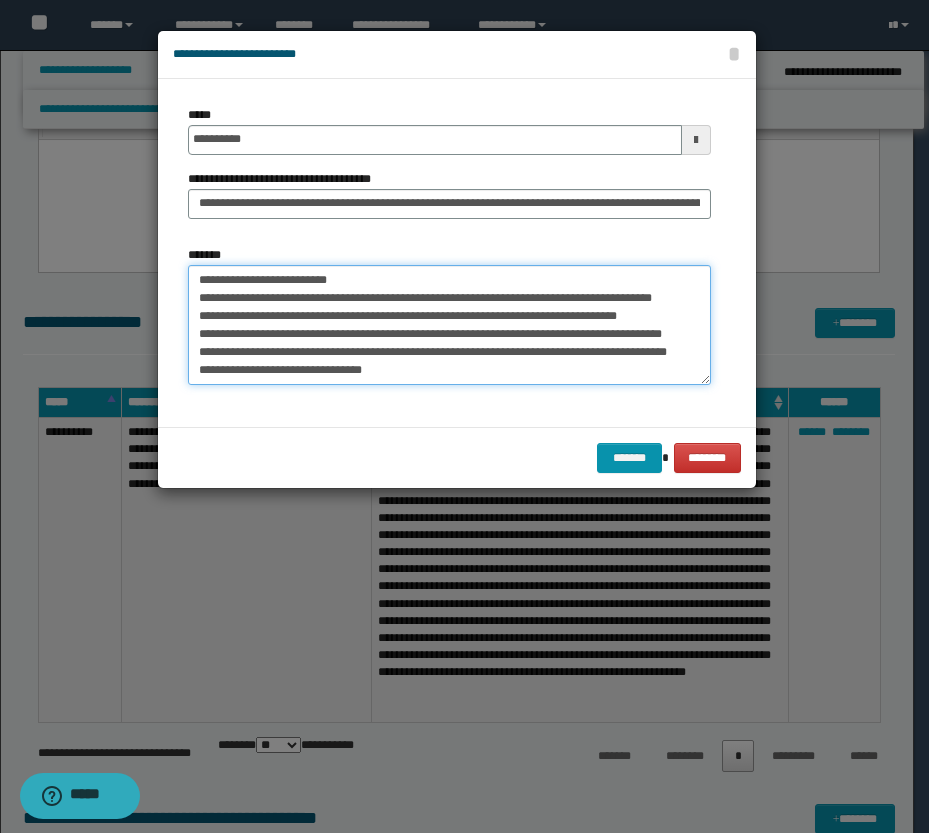 click on "**********" at bounding box center (449, 325) 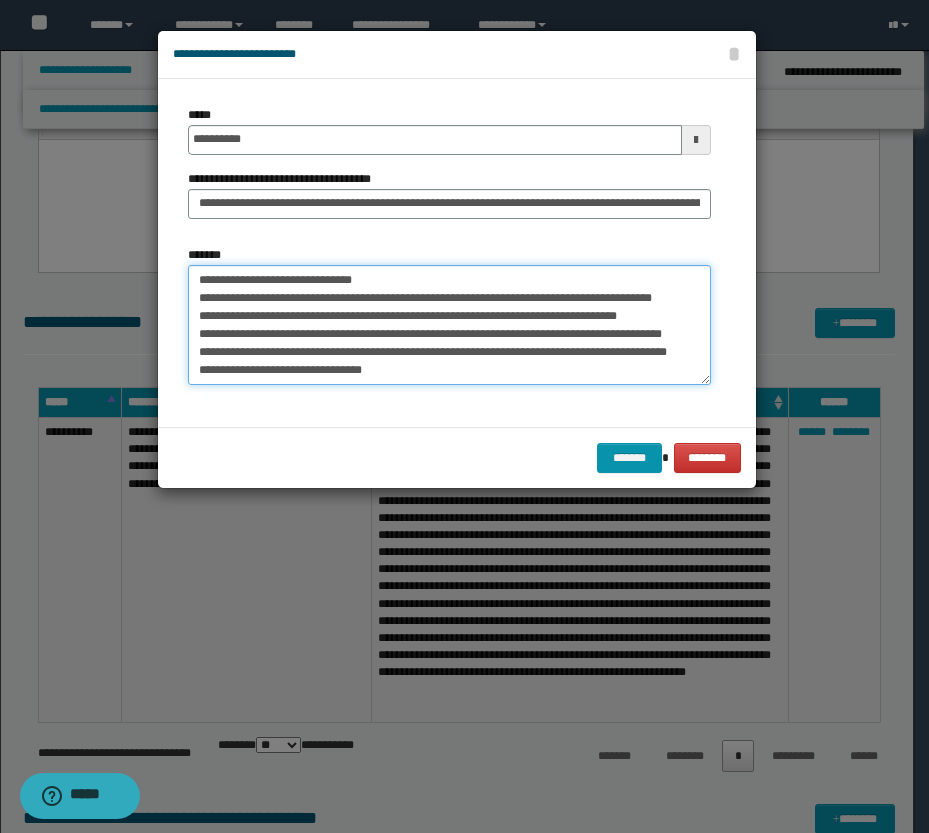 click on "**********" at bounding box center (449, 325) 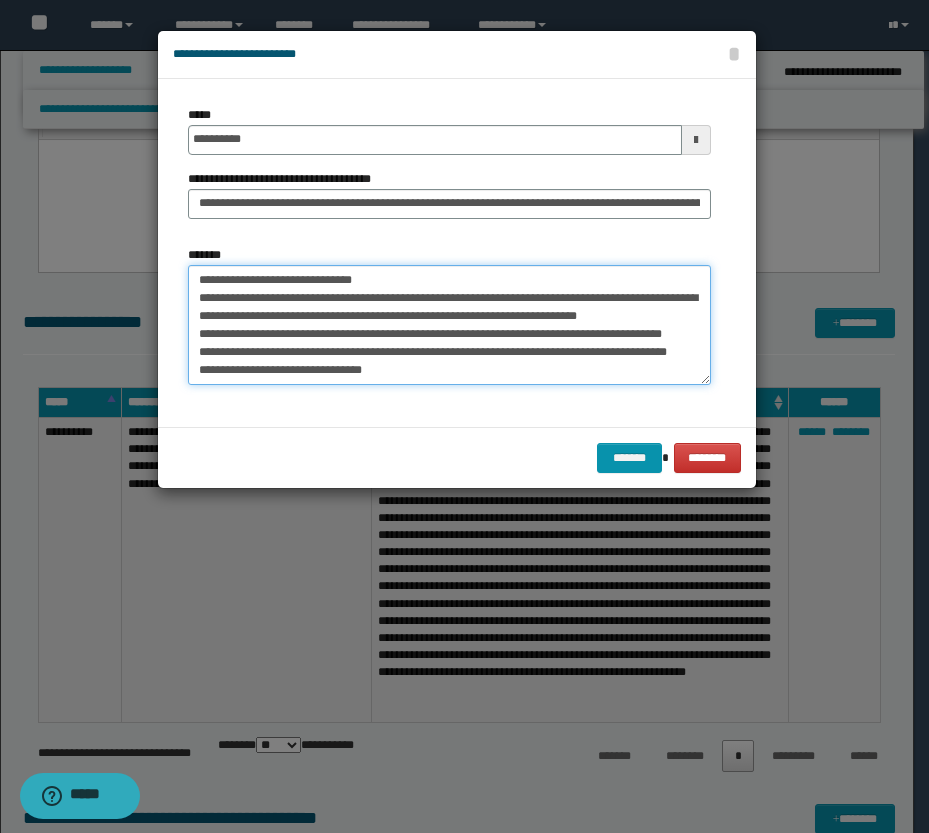 click on "**********" at bounding box center [449, 325] 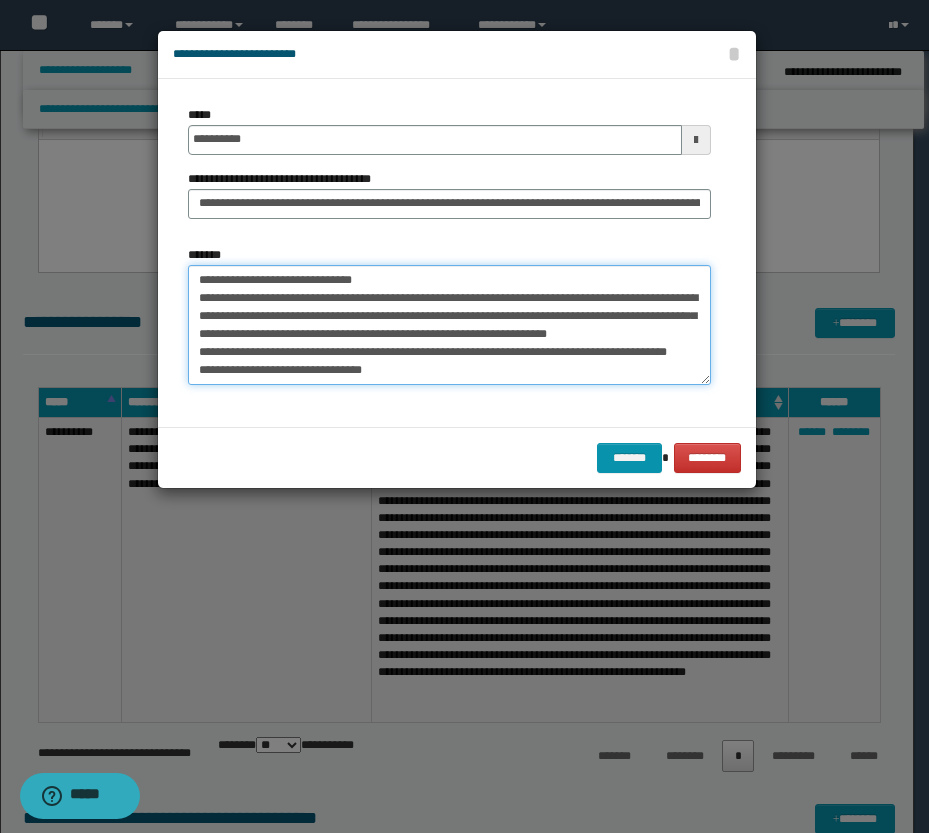 click on "**********" at bounding box center (449, 325) 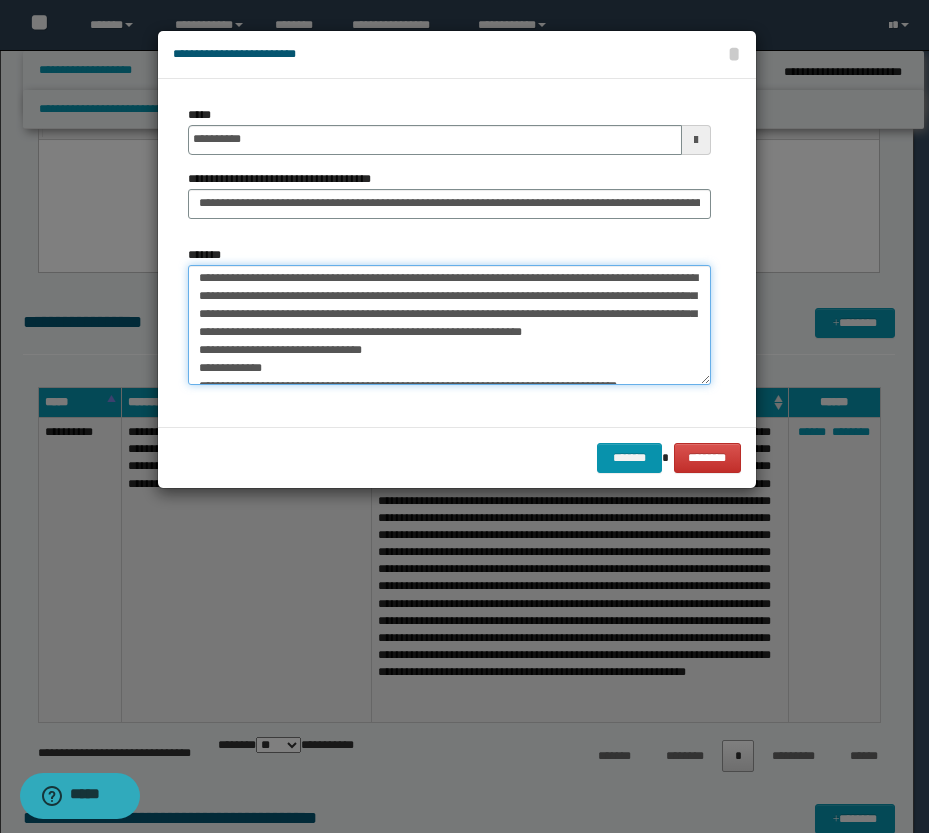 scroll, scrollTop: 40, scrollLeft: 0, axis: vertical 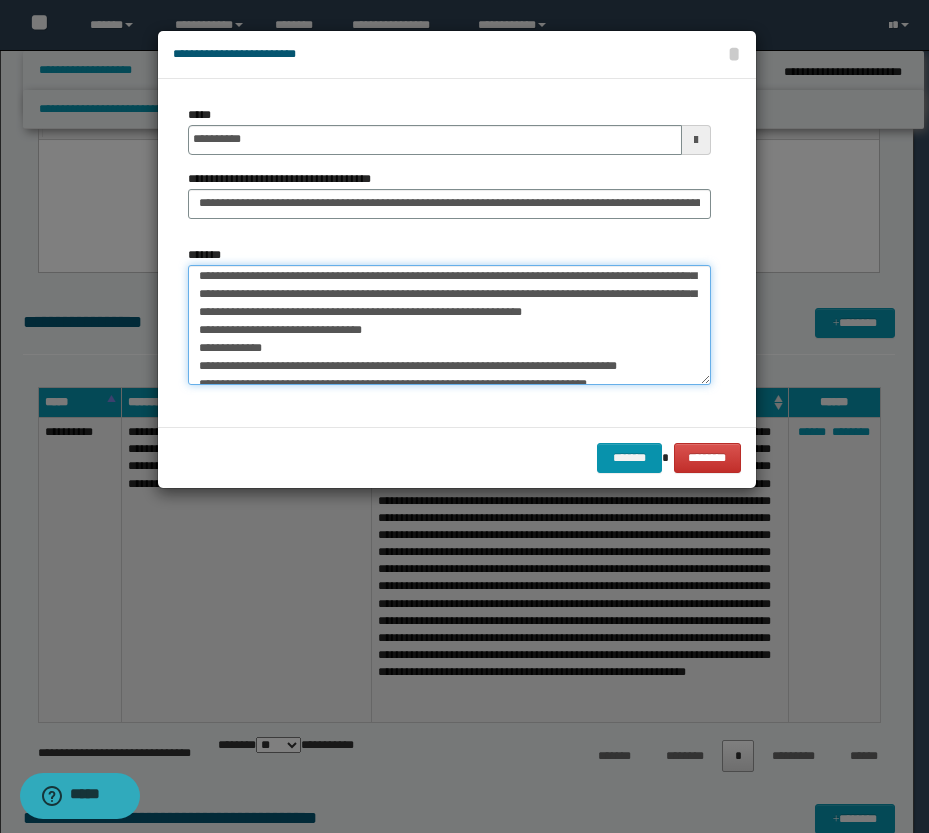 click on "**********" at bounding box center (449, 325) 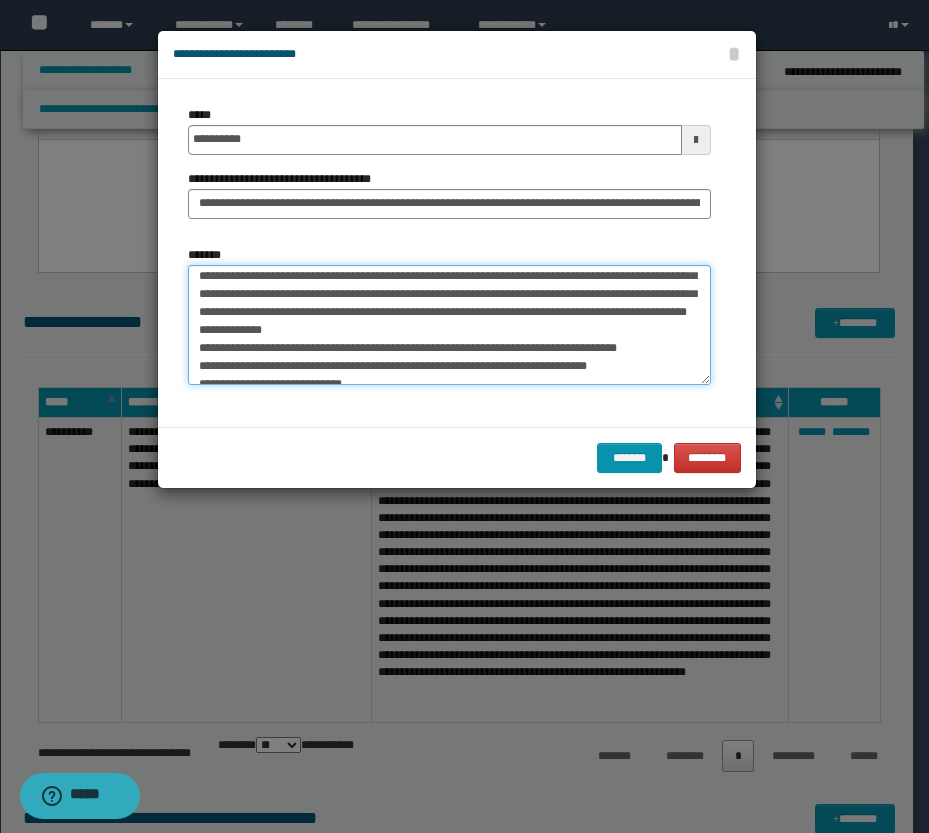scroll, scrollTop: 22, scrollLeft: 0, axis: vertical 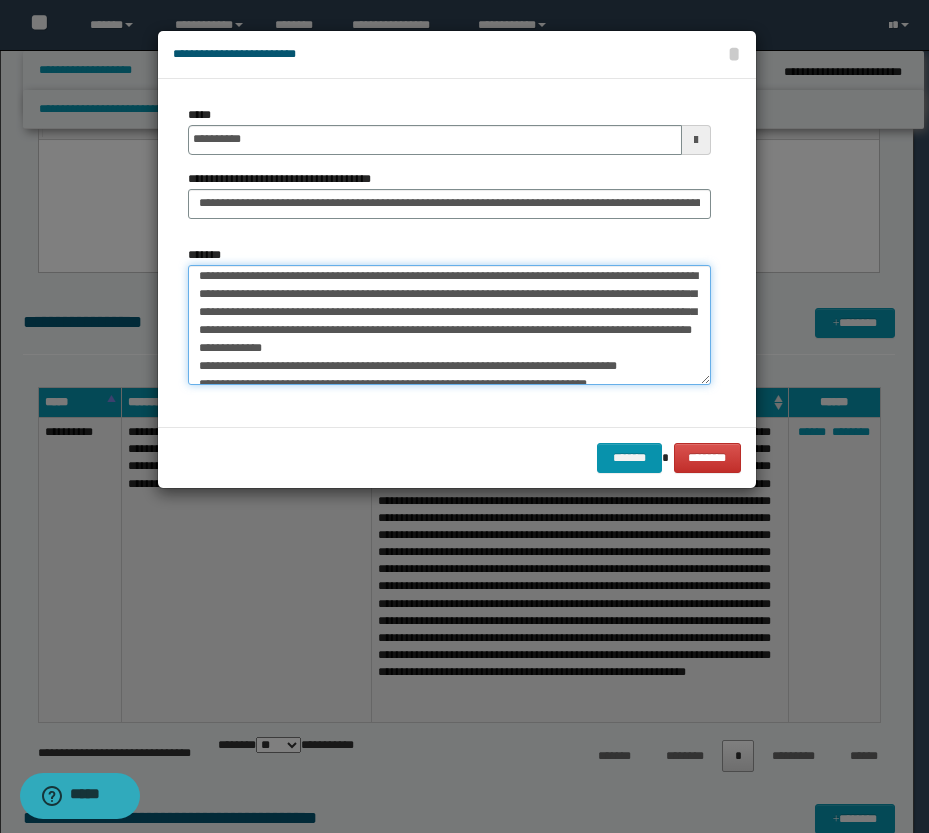 click on "**********" at bounding box center (449, 325) 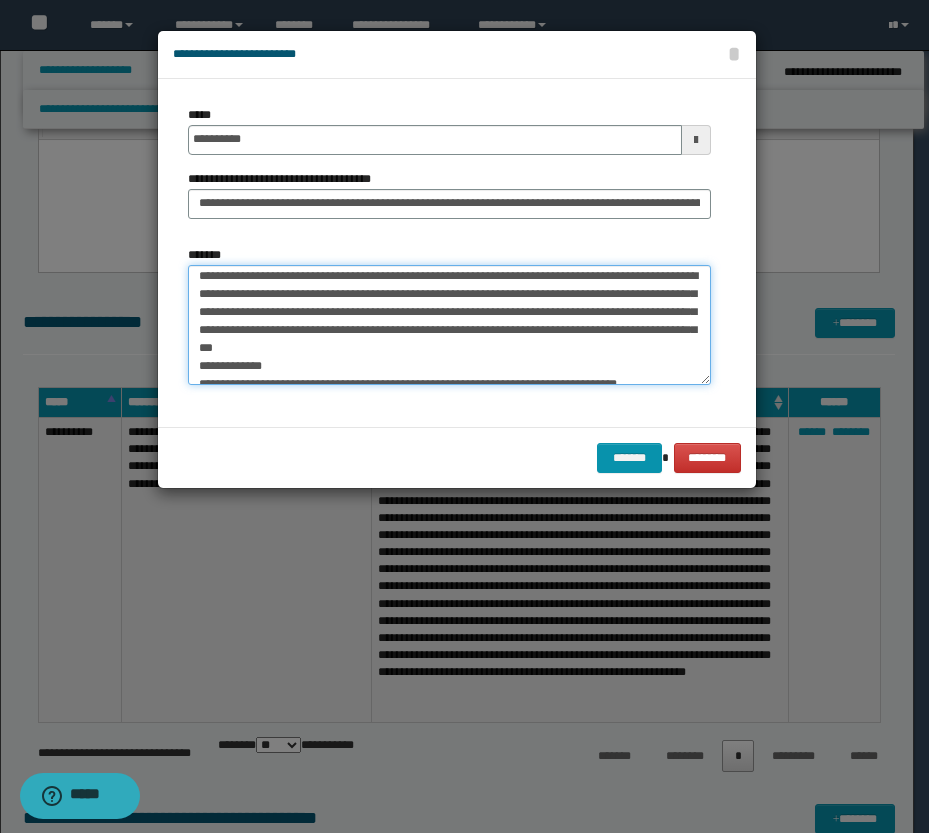 click on "**********" at bounding box center [449, 325] 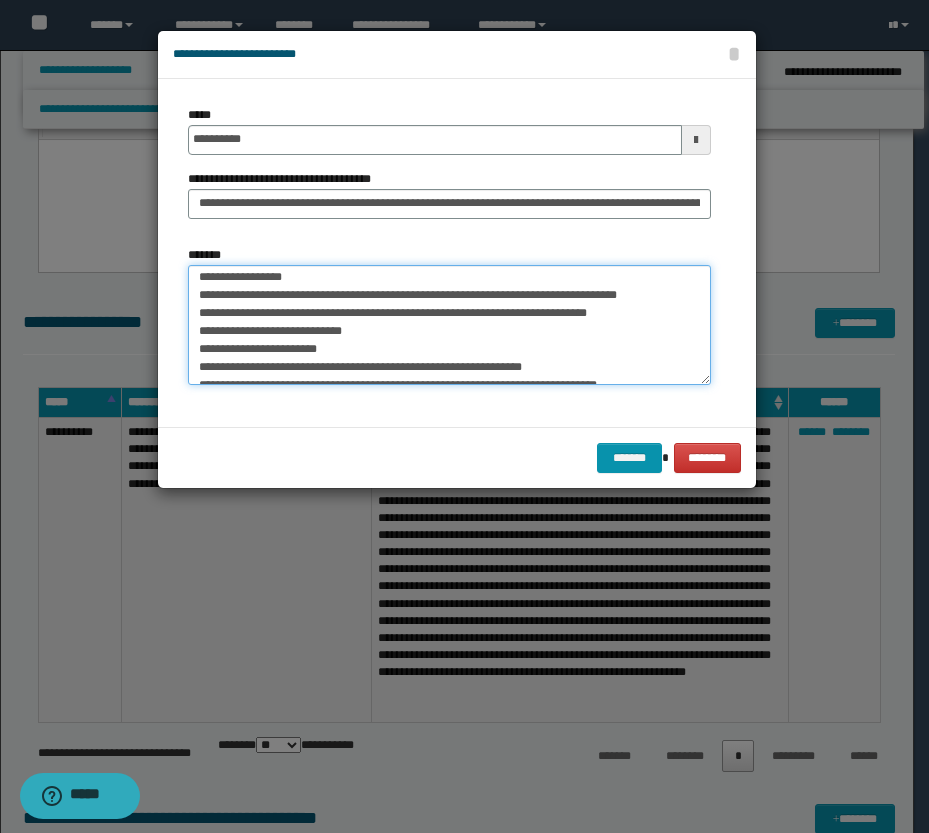 scroll, scrollTop: 62, scrollLeft: 0, axis: vertical 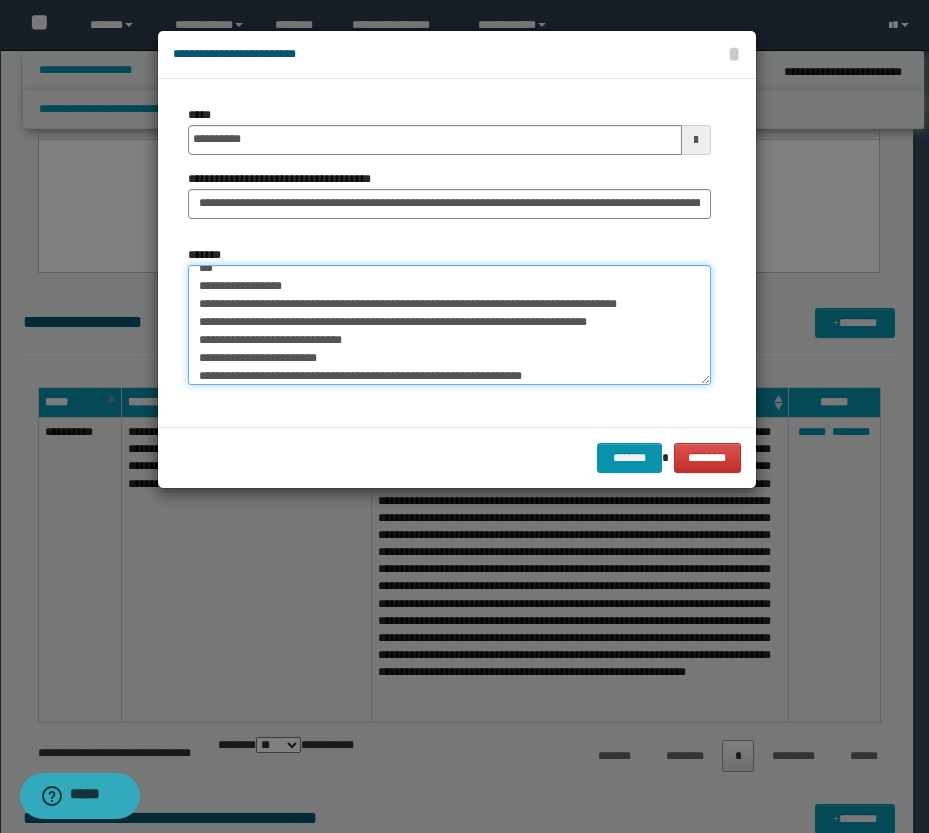 click on "**********" at bounding box center [449, 325] 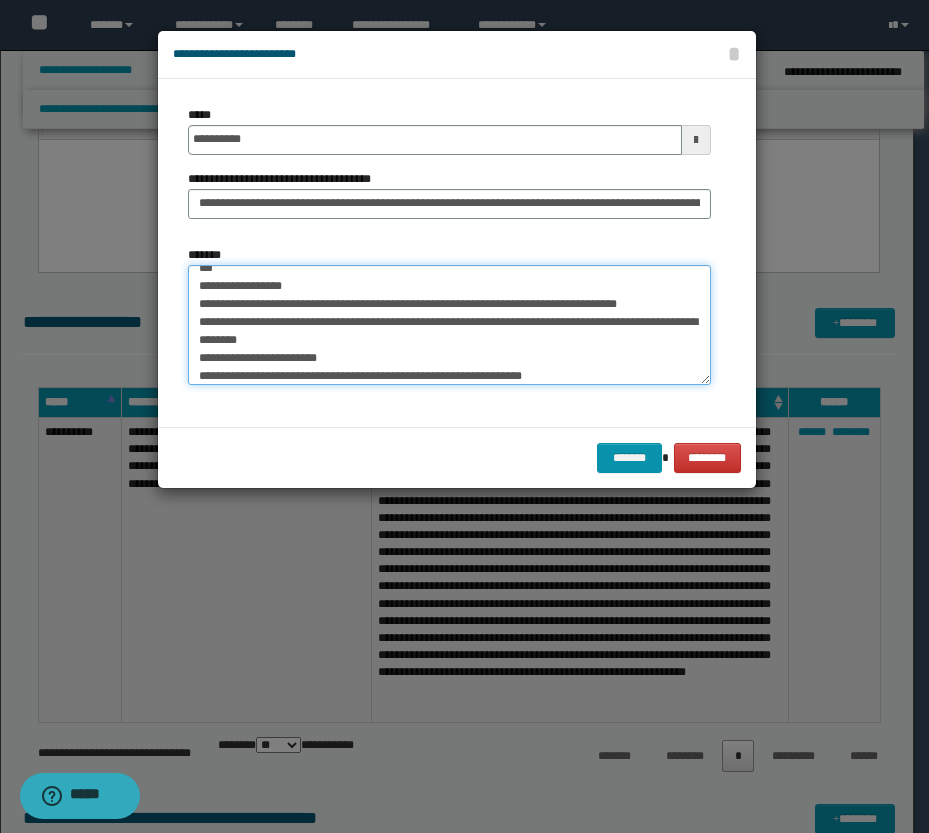 click on "**********" at bounding box center (449, 325) 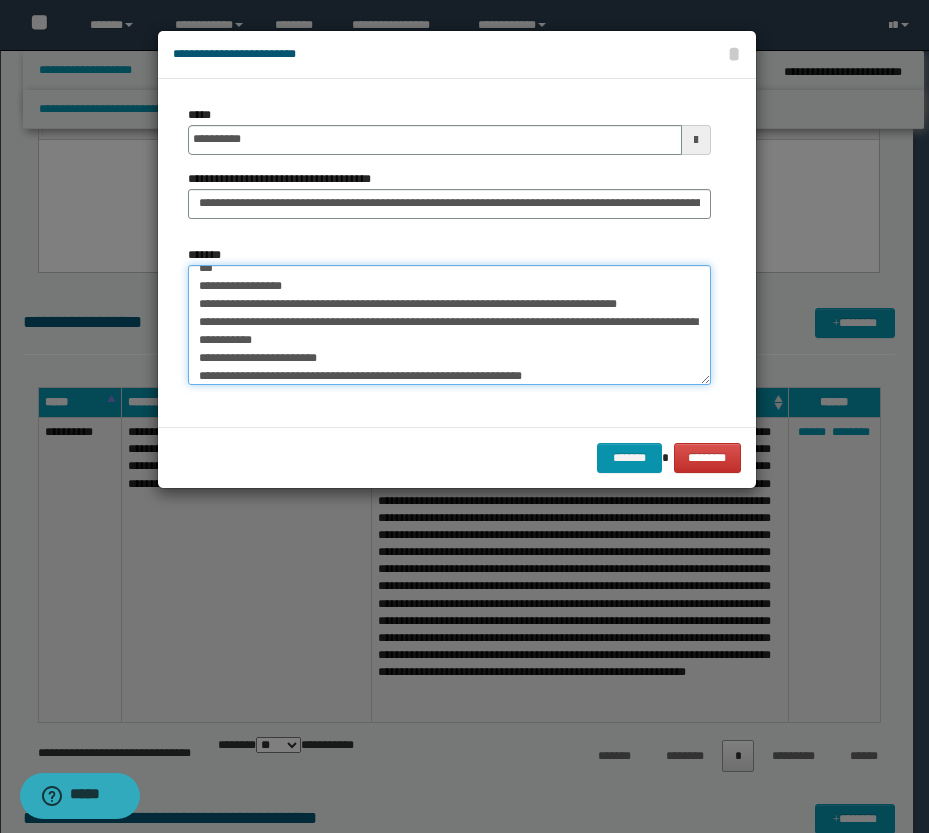click on "**********" at bounding box center [449, 325] 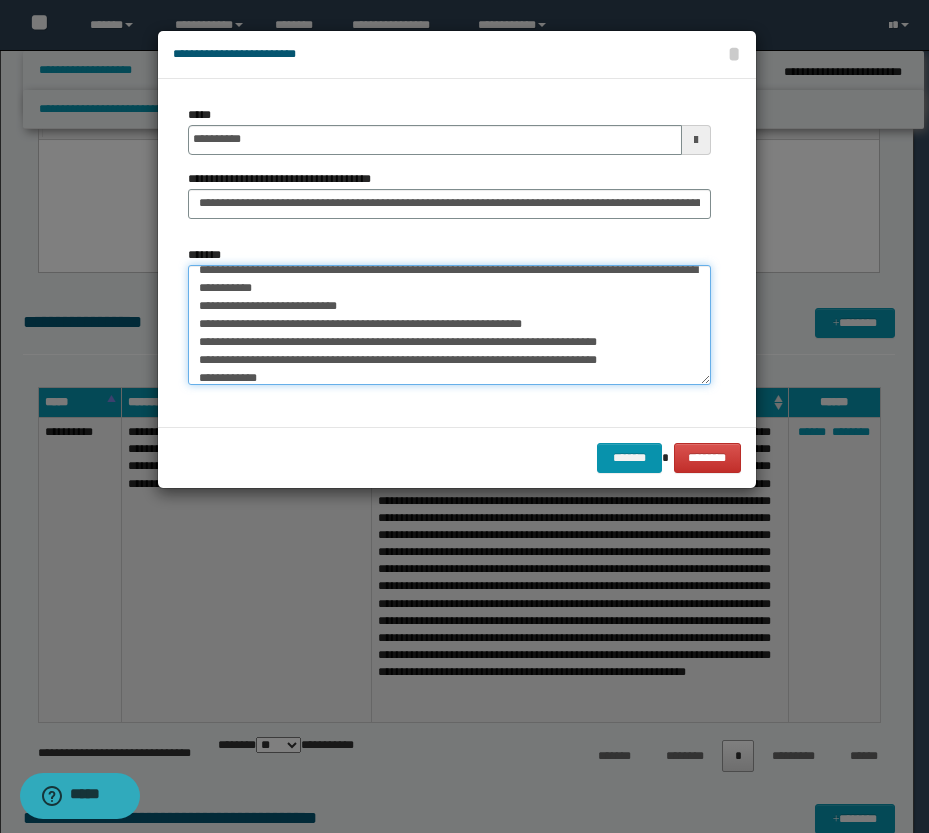 scroll, scrollTop: 162, scrollLeft: 0, axis: vertical 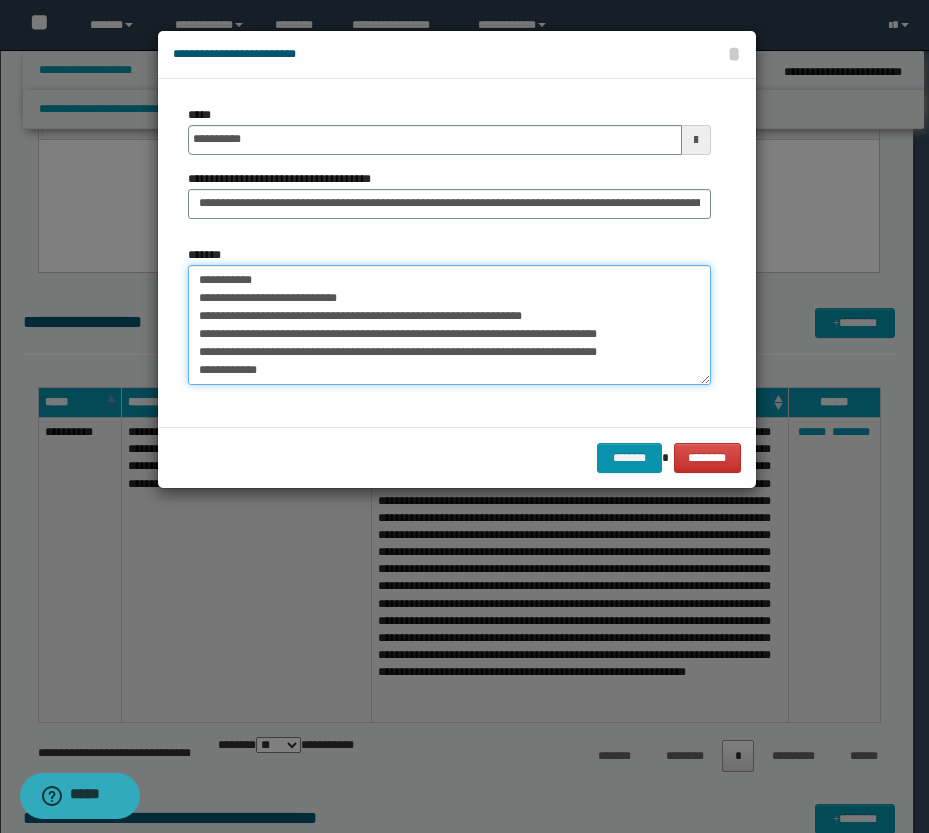 click on "**********" at bounding box center [449, 325] 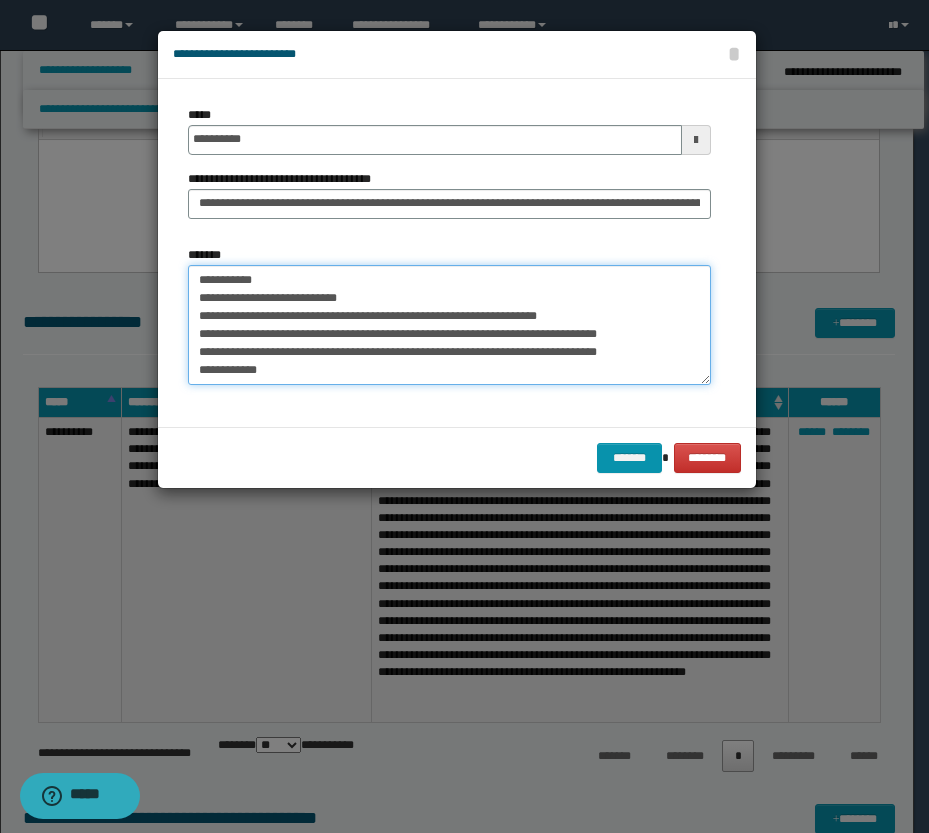 click on "**********" at bounding box center [449, 325] 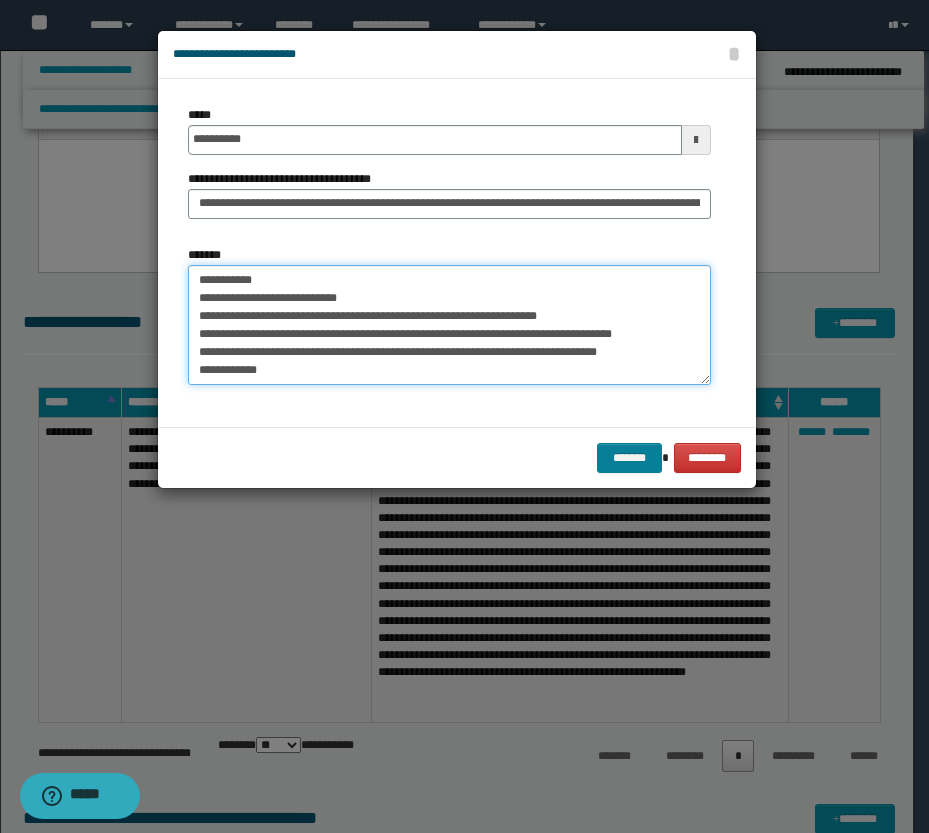 type on "**********" 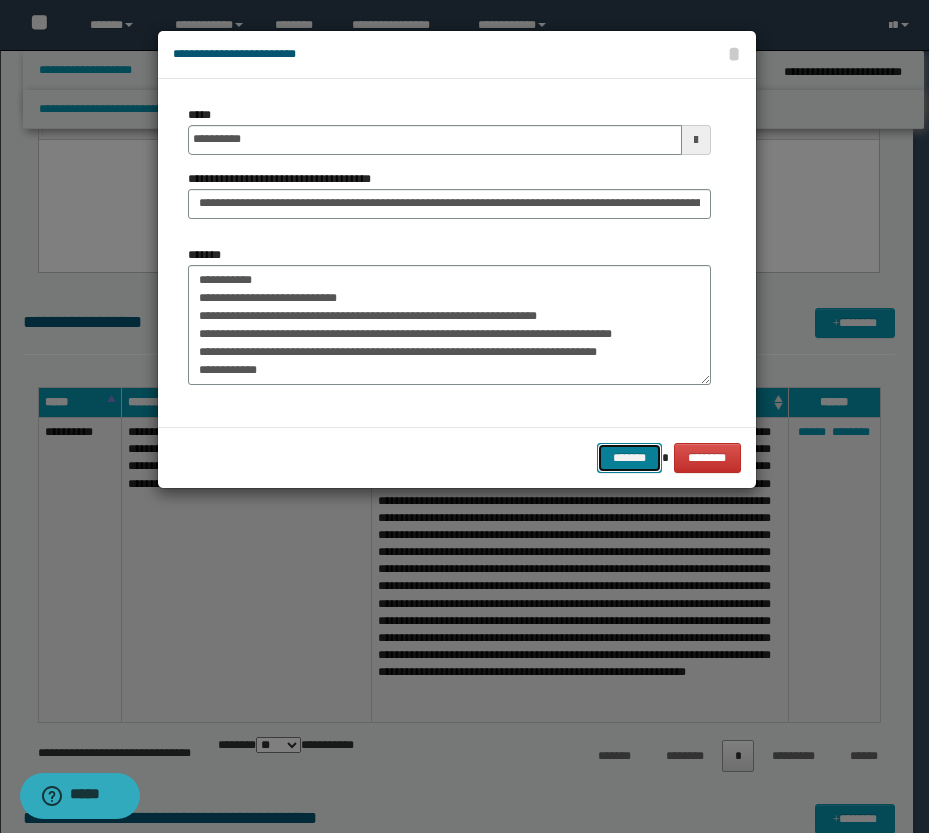 click on "*******" at bounding box center [629, 458] 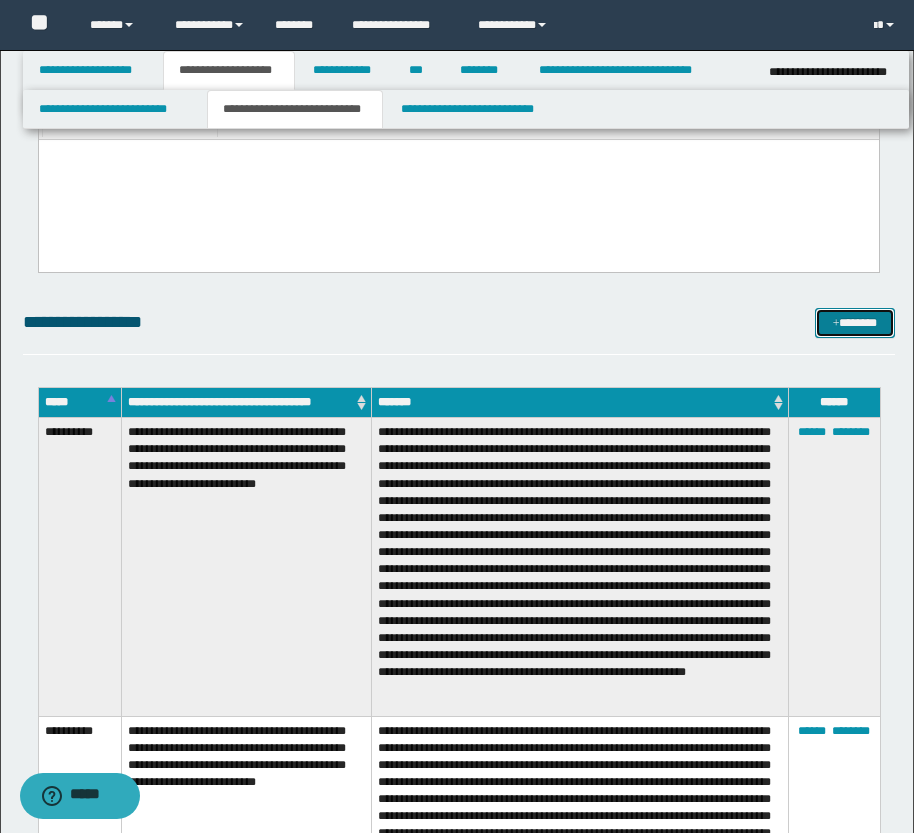 click on "*******" at bounding box center (855, 323) 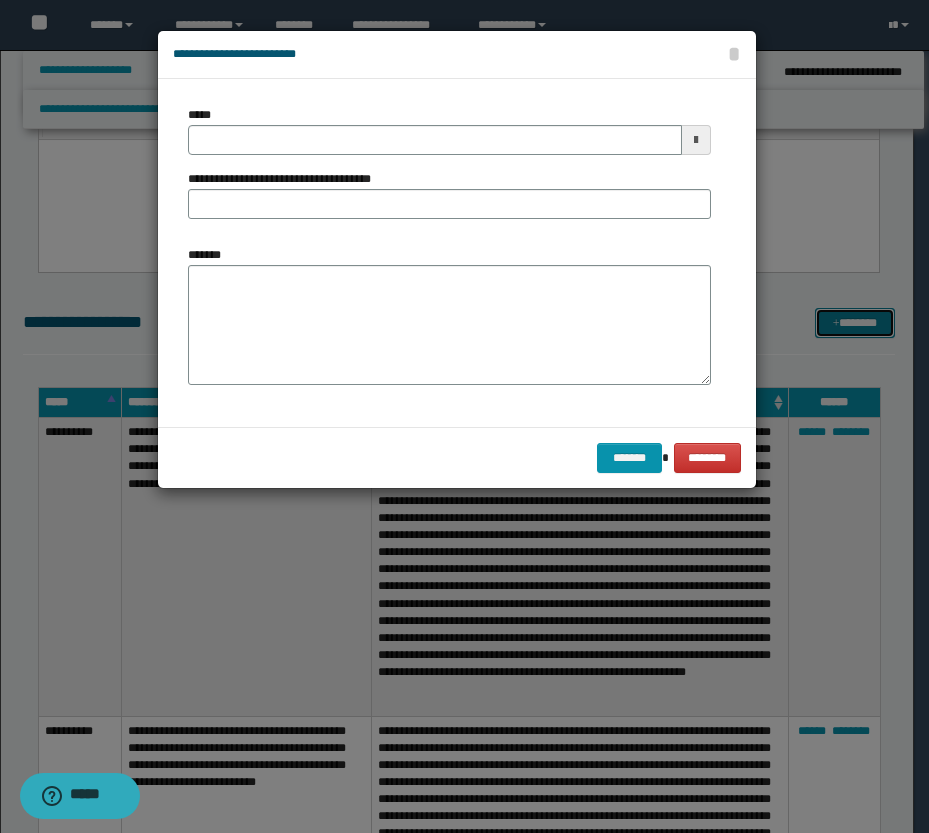 scroll, scrollTop: 0, scrollLeft: 0, axis: both 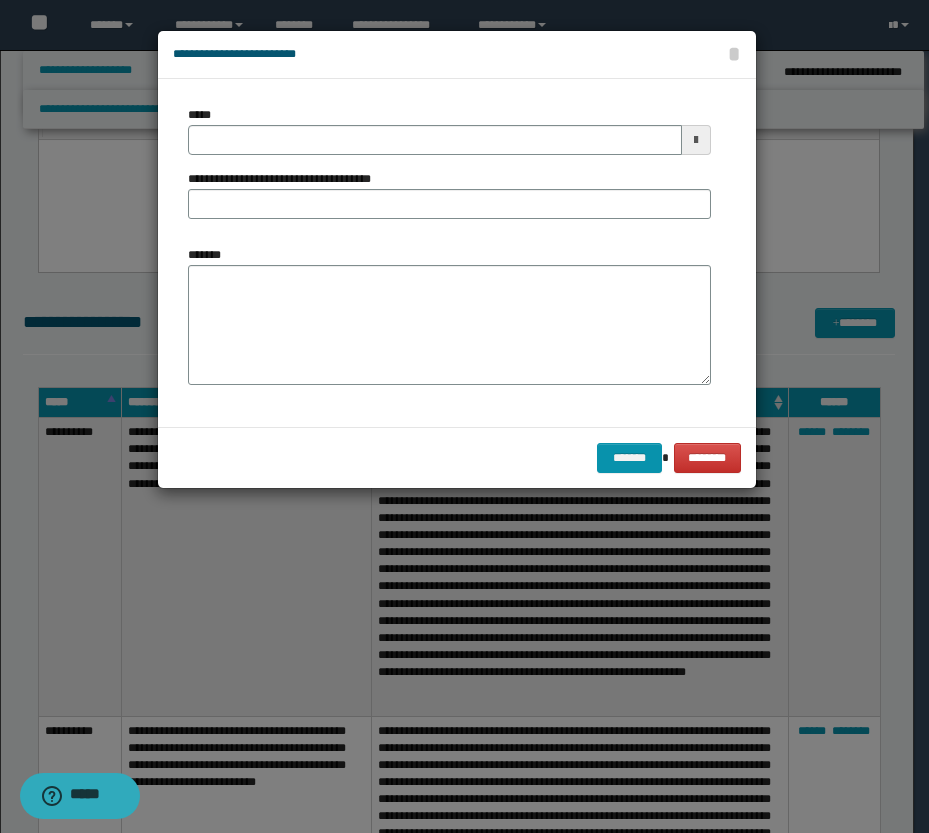 click at bounding box center (696, 140) 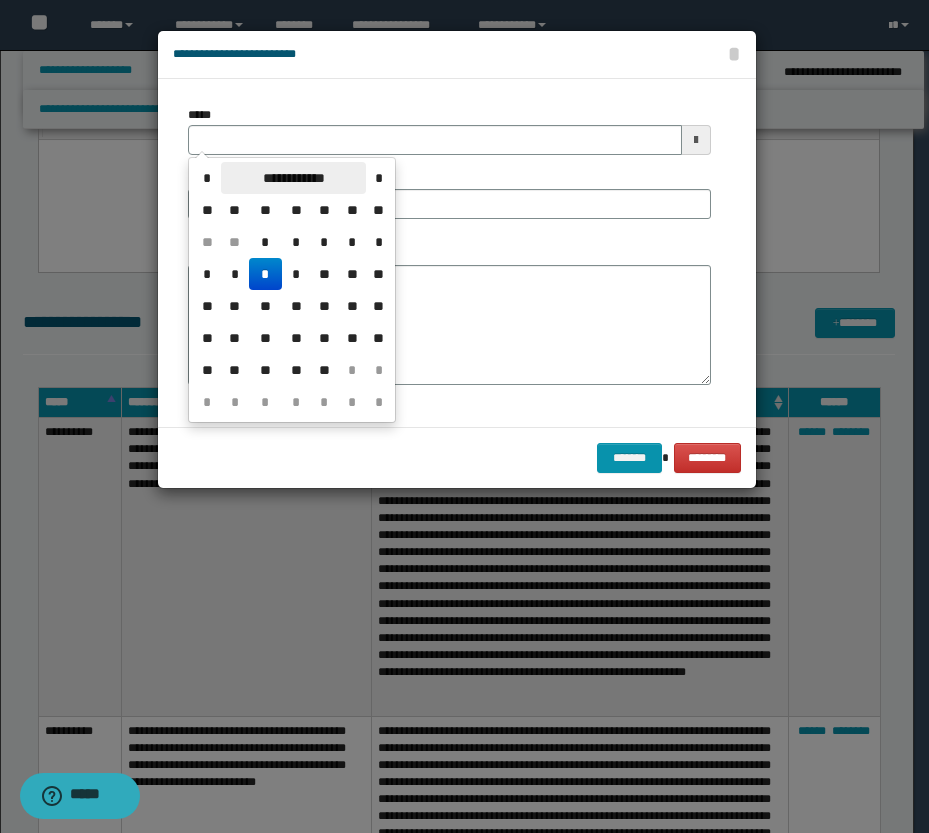 click on "**********" at bounding box center (293, 178) 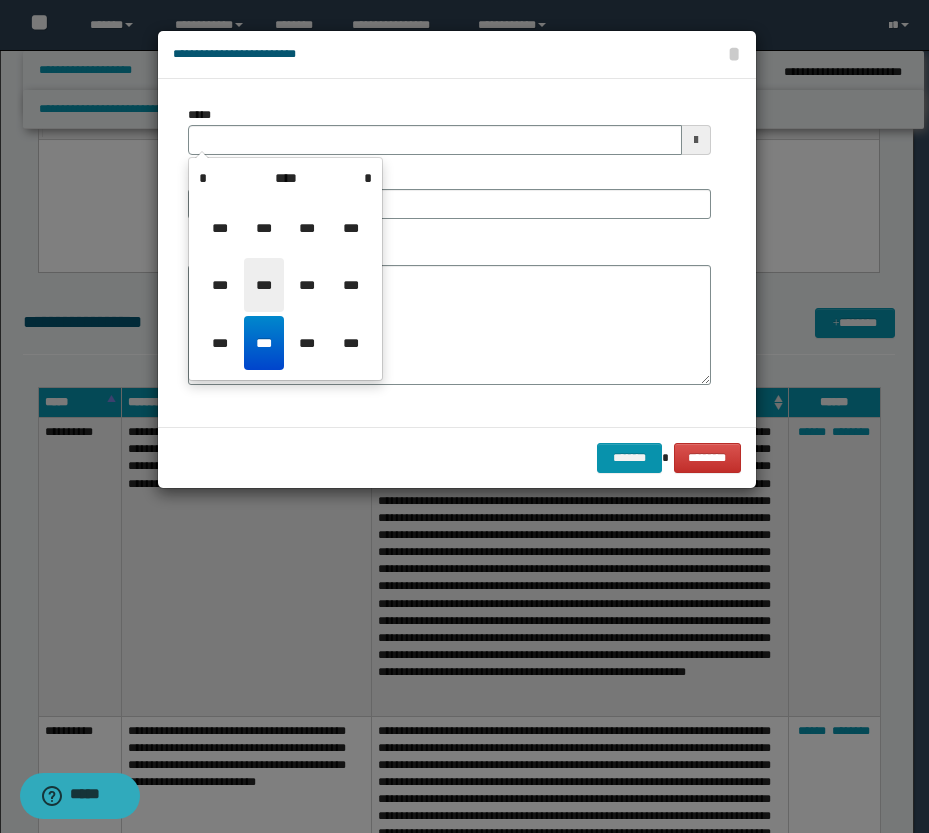 click on "***" at bounding box center [264, 285] 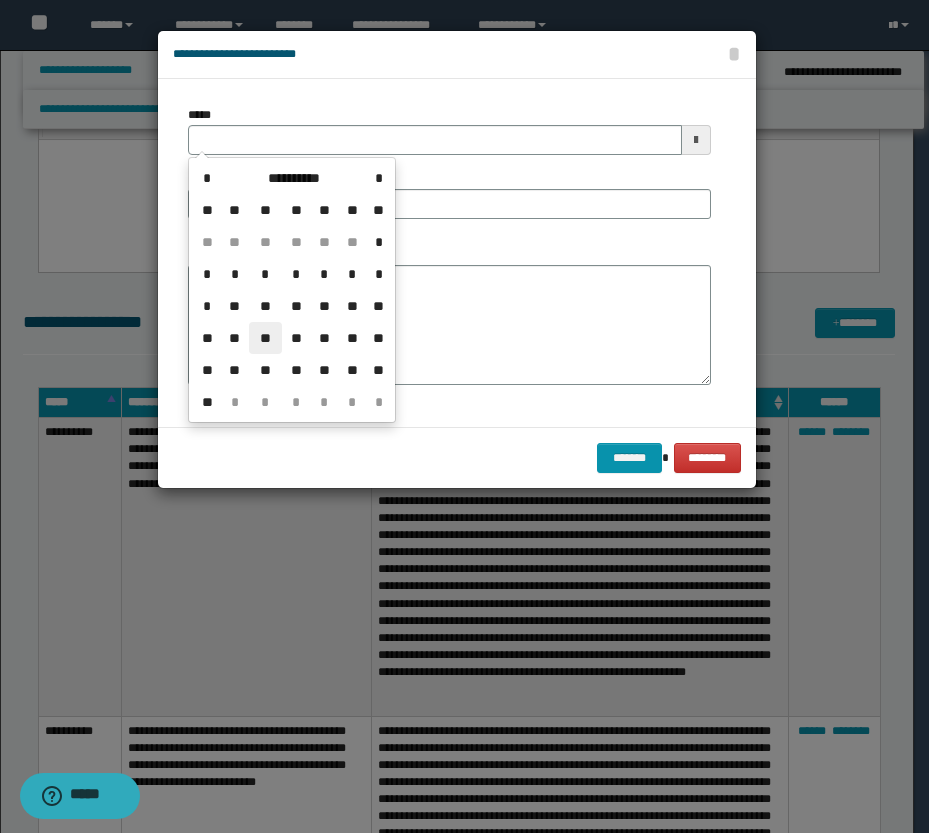 click on "**" at bounding box center [265, 338] 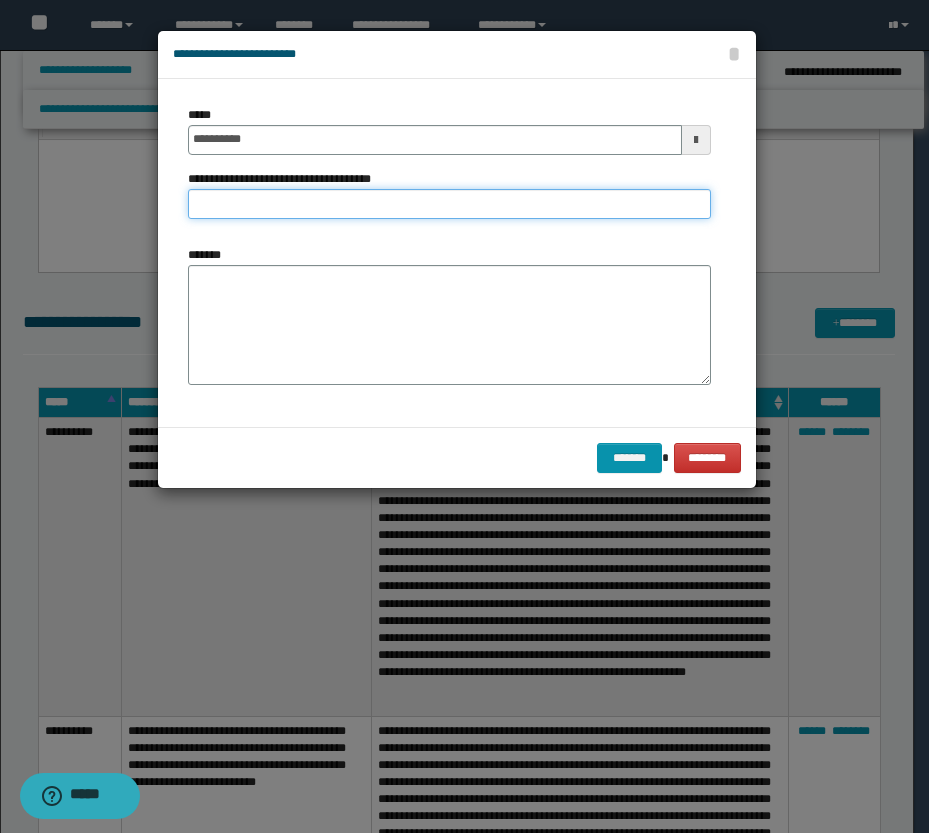 click on "**********" at bounding box center [449, 204] 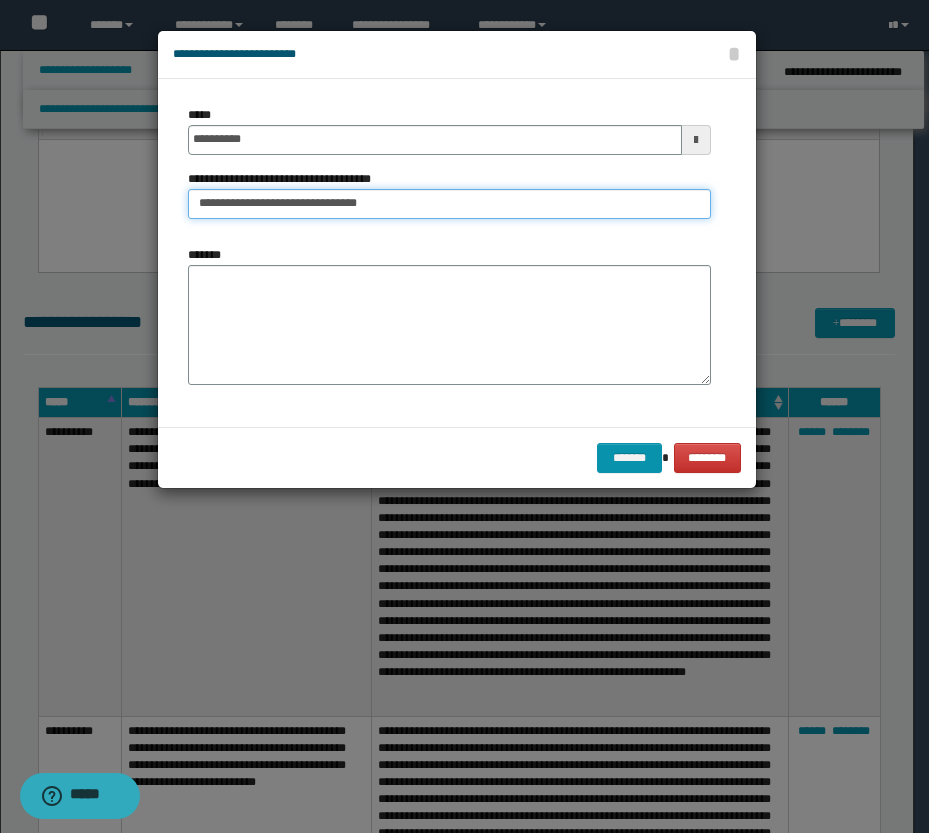 type on "**********" 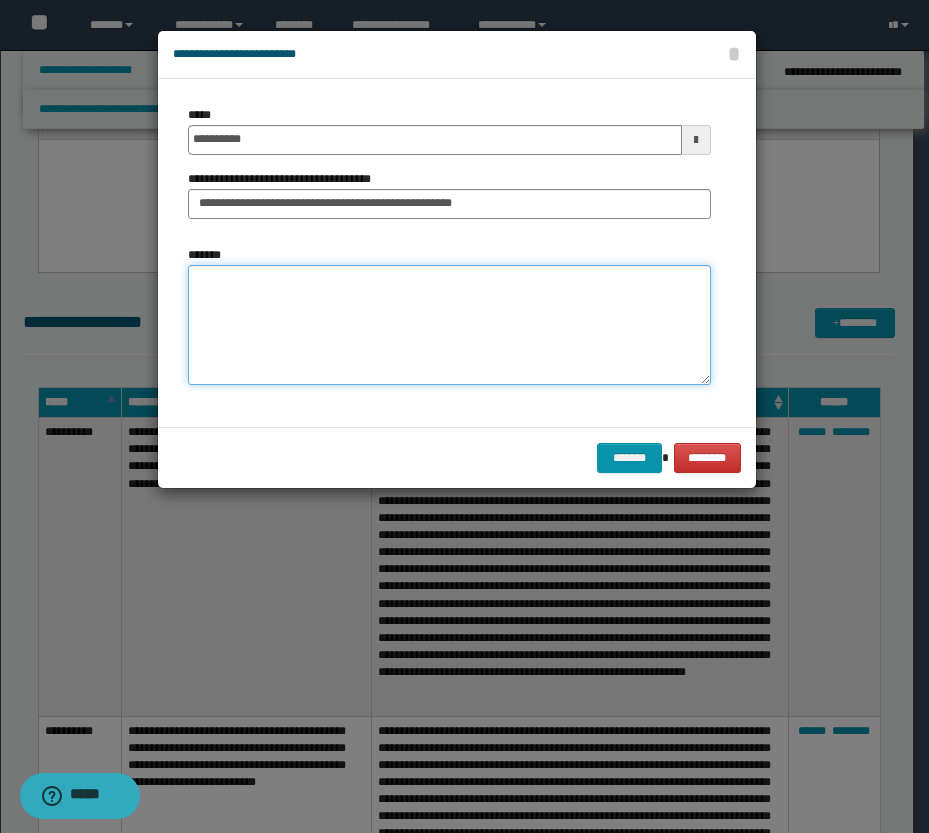 click on "*******" at bounding box center (449, 325) 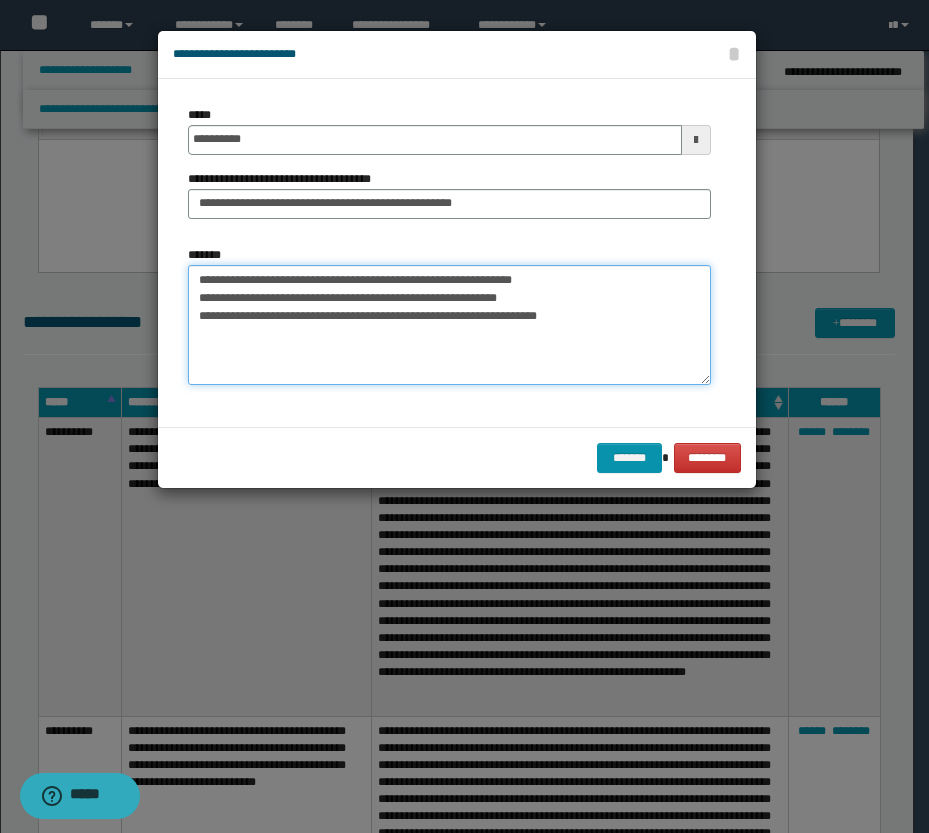 click on "**********" at bounding box center [449, 325] 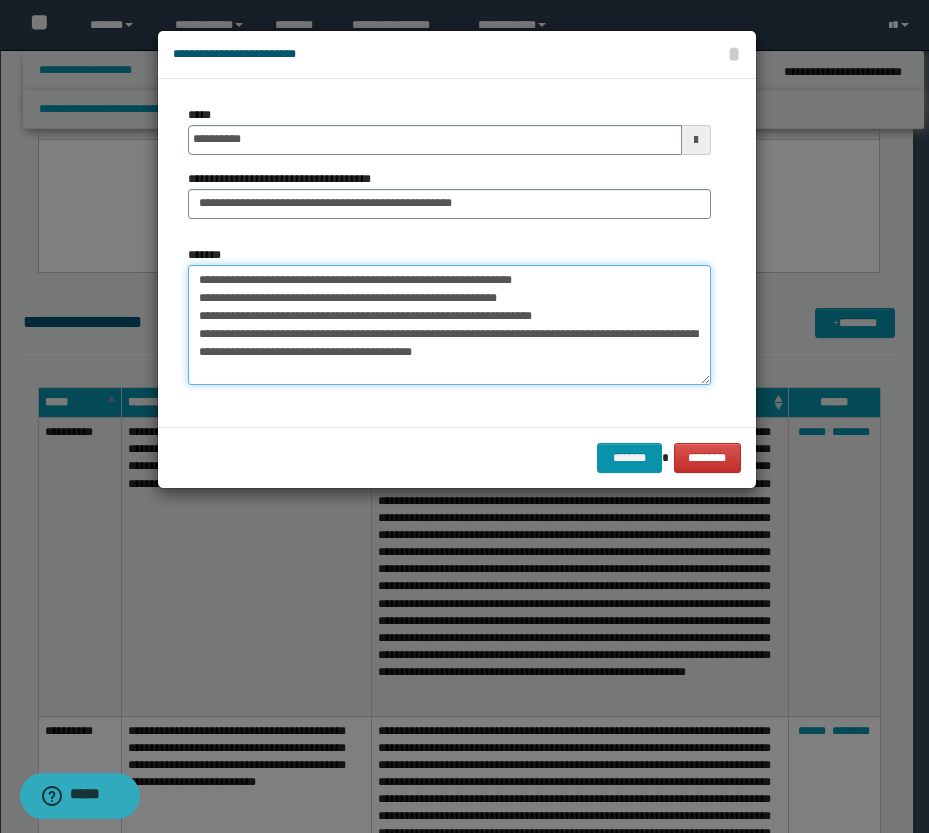 click on "**********" at bounding box center (449, 325) 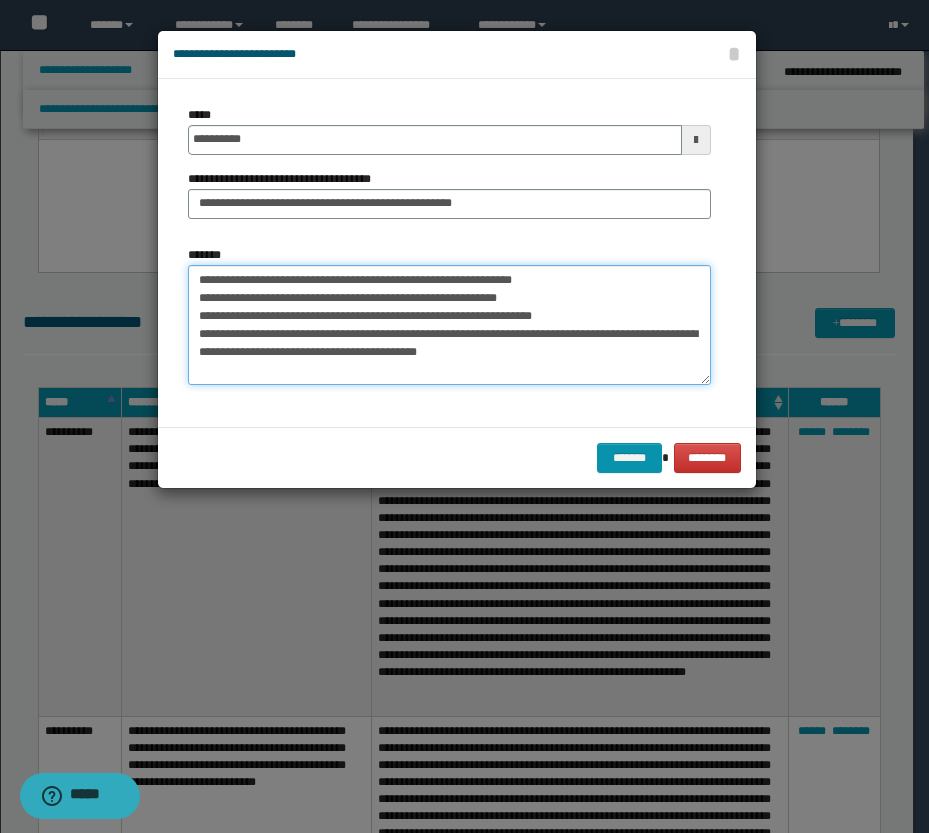 paste on "**********" 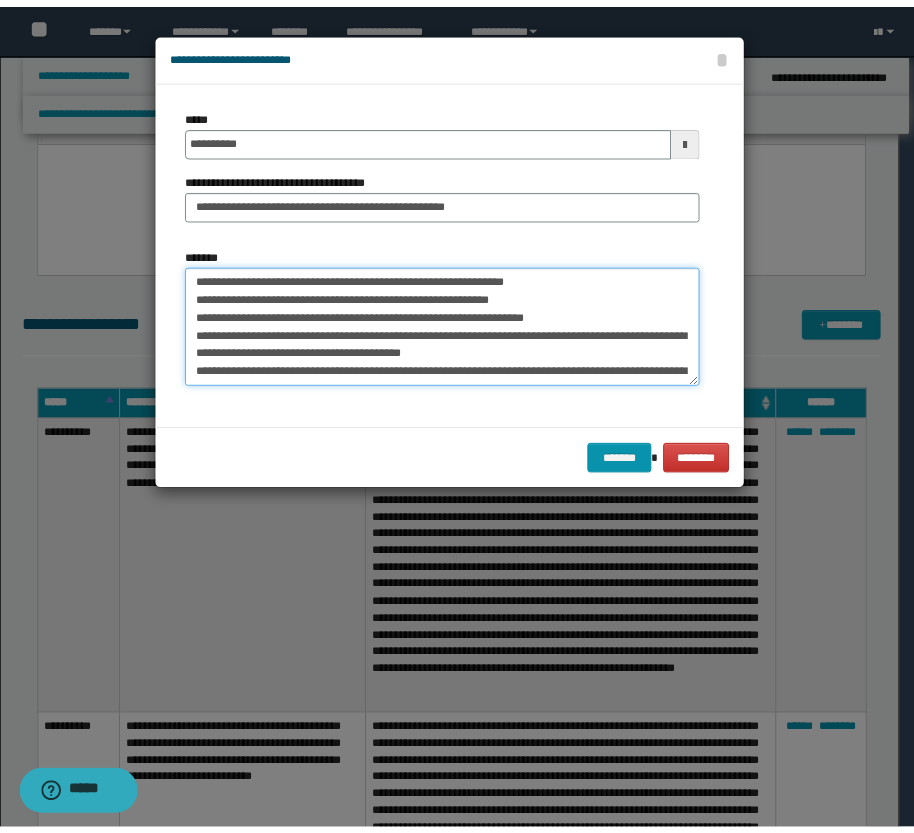 scroll, scrollTop: 48, scrollLeft: 0, axis: vertical 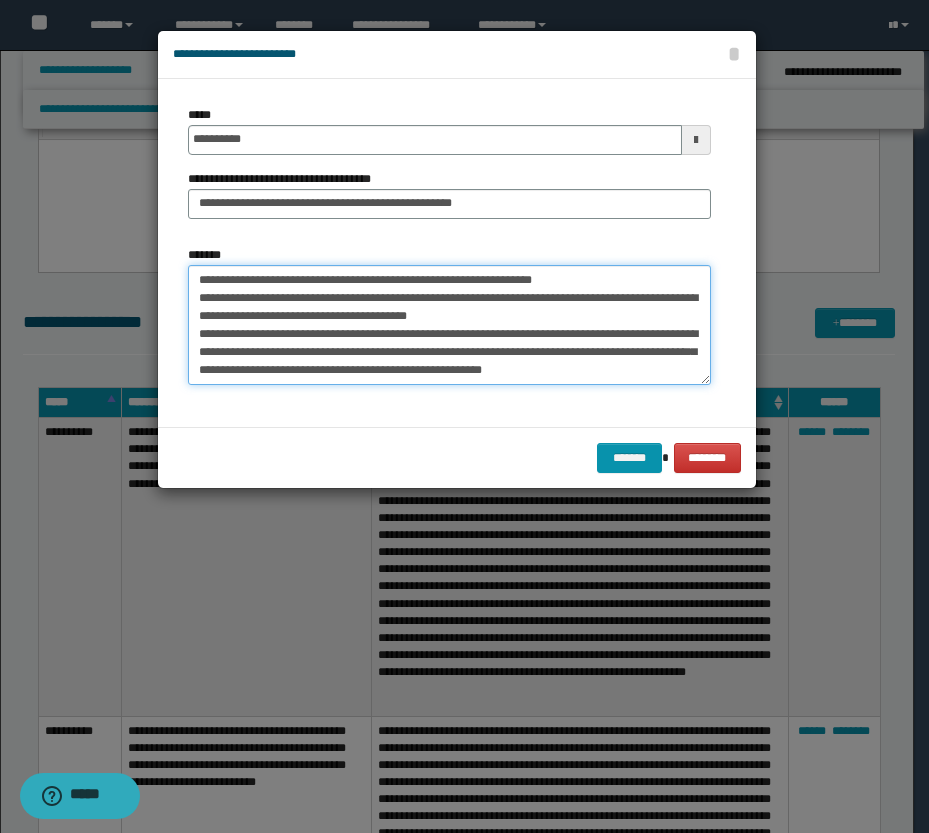 click on "**********" at bounding box center [449, 325] 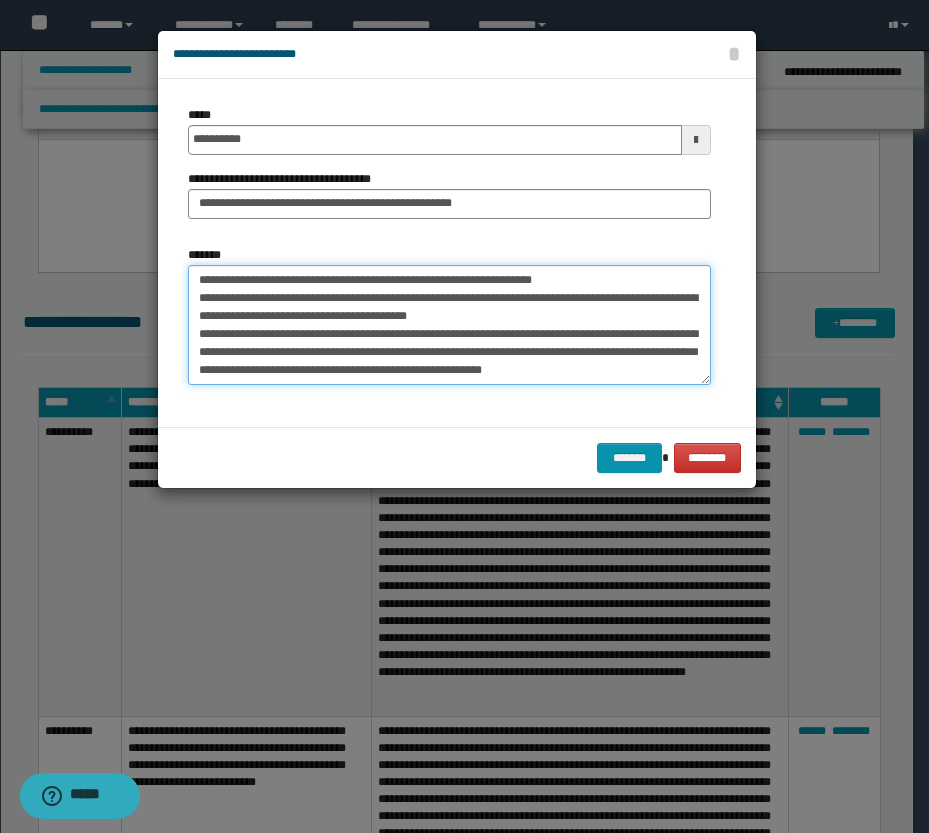 click on "**********" at bounding box center (449, 325) 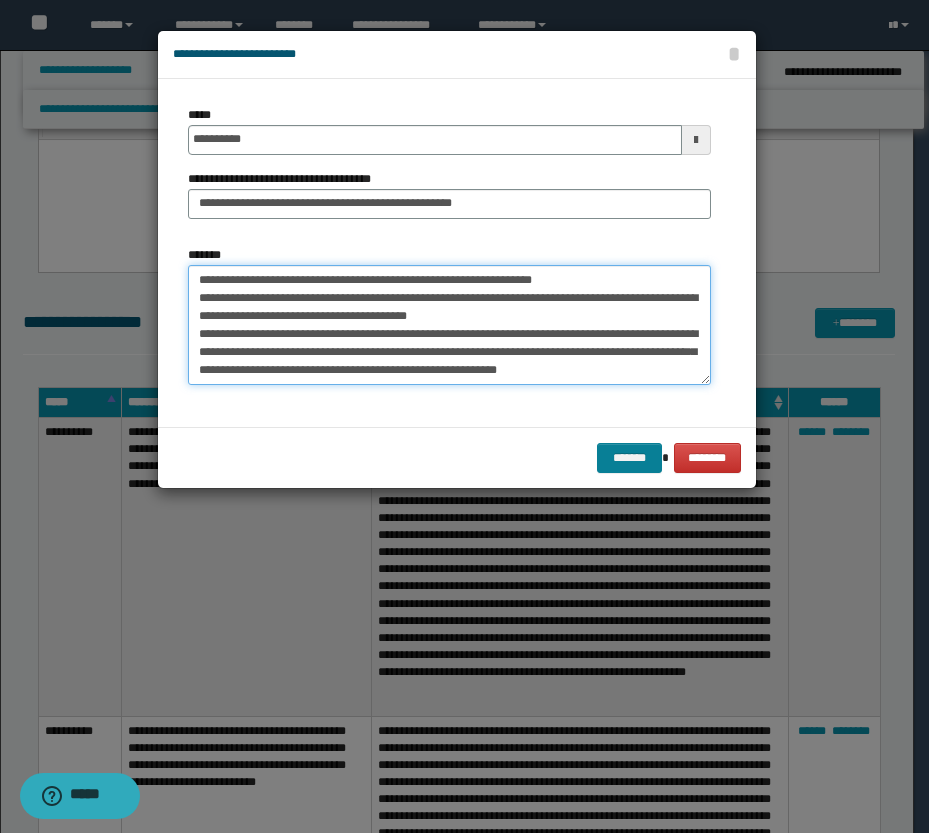 type on "**********" 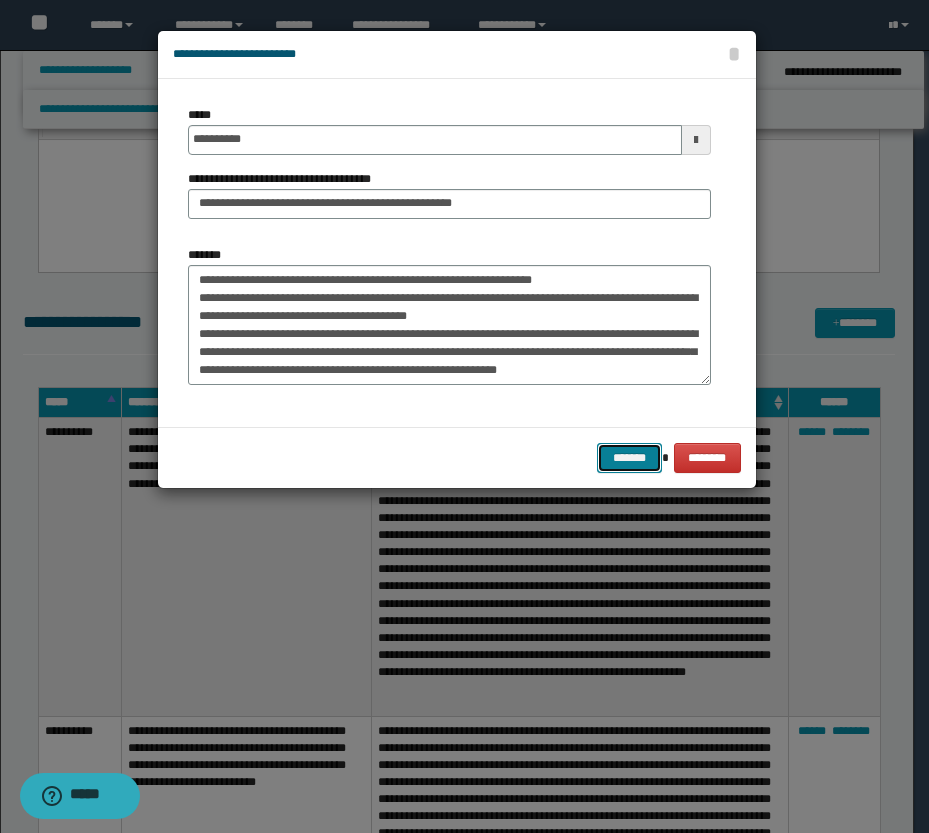 click on "*******" at bounding box center [629, 458] 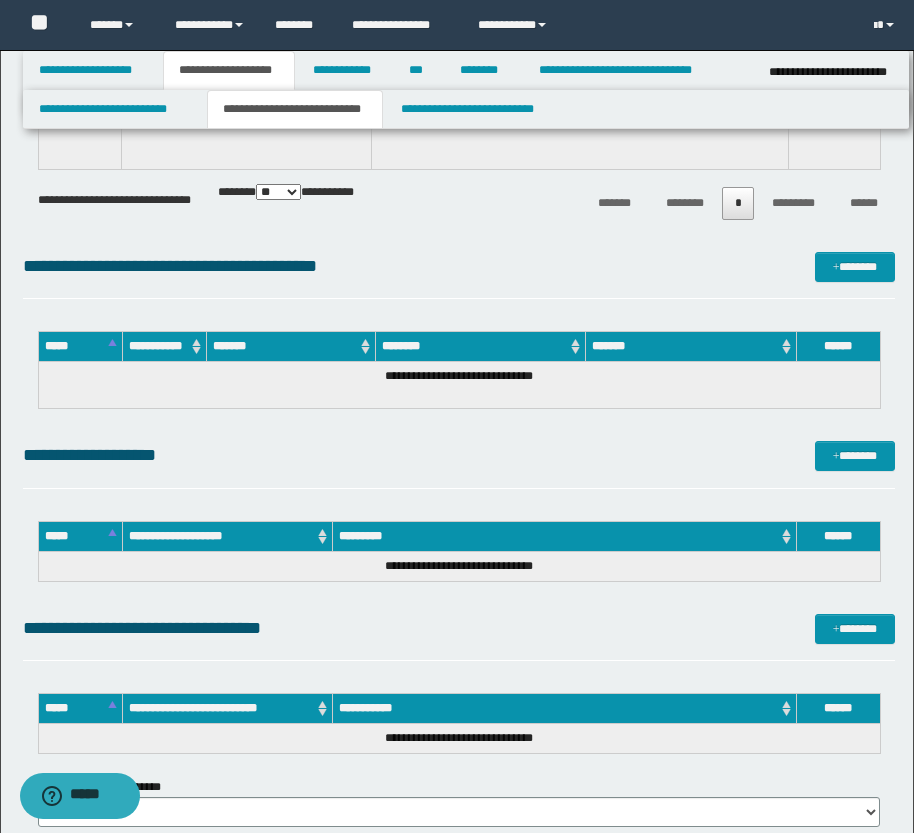 scroll, scrollTop: 1357, scrollLeft: 0, axis: vertical 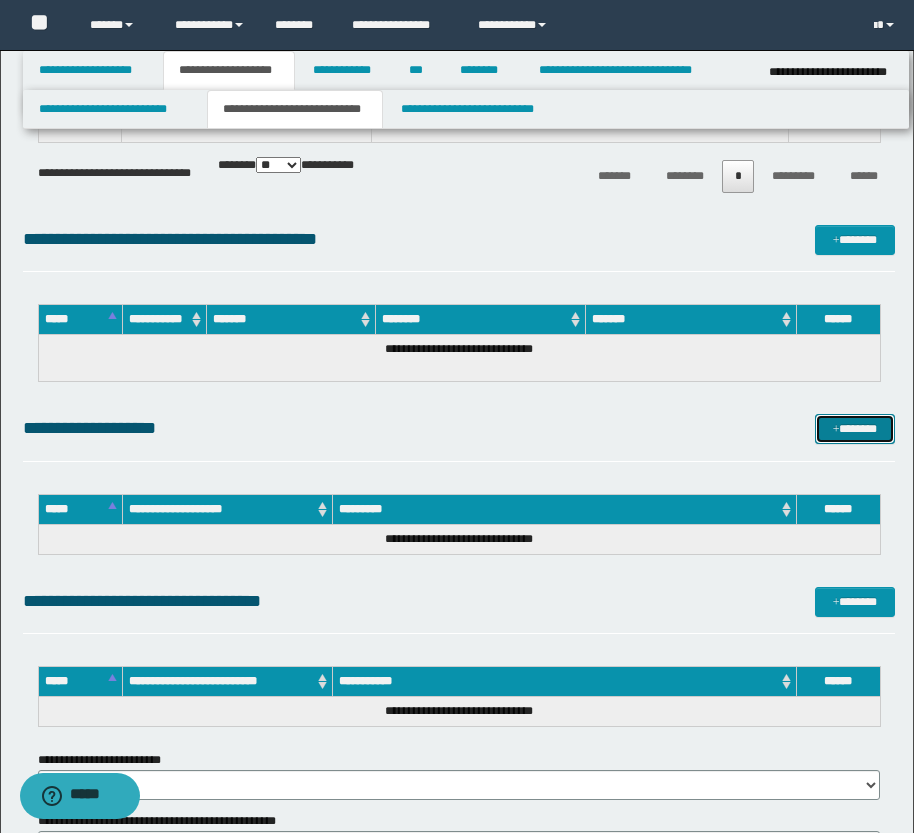 click on "*******" at bounding box center (855, 429) 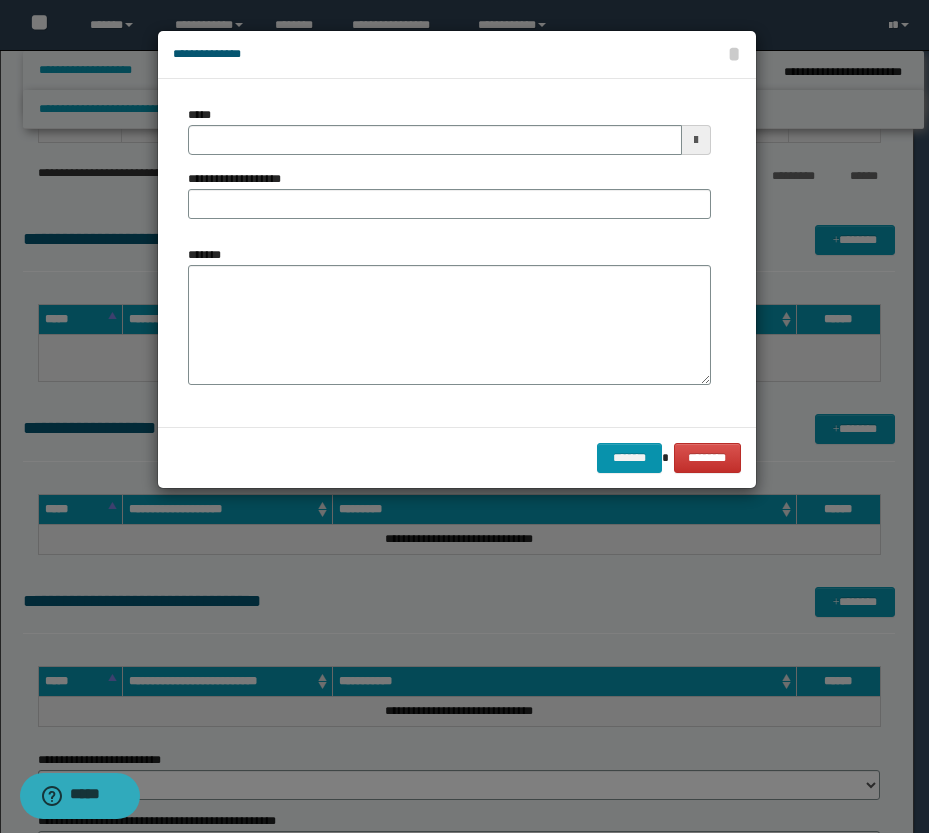 click at bounding box center [696, 140] 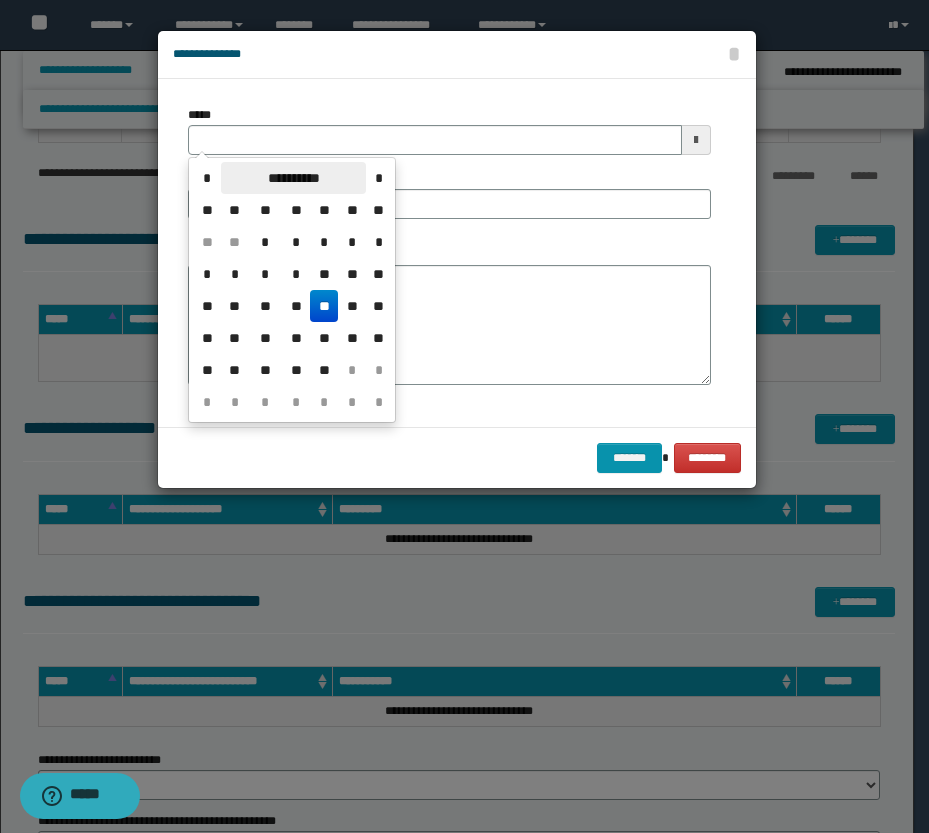 click on "**********" at bounding box center (293, 178) 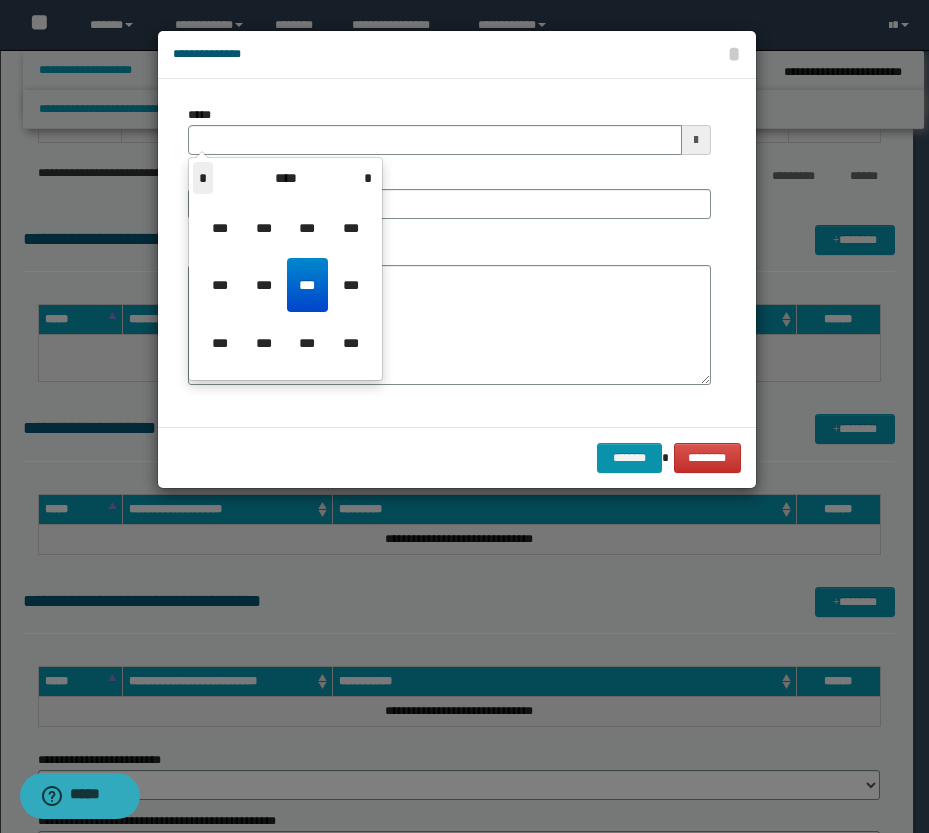 click on "*" at bounding box center [203, 178] 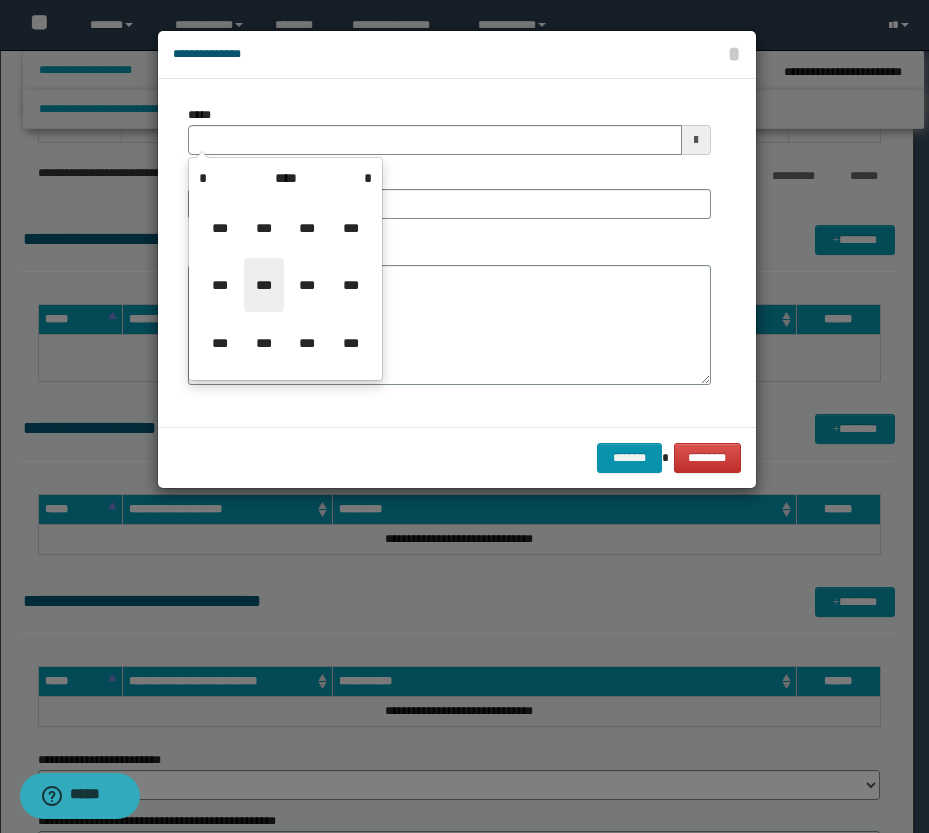 click on "***" at bounding box center (264, 285) 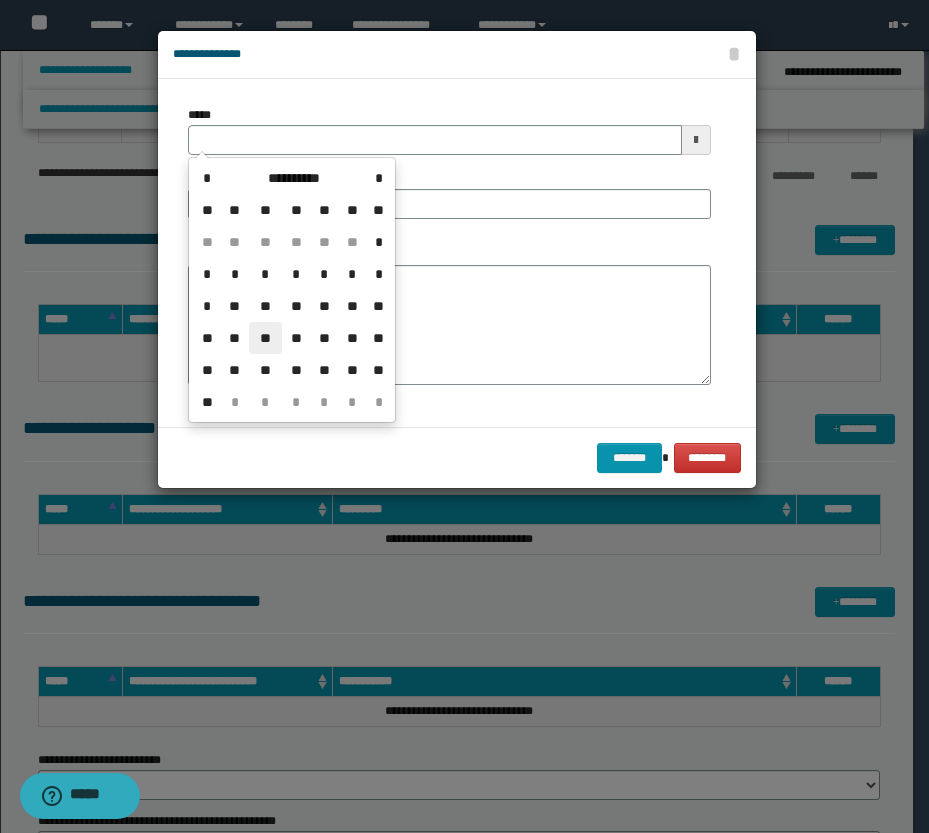 click on "**" at bounding box center (265, 338) 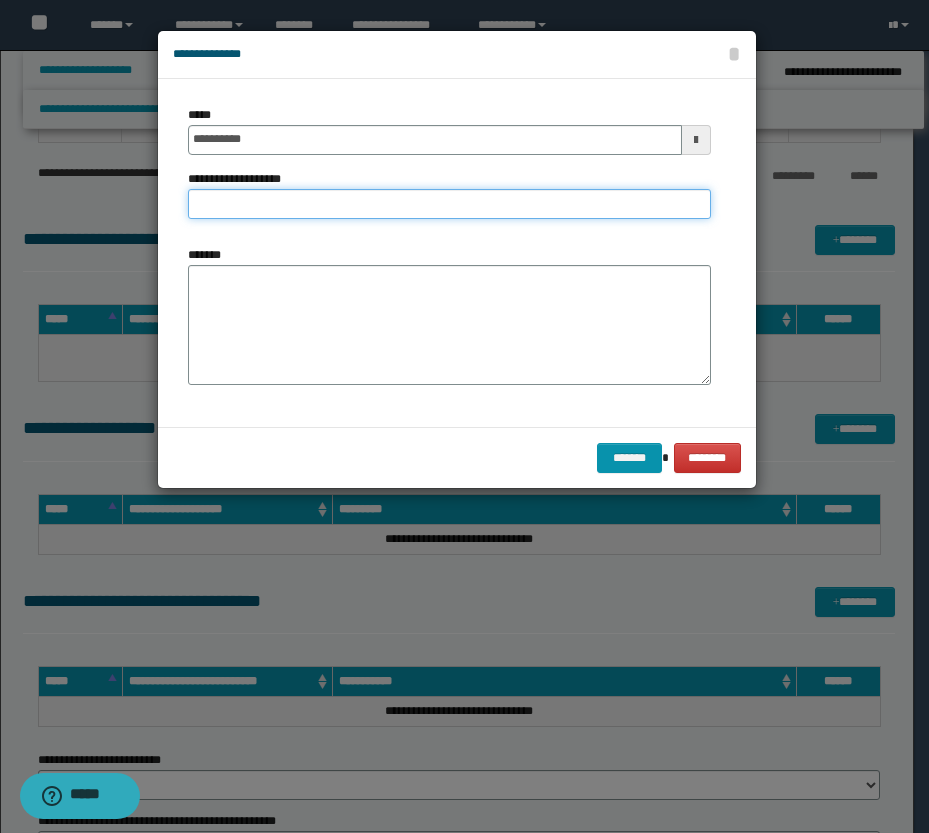 click on "**********" at bounding box center (449, 204) 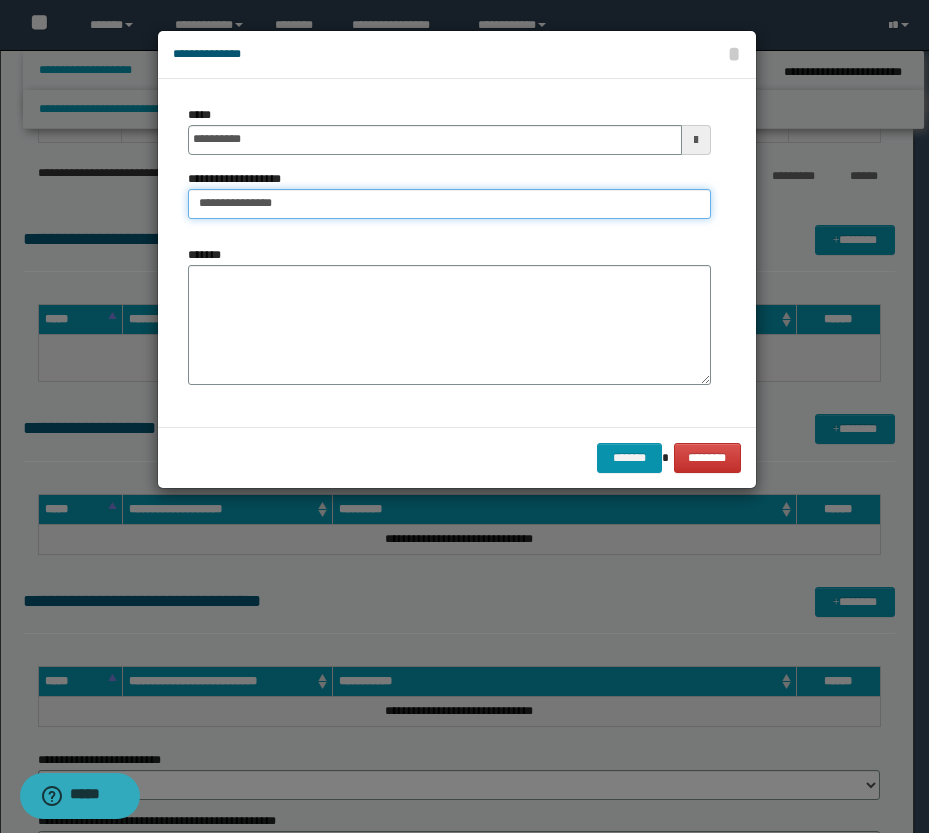 type on "**********" 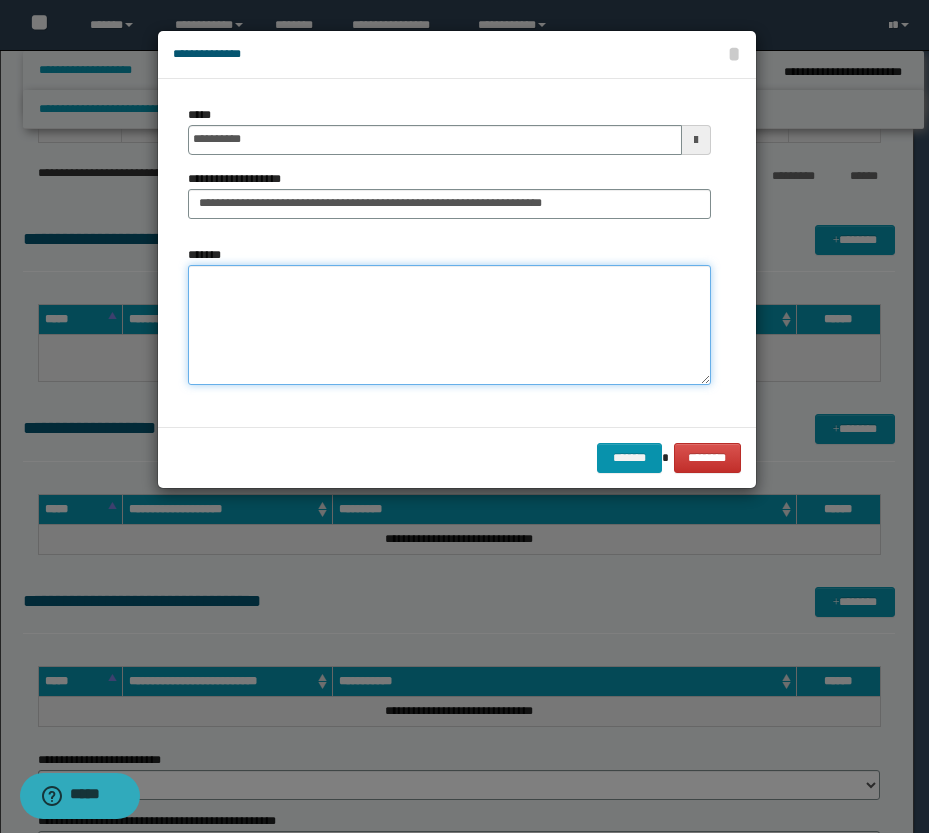 click on "*******" at bounding box center [449, 325] 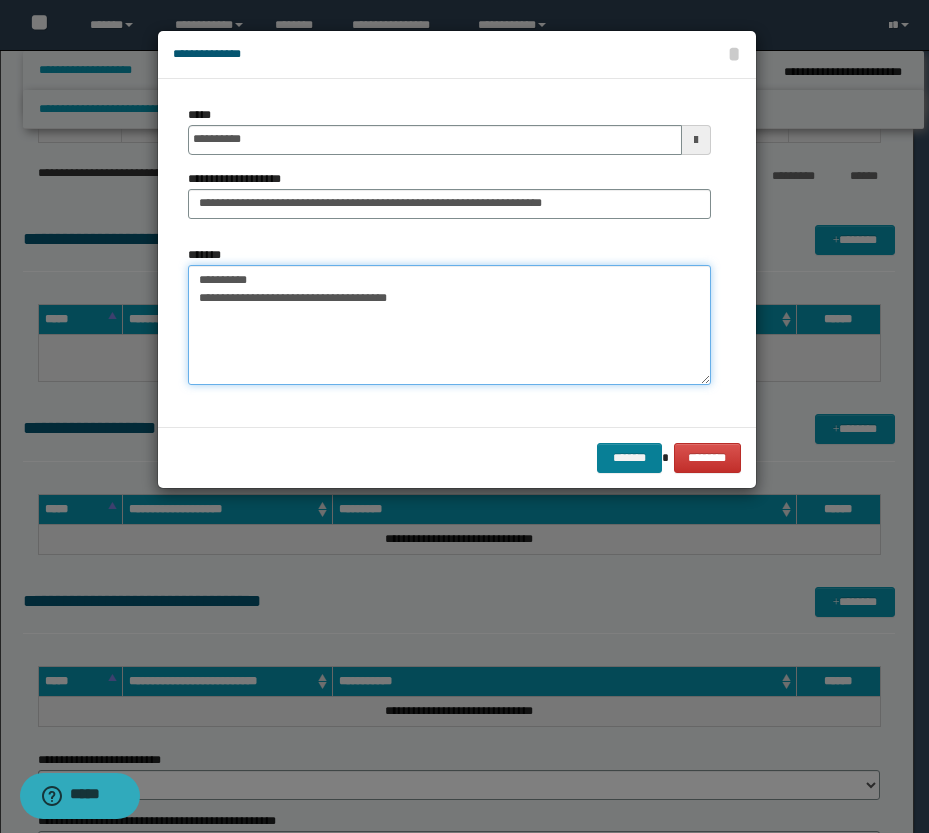 type on "**********" 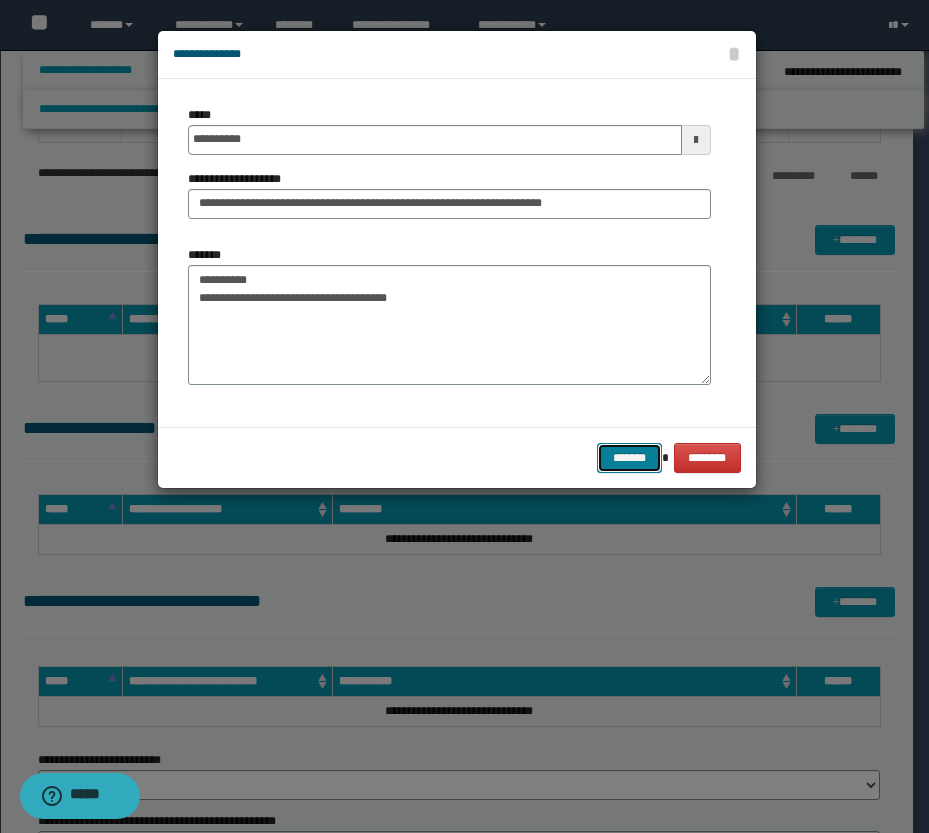 click on "*******" at bounding box center (629, 458) 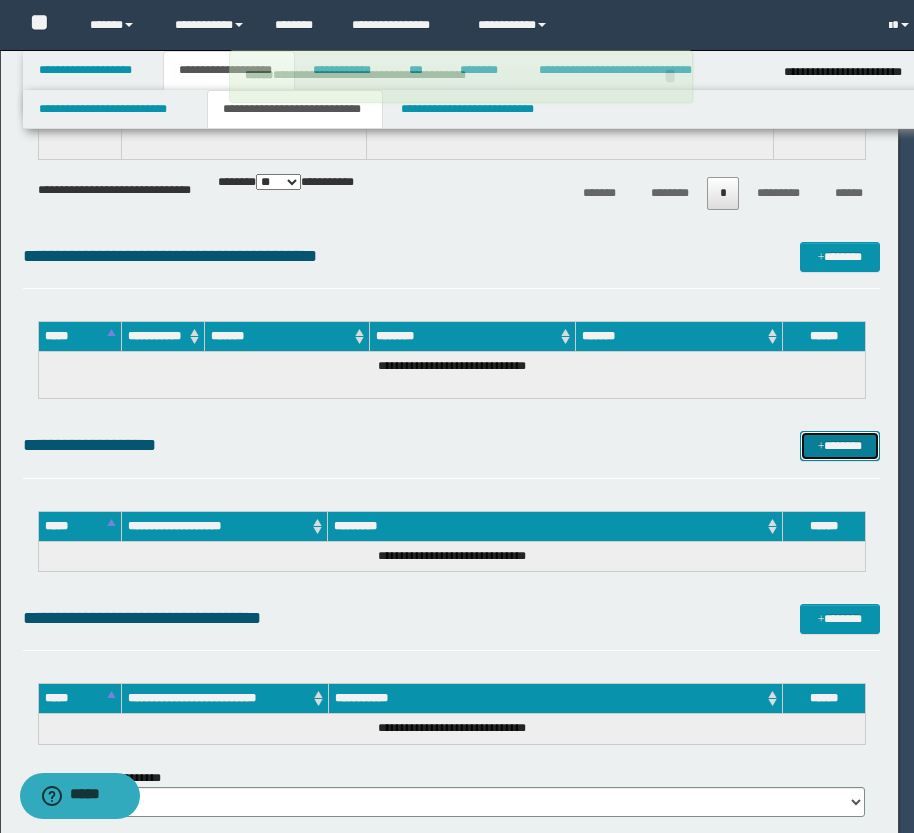 type 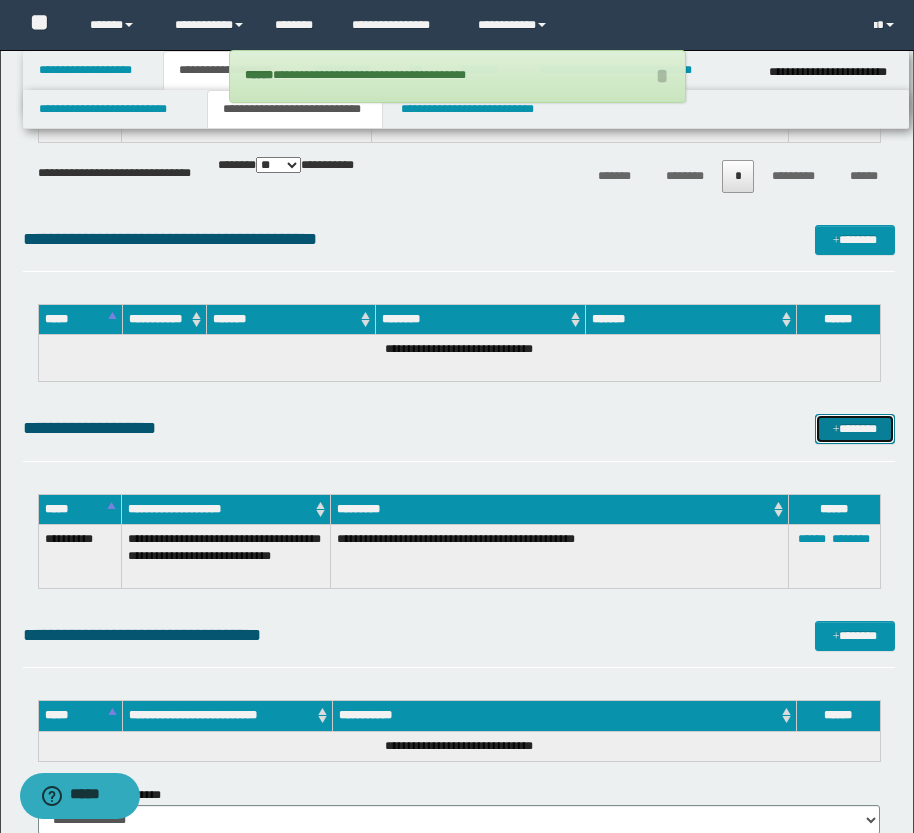 click on "*******" at bounding box center (855, 429) 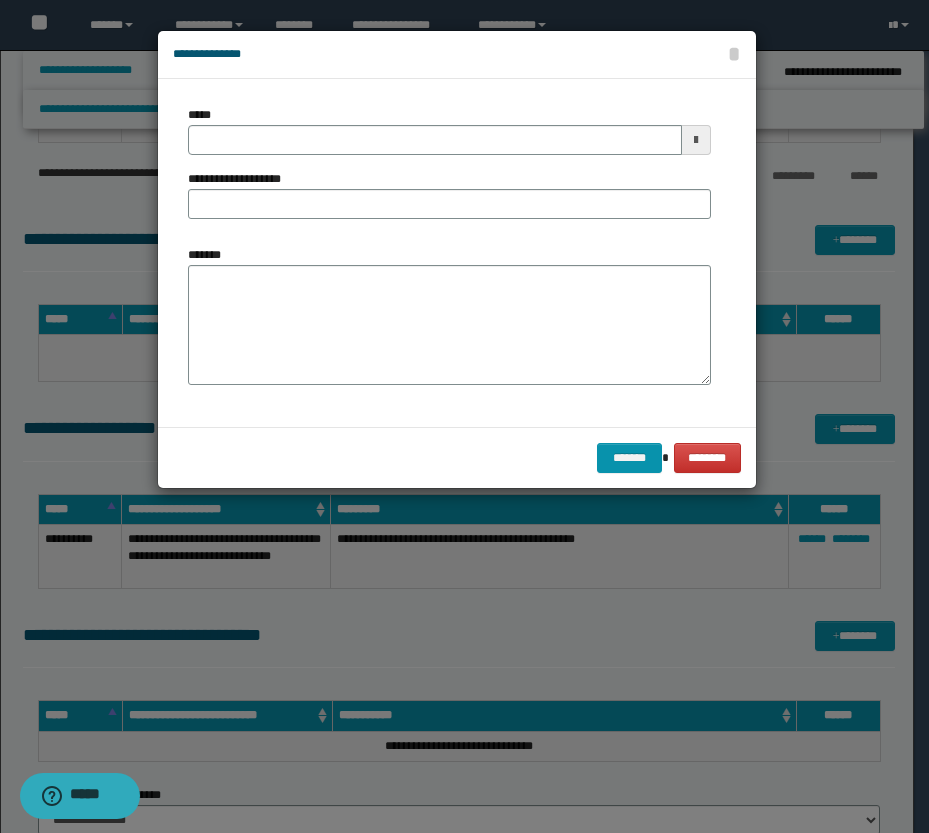 click at bounding box center (696, 140) 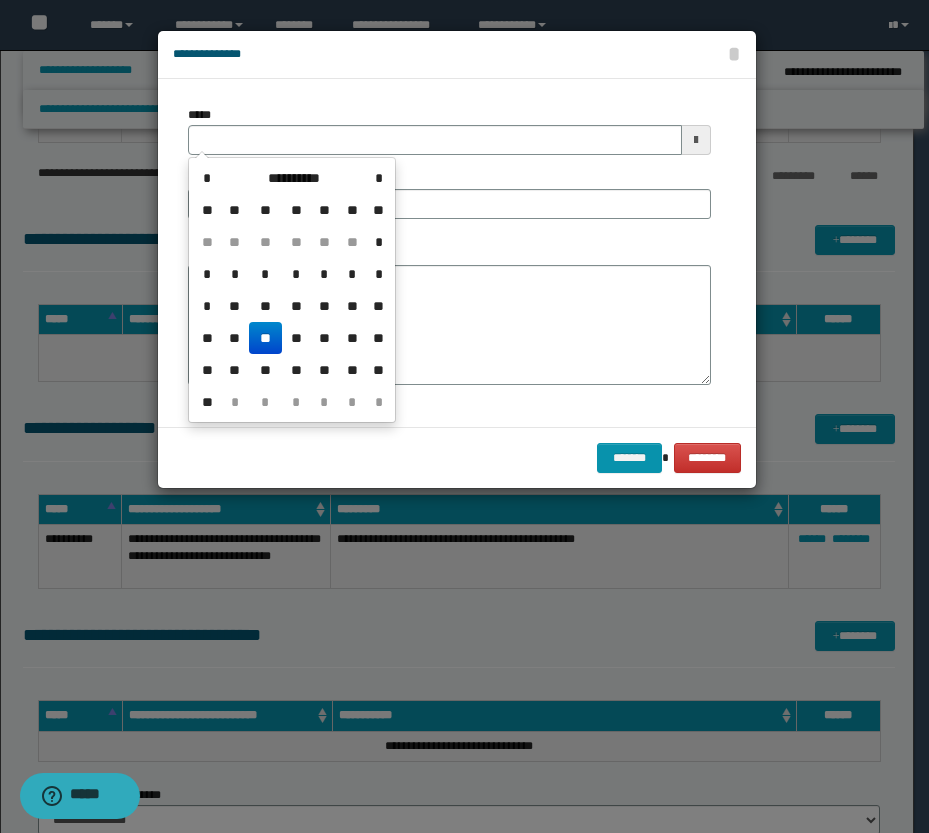 click on "**" at bounding box center [265, 338] 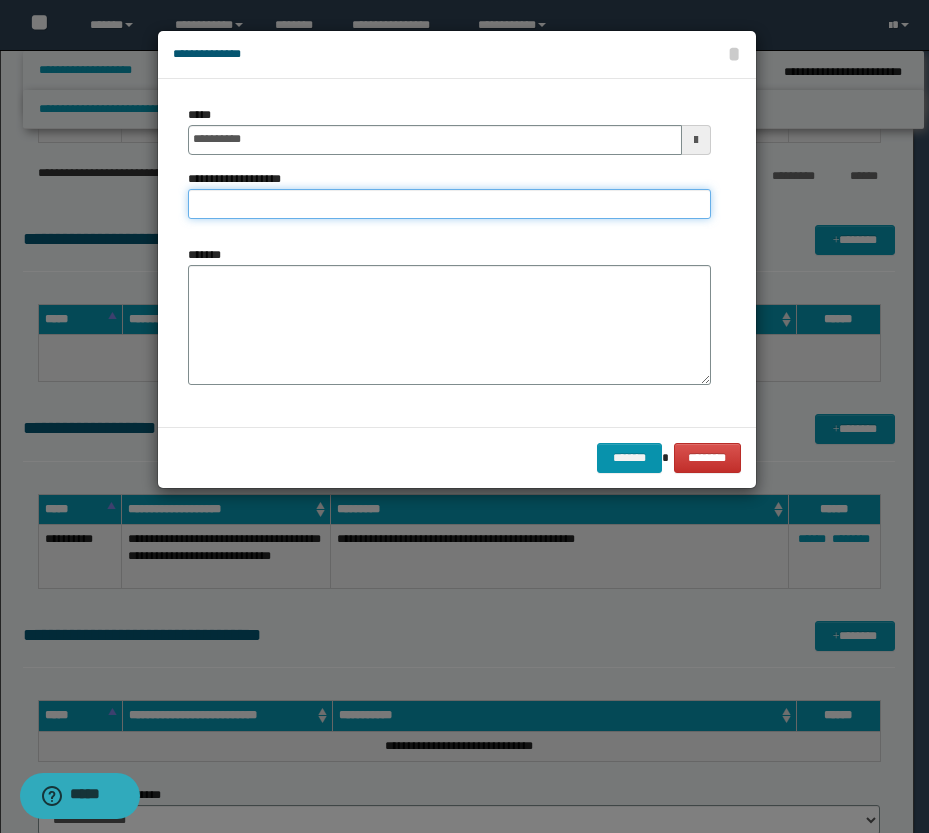 click on "**********" at bounding box center (449, 204) 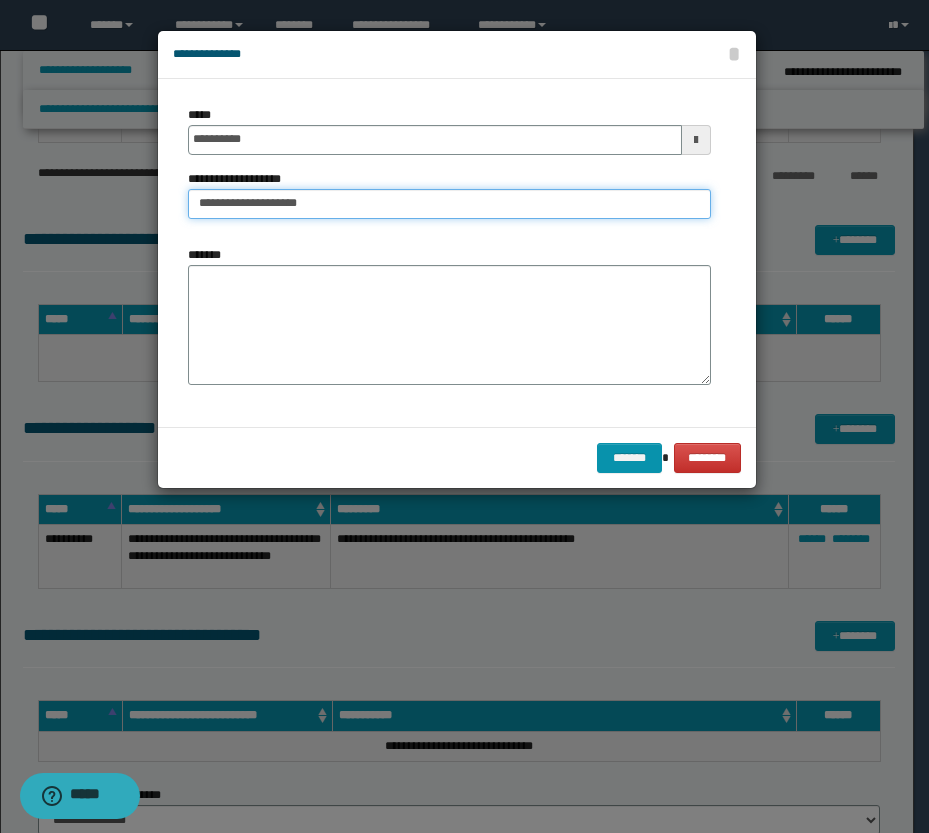 type on "**********" 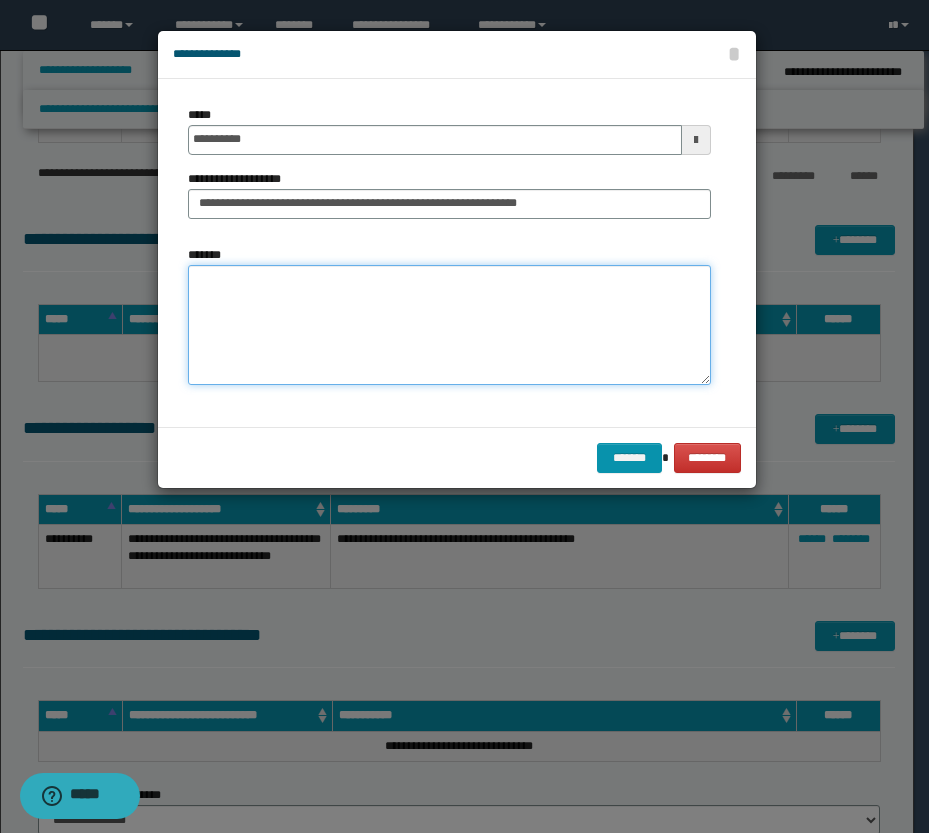 click on "*******" at bounding box center [449, 325] 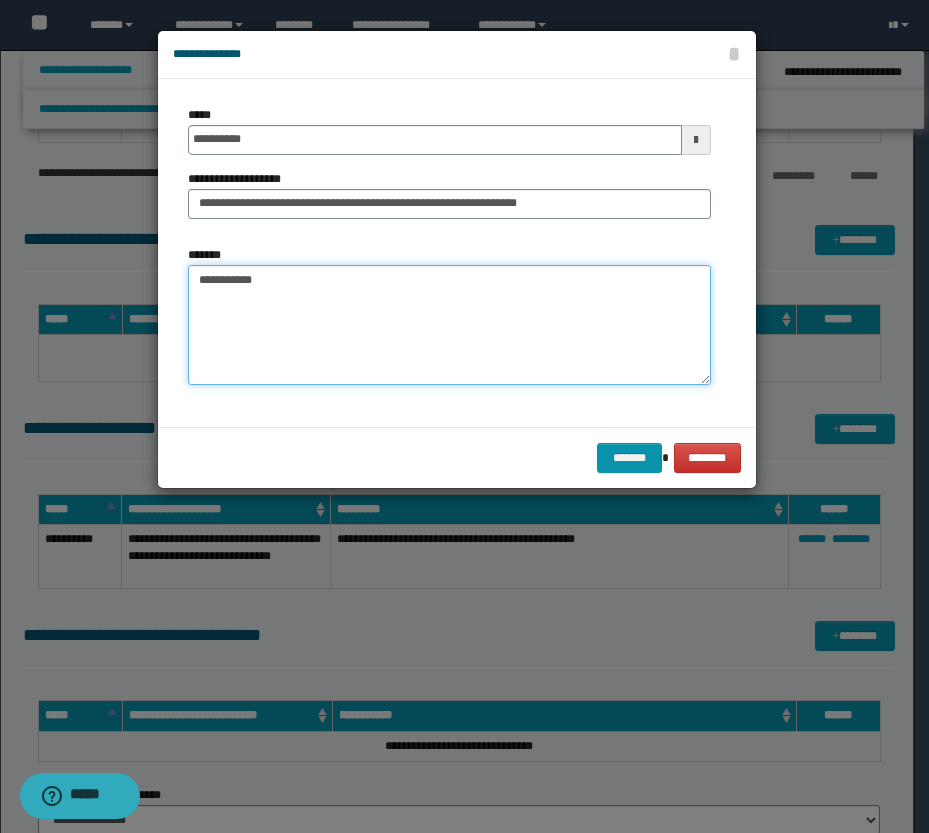 click on "**********" at bounding box center (449, 325) 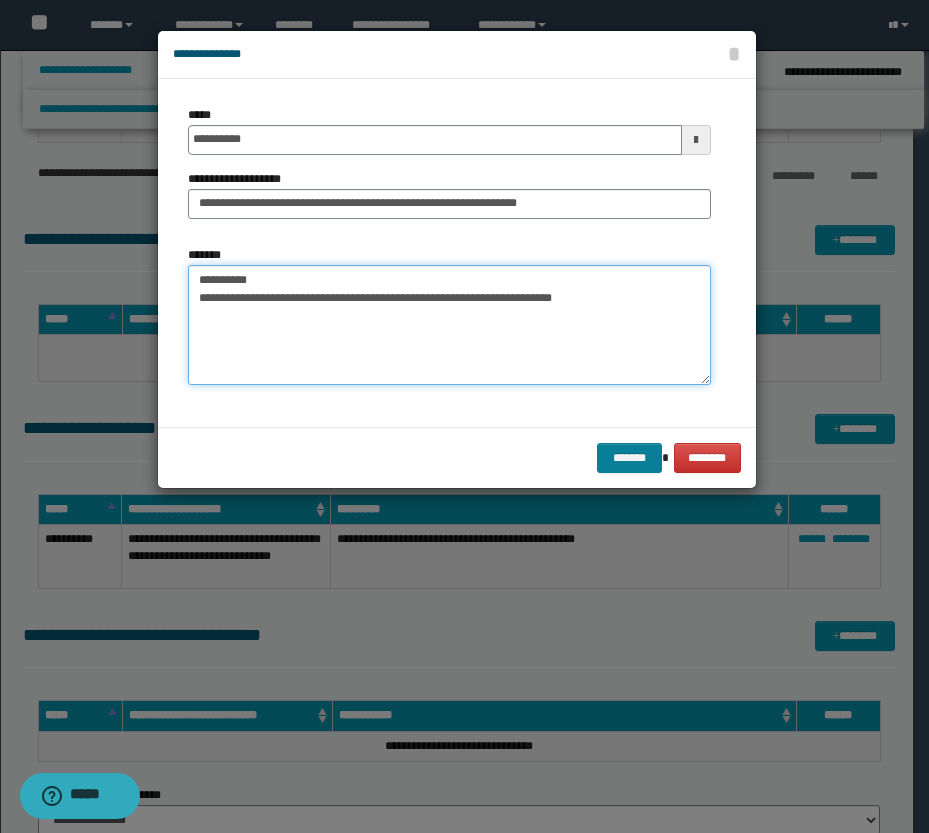 type on "**********" 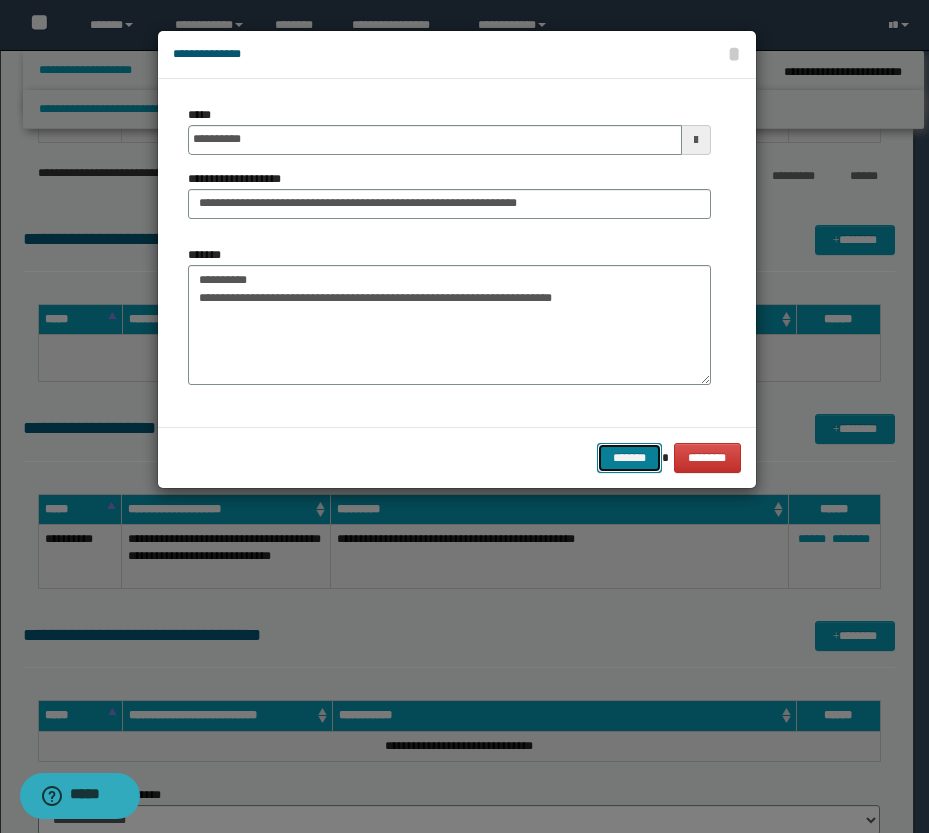 click on "*******" at bounding box center [629, 458] 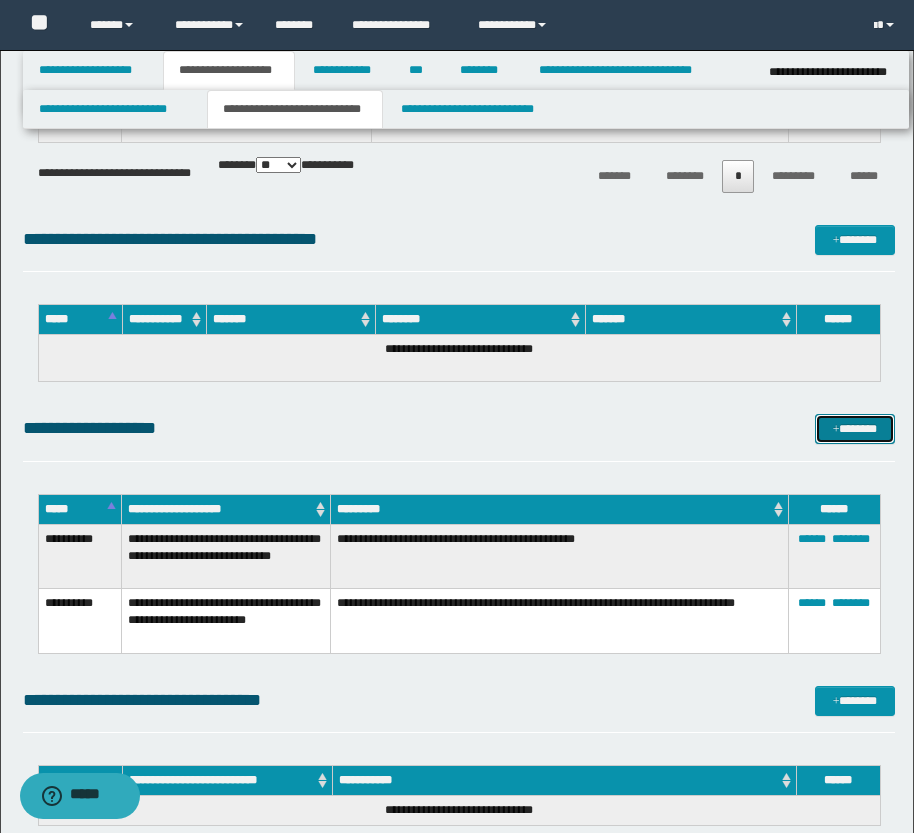 click on "*******" at bounding box center (855, 429) 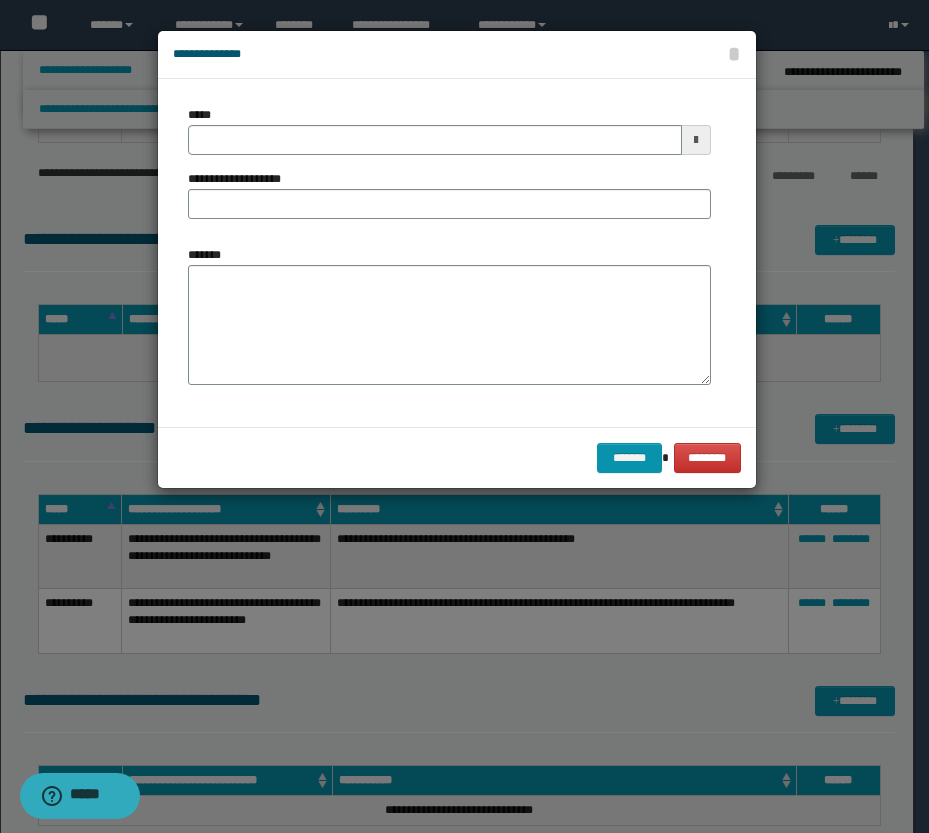 click at bounding box center (696, 140) 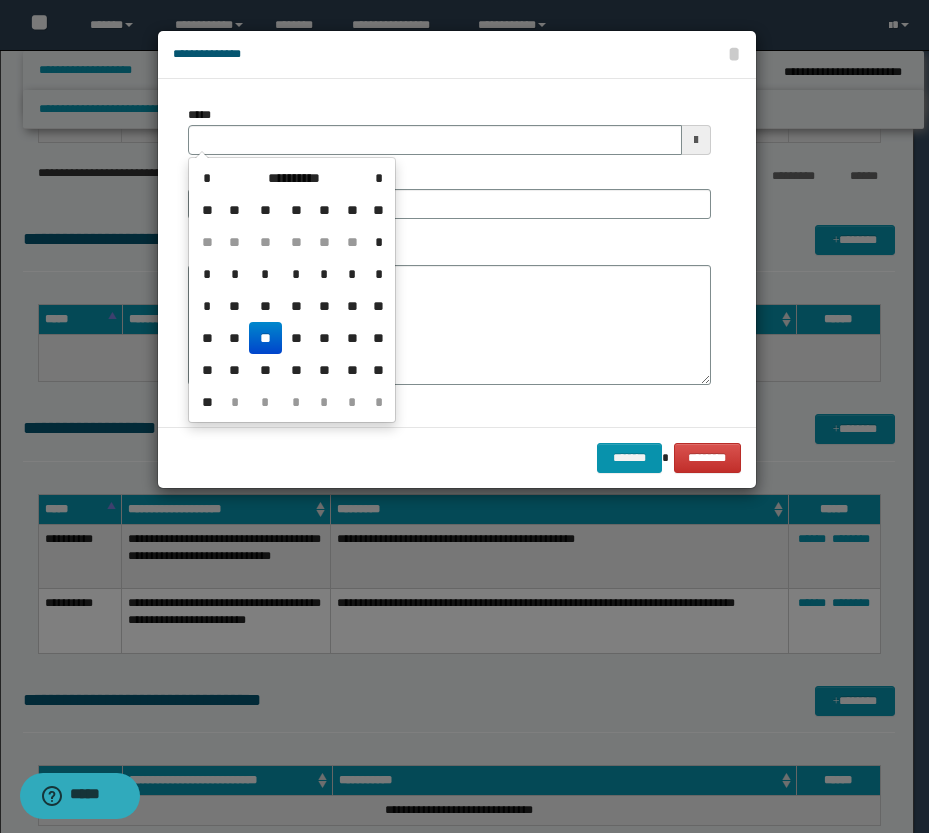 click on "**" at bounding box center [265, 338] 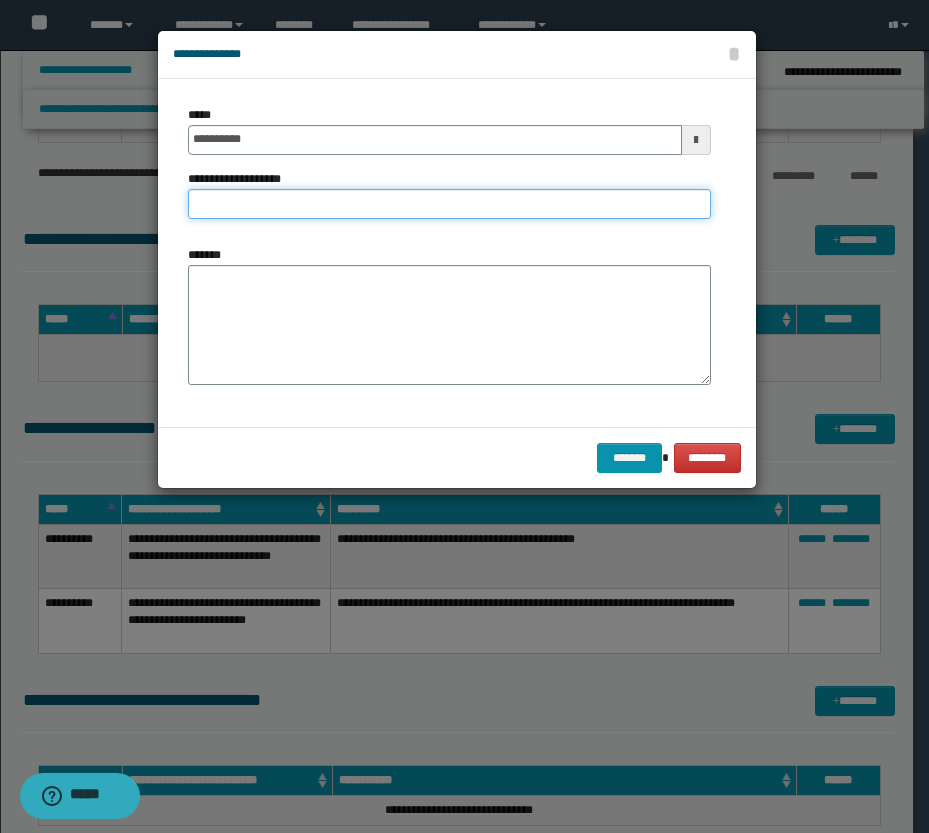 click on "**********" at bounding box center (449, 204) 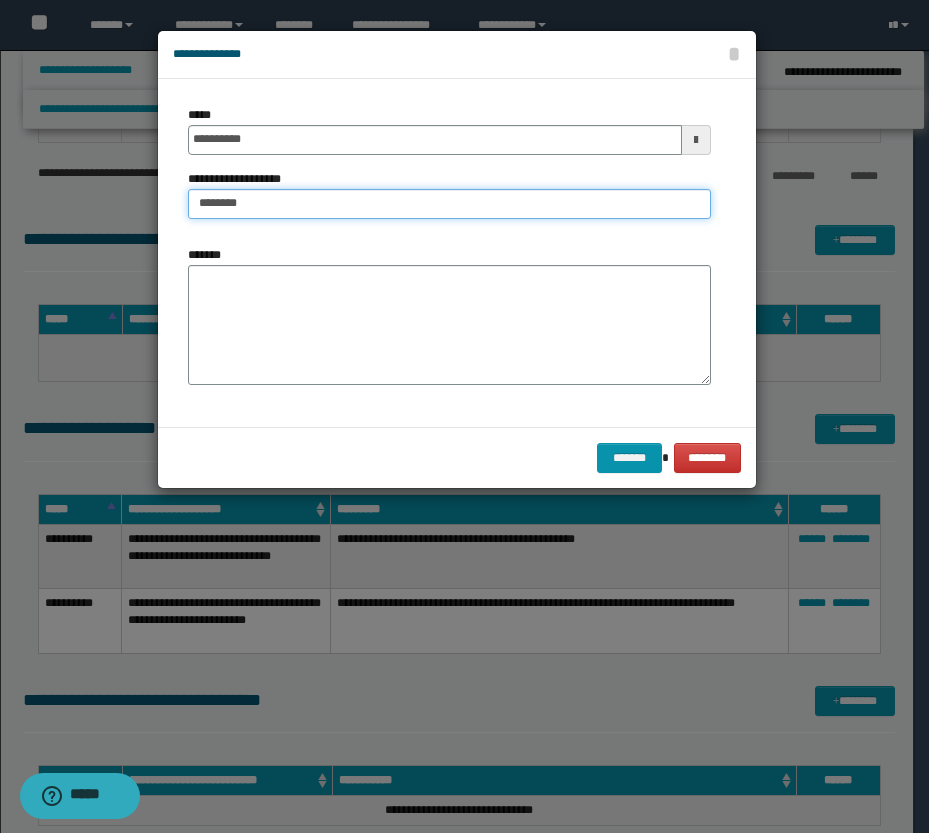 type on "**********" 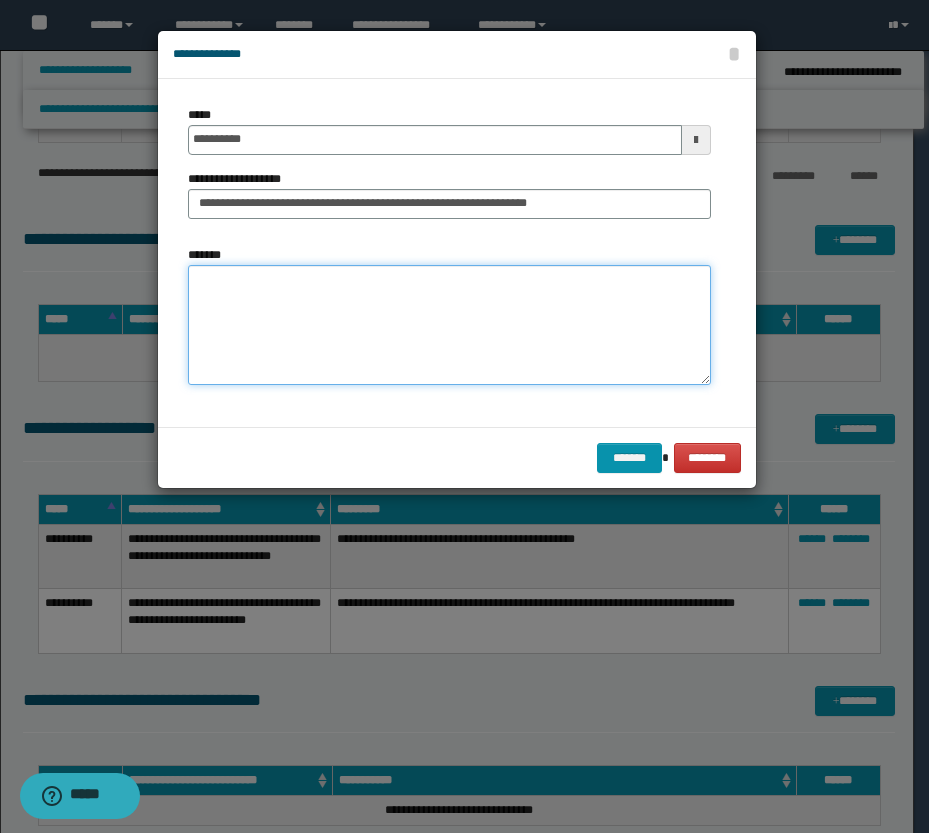 click on "*******" at bounding box center (449, 325) 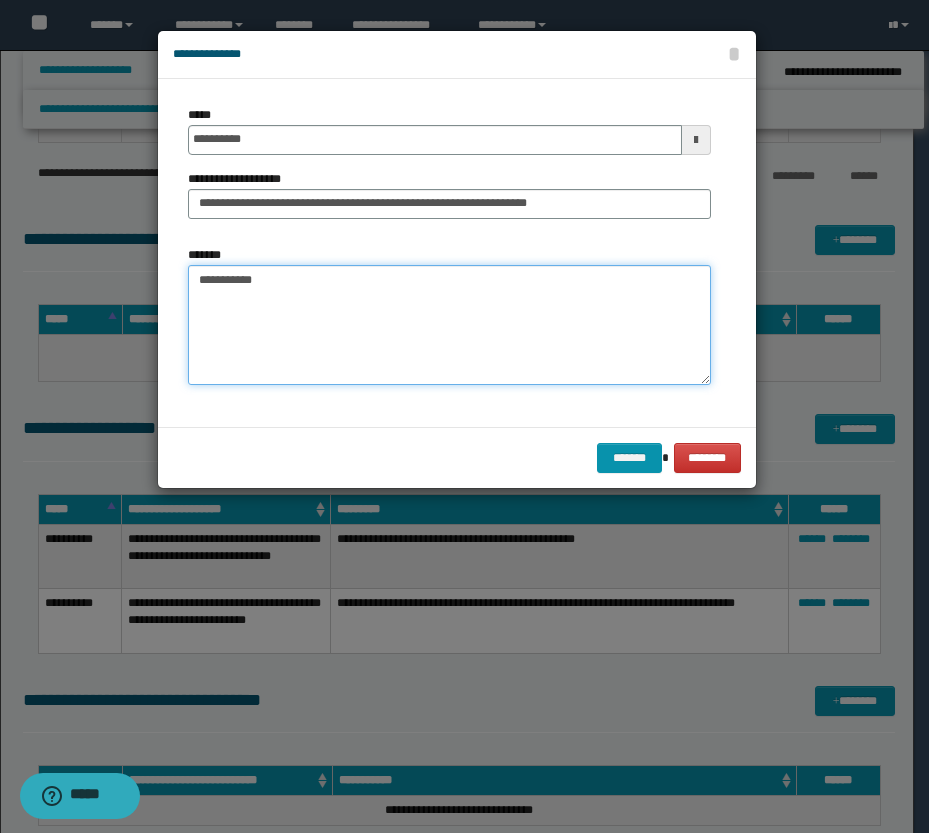 click on "**********" at bounding box center [449, 325] 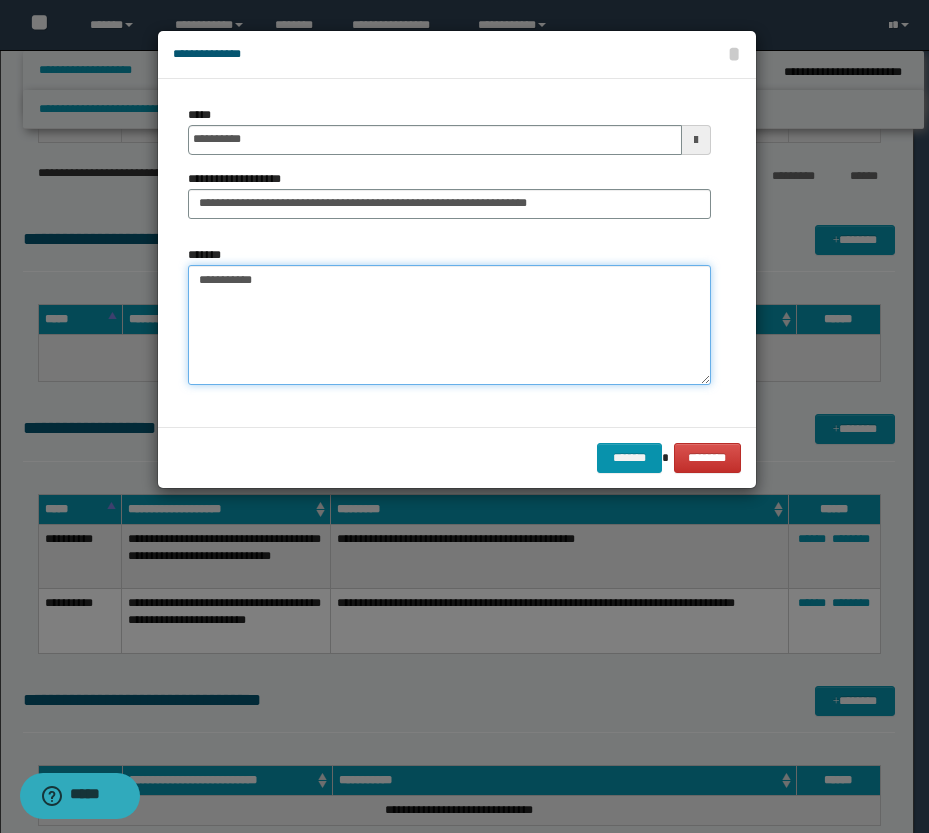 paste on "**********" 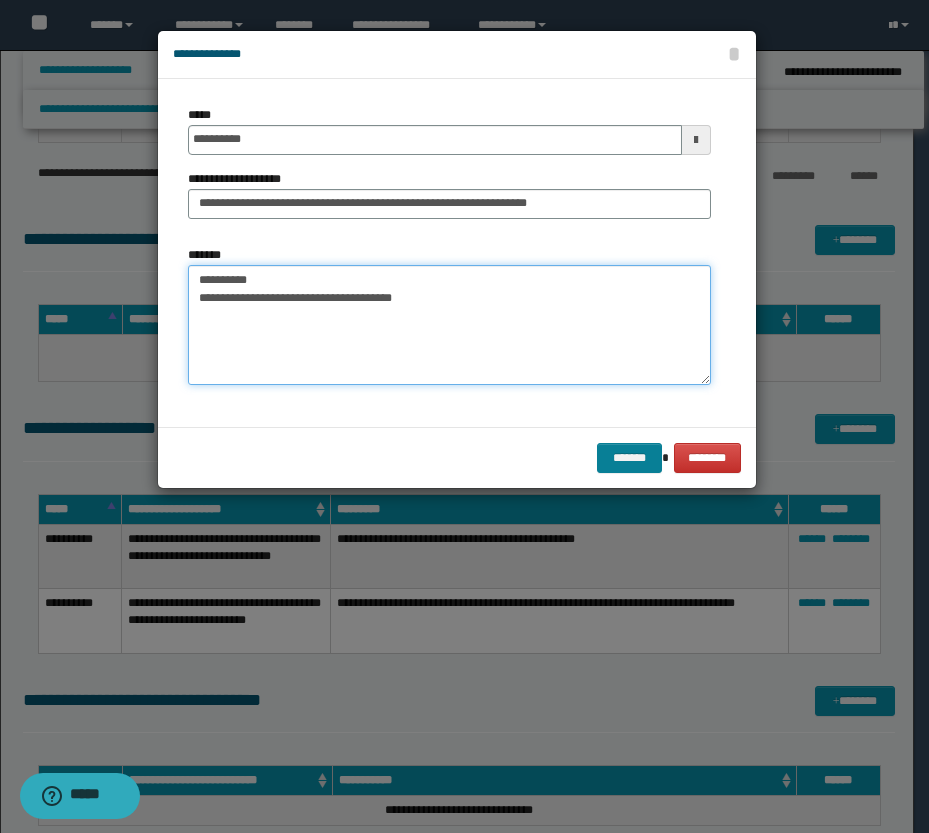 type on "**********" 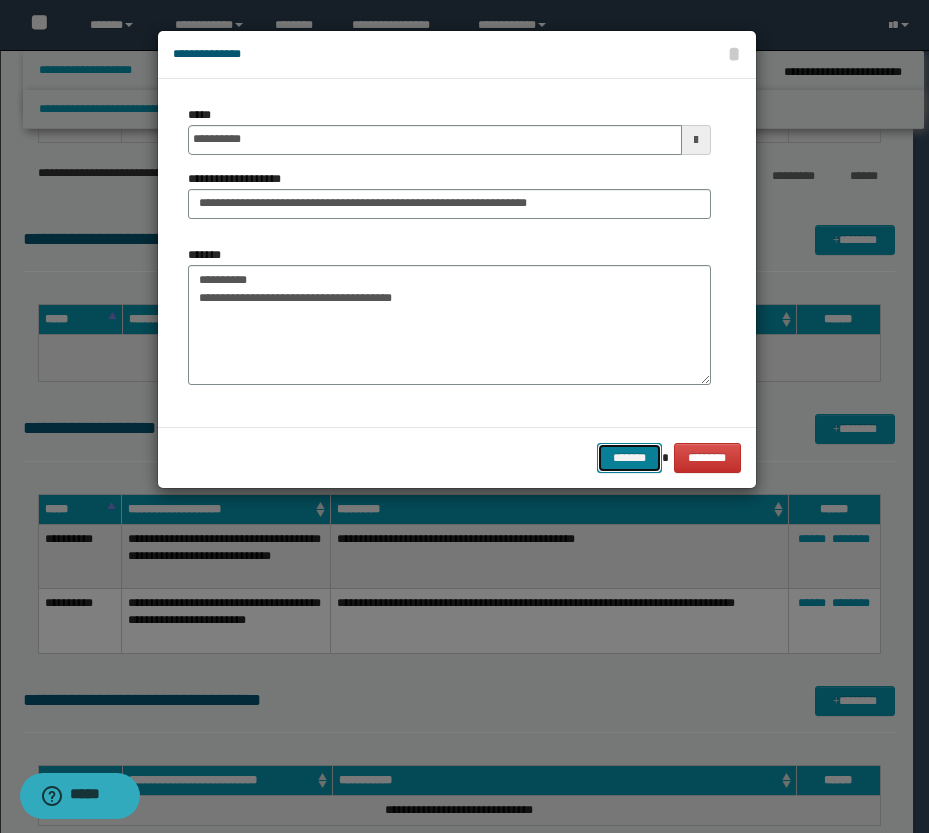 click on "*******" at bounding box center [629, 458] 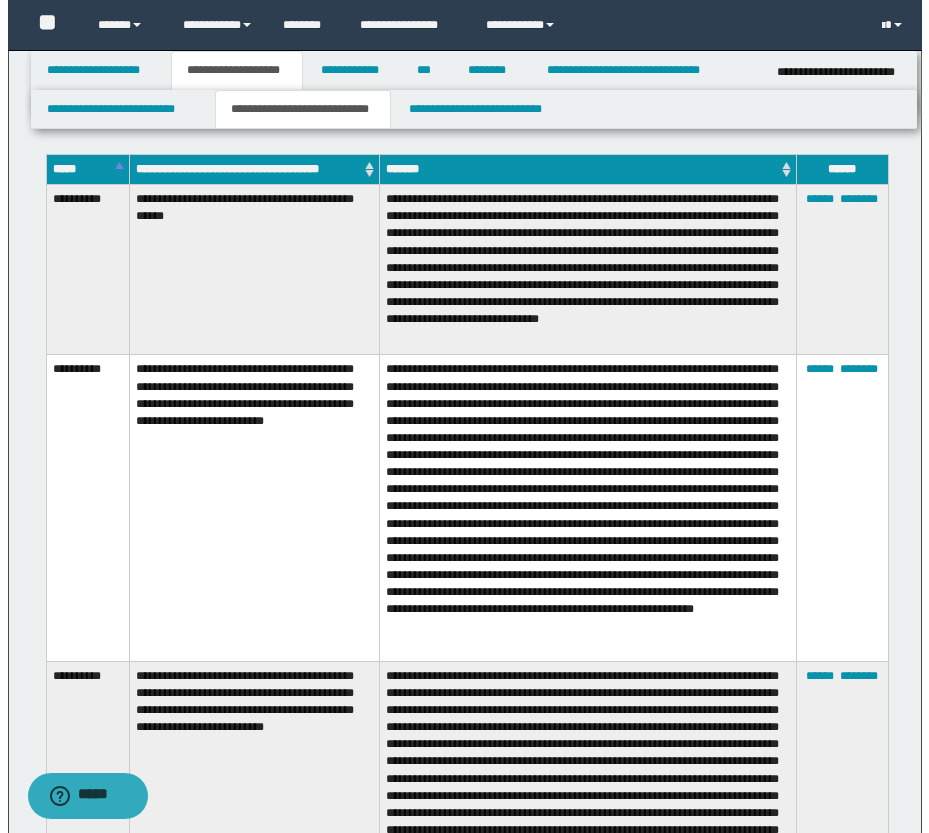 scroll, scrollTop: 457, scrollLeft: 0, axis: vertical 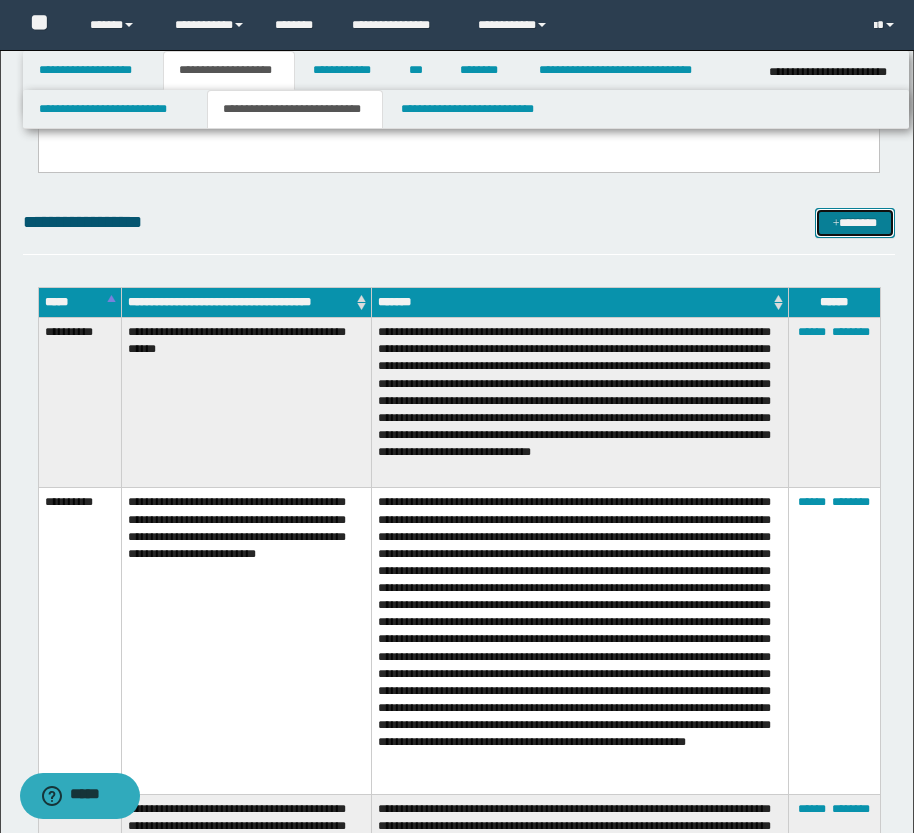 click on "*******" at bounding box center (855, 223) 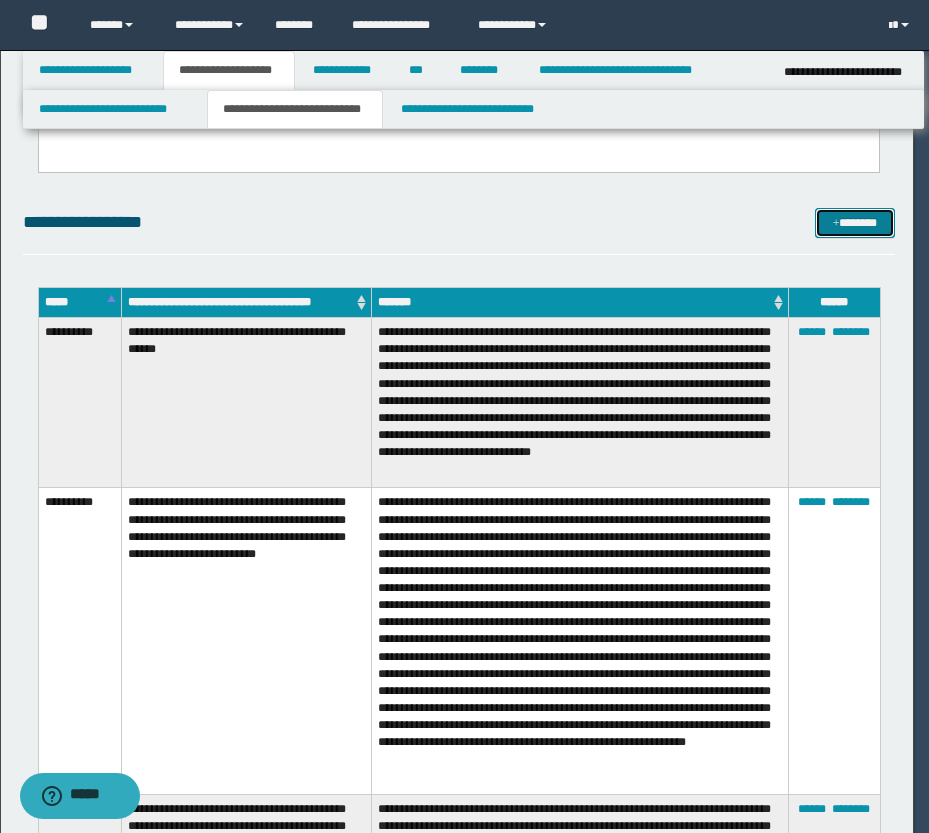 scroll, scrollTop: 0, scrollLeft: 0, axis: both 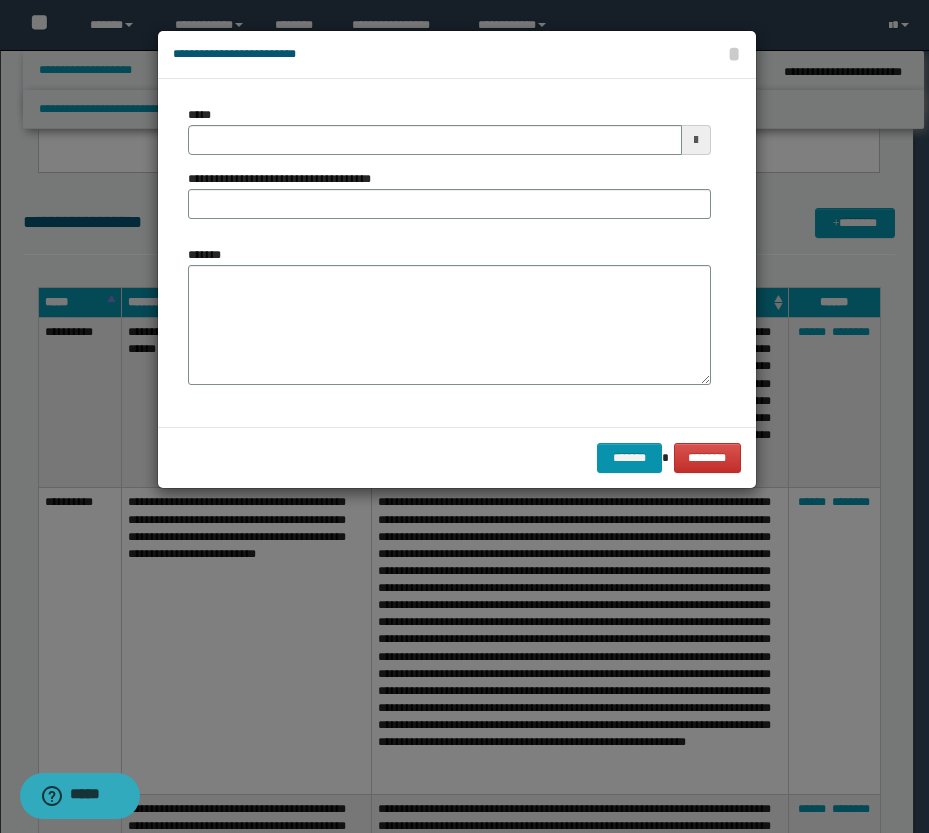 click at bounding box center (696, 140) 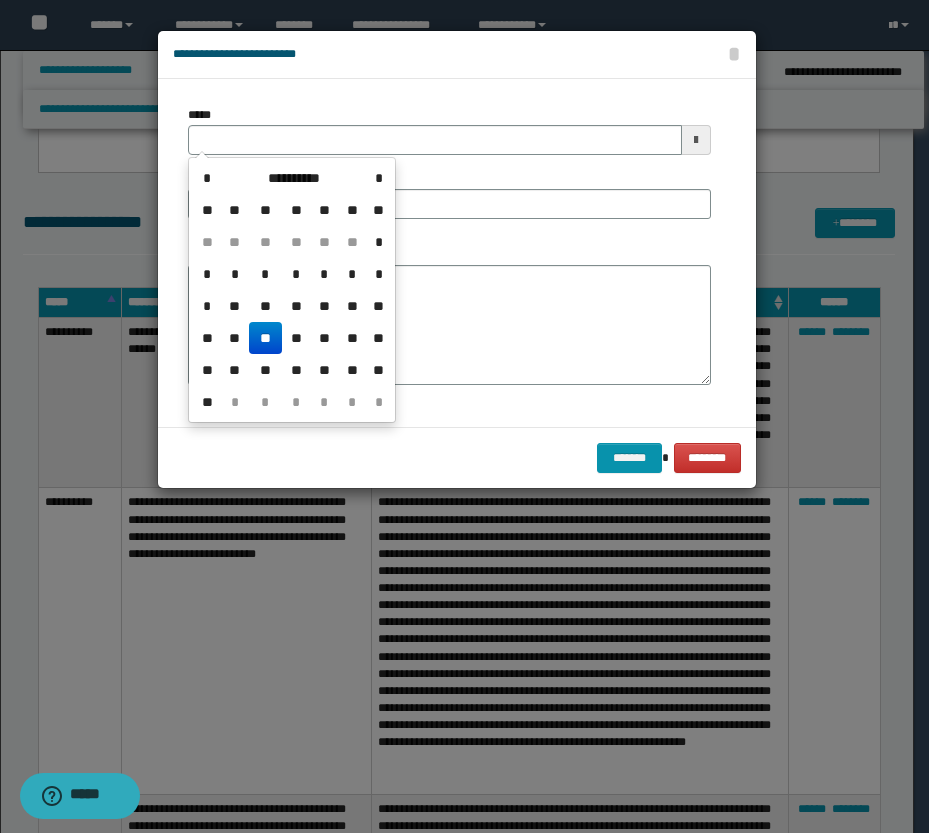click on "**" at bounding box center [265, 338] 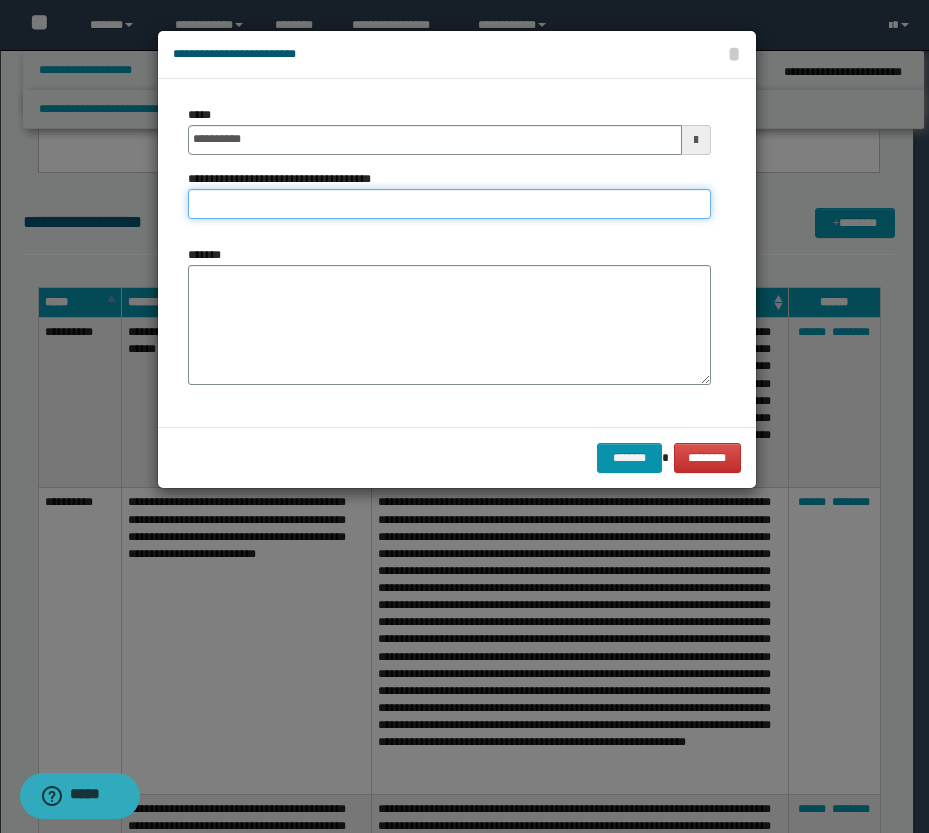 click on "**********" at bounding box center (449, 204) 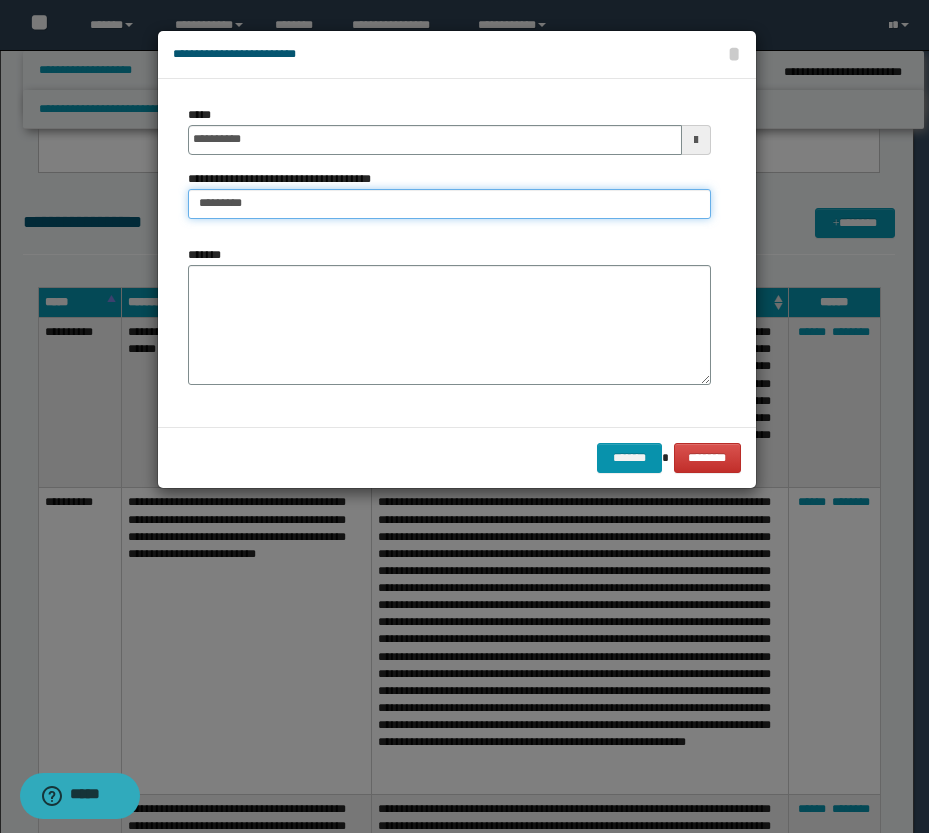 type on "**********" 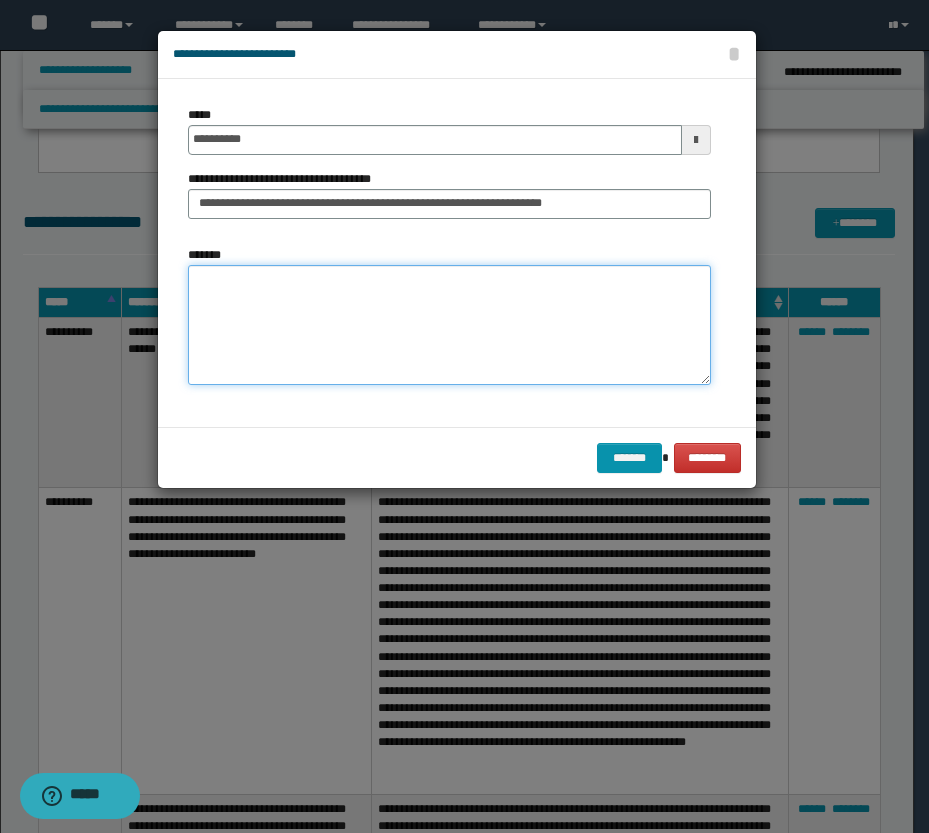 click on "*******" at bounding box center (449, 325) 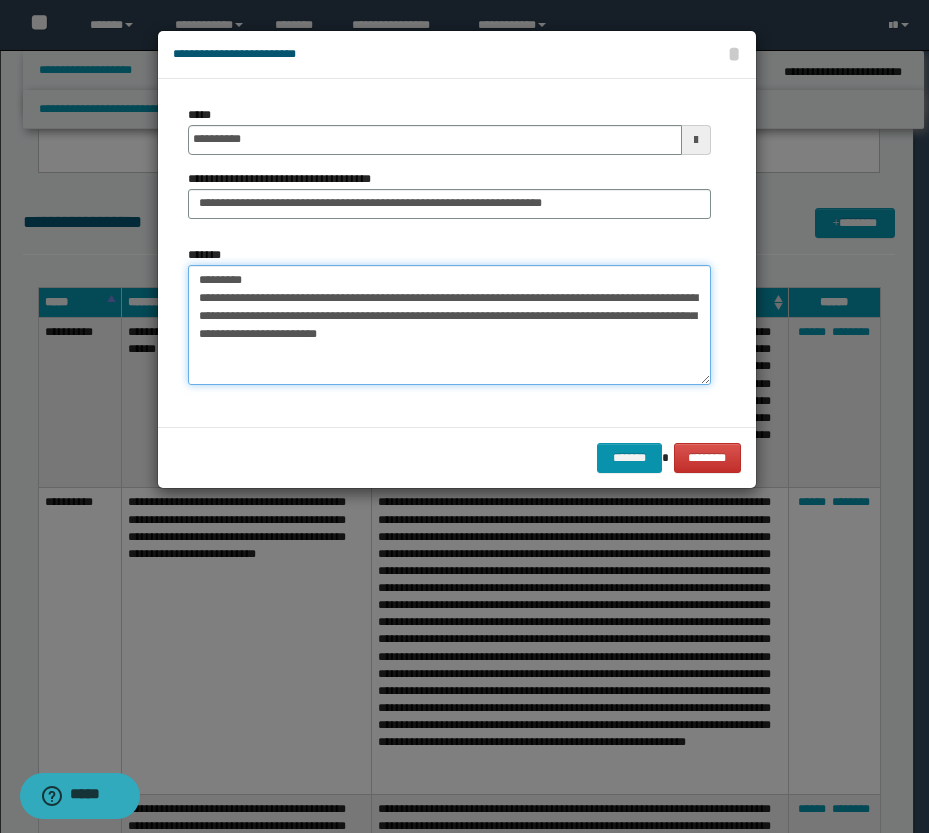 click on "**********" at bounding box center (449, 325) 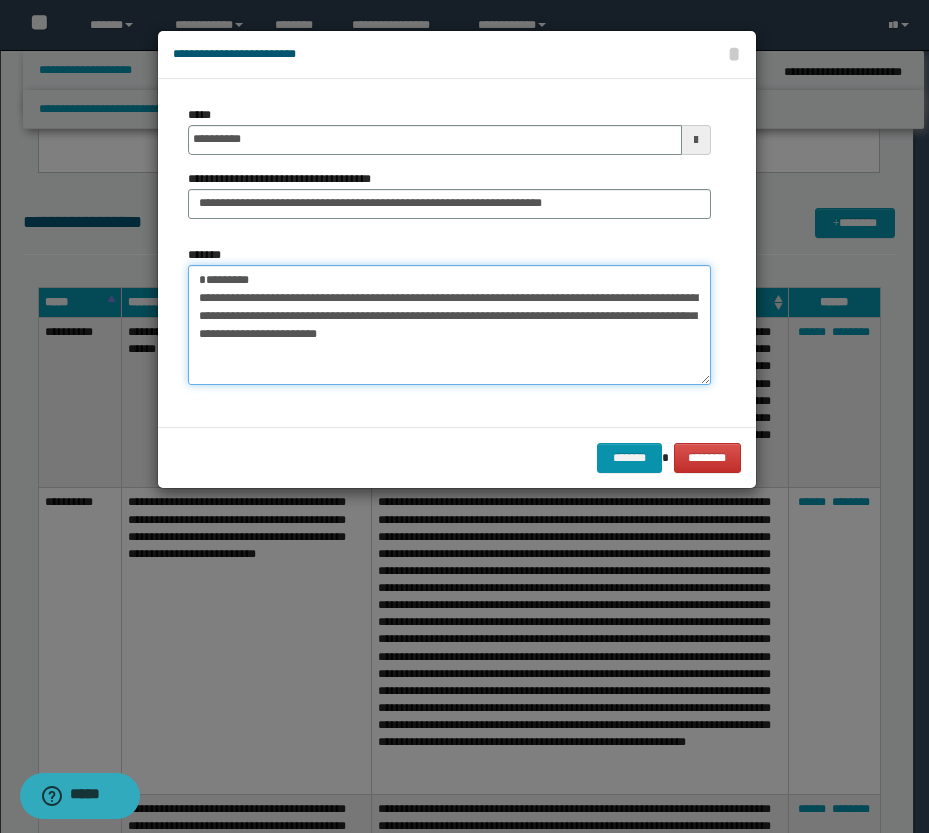 click on "**********" at bounding box center (449, 325) 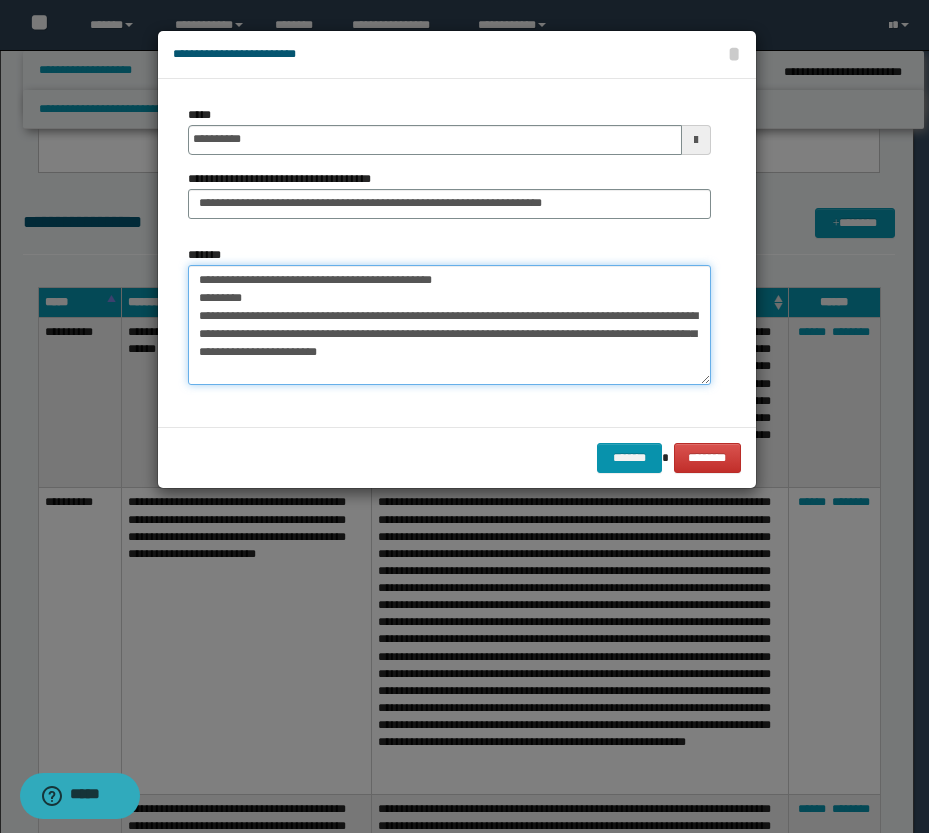 click on "**********" at bounding box center (449, 325) 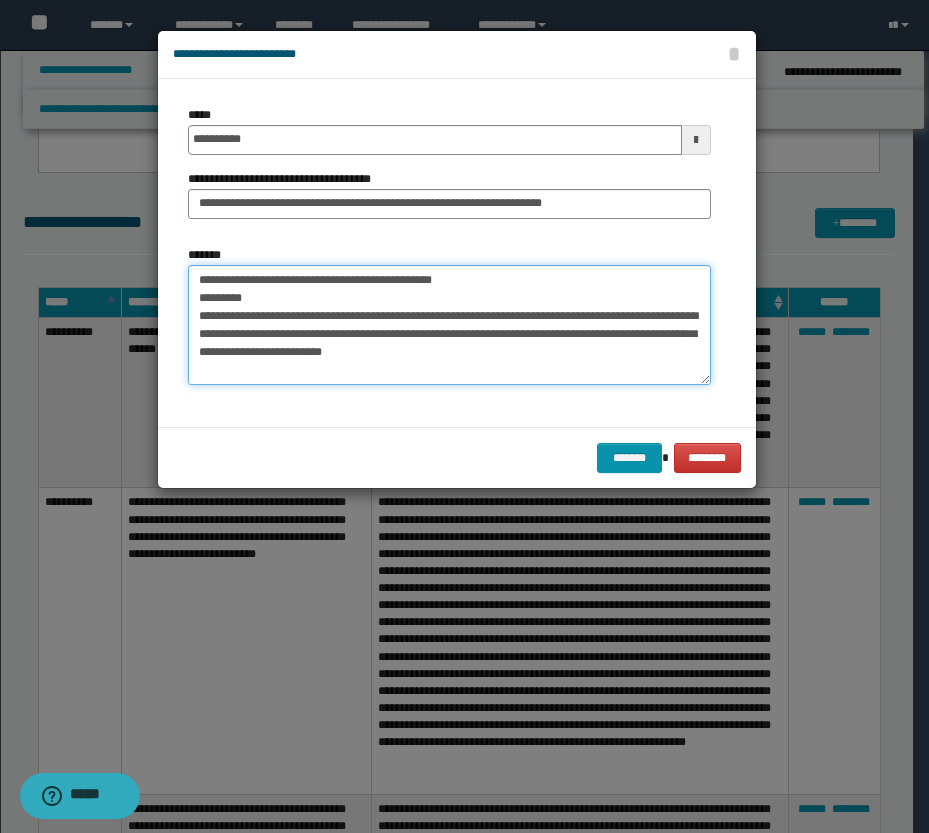 paste on "**********" 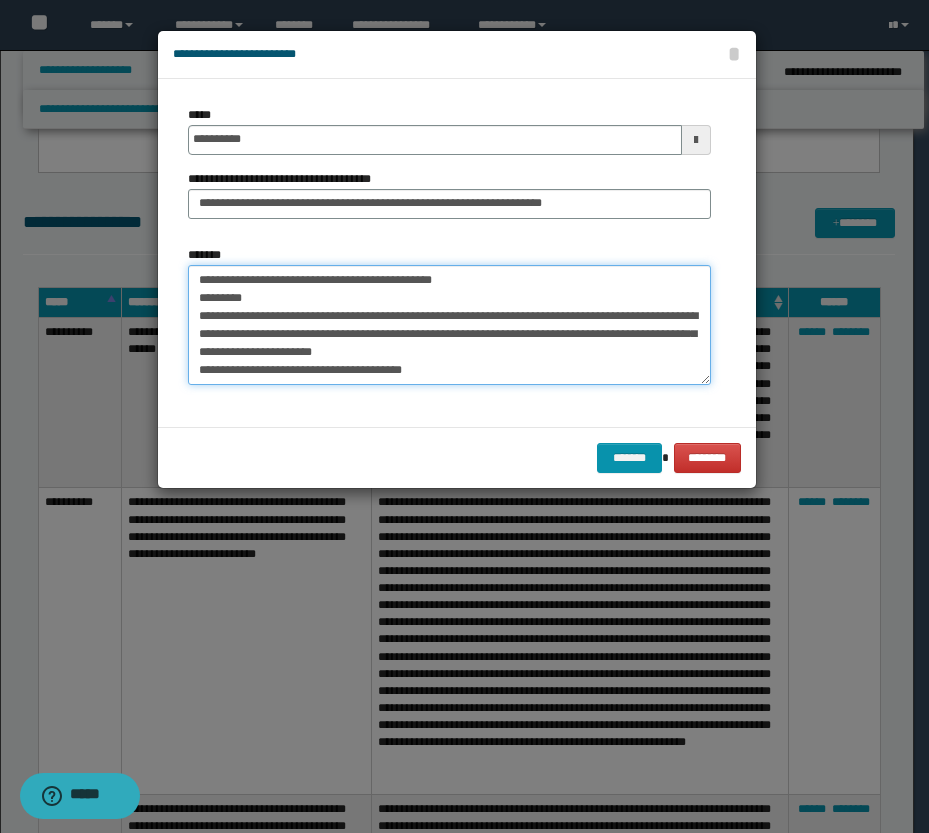 scroll, scrollTop: 12, scrollLeft: 0, axis: vertical 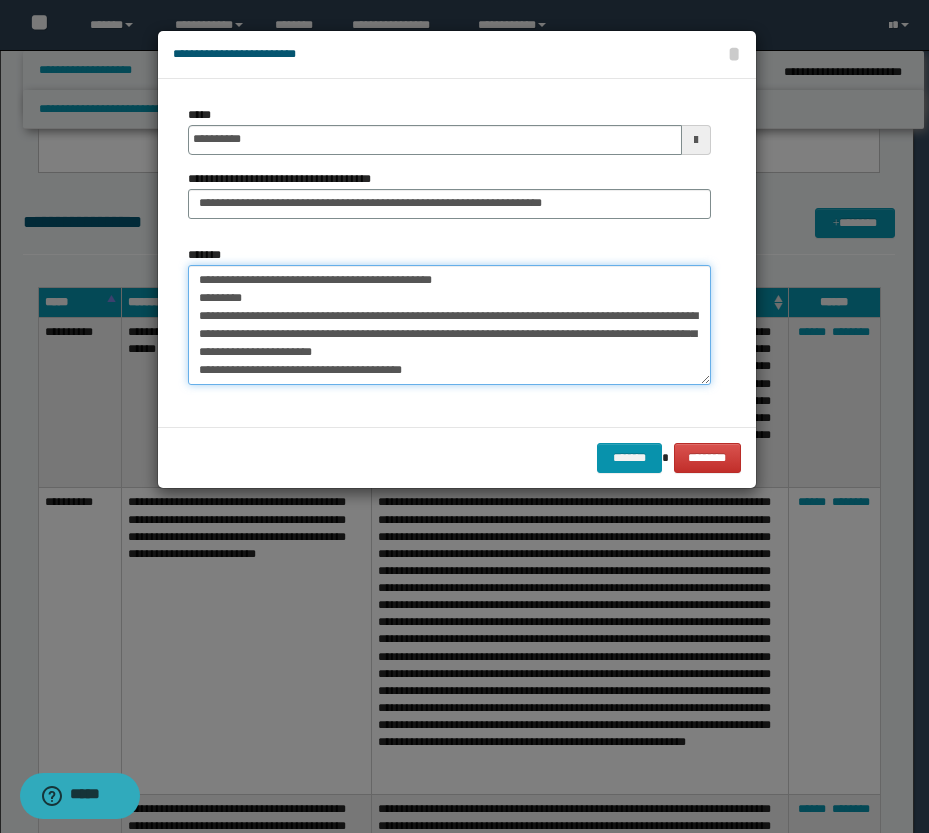 paste on "**********" 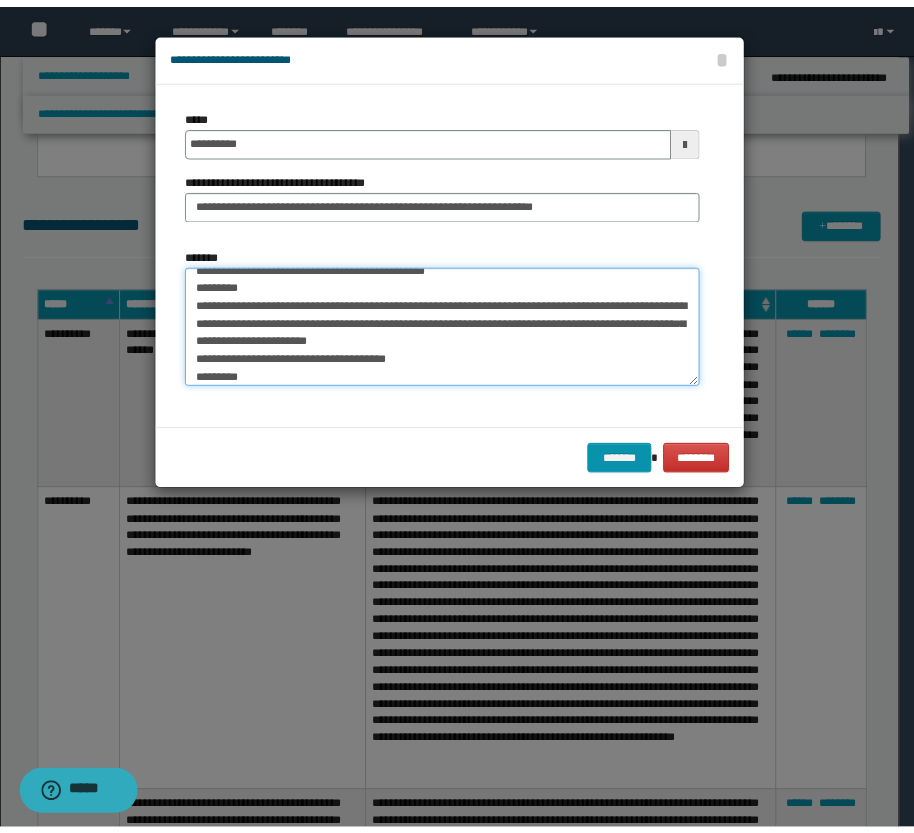 scroll, scrollTop: 84, scrollLeft: 0, axis: vertical 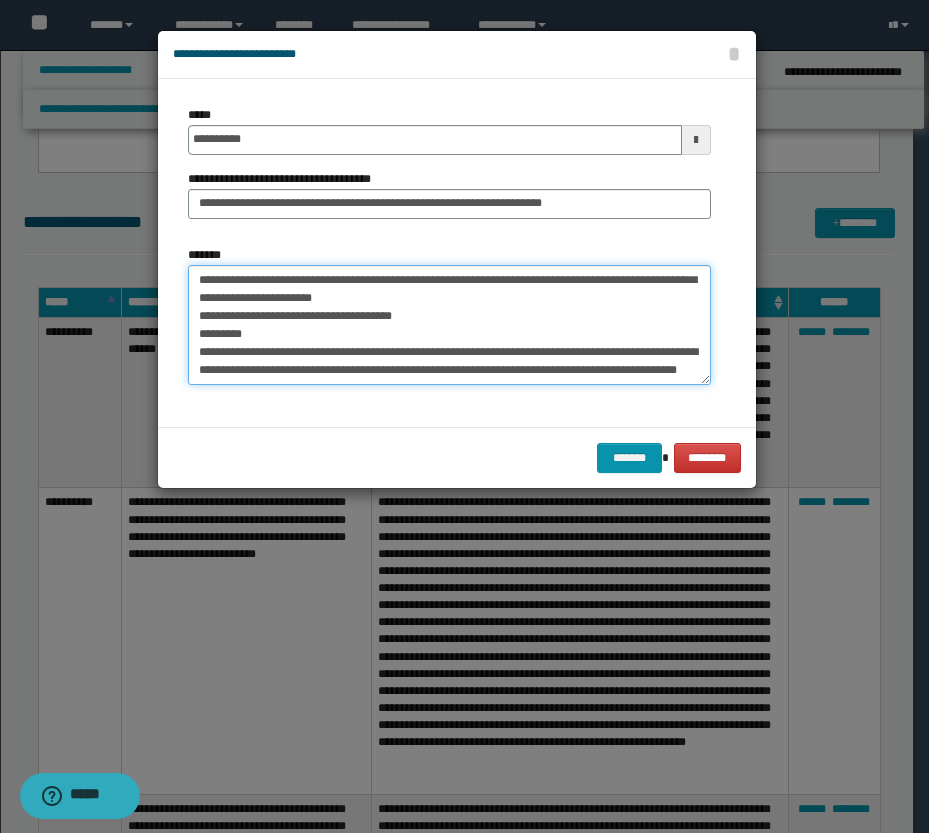 click on "**********" at bounding box center (449, 325) 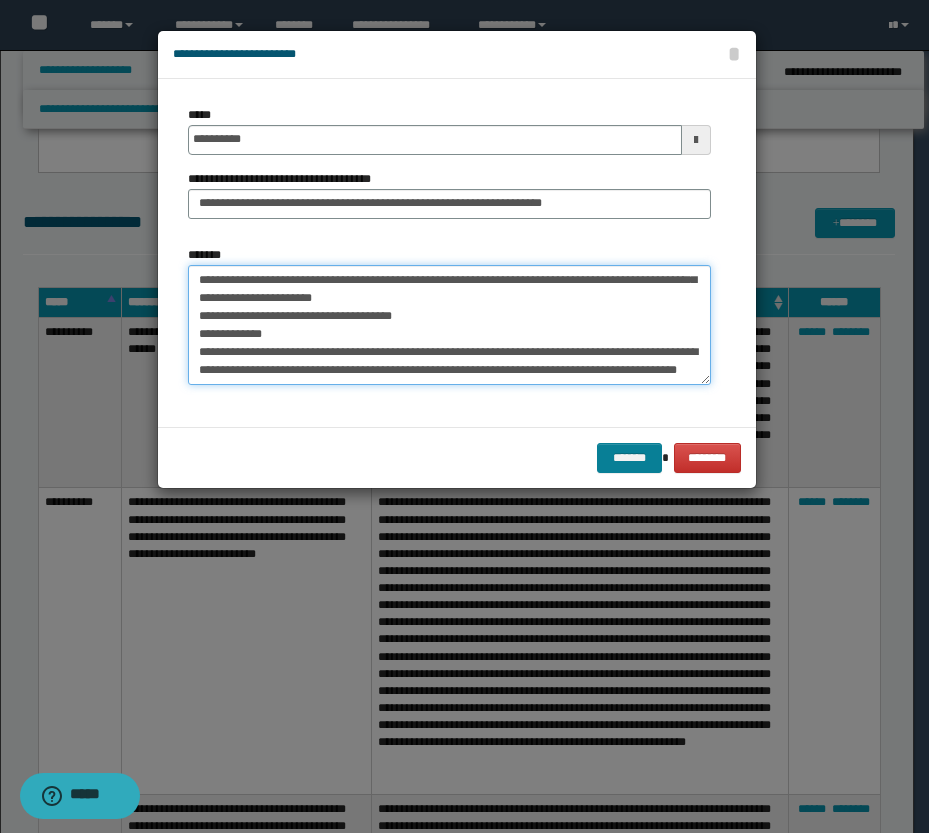 type on "**********" 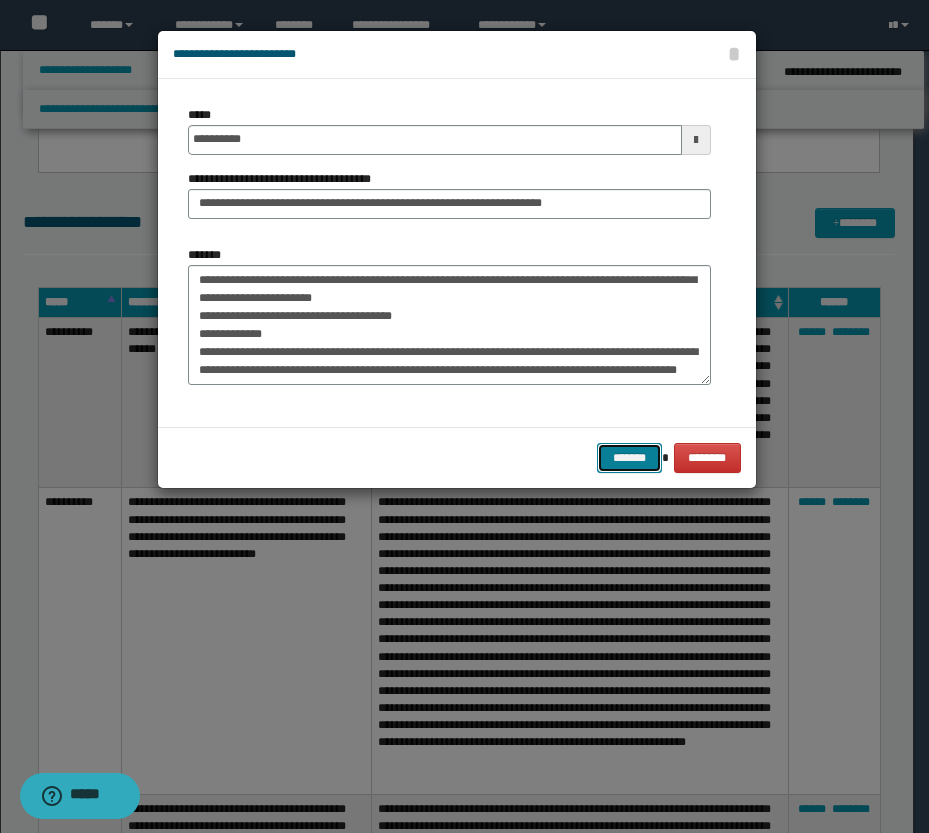 click on "*******" at bounding box center [629, 458] 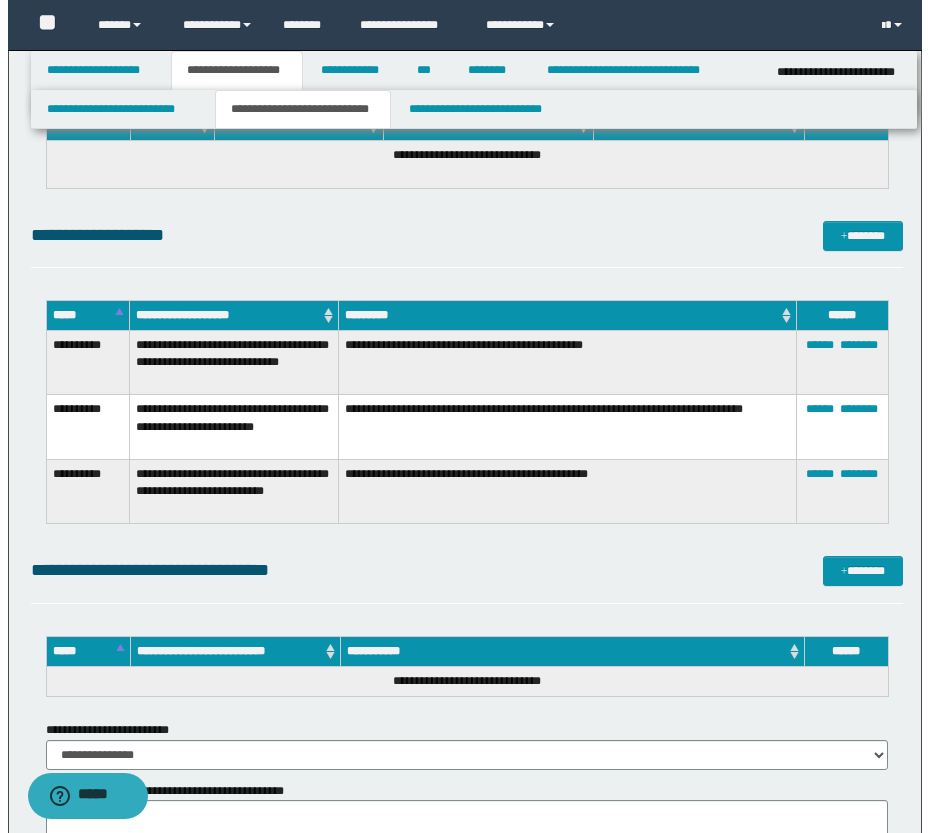 scroll, scrollTop: 1757, scrollLeft: 0, axis: vertical 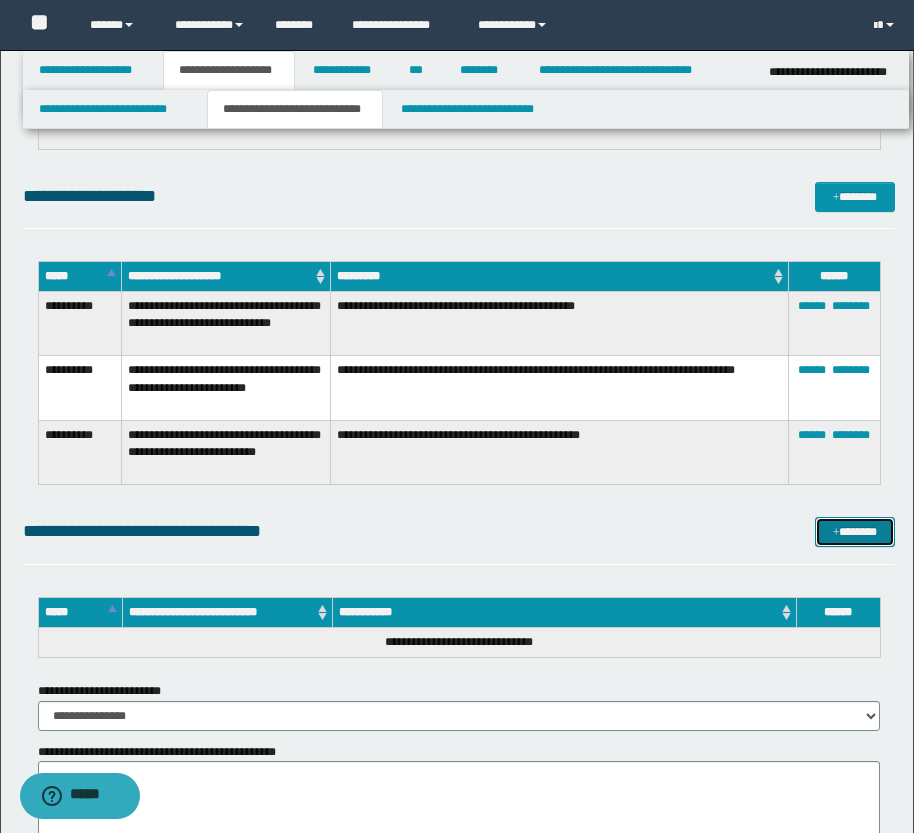 click on "*******" at bounding box center (855, 532) 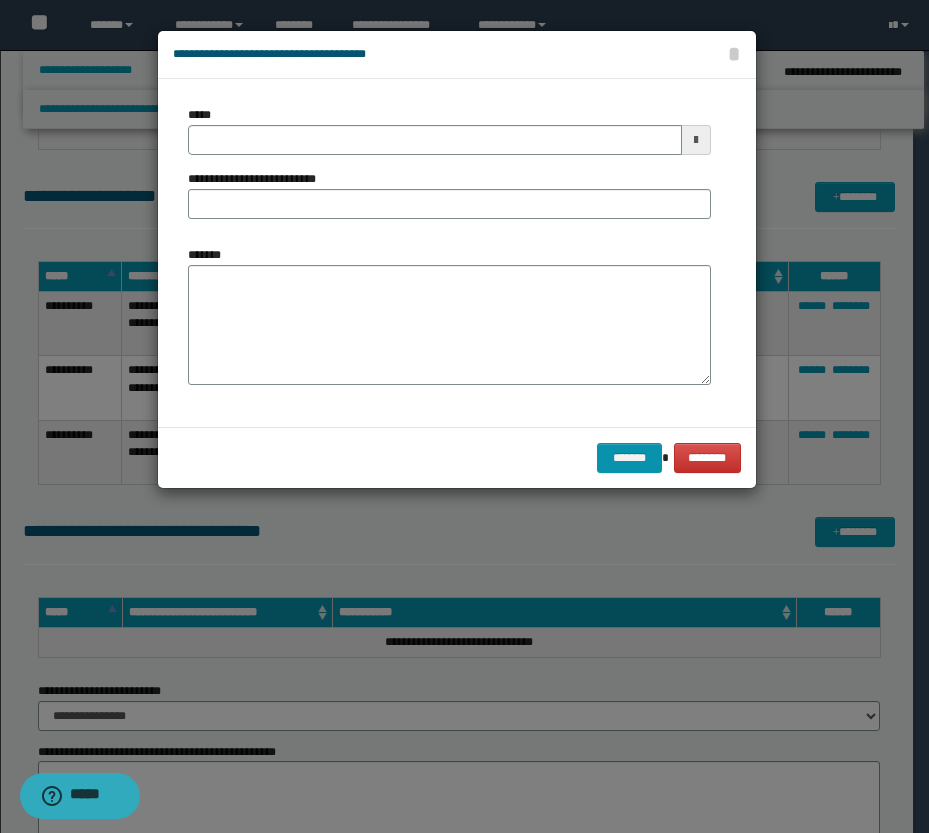 click at bounding box center [696, 140] 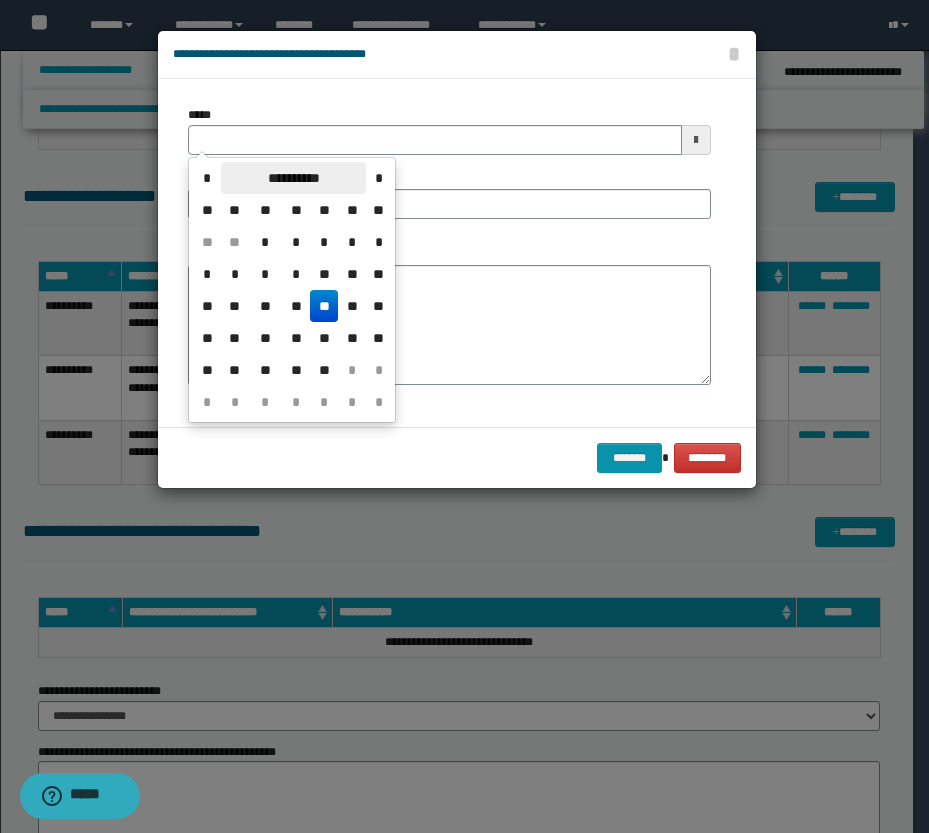 click on "**********" at bounding box center (293, 178) 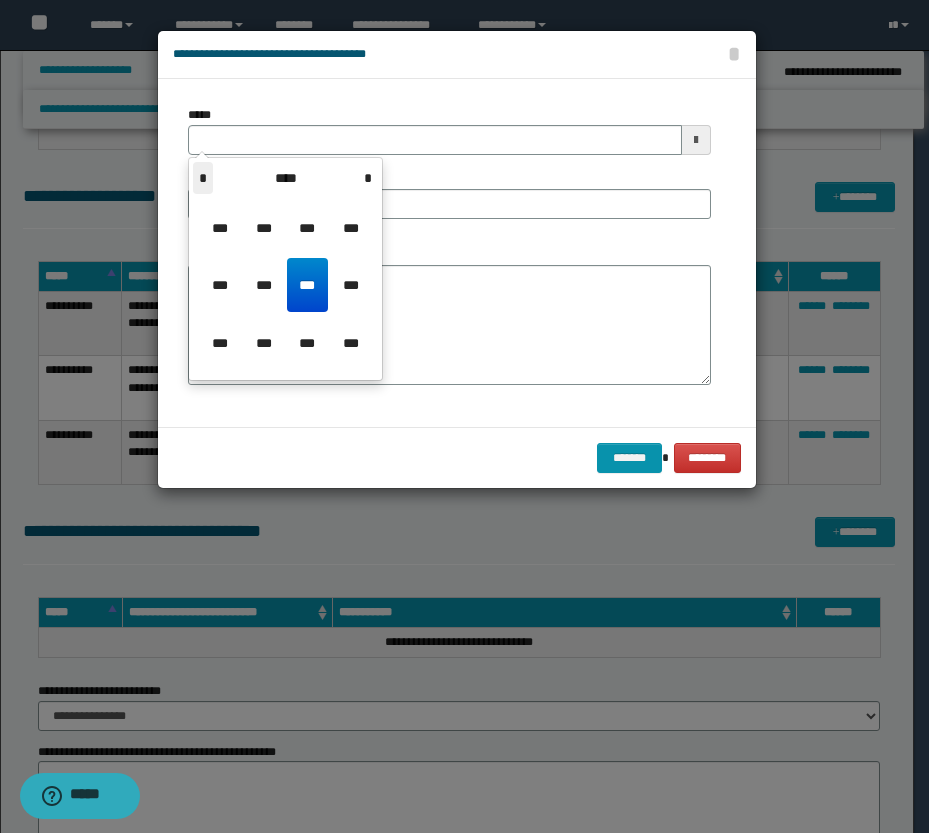 drag, startPoint x: 276, startPoint y: 180, endPoint x: 194, endPoint y: 185, distance: 82.1523 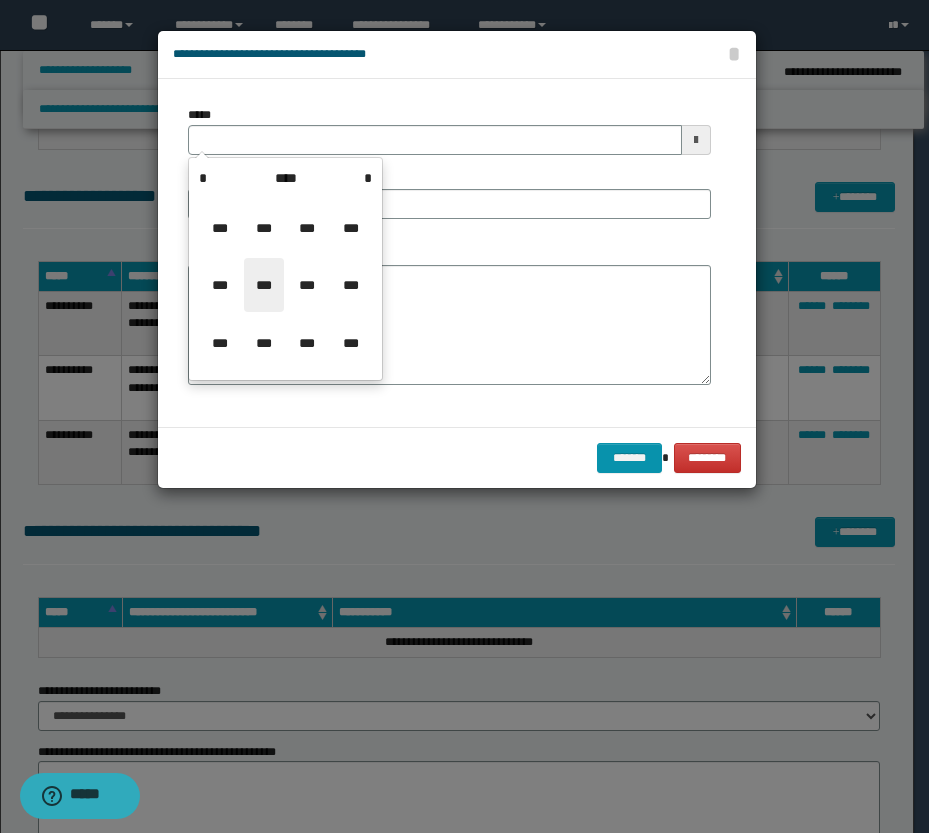 click on "***" at bounding box center [264, 285] 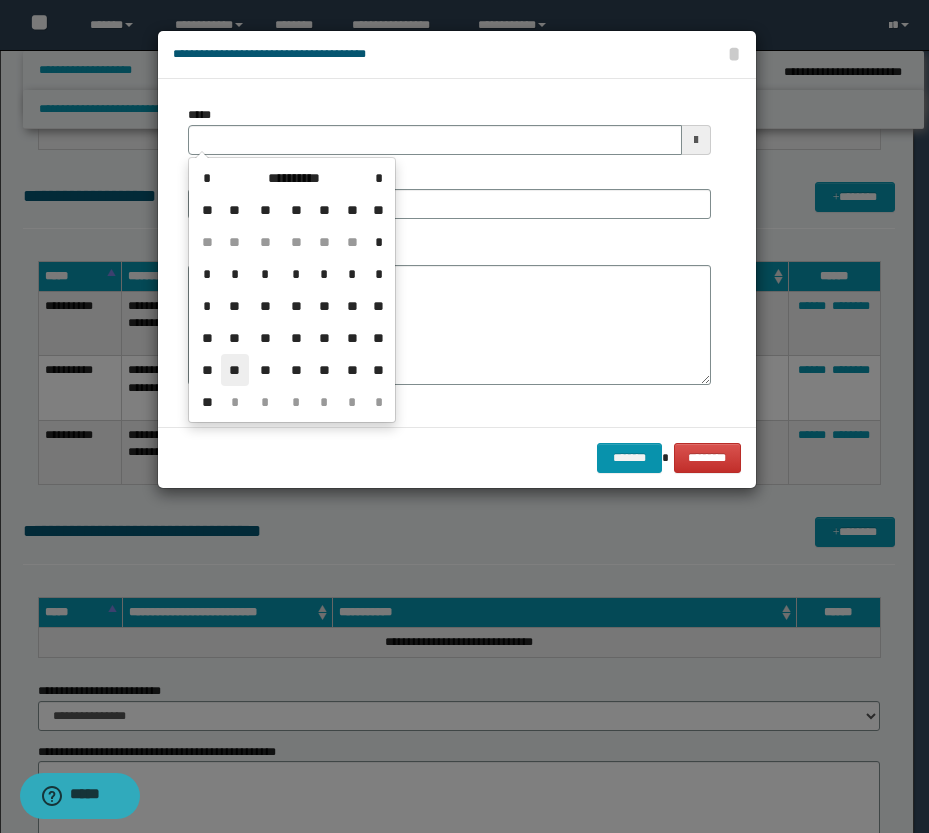 click on "**" at bounding box center [235, 370] 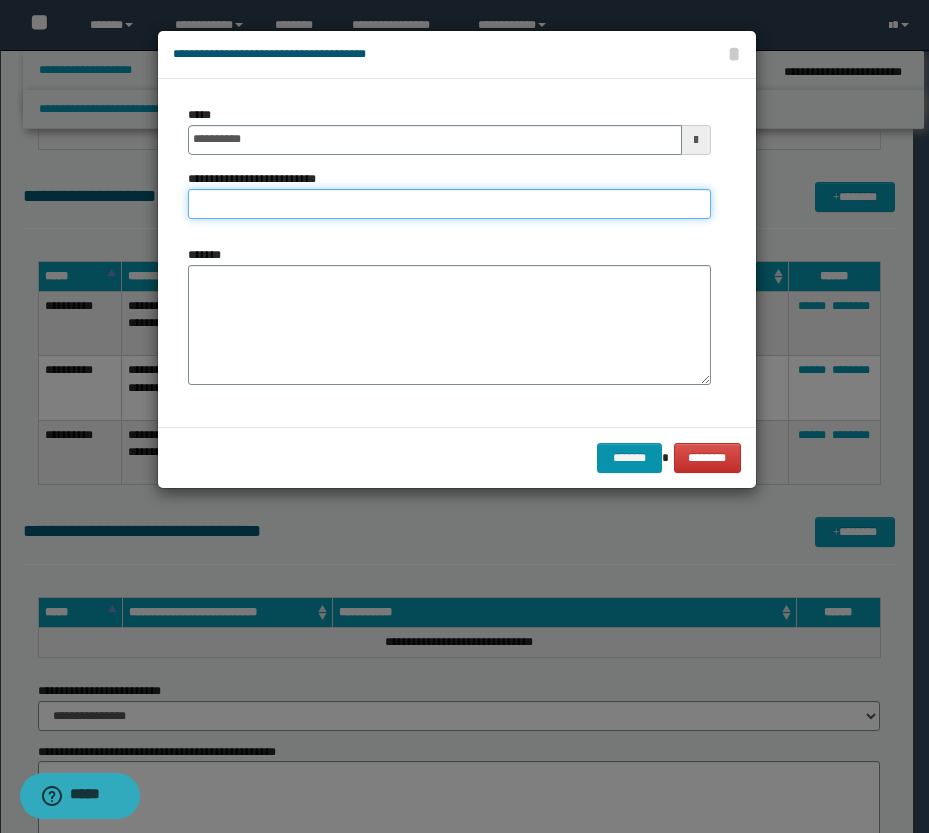 click on "**********" at bounding box center (449, 204) 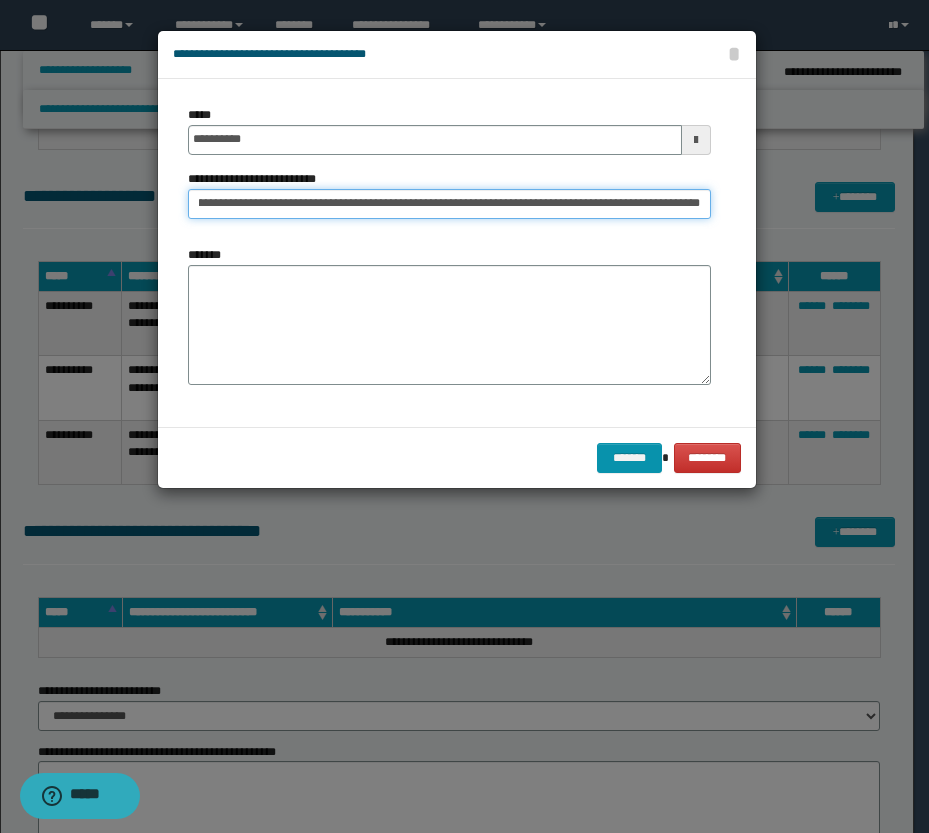 scroll, scrollTop: 0, scrollLeft: 358, axis: horizontal 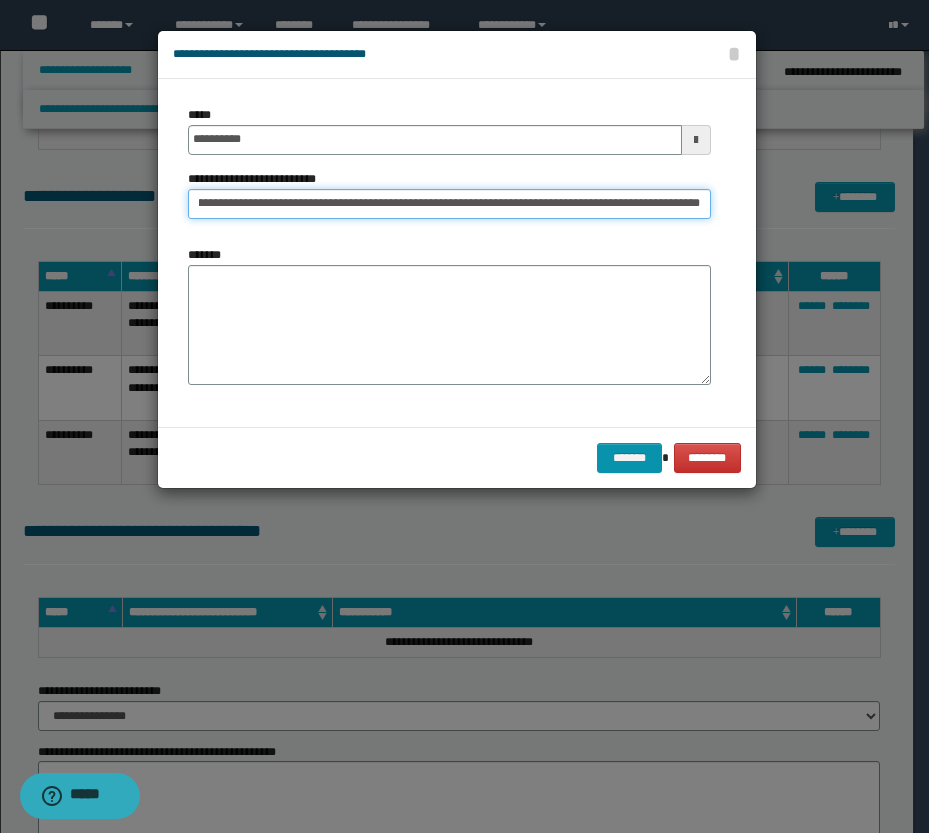 type on "**********" 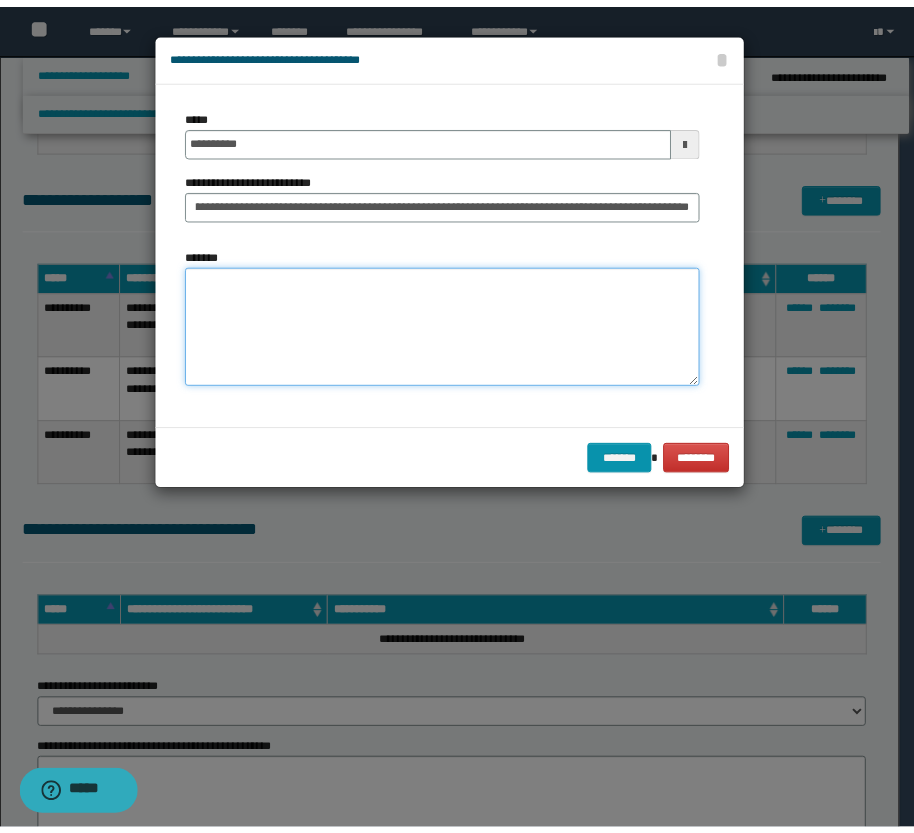 scroll, scrollTop: 0, scrollLeft: 0, axis: both 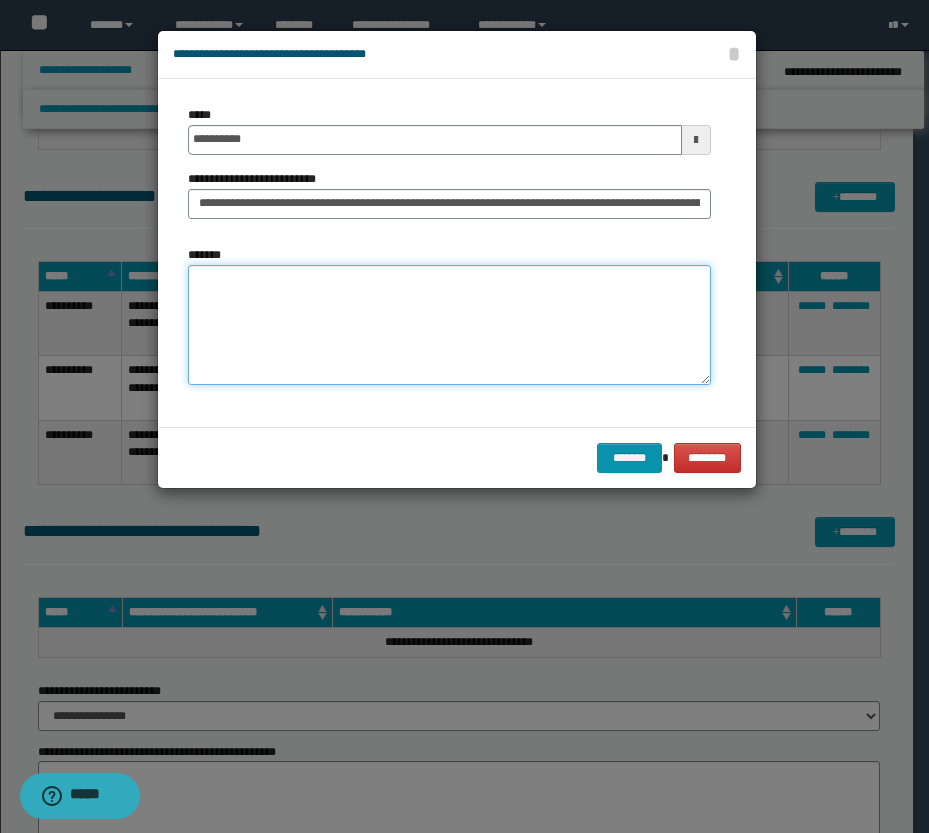 click on "*******" at bounding box center (449, 325) 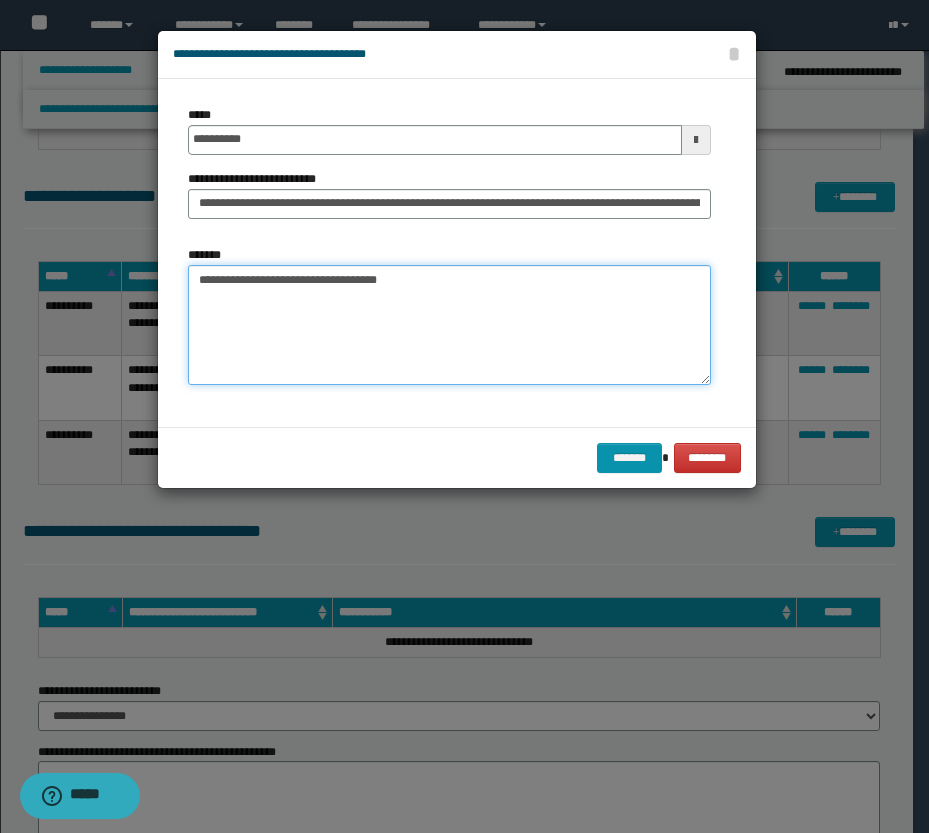 drag, startPoint x: 341, startPoint y: 283, endPoint x: 394, endPoint y: 283, distance: 53 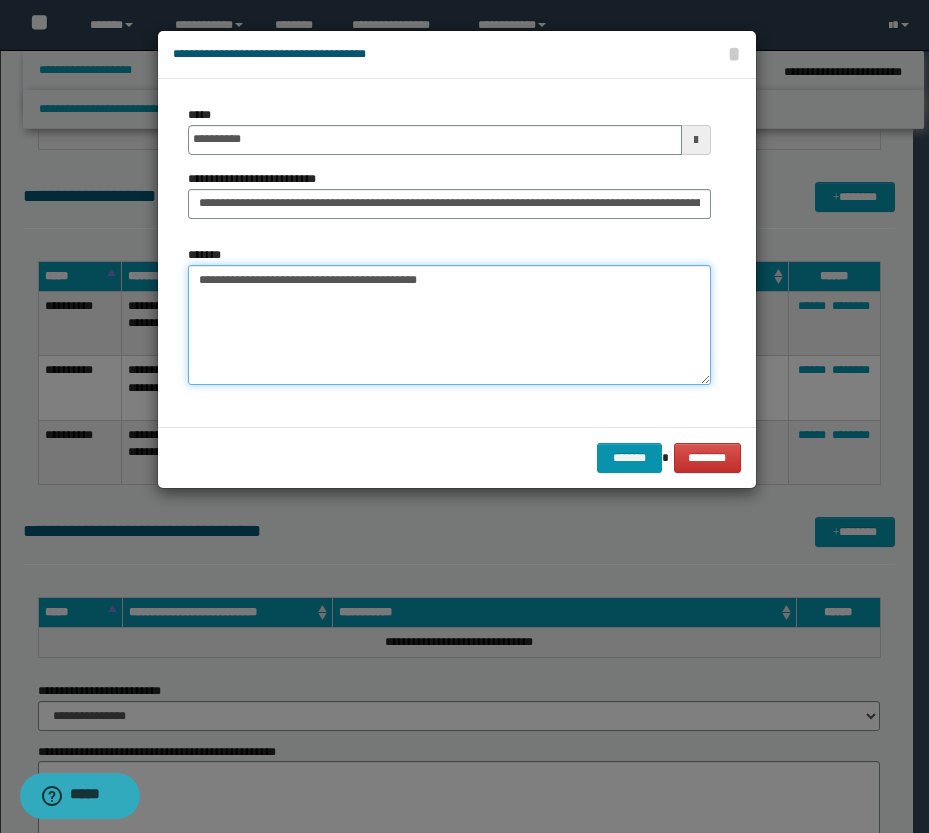 click on "**********" at bounding box center [449, 325] 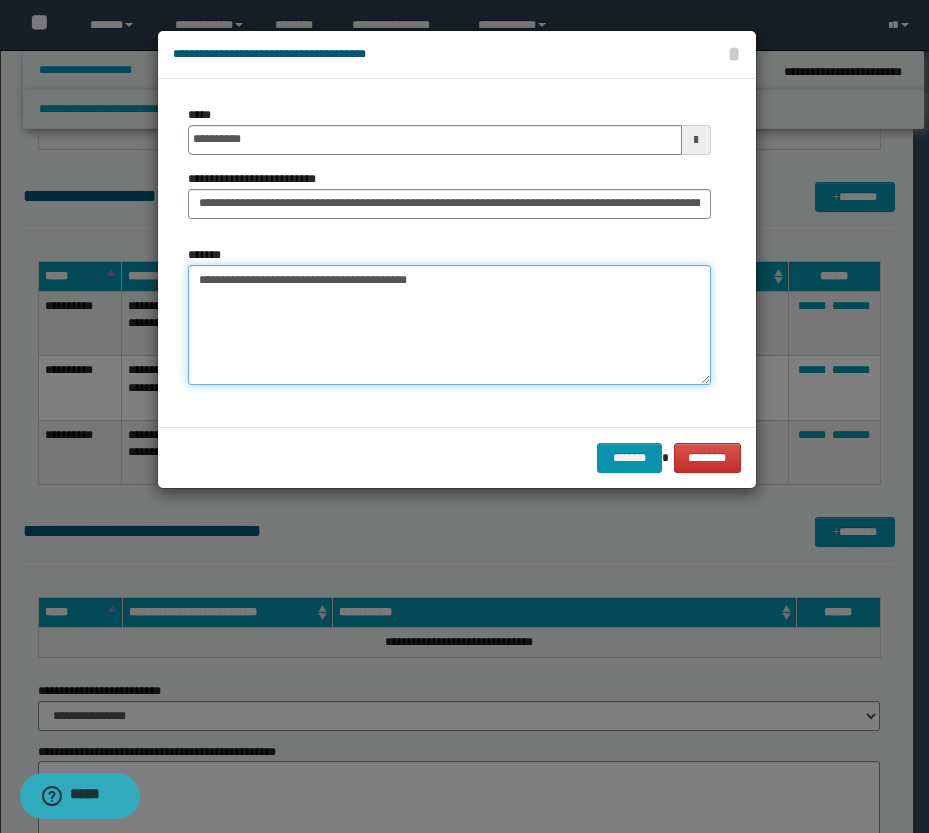 click on "**********" at bounding box center (449, 325) 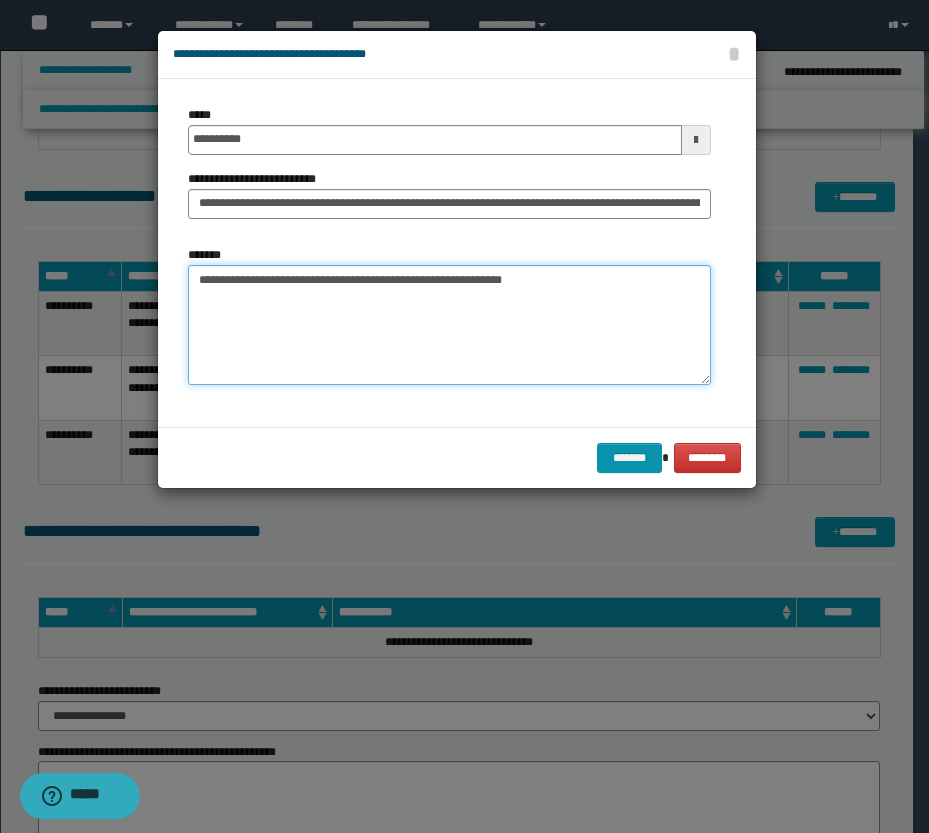 click on "**********" at bounding box center (449, 325) 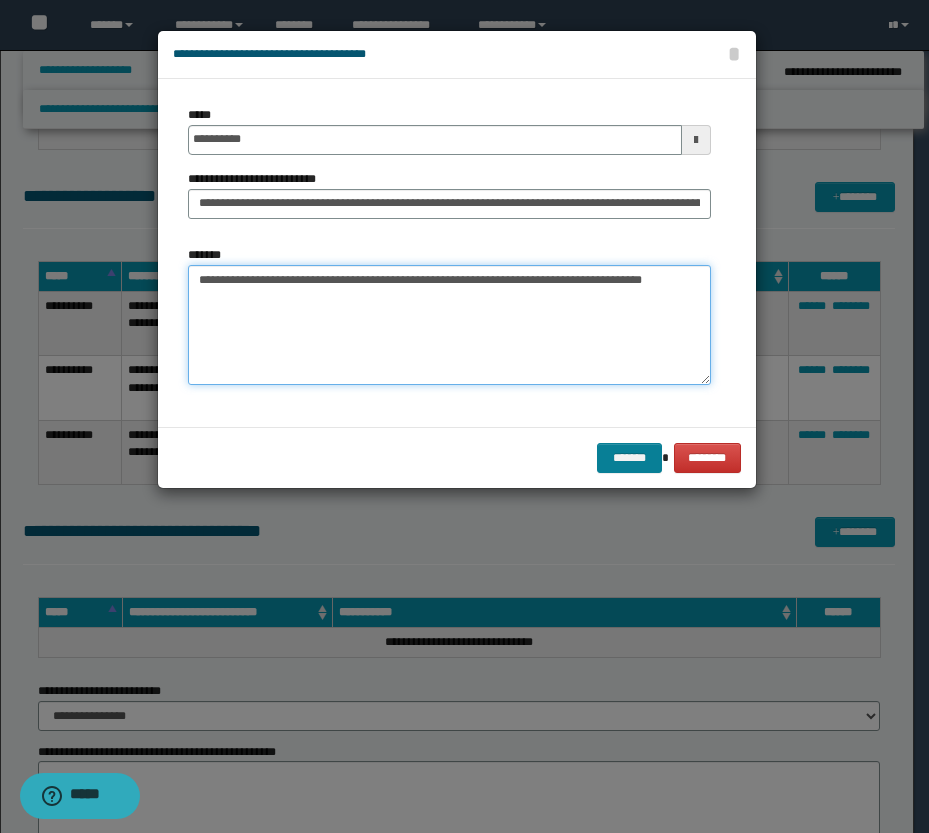 type on "**********" 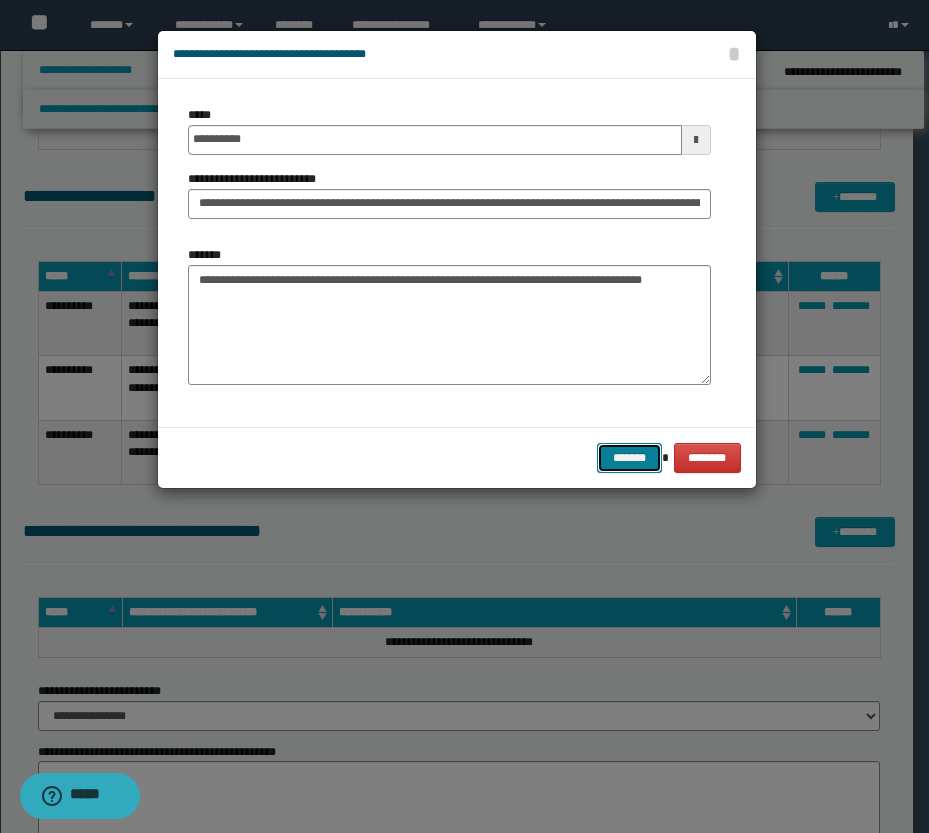 click on "*******" at bounding box center (629, 458) 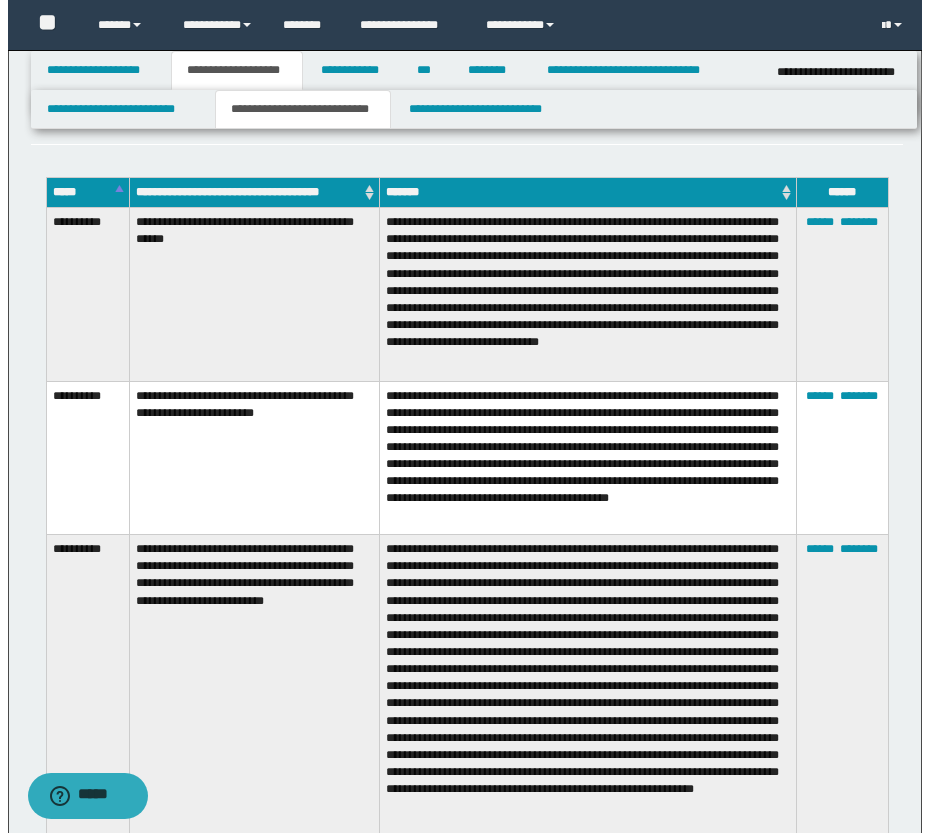 scroll, scrollTop: 457, scrollLeft: 0, axis: vertical 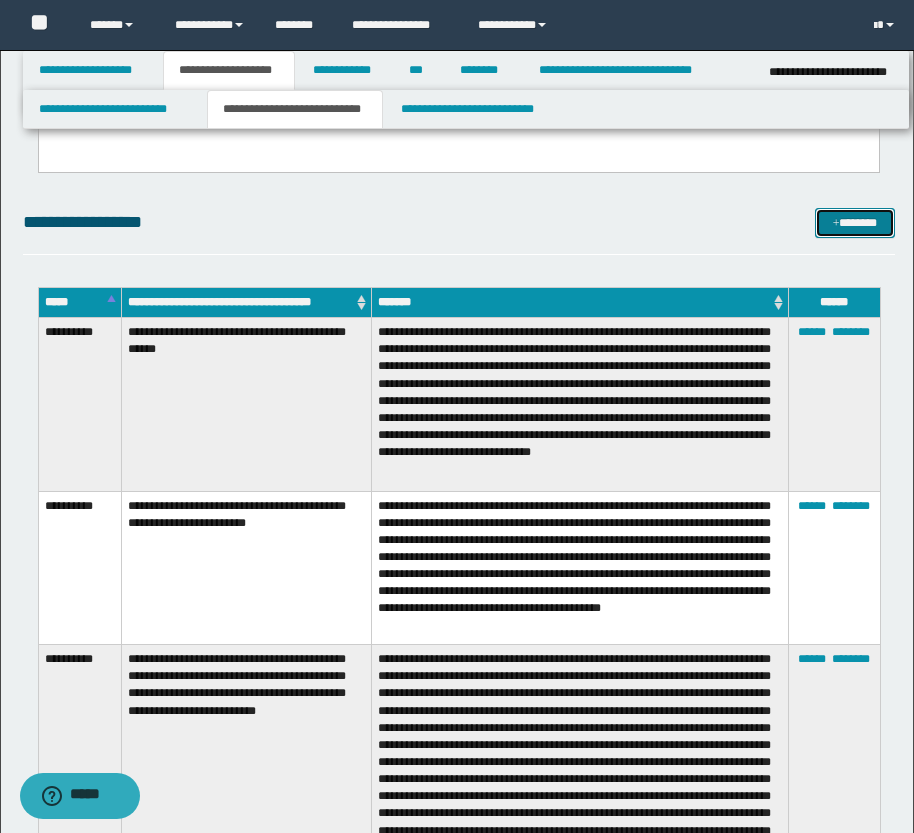 click on "*******" at bounding box center [855, 223] 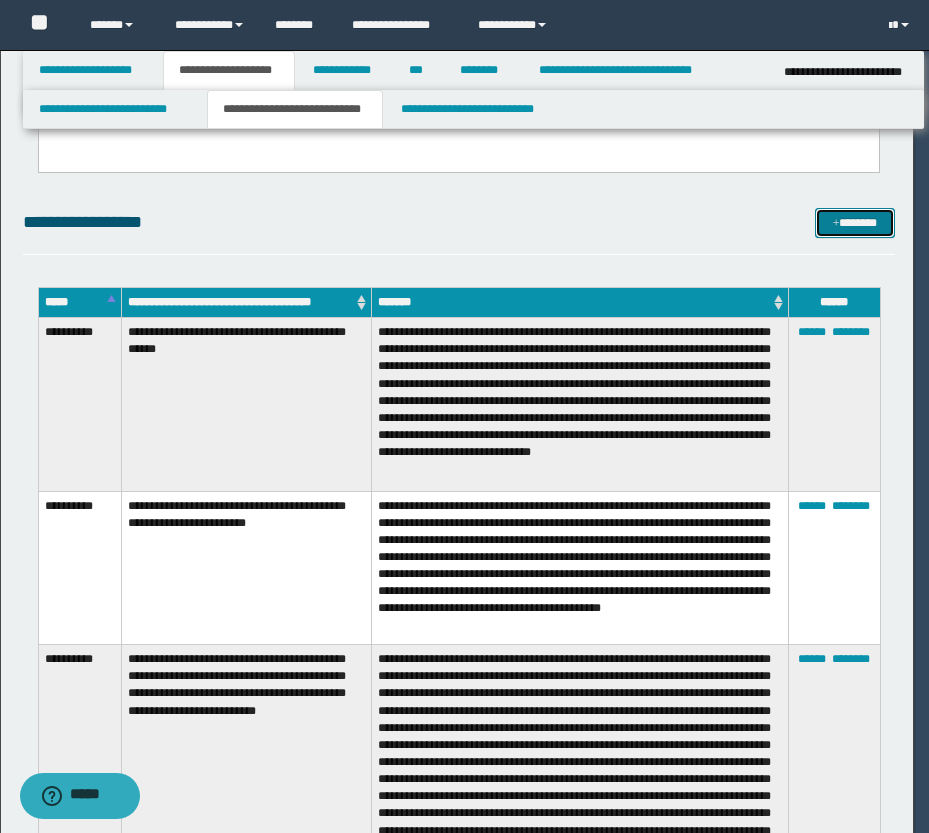 scroll, scrollTop: 0, scrollLeft: 0, axis: both 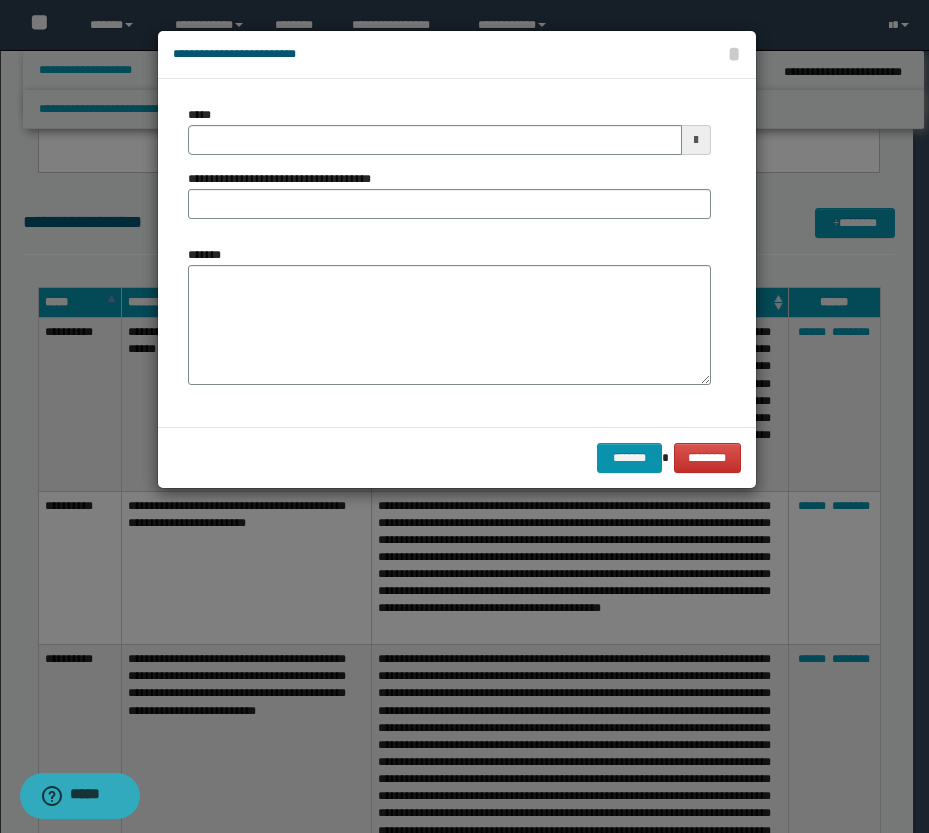 click at bounding box center [696, 140] 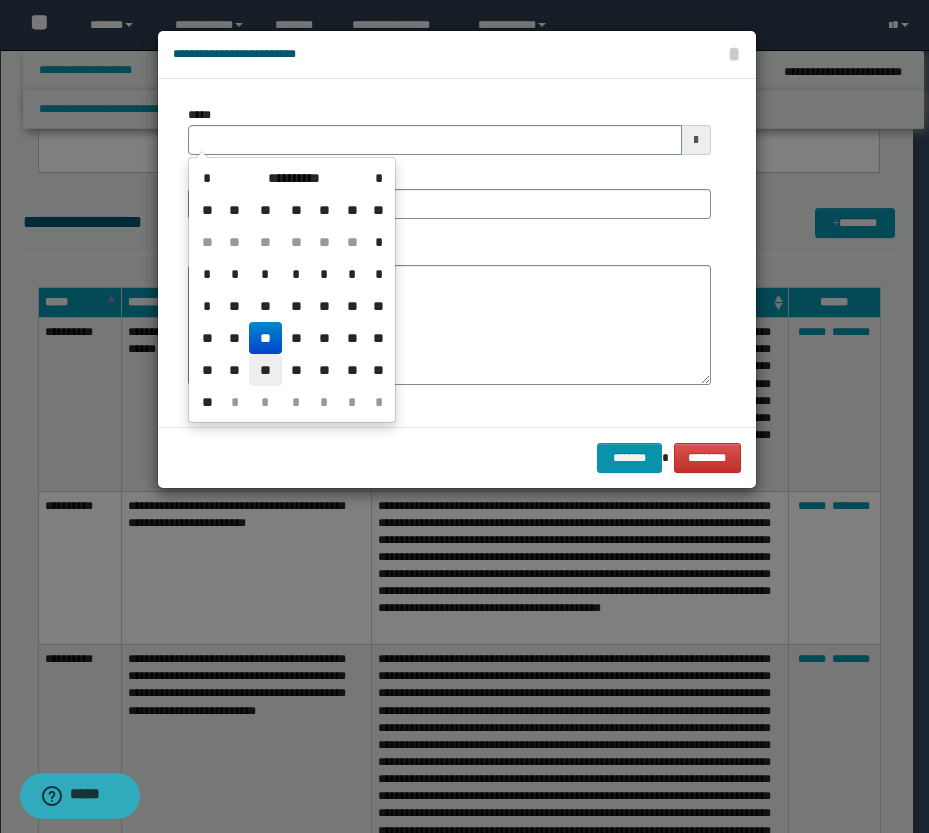 click on "**" at bounding box center [265, 370] 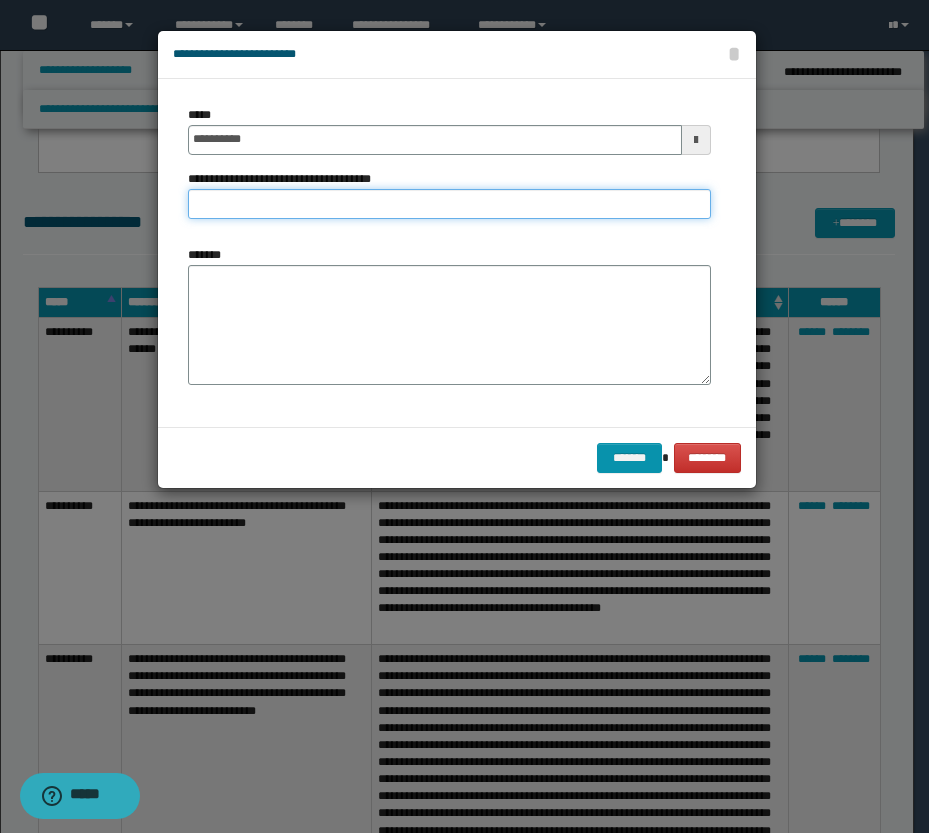 click on "**********" at bounding box center [449, 204] 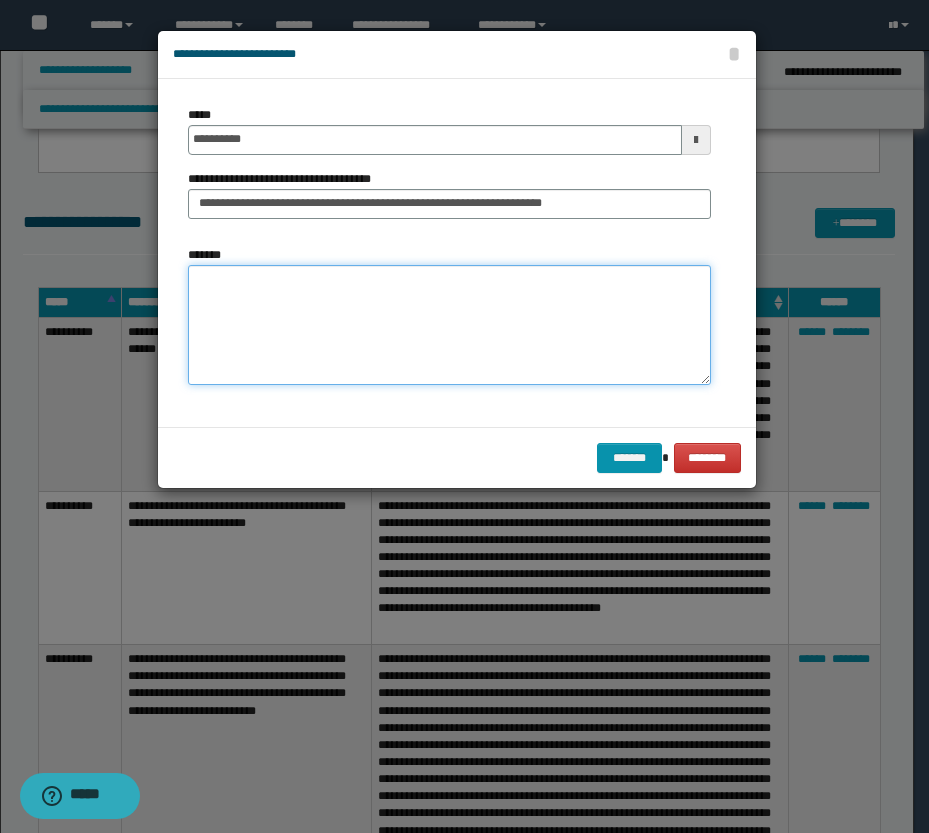 click on "*******" at bounding box center (449, 325) 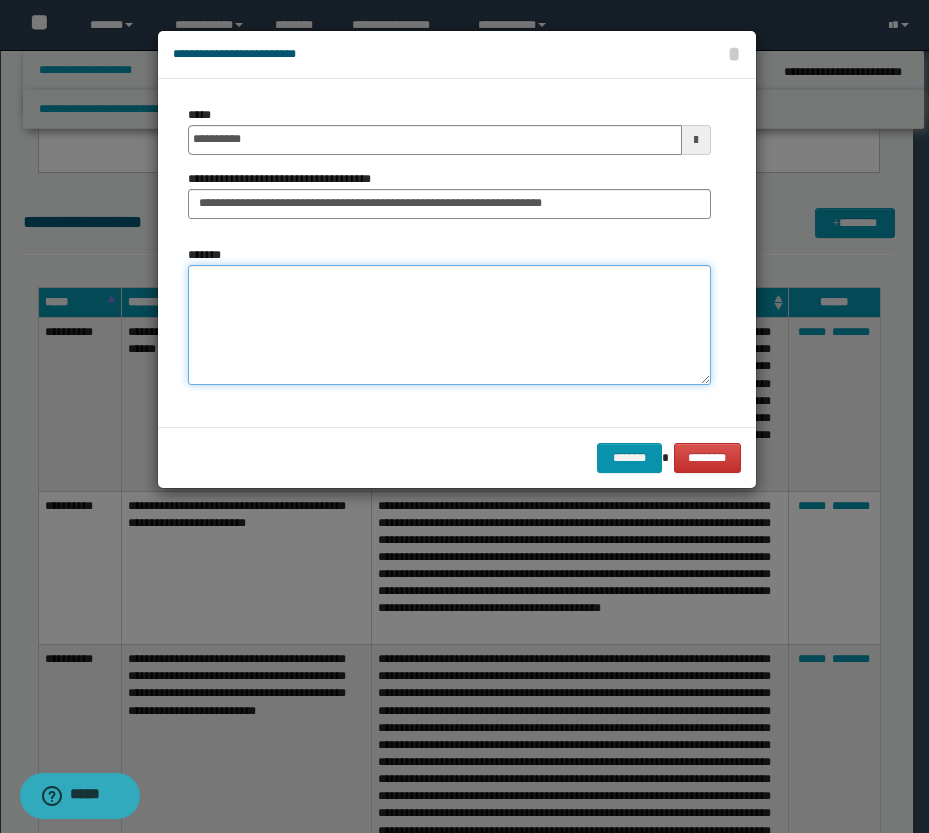 paste on "**********" 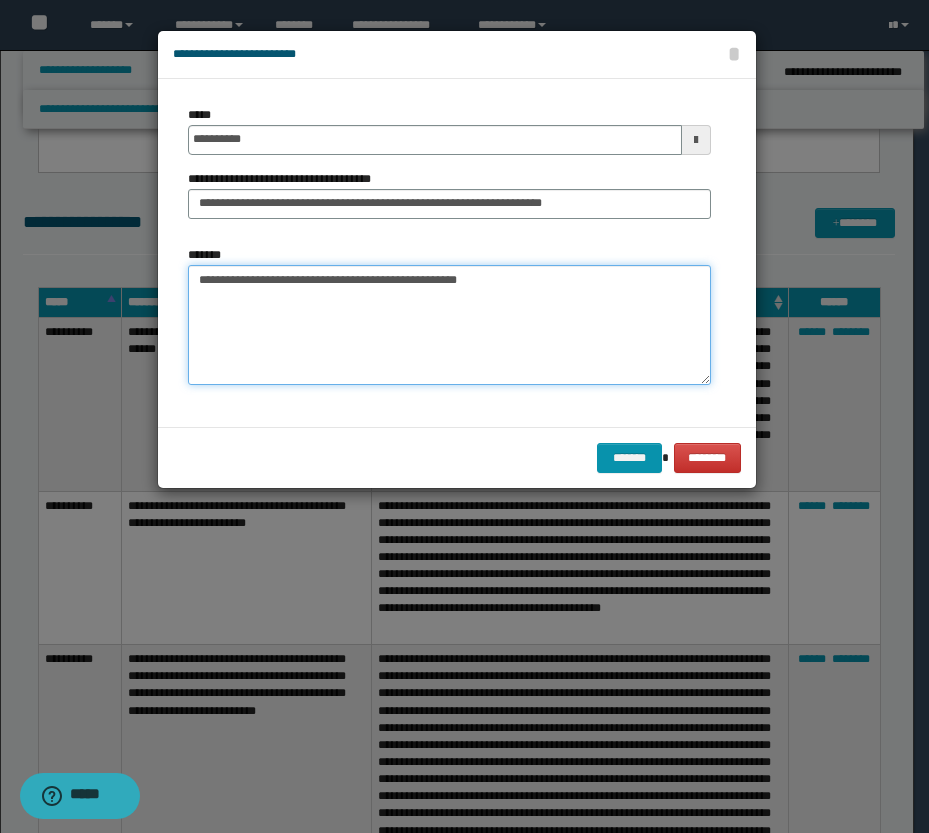 click on "**********" at bounding box center (449, 325) 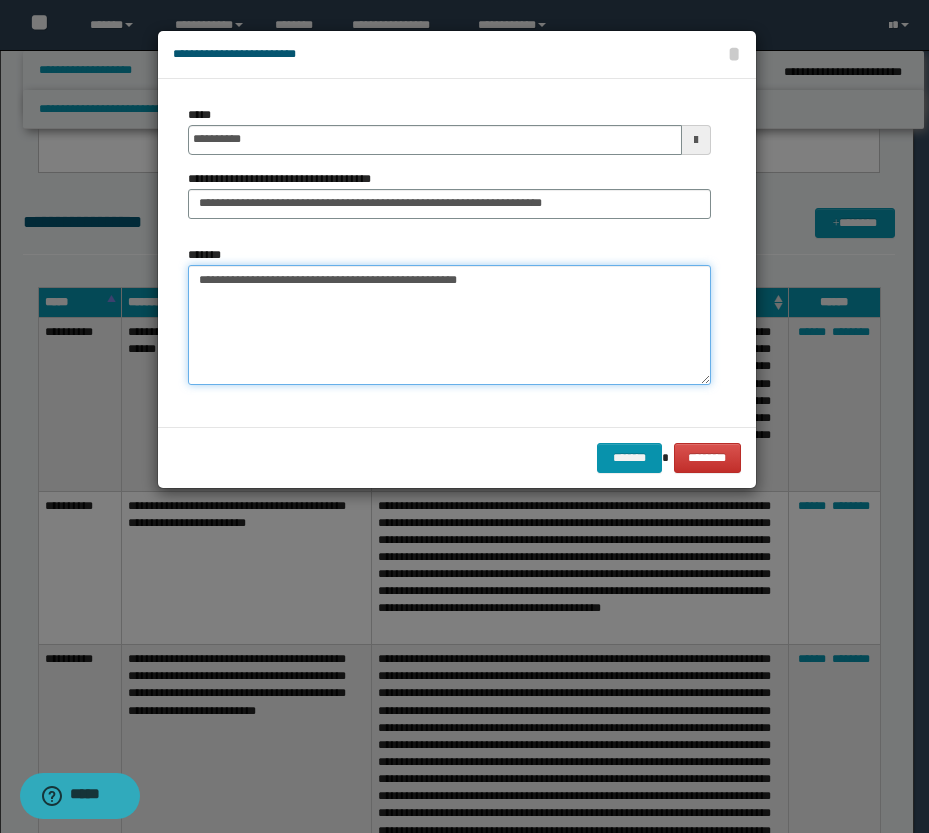 paste on "**********" 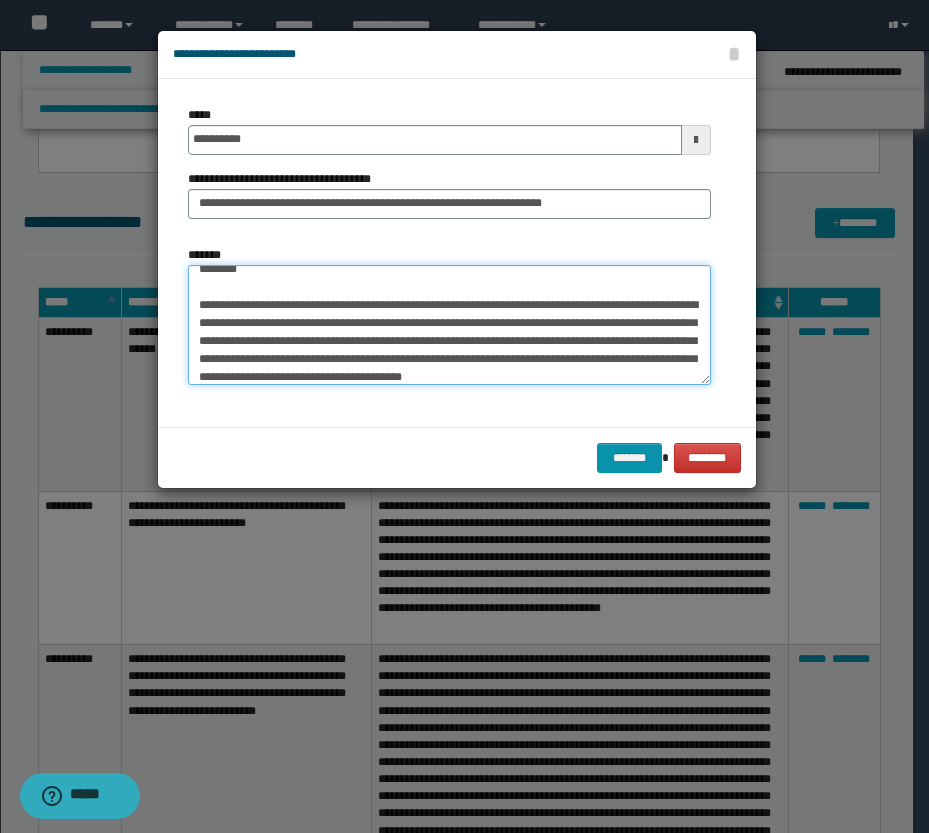 scroll, scrollTop: 10, scrollLeft: 0, axis: vertical 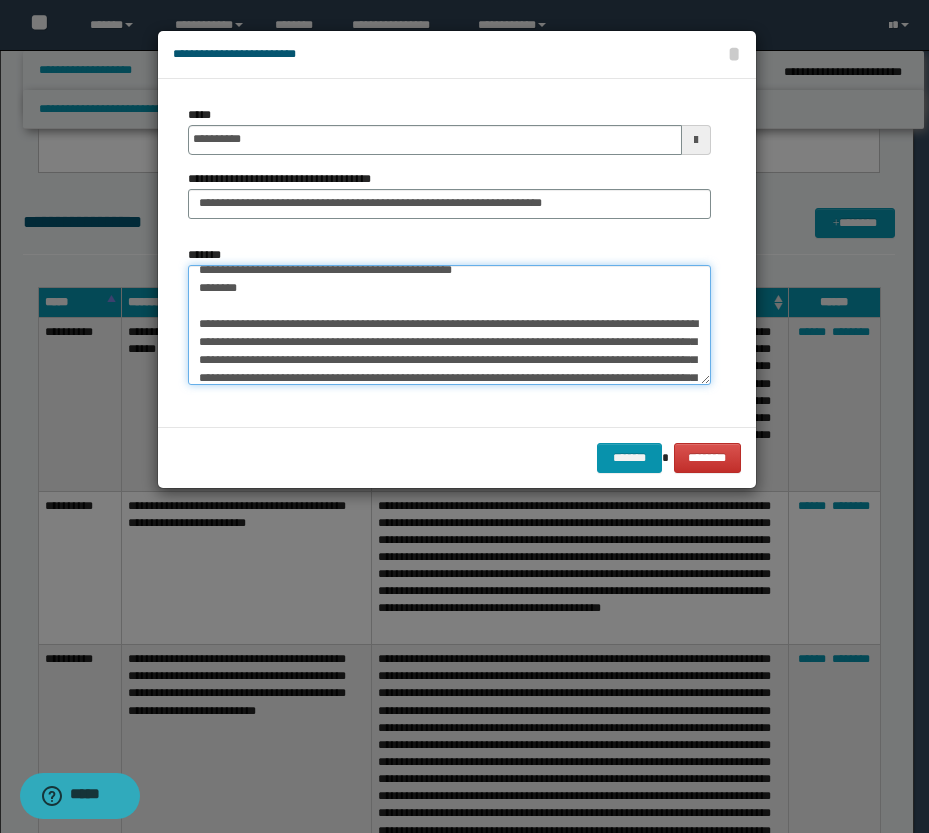 click on "**********" at bounding box center [449, 325] 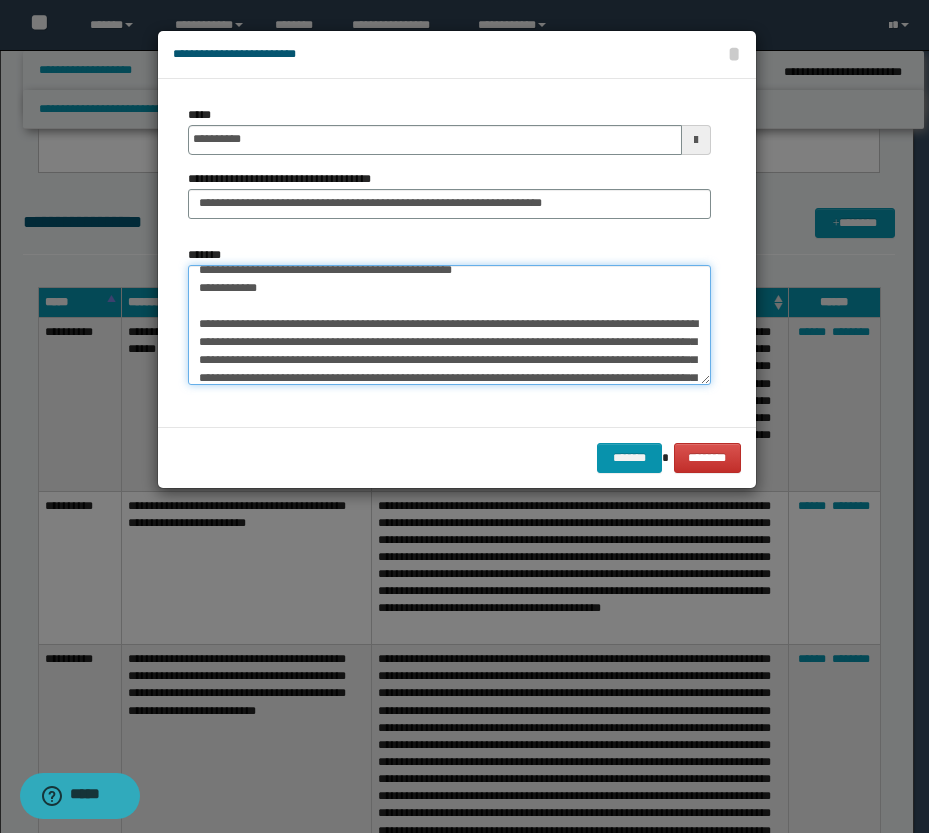 click on "**********" at bounding box center (449, 325) 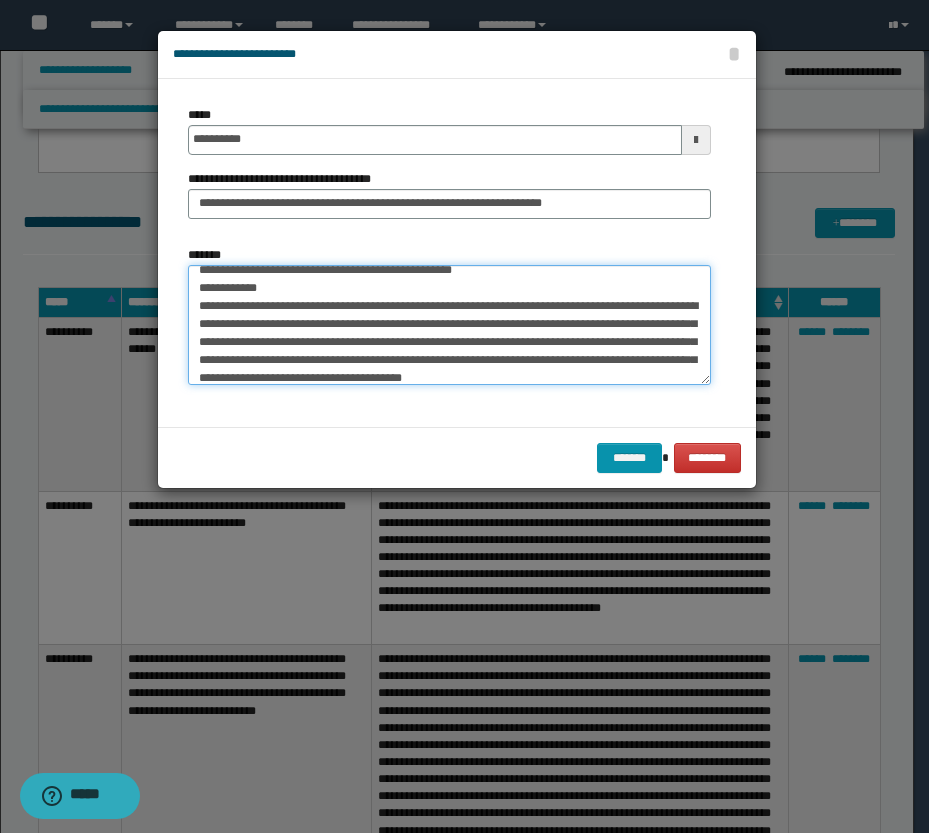 scroll, scrollTop: 50, scrollLeft: 0, axis: vertical 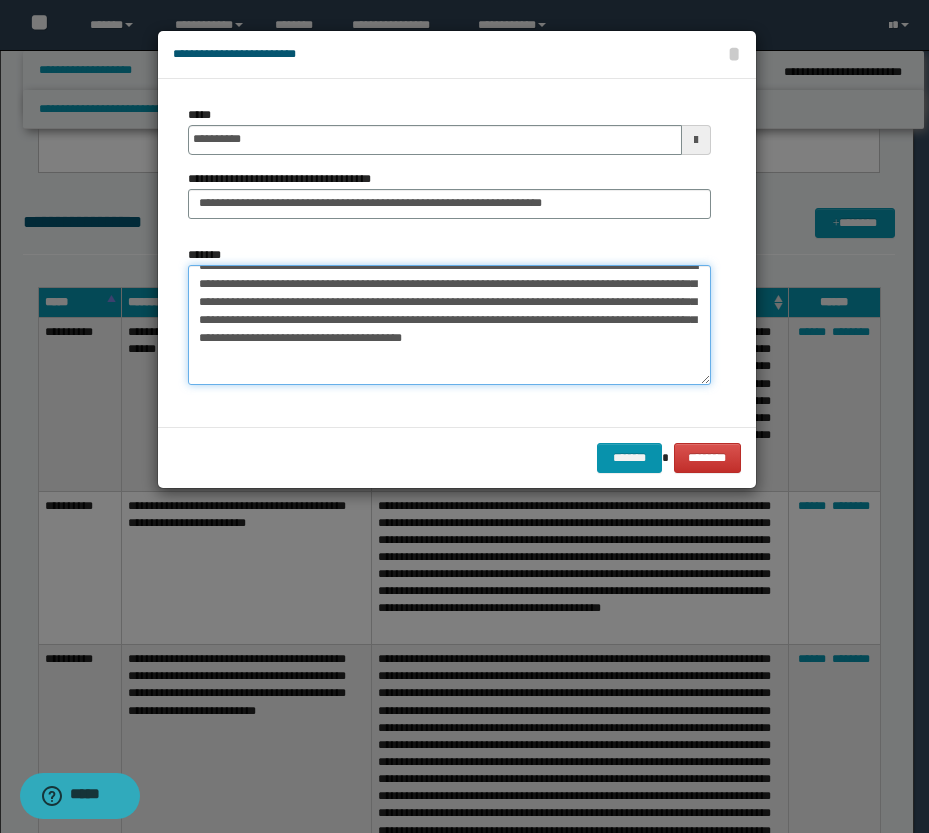click on "**********" at bounding box center [449, 325] 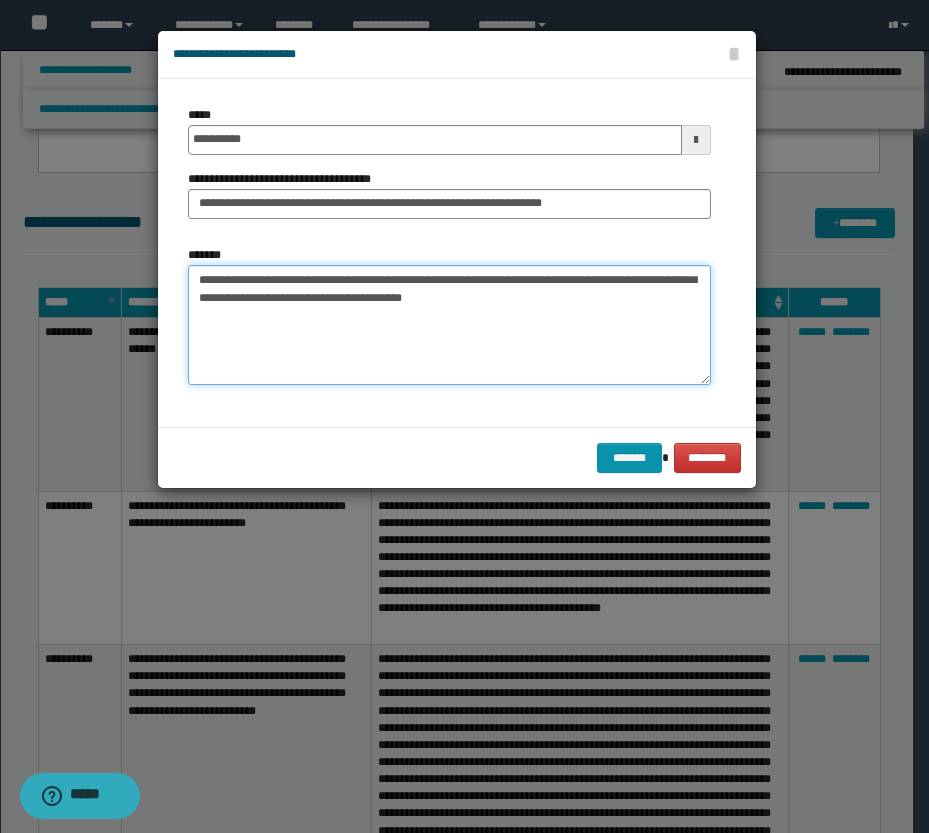 scroll, scrollTop: 130, scrollLeft: 0, axis: vertical 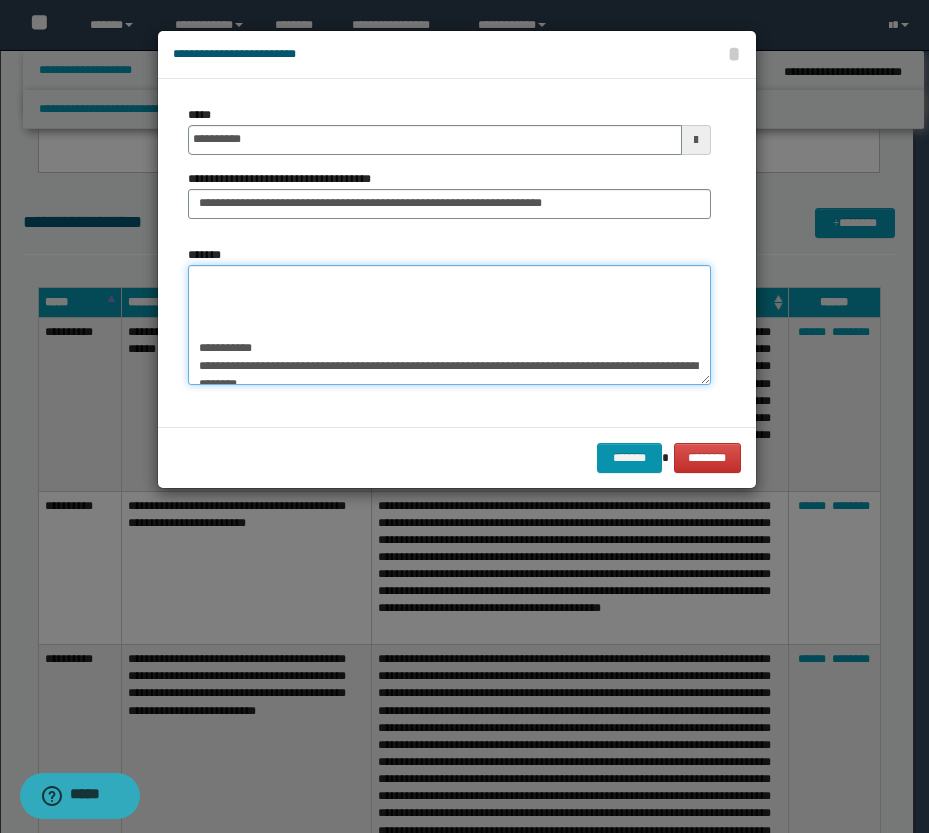 click on "**********" at bounding box center (449, 325) 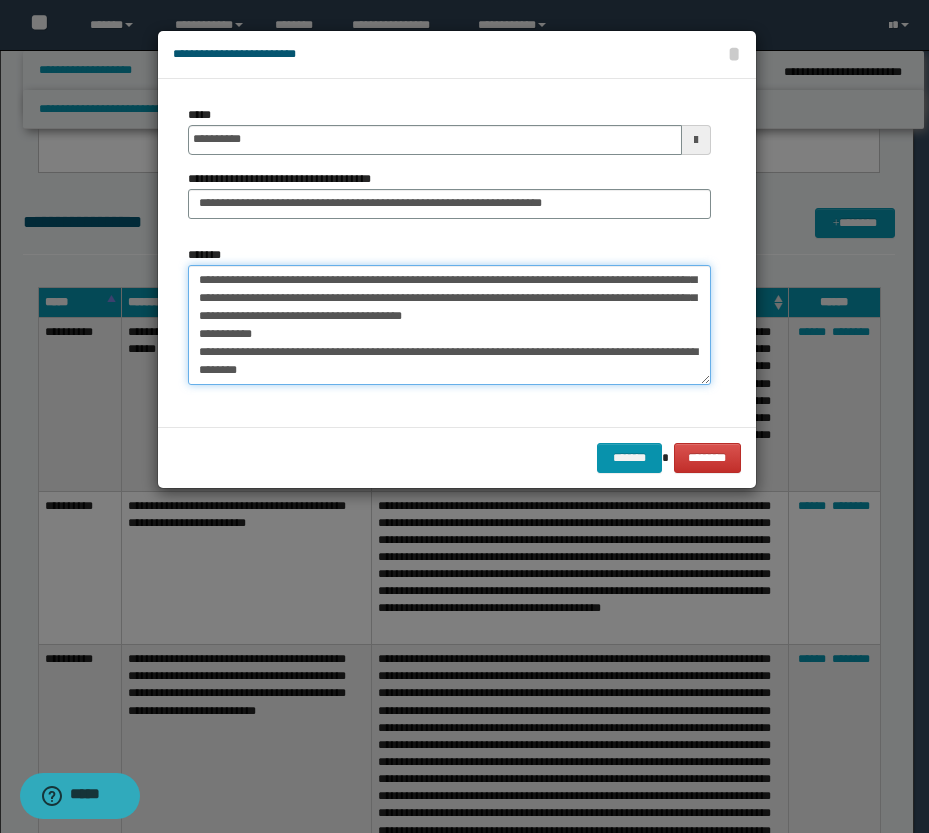 scroll, scrollTop: 112, scrollLeft: 0, axis: vertical 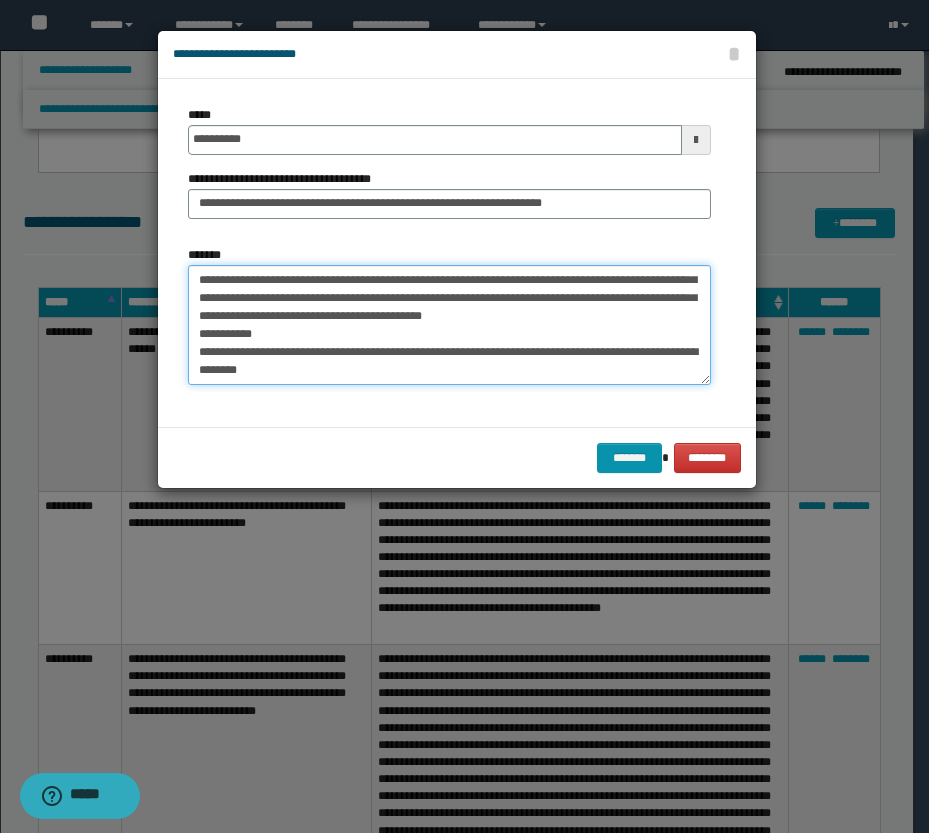 click on "**********" at bounding box center [449, 325] 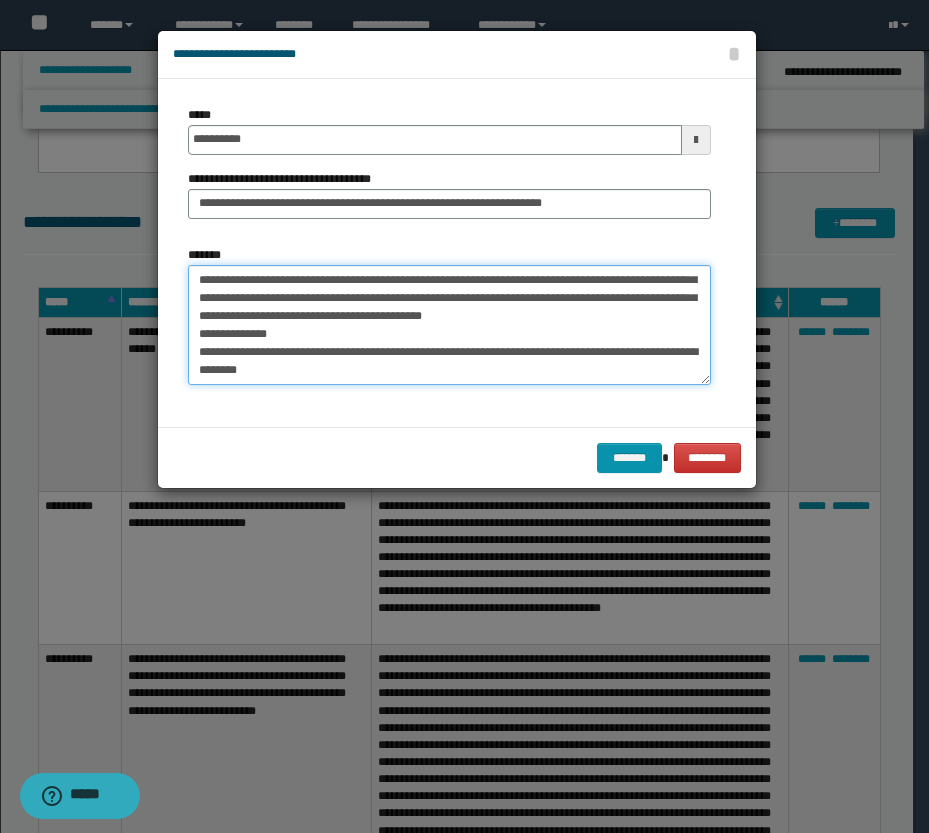click on "**********" at bounding box center [449, 325] 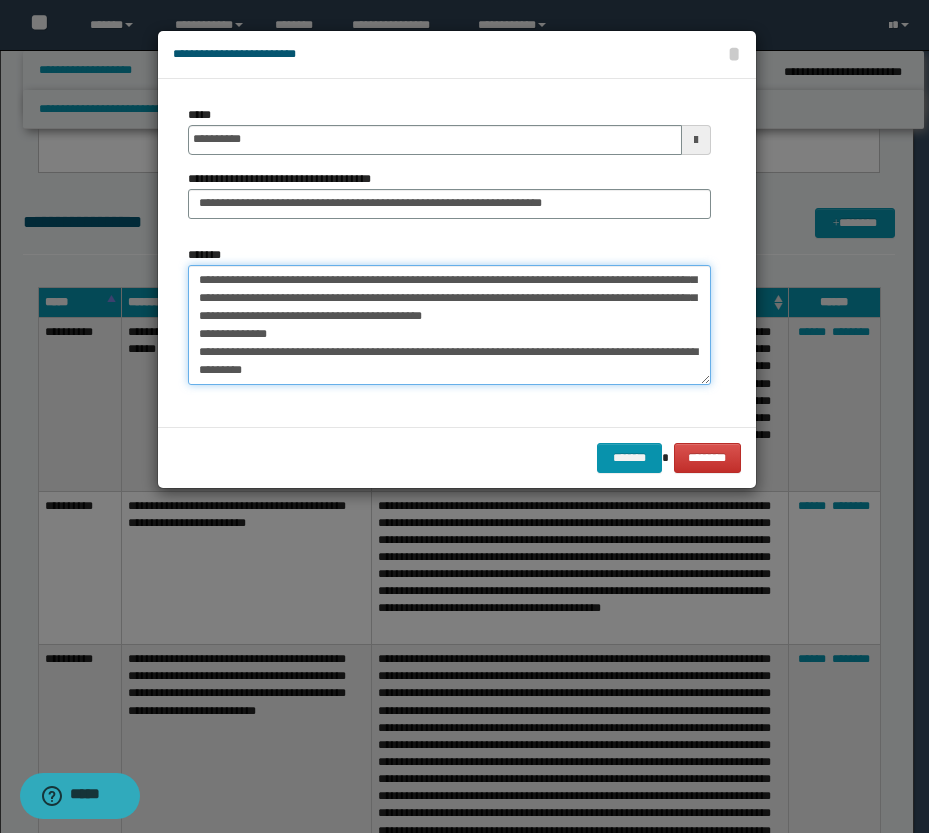 click on "**********" at bounding box center (449, 325) 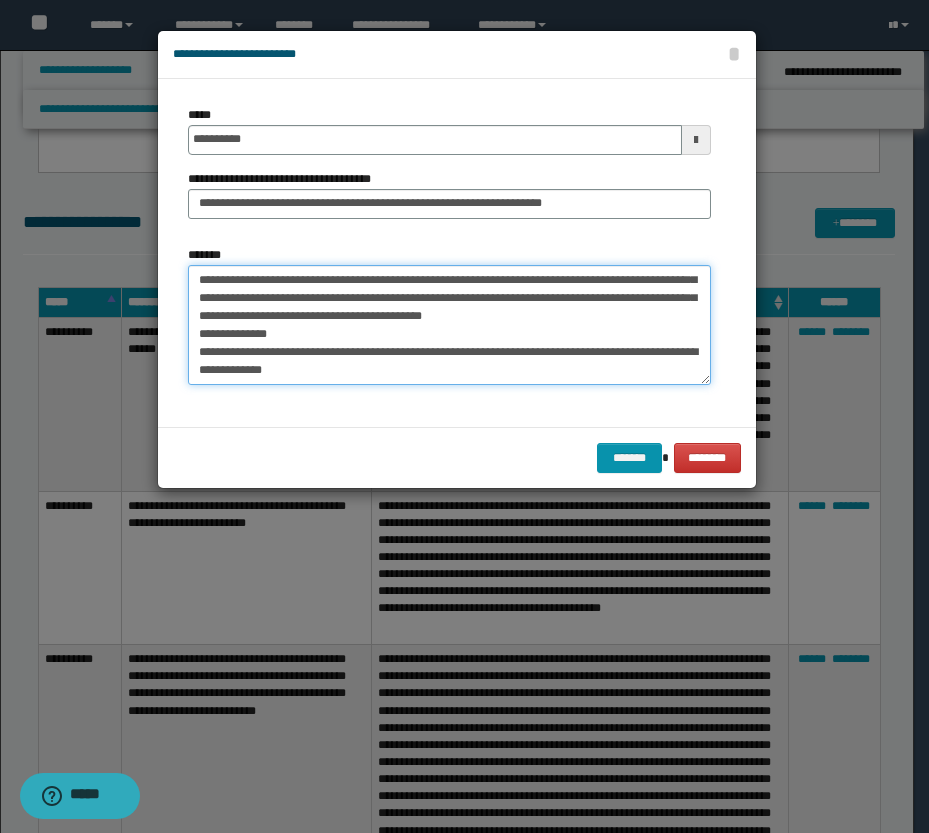scroll, scrollTop: 126, scrollLeft: 0, axis: vertical 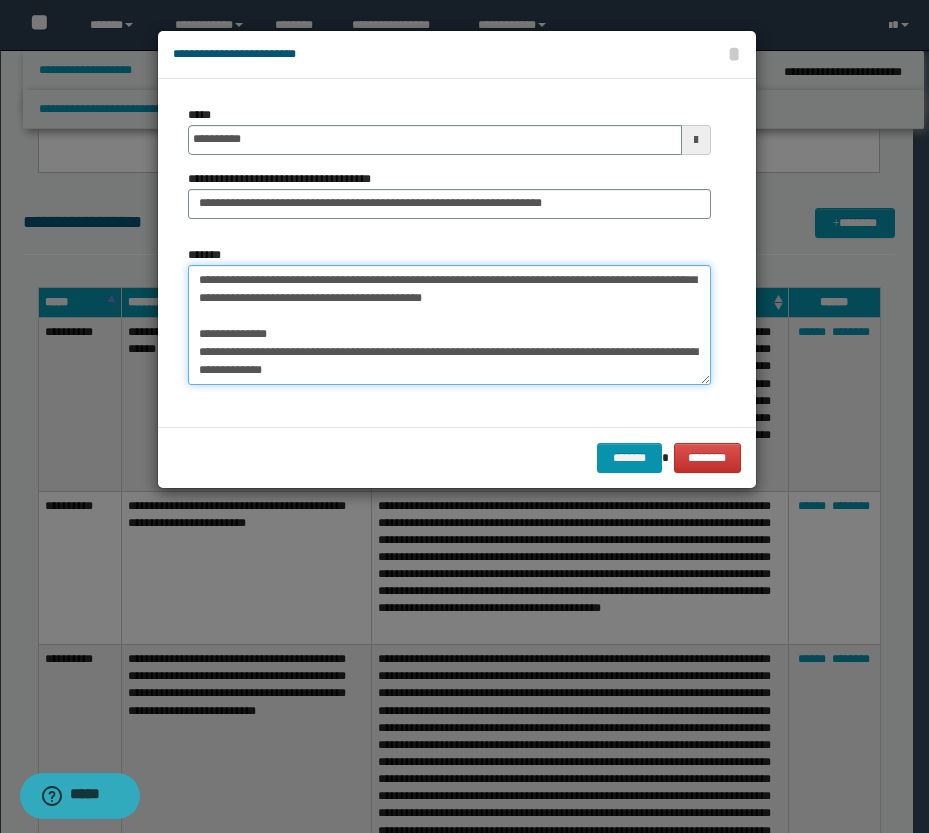 click on "**********" at bounding box center (449, 325) 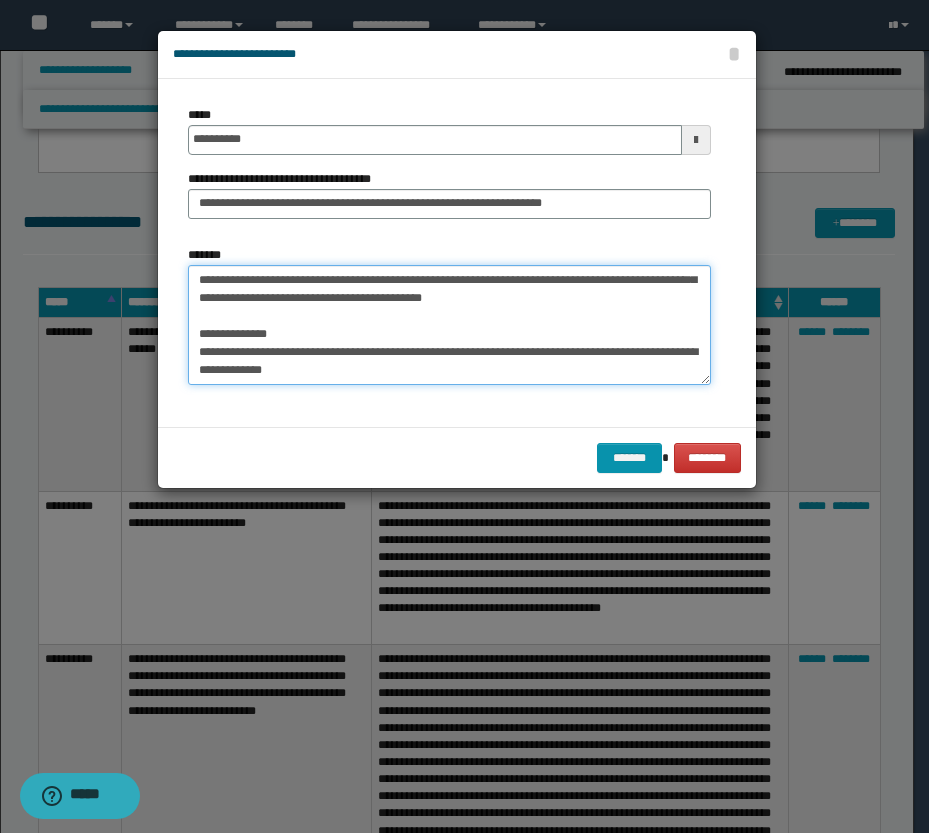 paste on "**********" 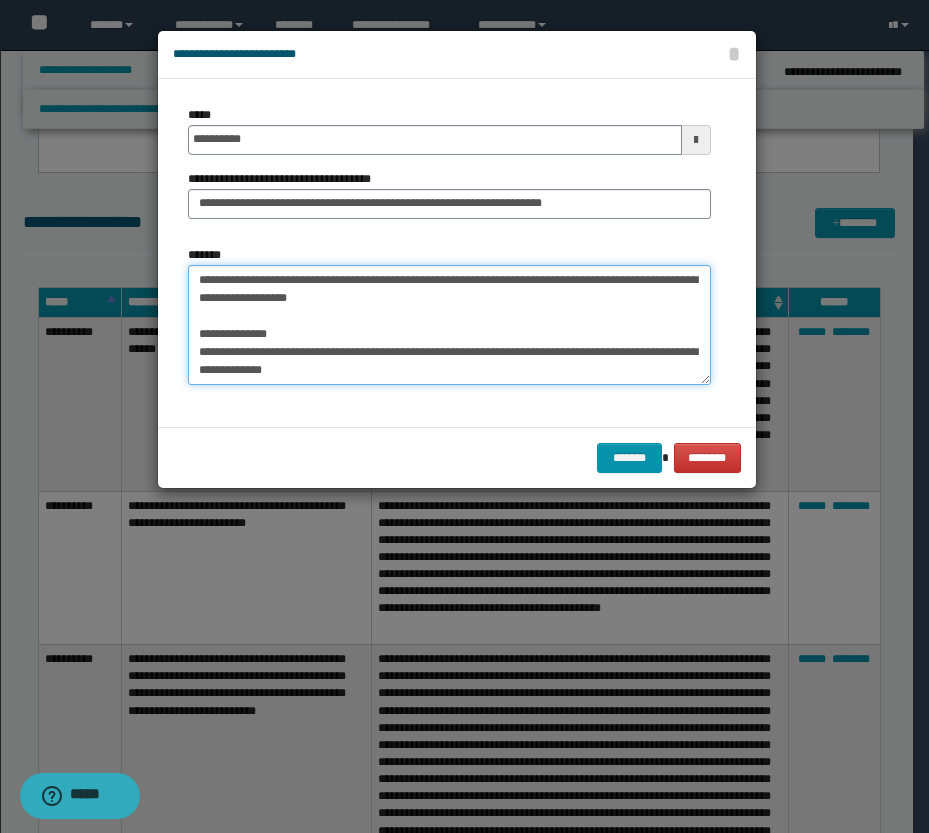 scroll, scrollTop: 198, scrollLeft: 0, axis: vertical 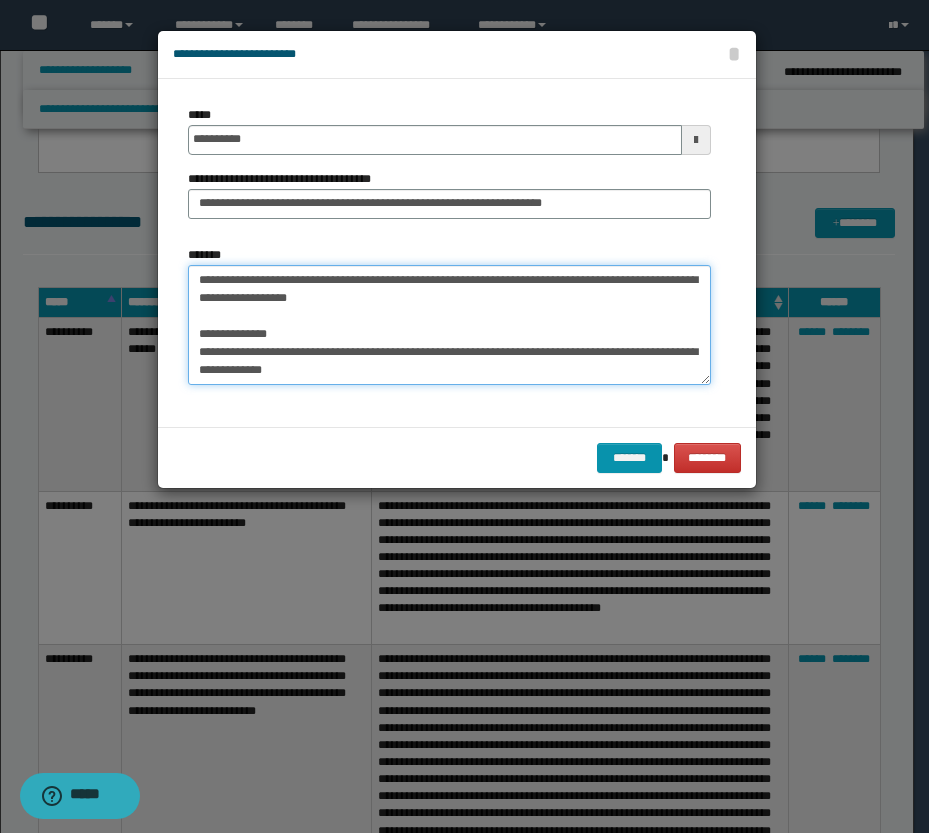 click on "**********" at bounding box center (449, 325) 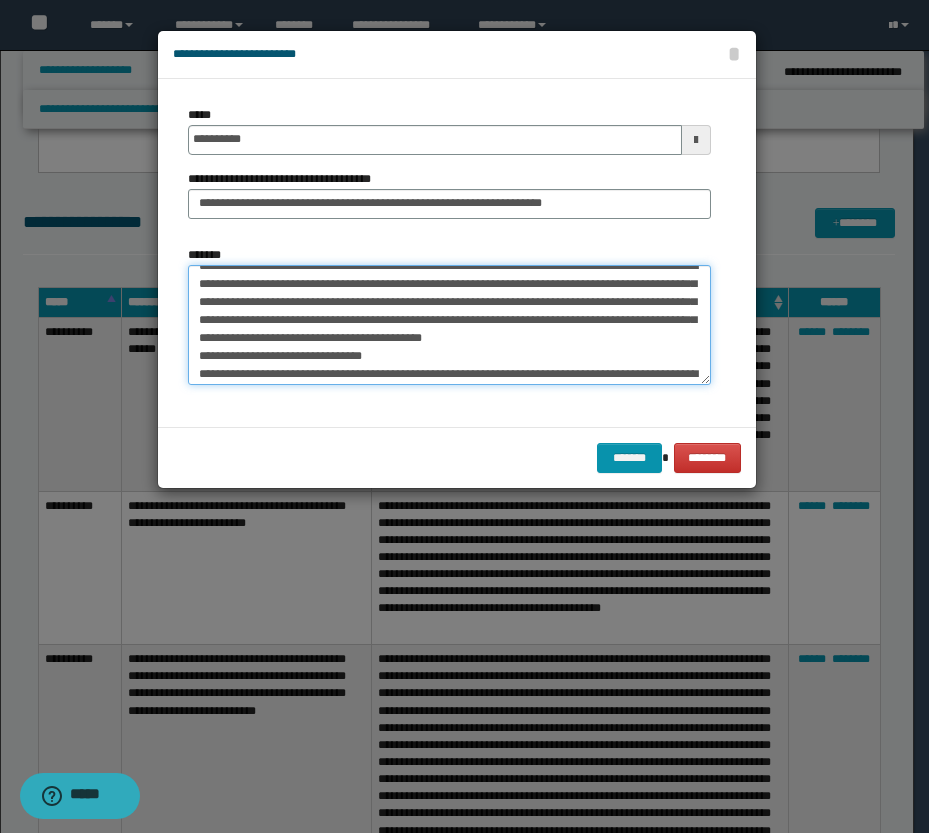 scroll, scrollTop: 0, scrollLeft: 0, axis: both 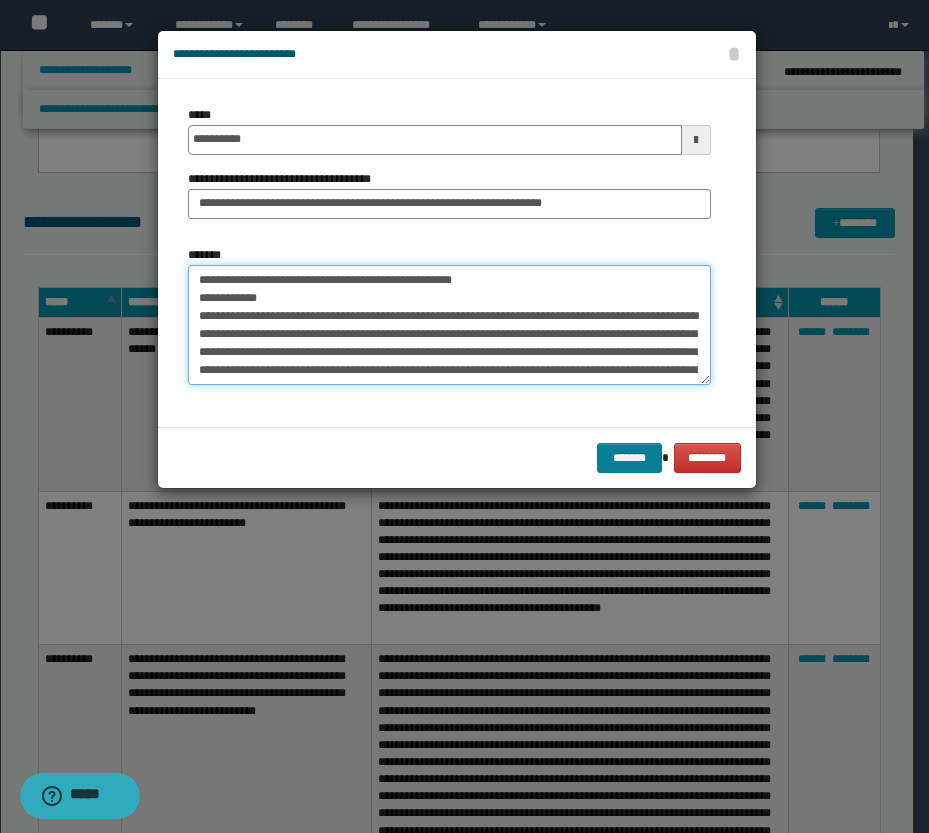 type on "**********" 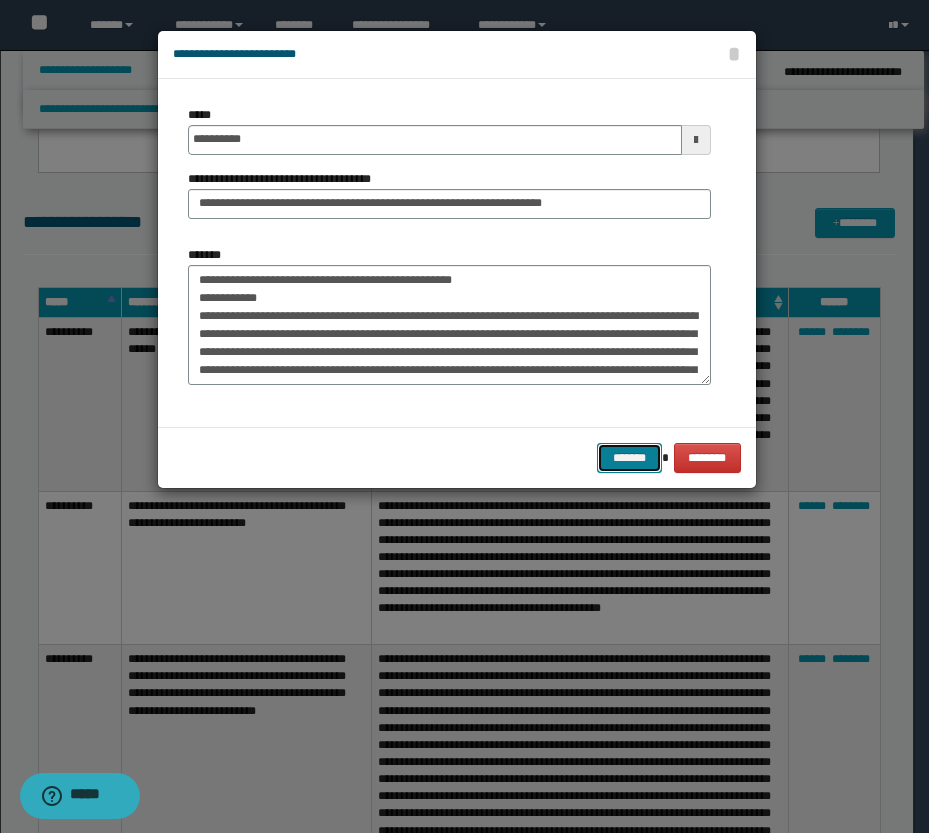 click on "*******" at bounding box center (629, 458) 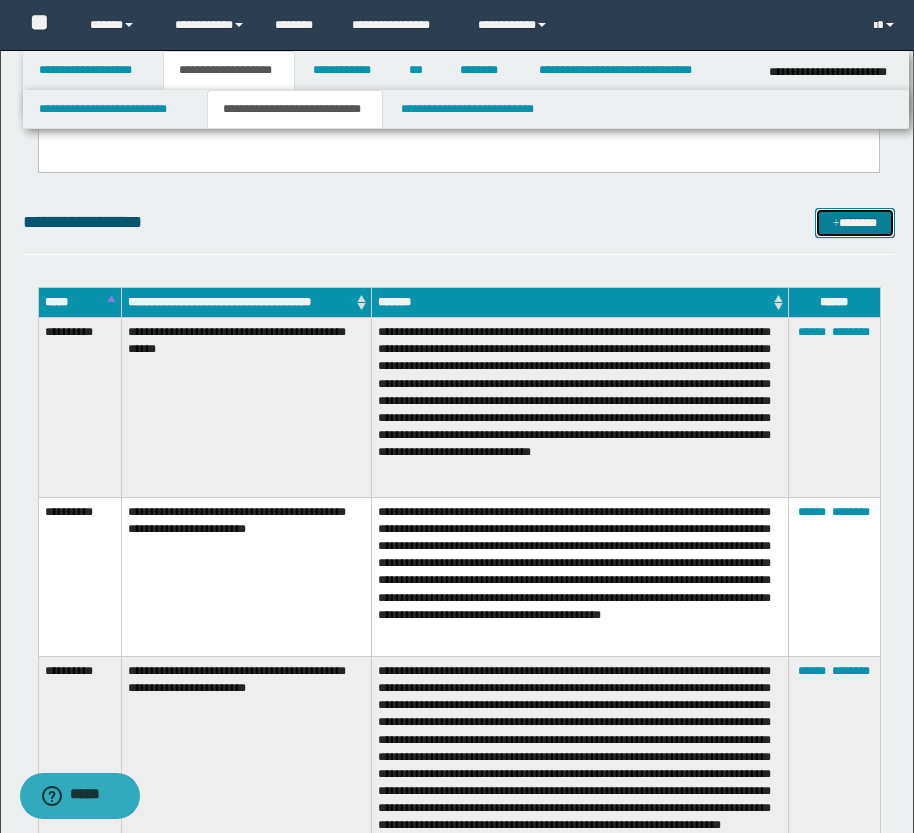 click on "*******" at bounding box center (855, 223) 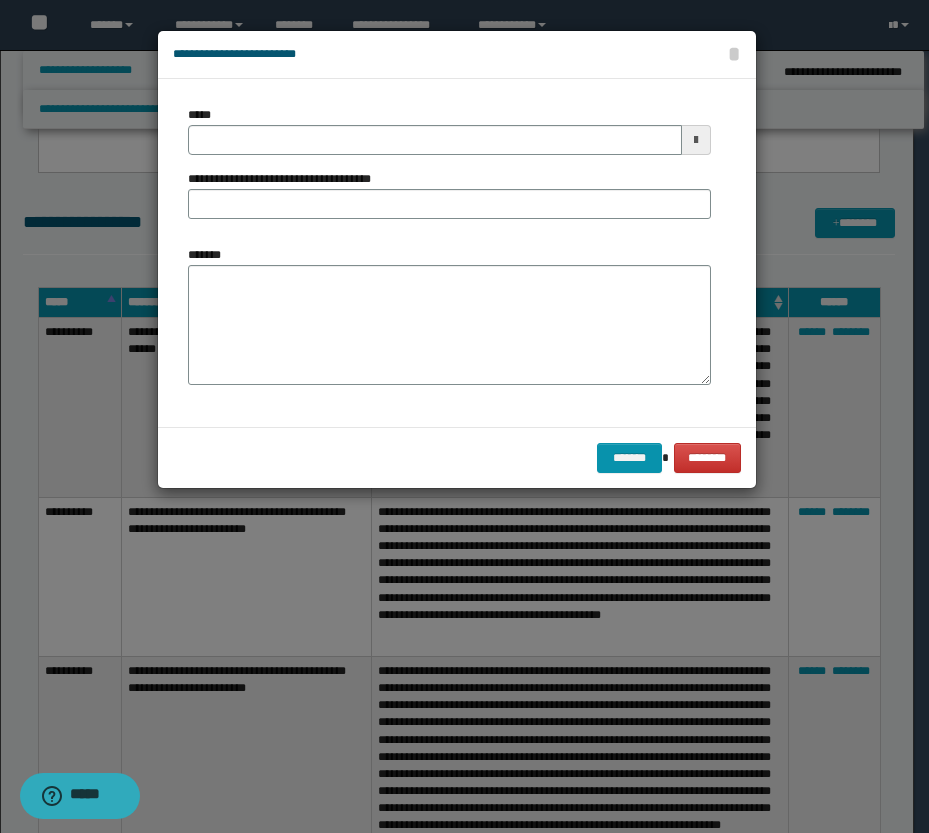 click at bounding box center [696, 140] 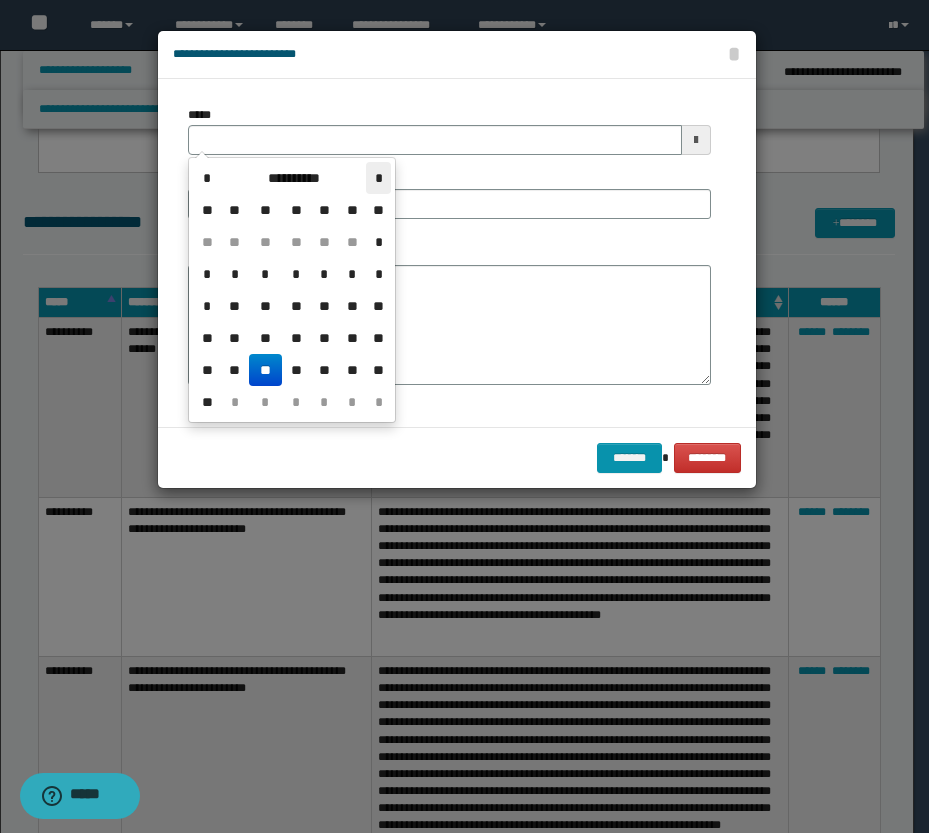 click on "*" at bounding box center [378, 178] 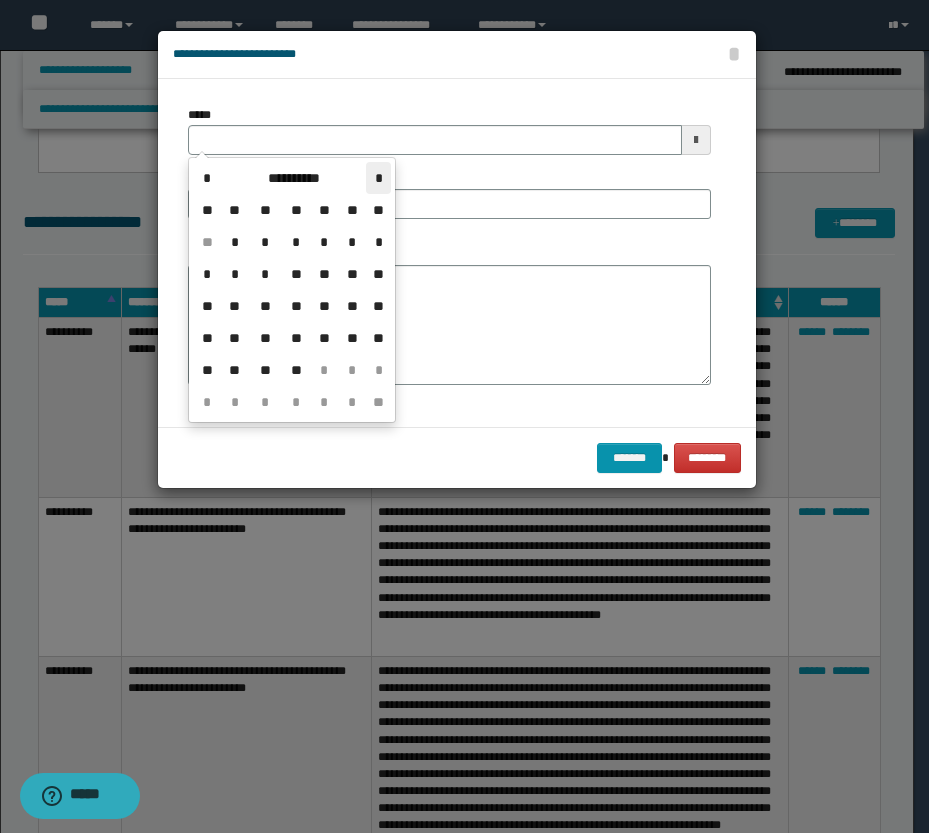 click on "*" at bounding box center [378, 178] 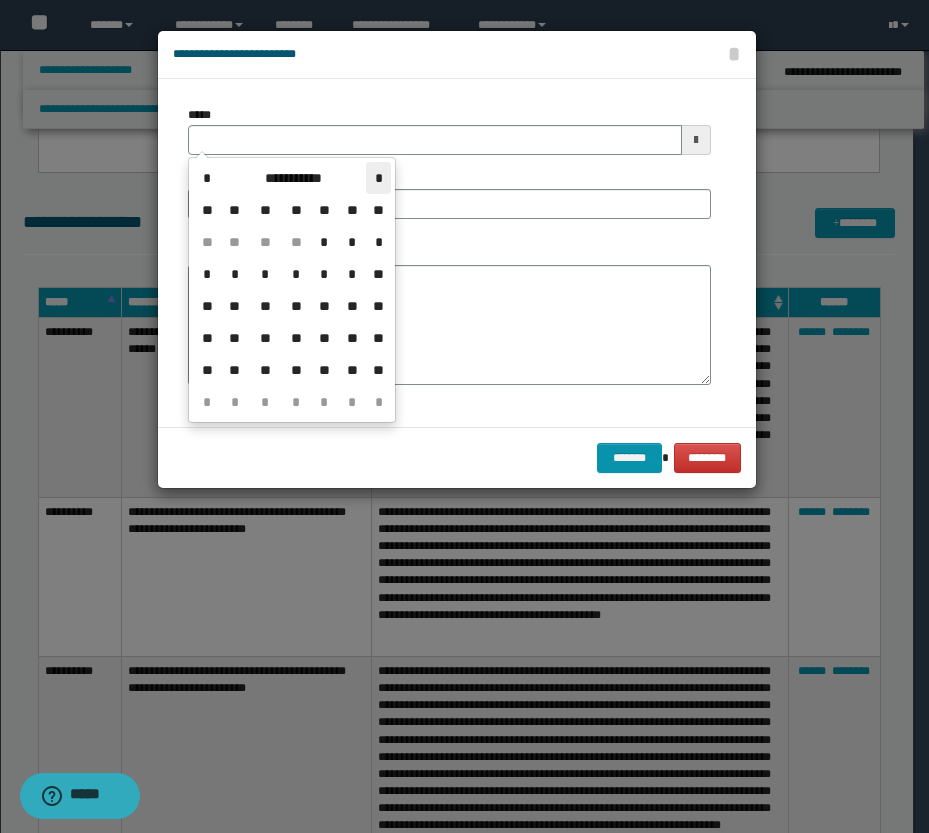 click on "*" at bounding box center (378, 178) 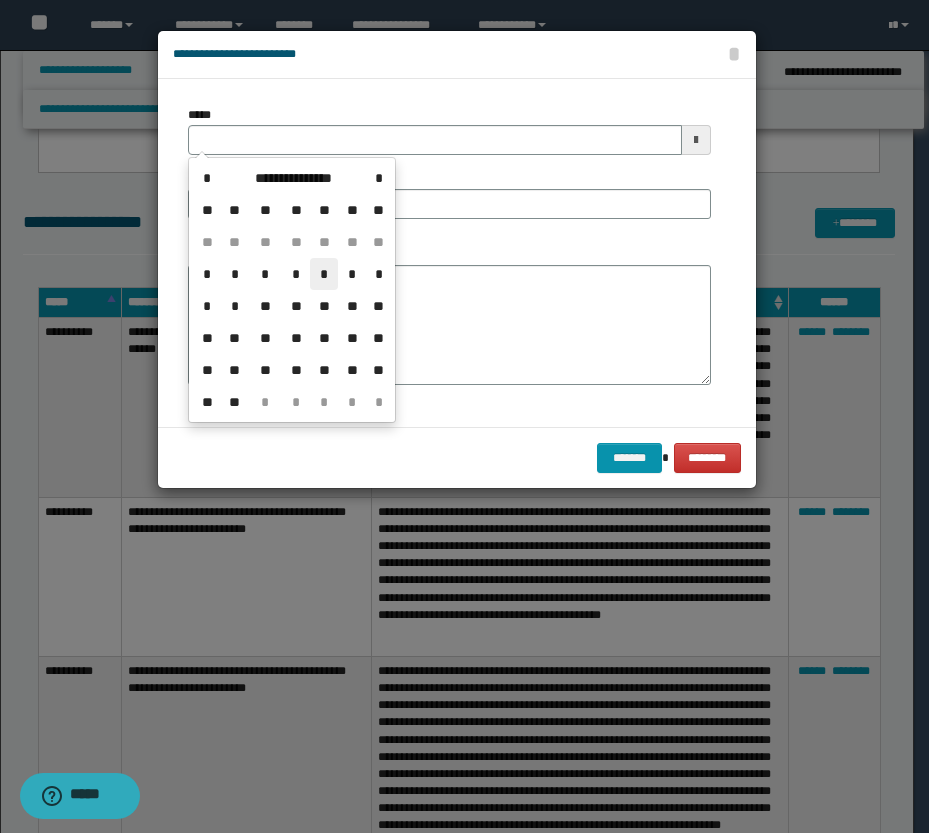 click on "*" at bounding box center (324, 274) 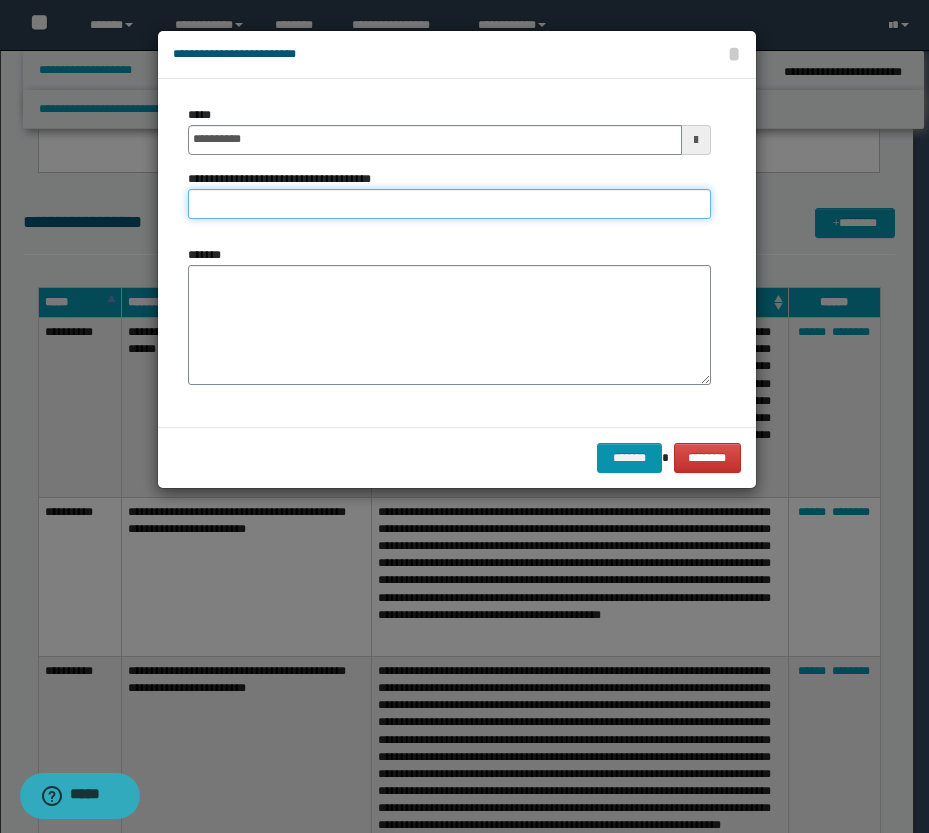 click on "**********" at bounding box center (449, 204) 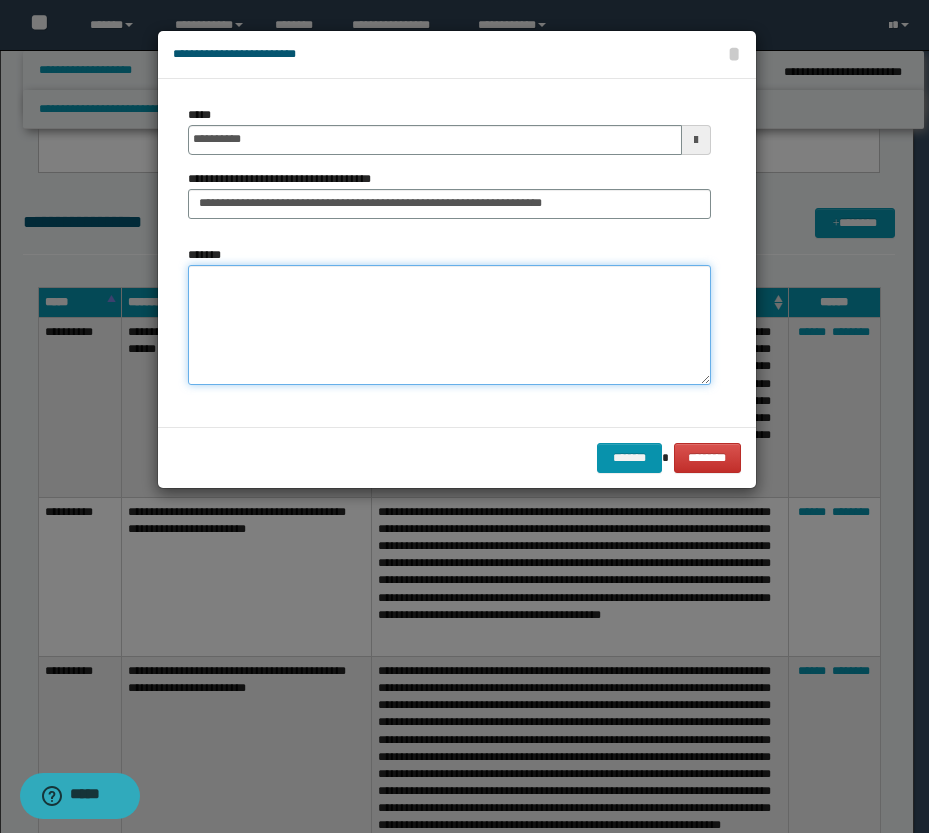 click on "*******" at bounding box center [449, 325] 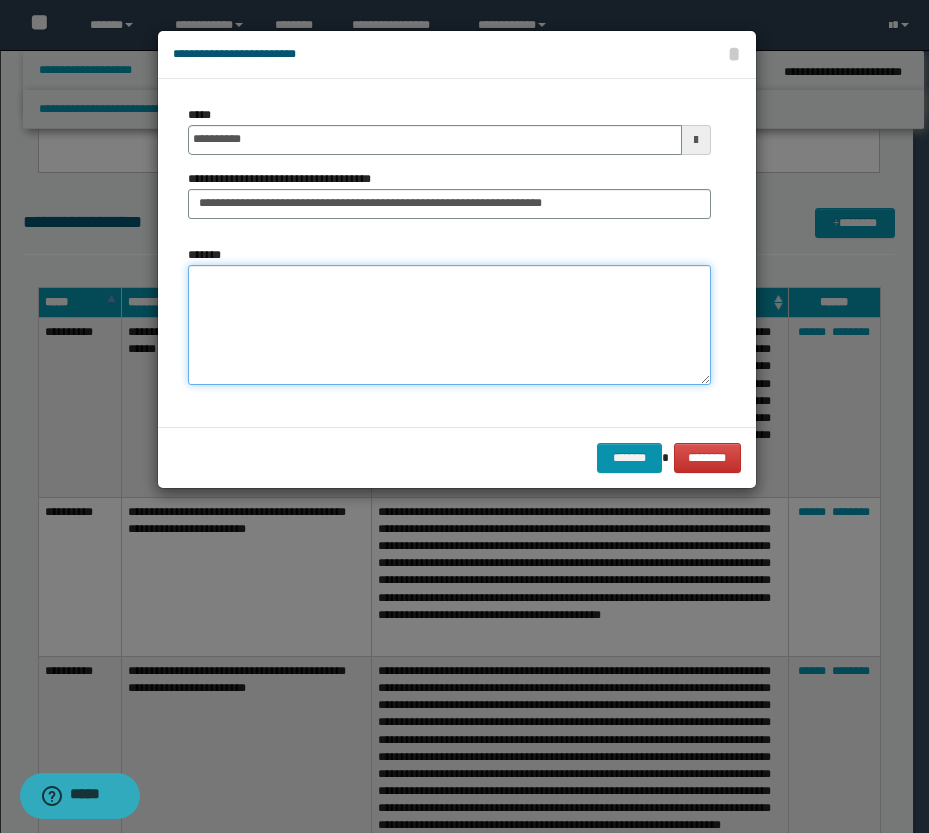 paste on "**********" 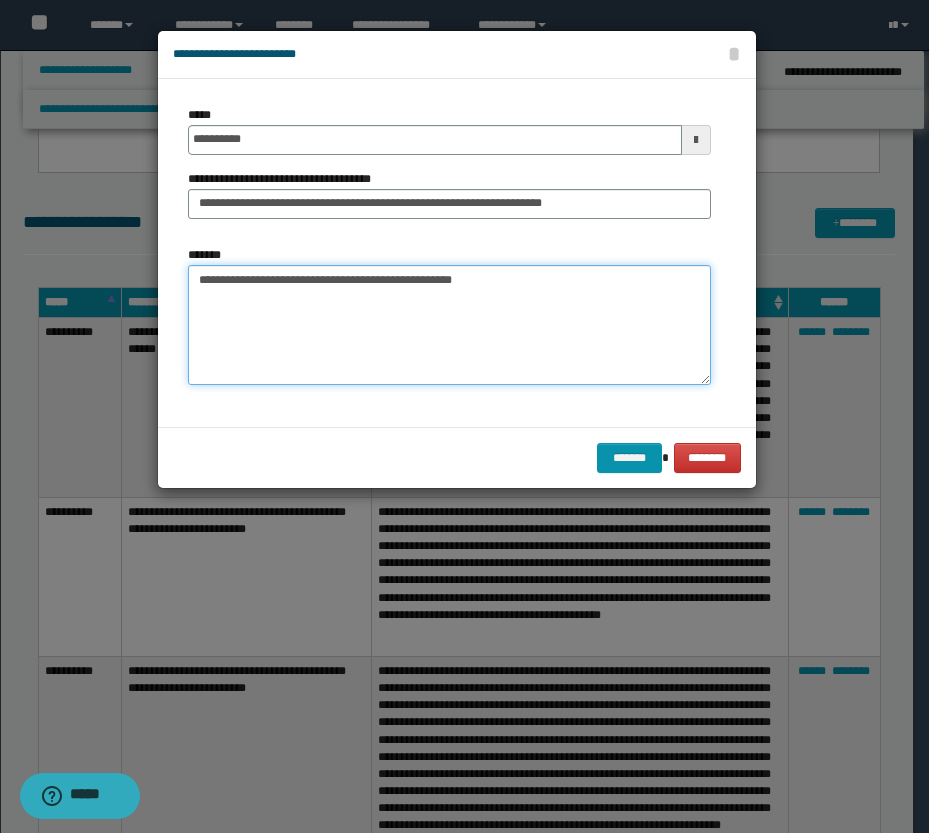 click on "**********" at bounding box center [449, 325] 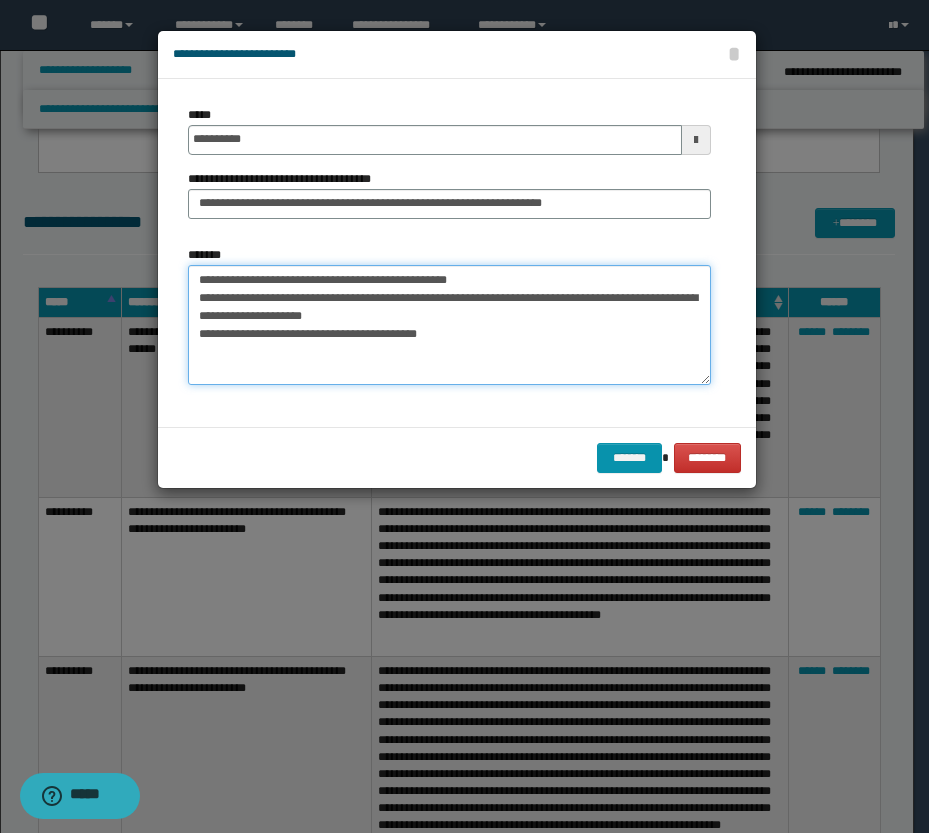 click on "**********" at bounding box center (449, 325) 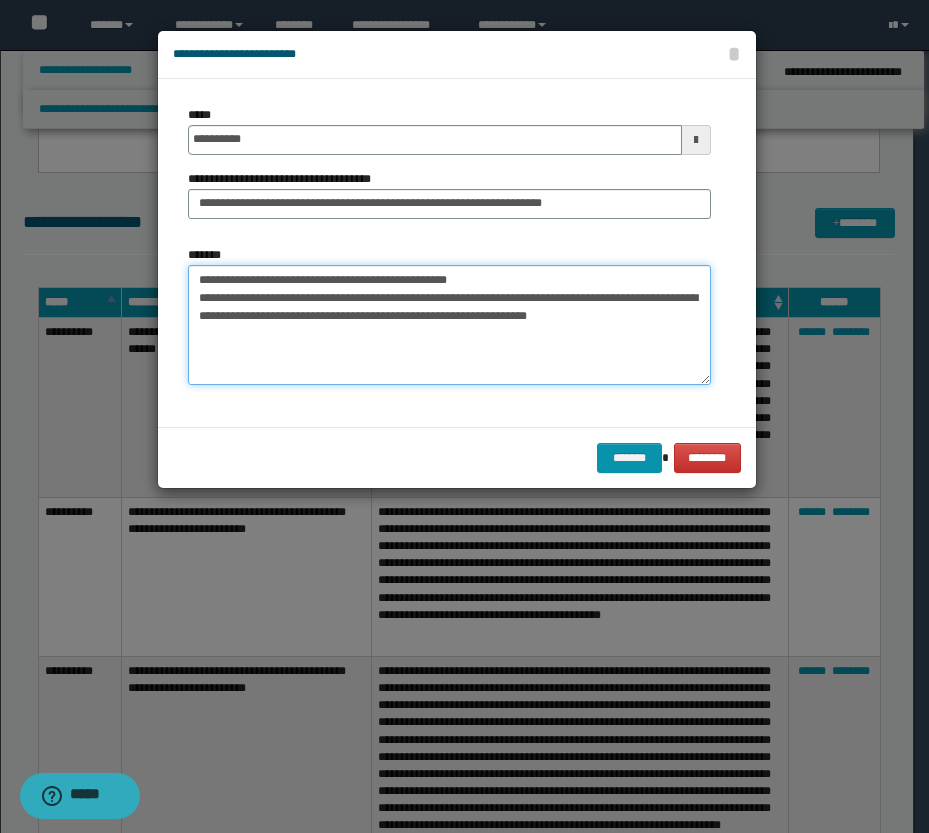 click on "**********" at bounding box center [449, 325] 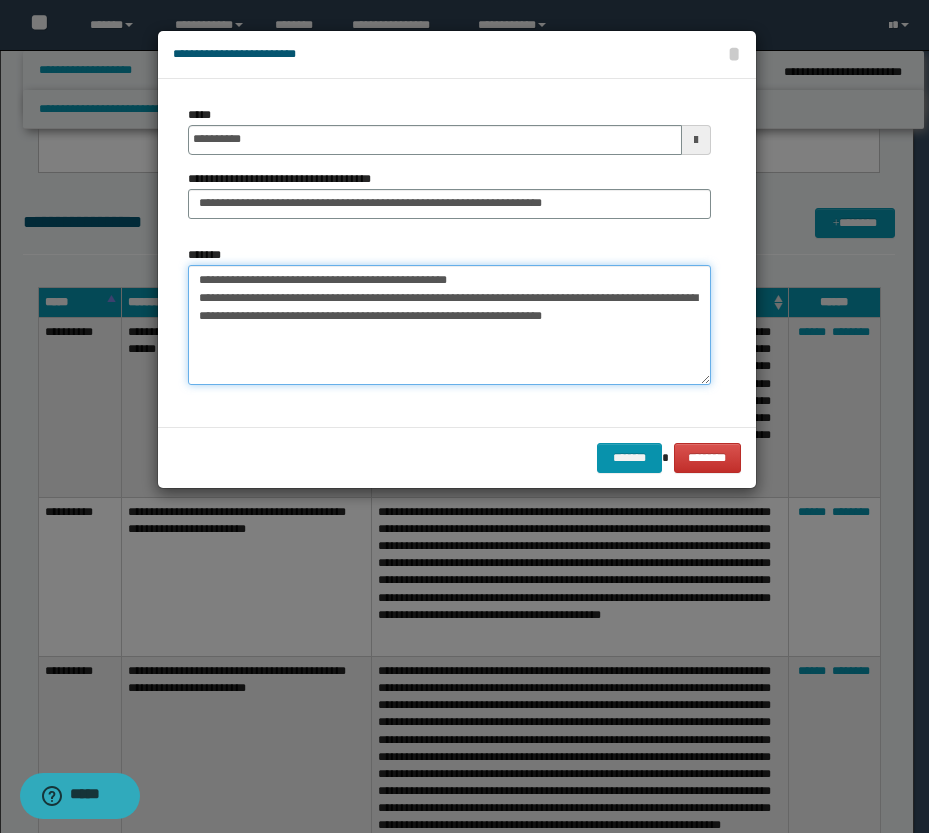 click on "**********" at bounding box center [449, 325] 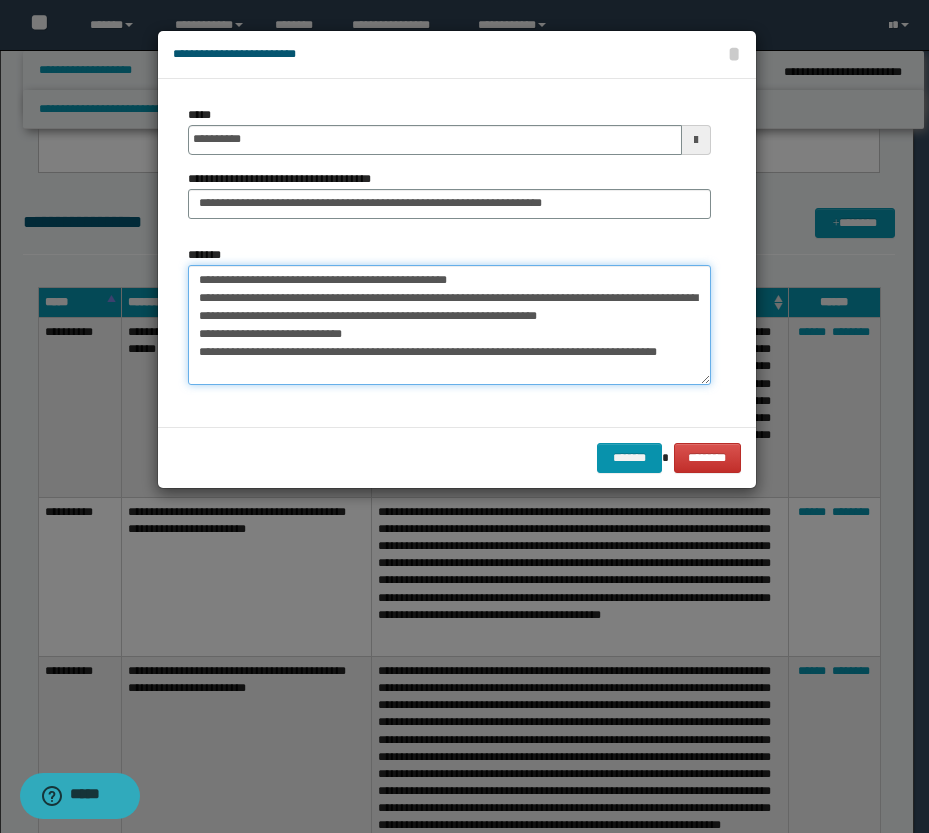 scroll, scrollTop: 30, scrollLeft: 0, axis: vertical 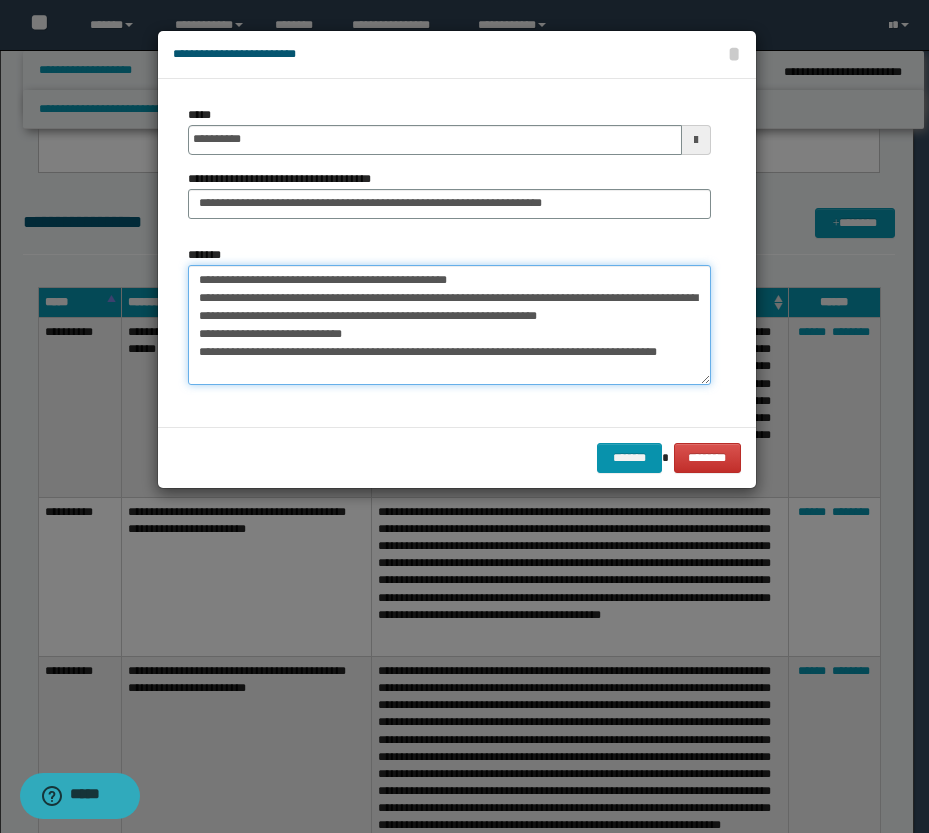click on "**********" at bounding box center (449, 325) 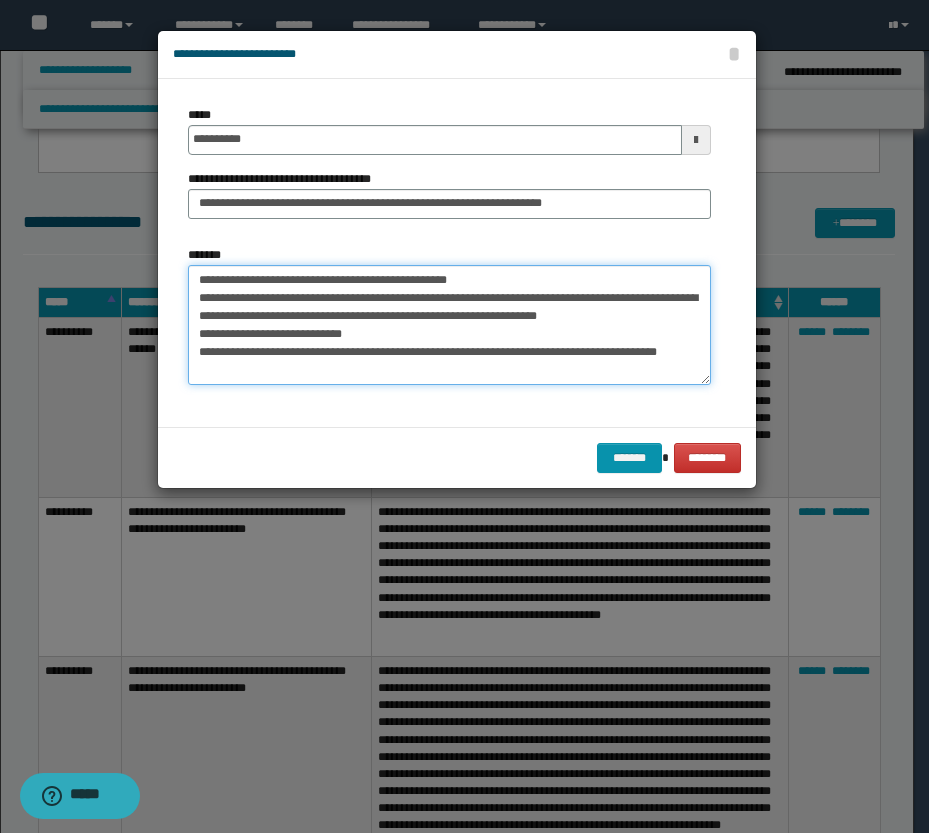 click on "**********" at bounding box center [449, 325] 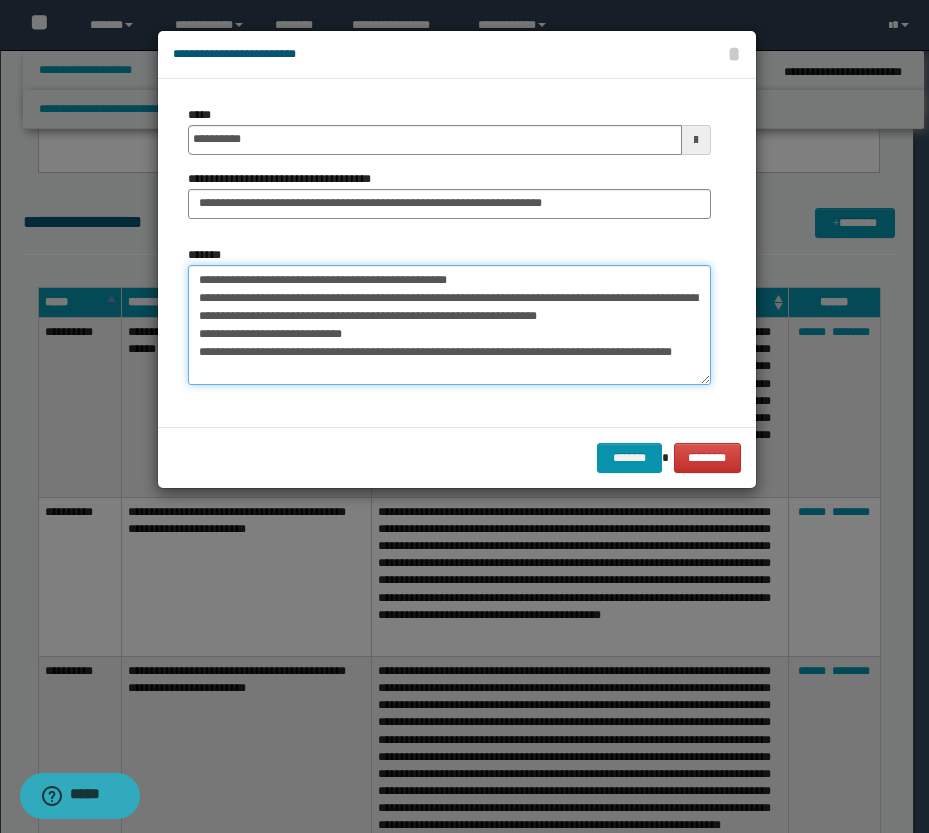 click on "**********" at bounding box center (449, 325) 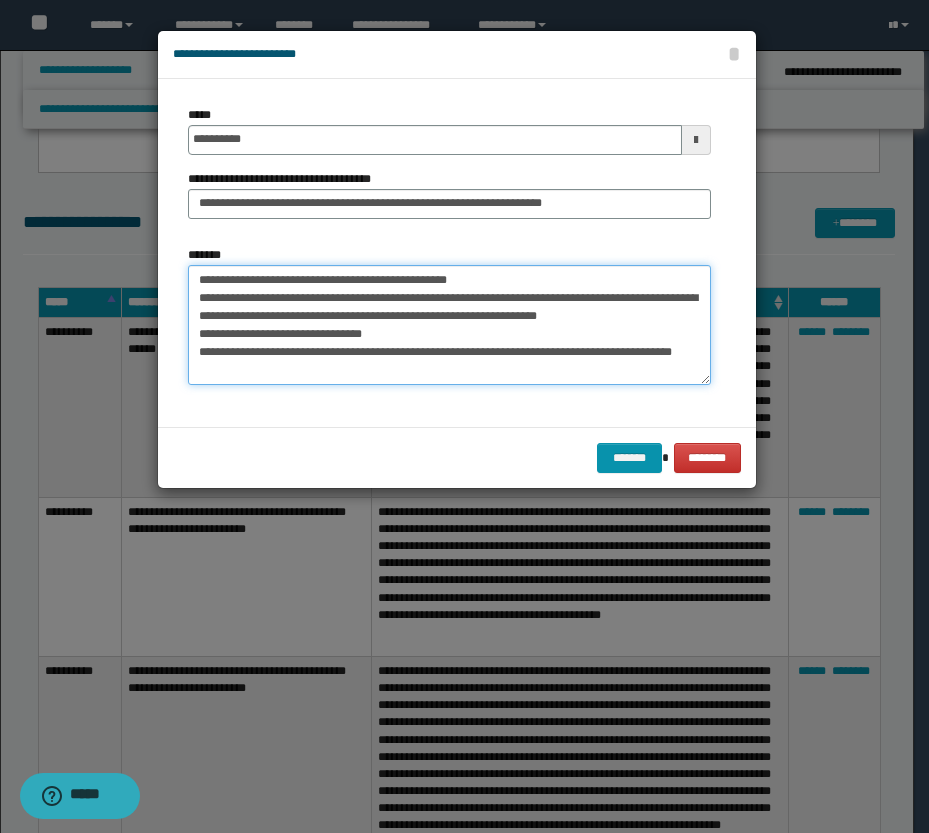 click on "**********" at bounding box center [449, 325] 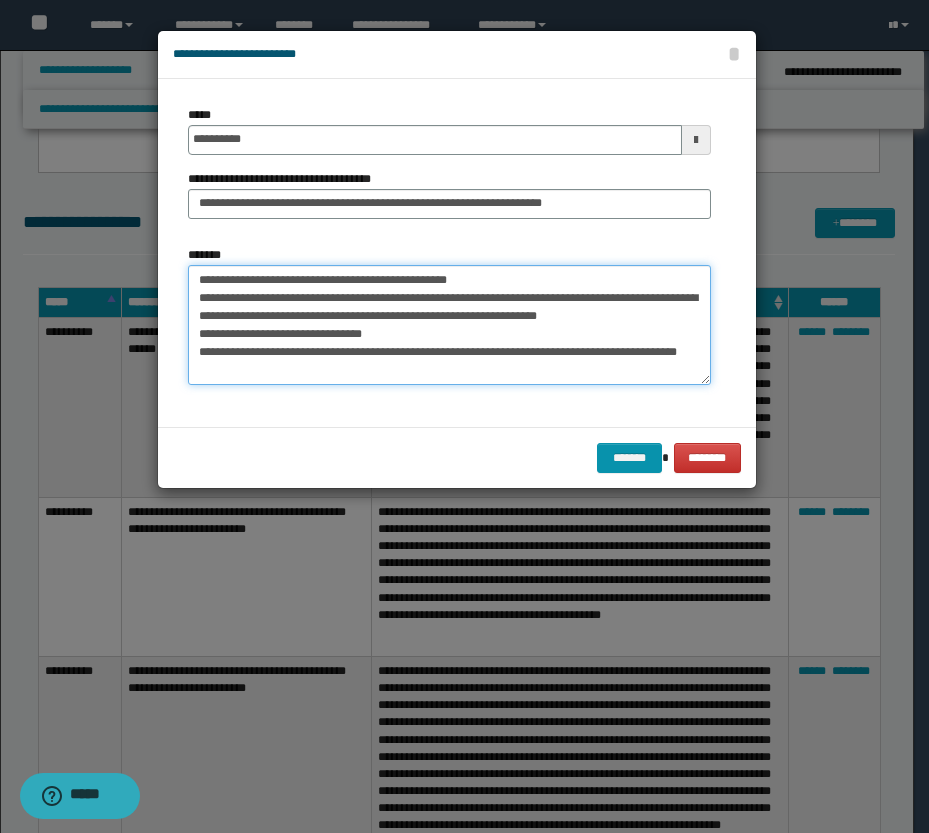 scroll, scrollTop: 0, scrollLeft: 0, axis: both 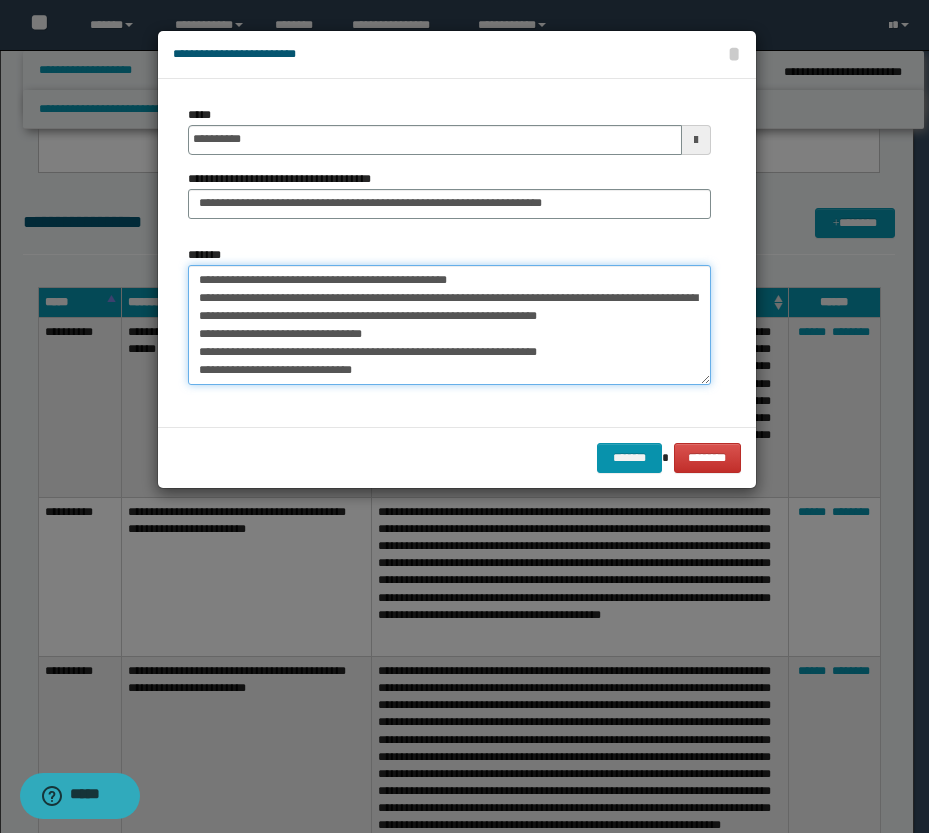 click on "**********" at bounding box center (449, 325) 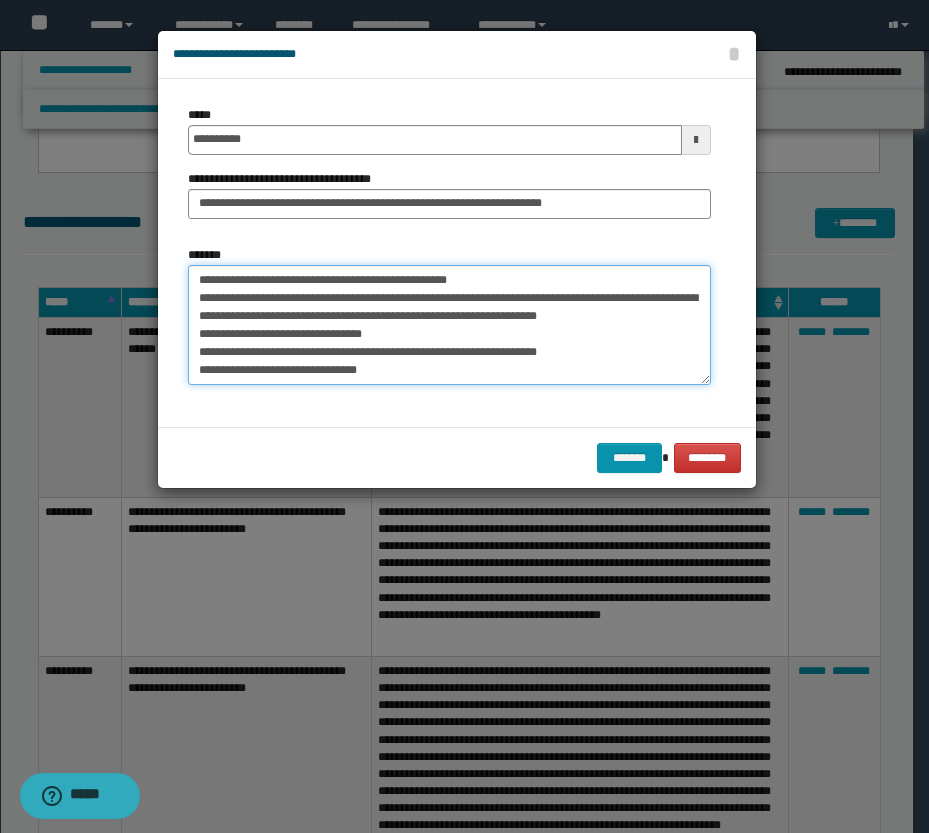 scroll, scrollTop: 30, scrollLeft: 0, axis: vertical 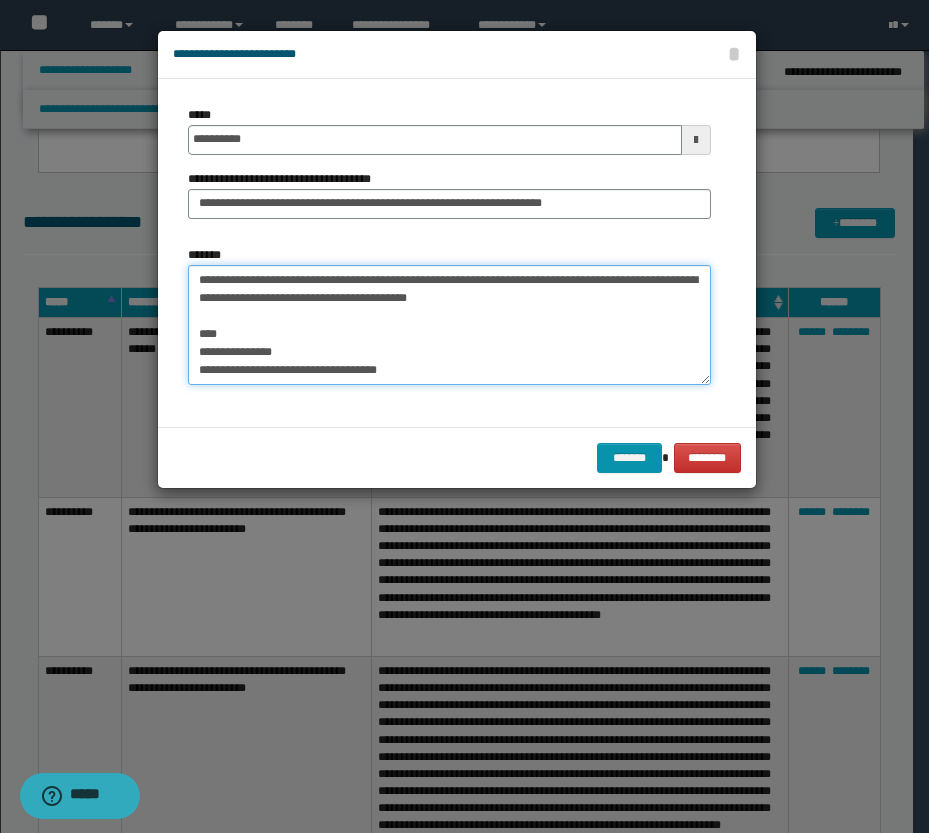 click on "**********" at bounding box center (449, 325) 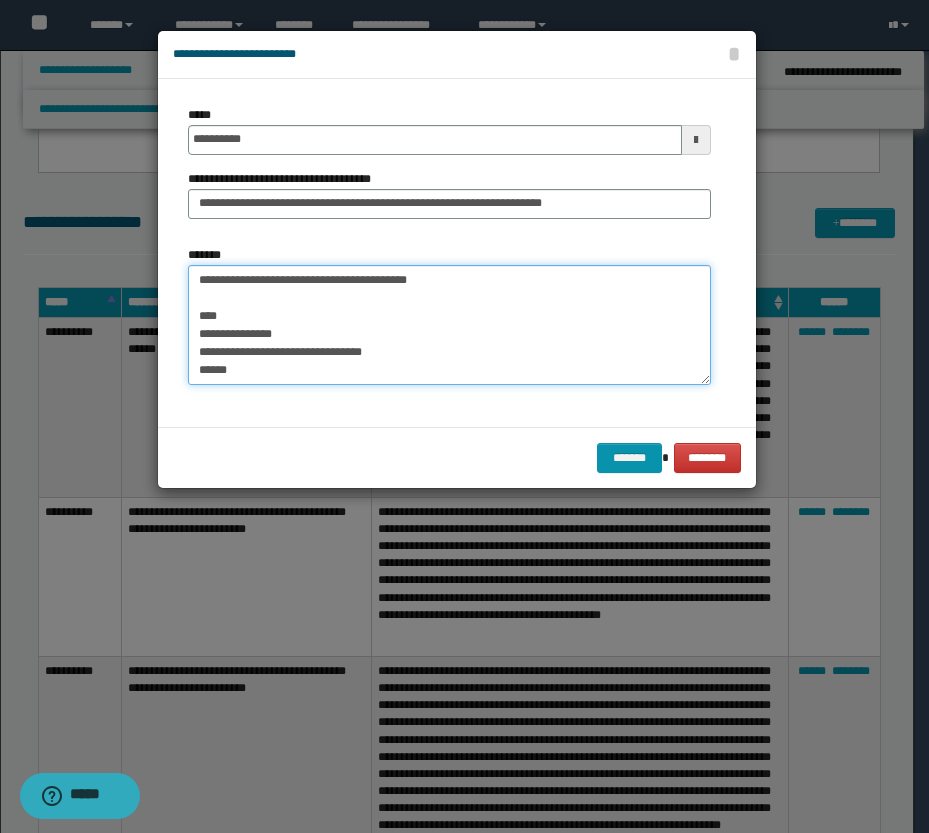 click on "**********" at bounding box center (449, 325) 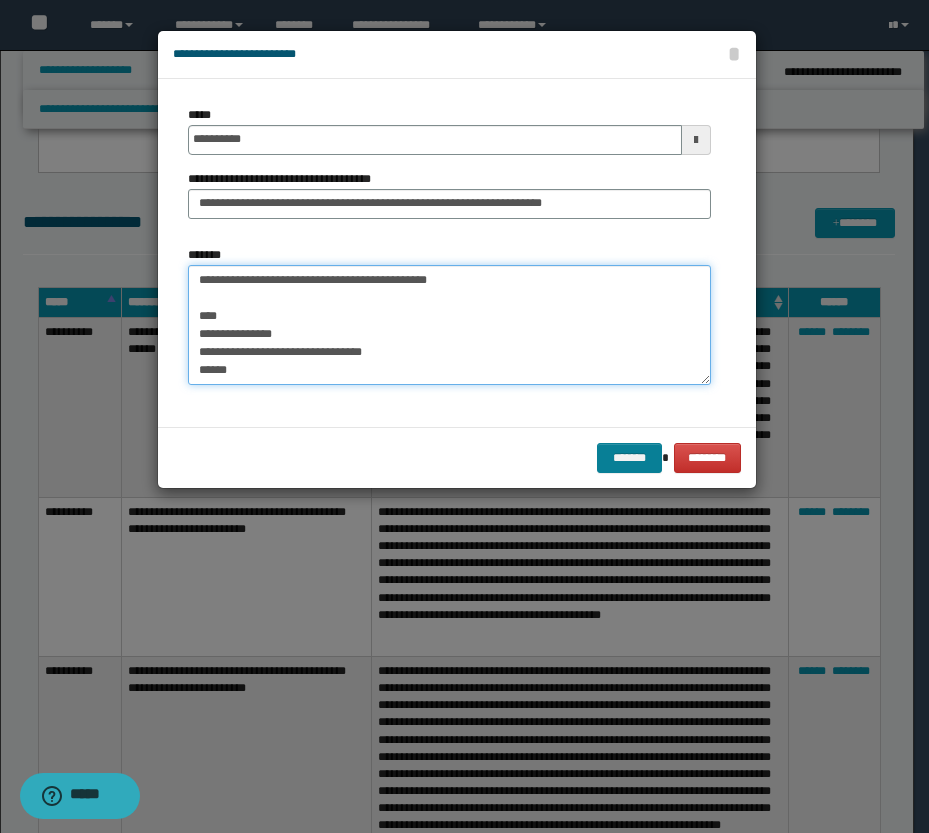 type on "**********" 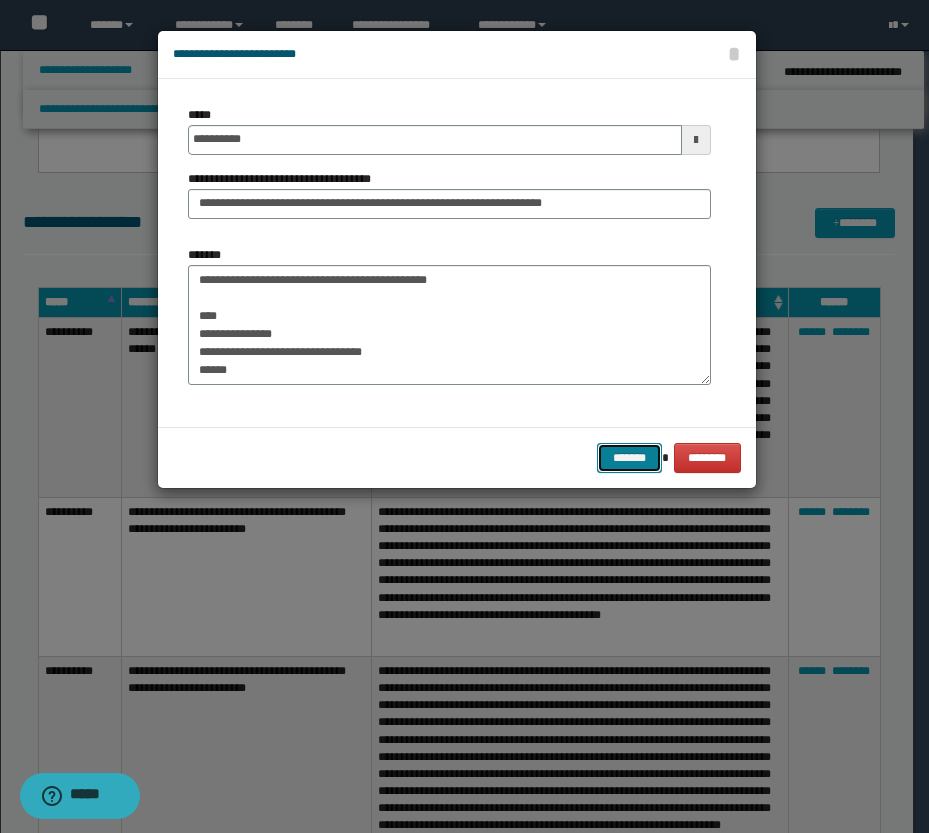 click on "*******" at bounding box center [629, 458] 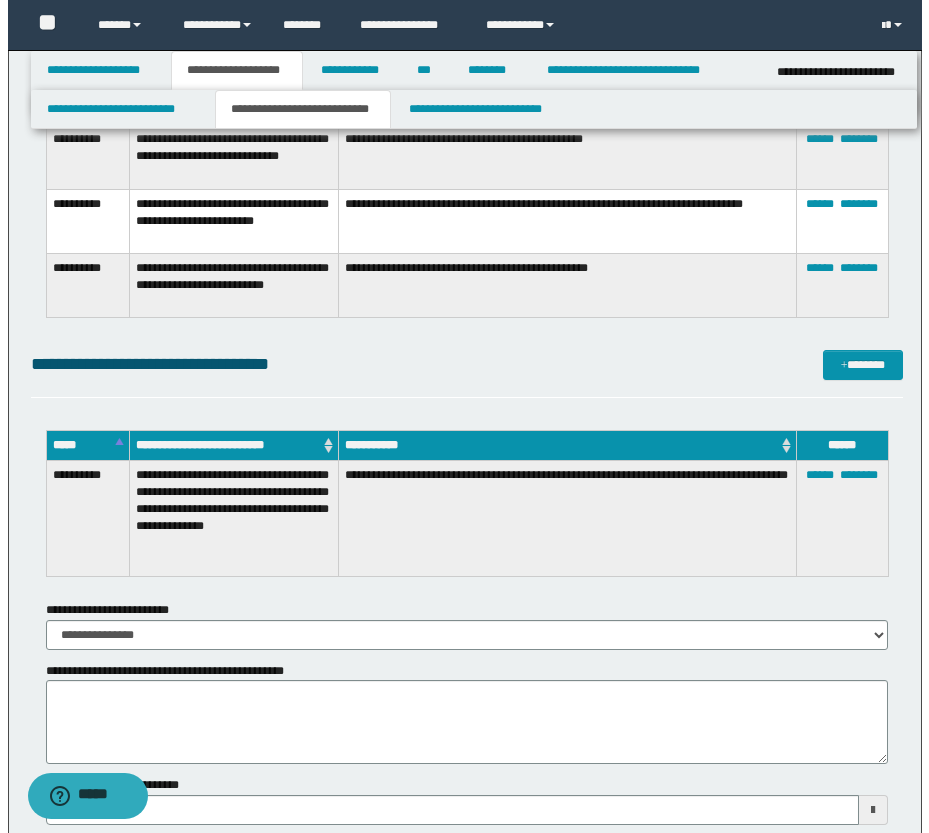 scroll, scrollTop: 2357, scrollLeft: 0, axis: vertical 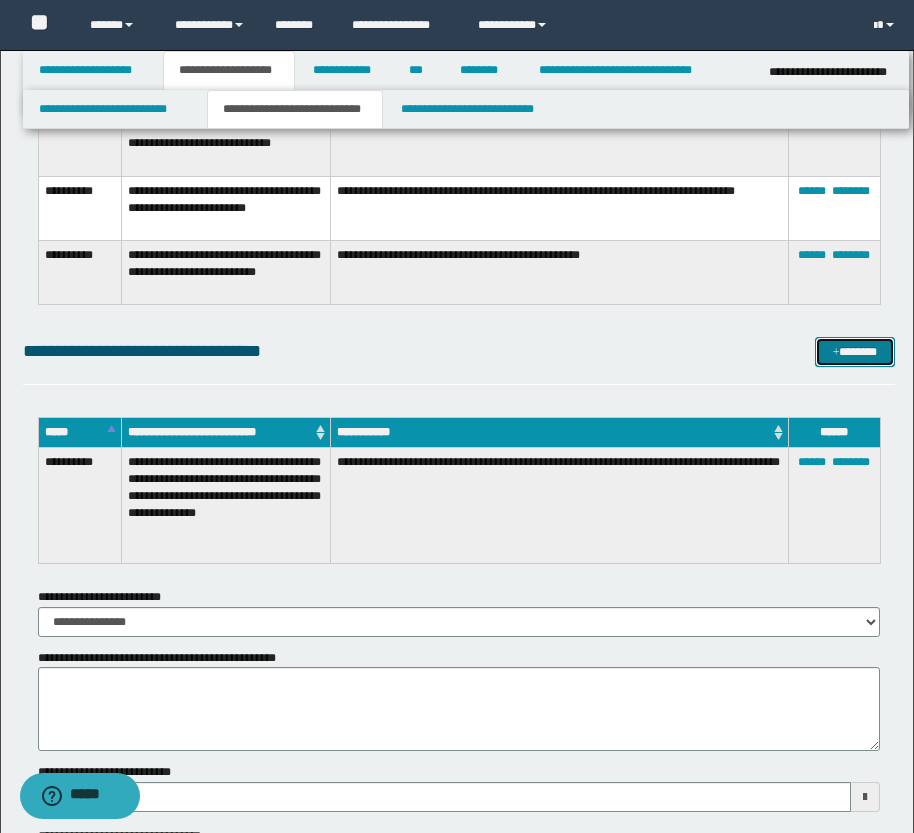 click on "*******" at bounding box center (855, 352) 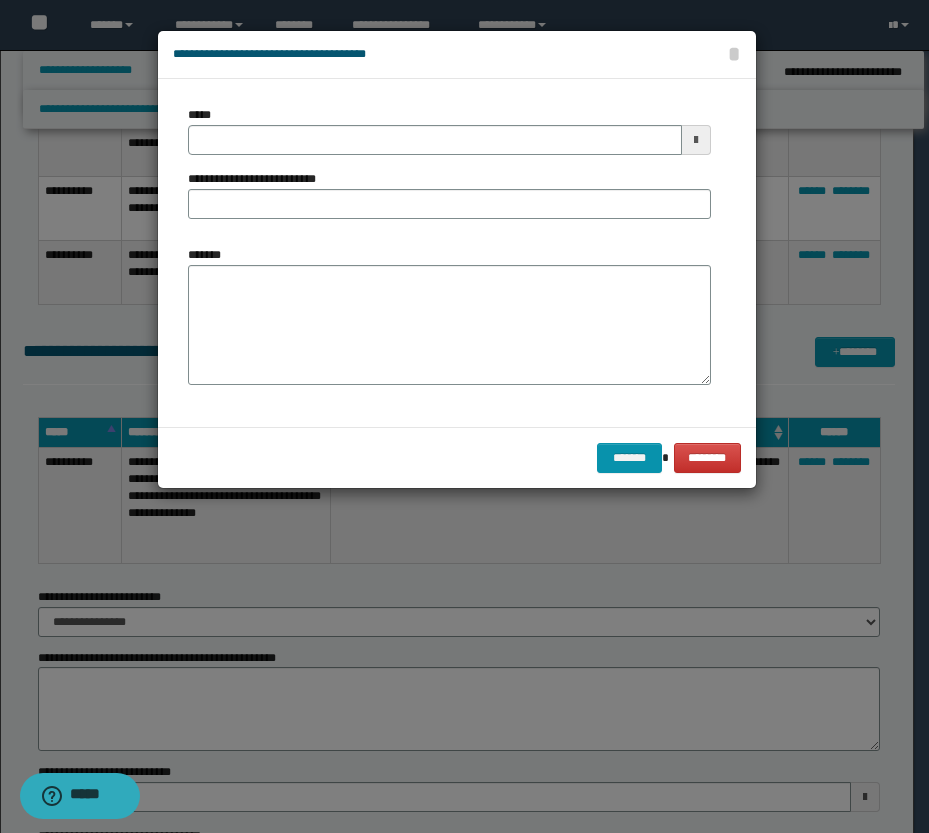 click at bounding box center [696, 140] 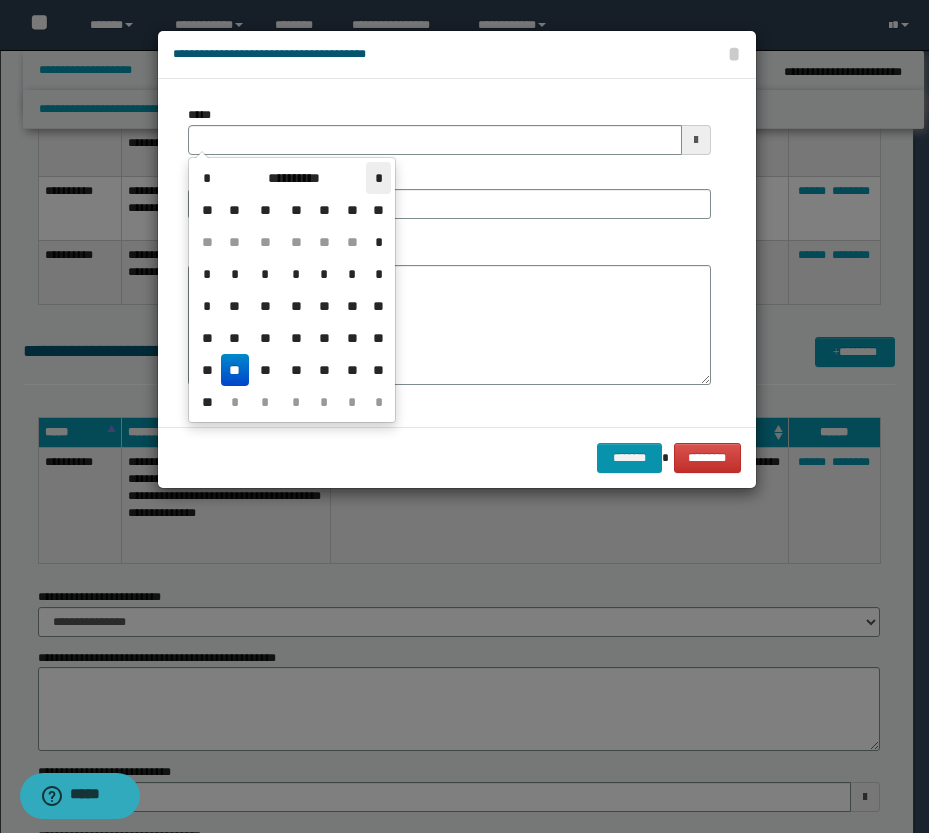 click on "*" at bounding box center [378, 178] 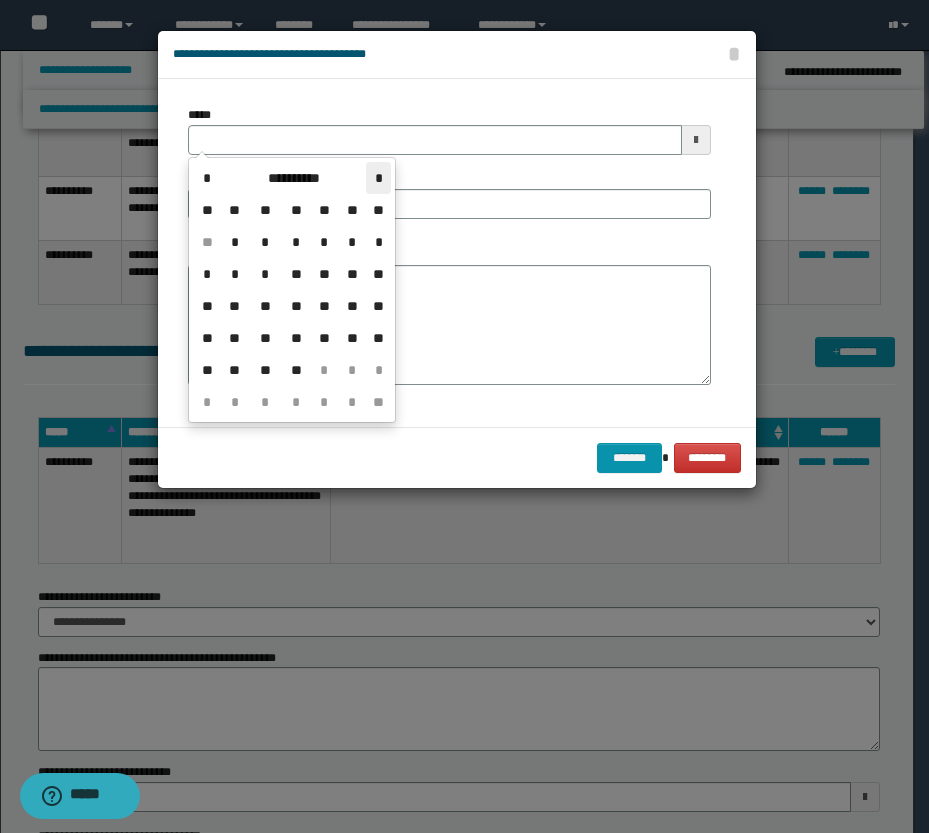 click on "*" at bounding box center (378, 178) 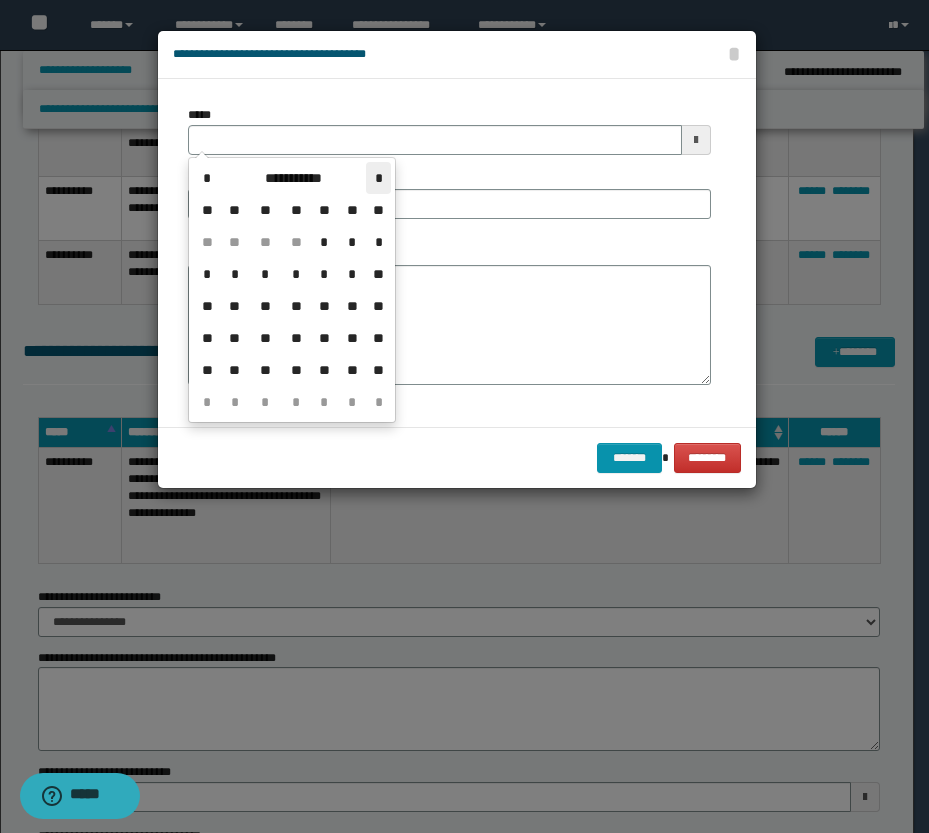 click on "*" at bounding box center (378, 178) 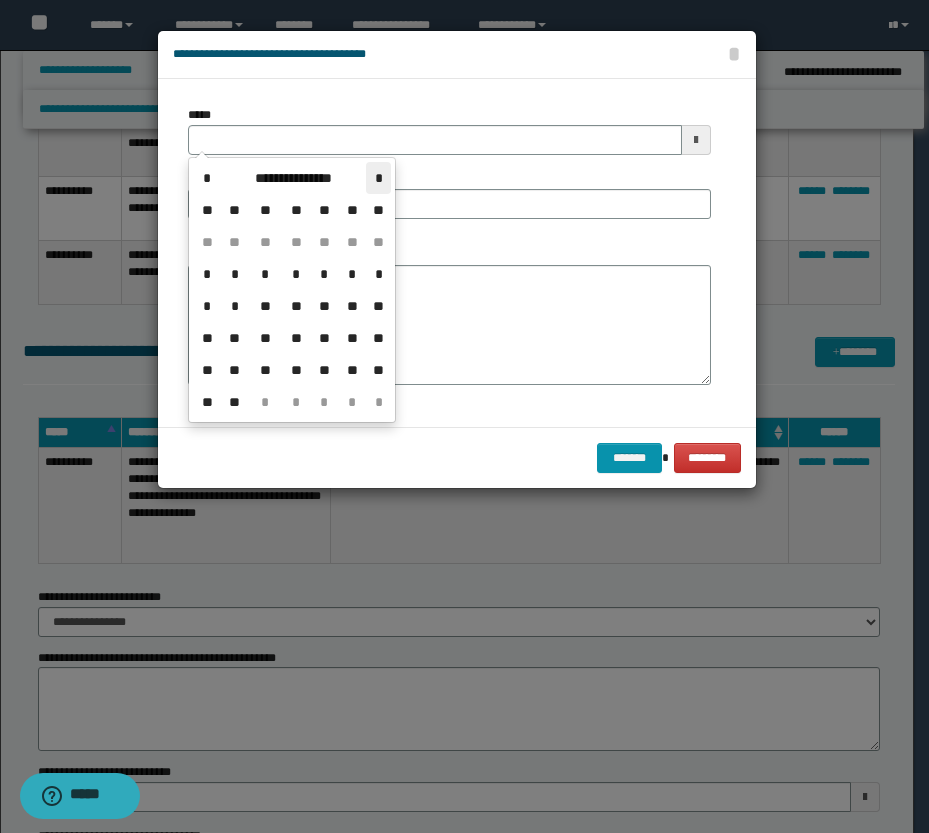 click on "*" at bounding box center (378, 178) 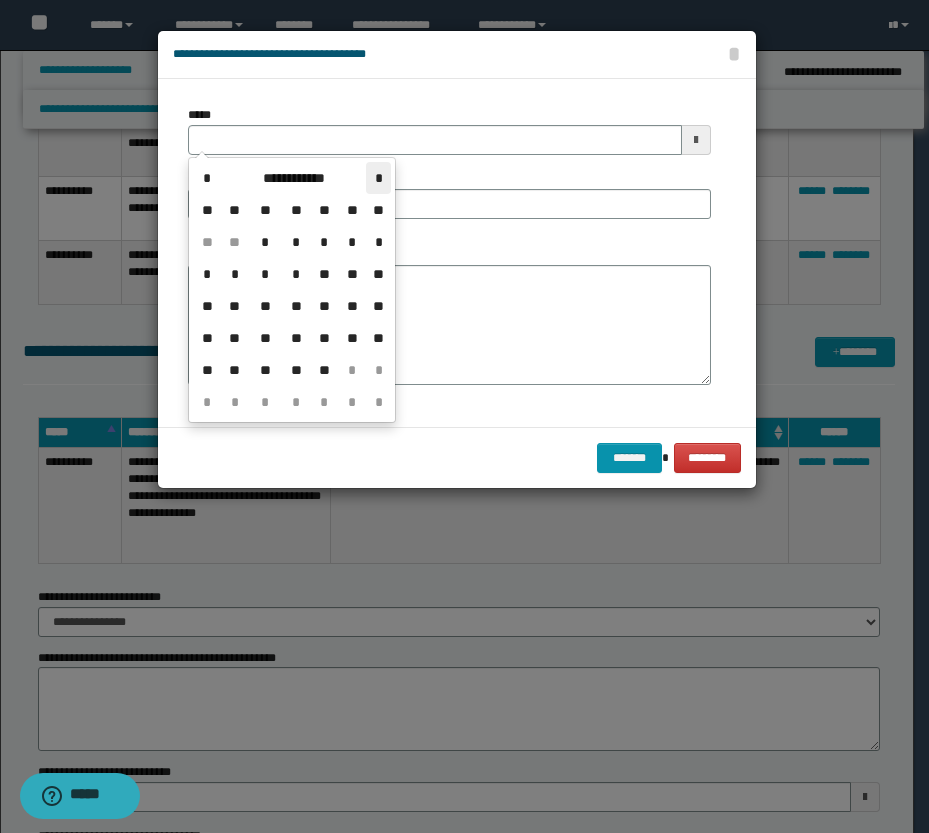 click on "*" at bounding box center (378, 178) 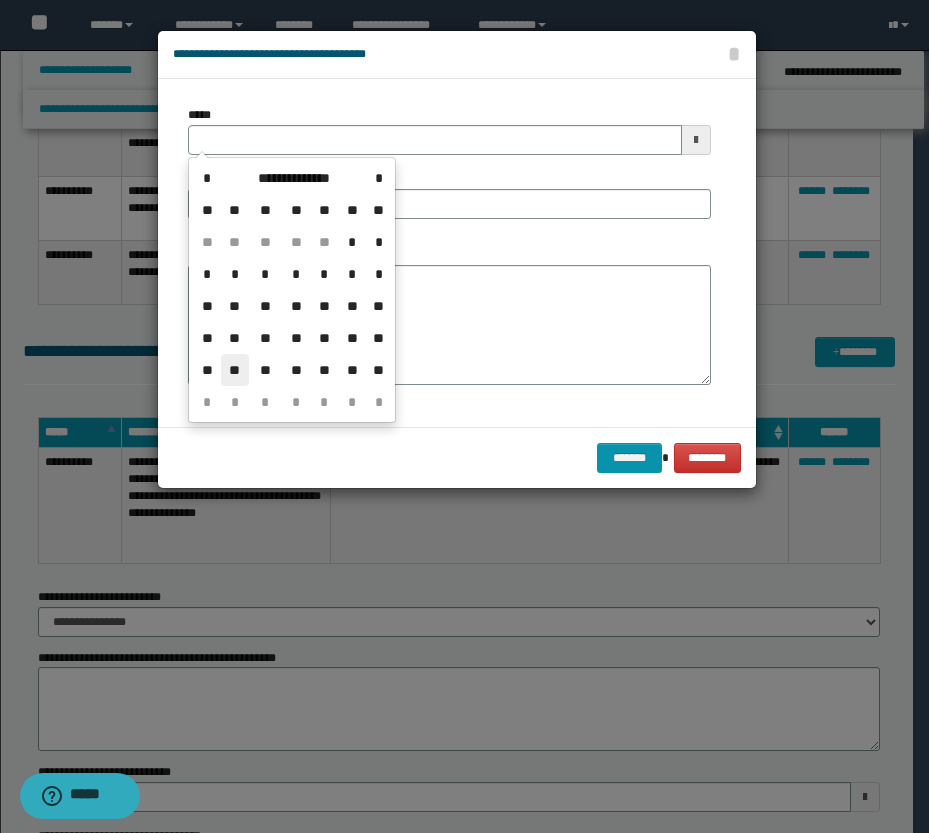 click on "**" at bounding box center [235, 370] 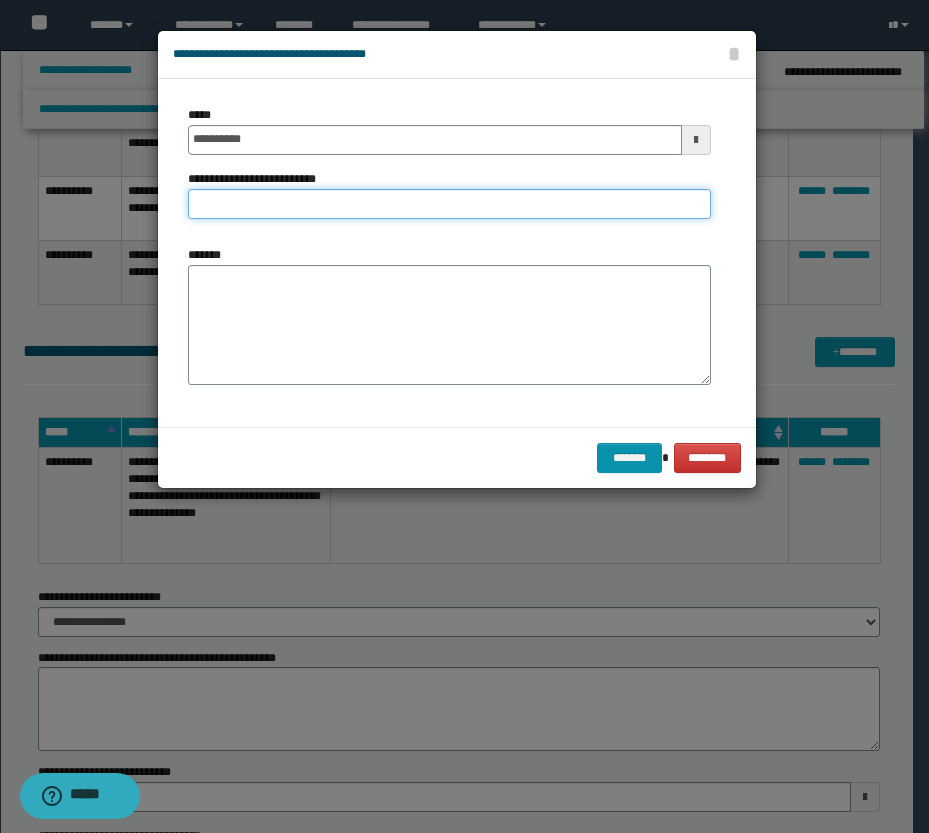 click on "**********" at bounding box center [449, 204] 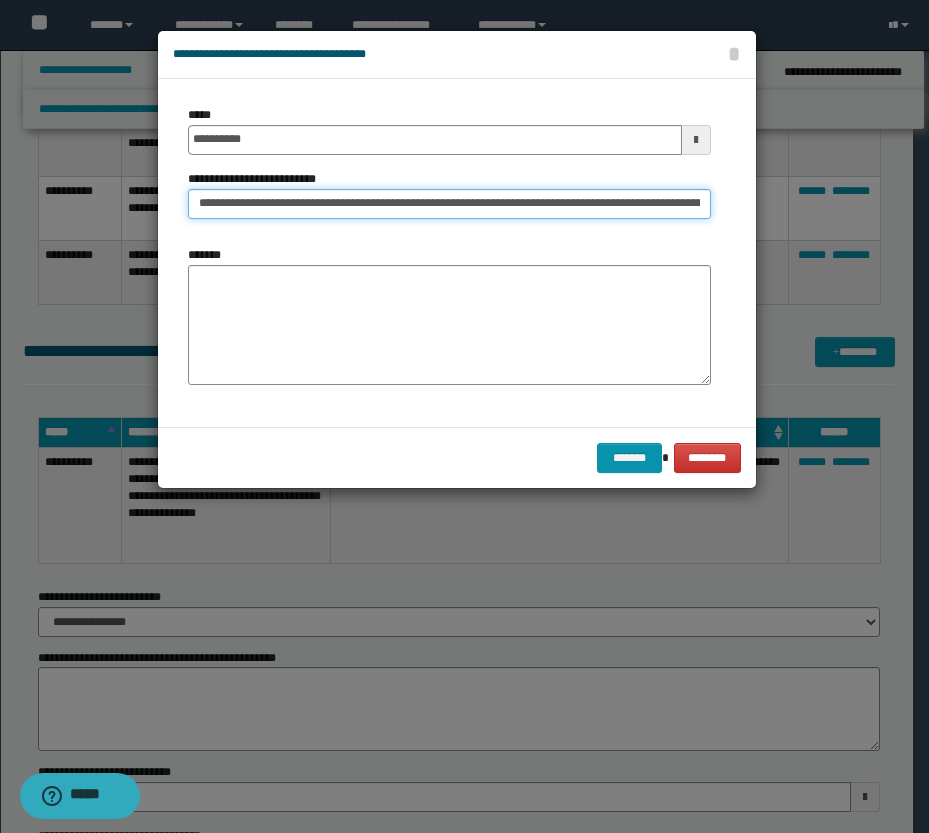 click on "**********" at bounding box center [449, 204] 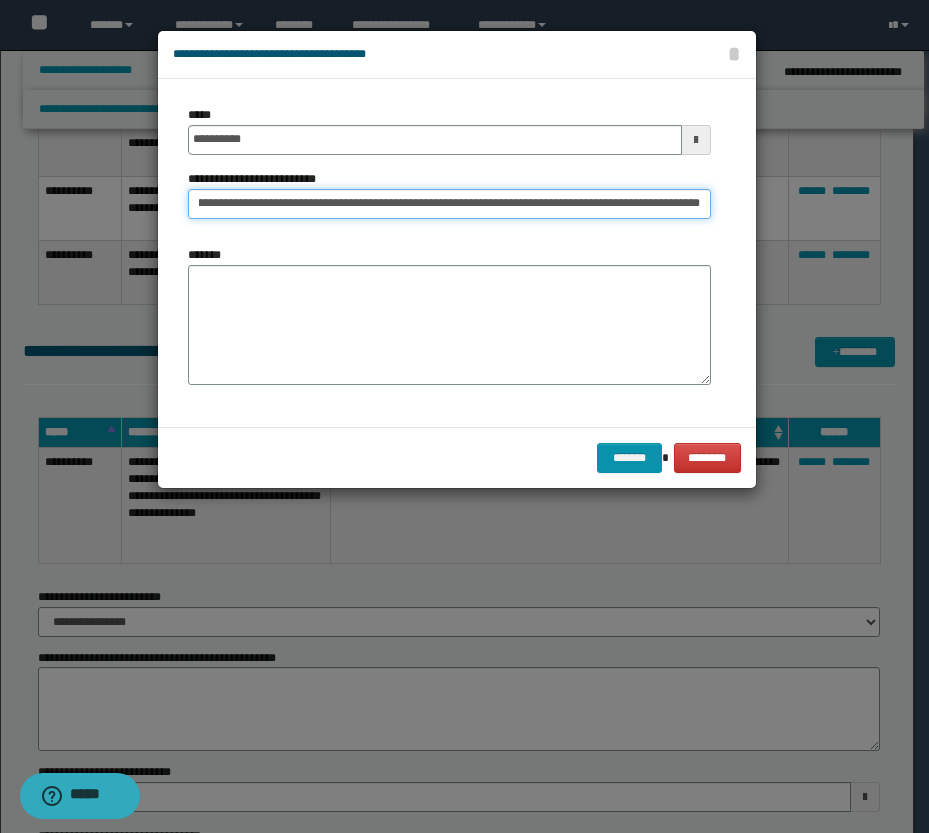 scroll, scrollTop: 0, scrollLeft: 201, axis: horizontal 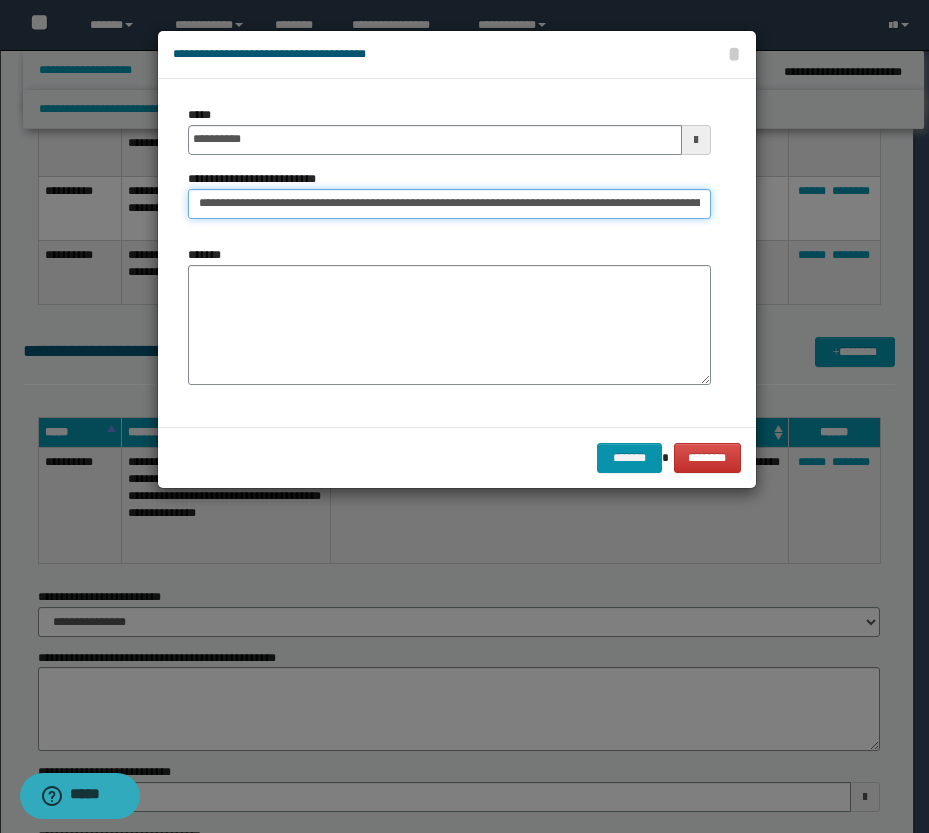 type on "**********" 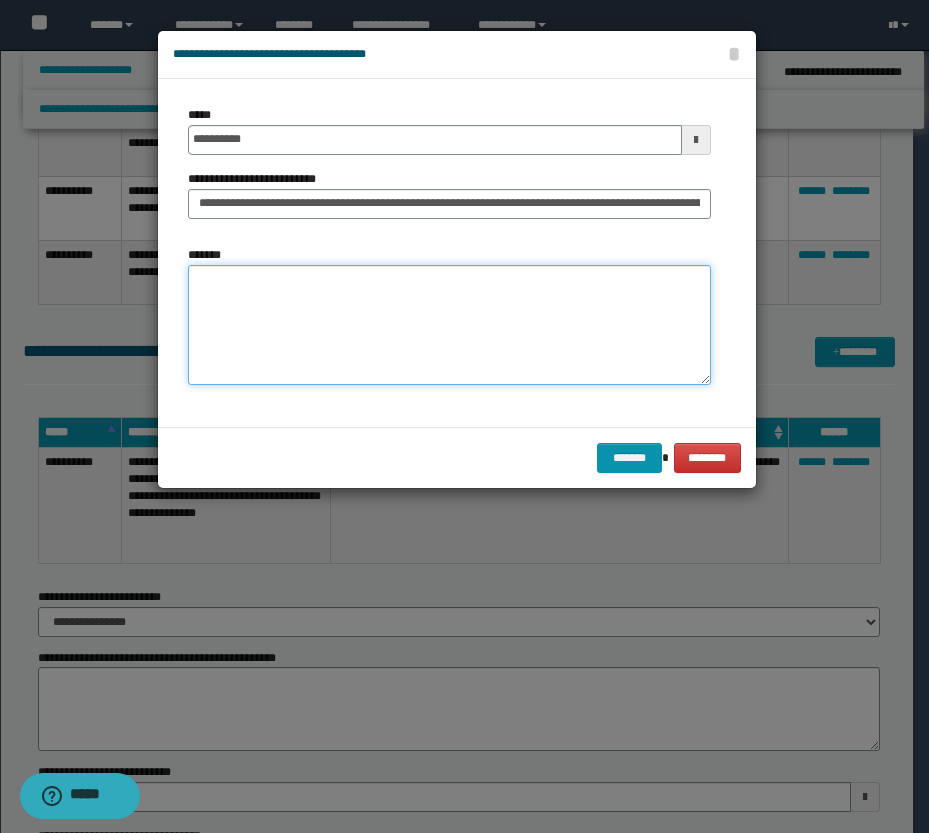 click on "*******" at bounding box center (449, 325) 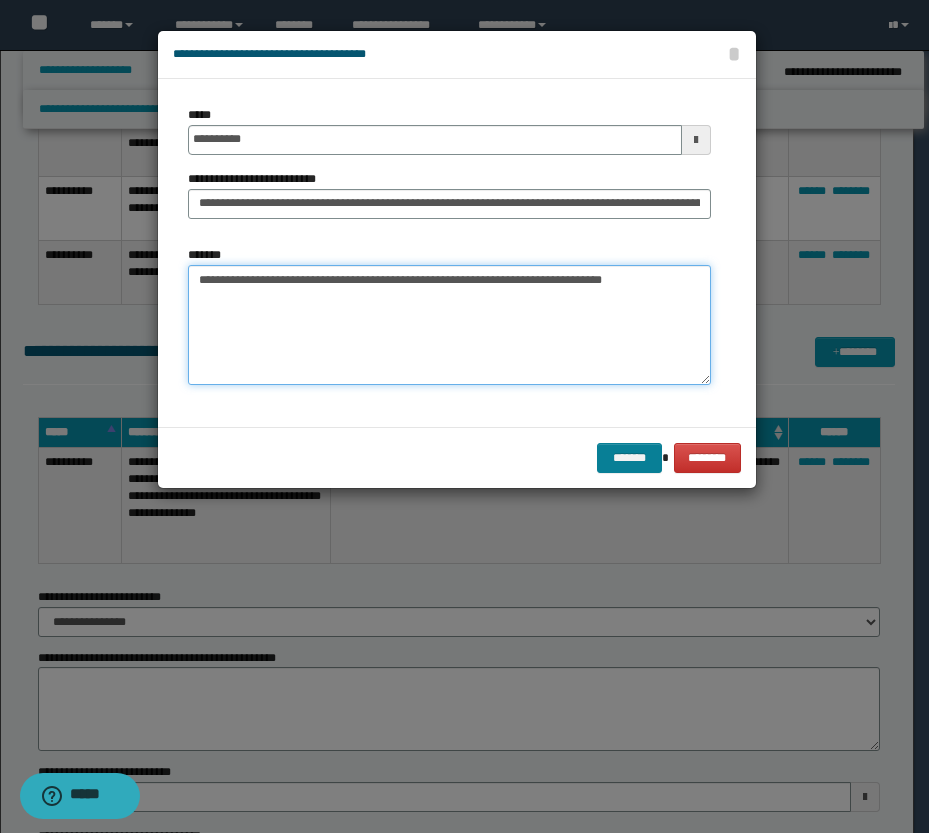 type on "**********" 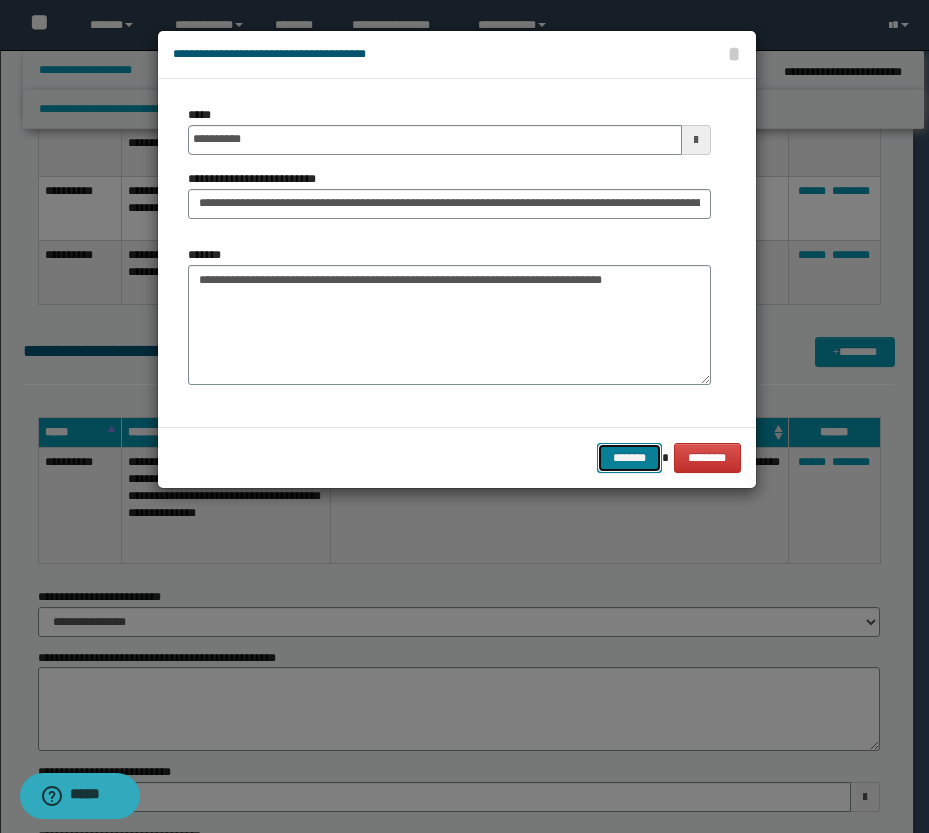 click on "*******" at bounding box center [629, 458] 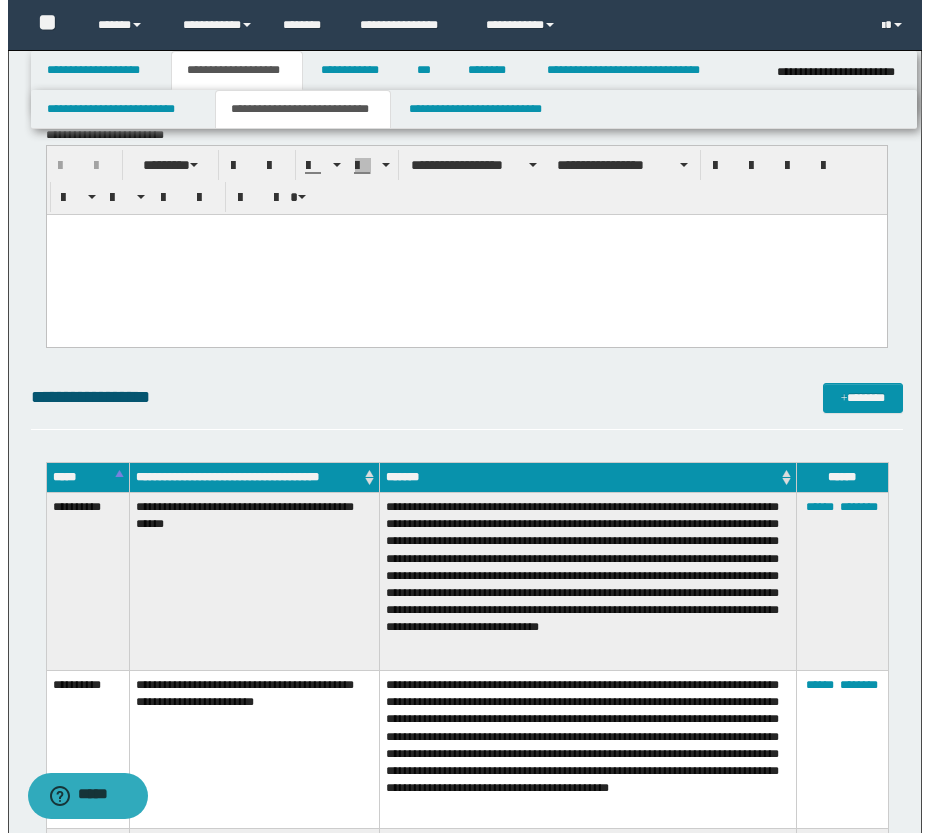 scroll, scrollTop: 357, scrollLeft: 0, axis: vertical 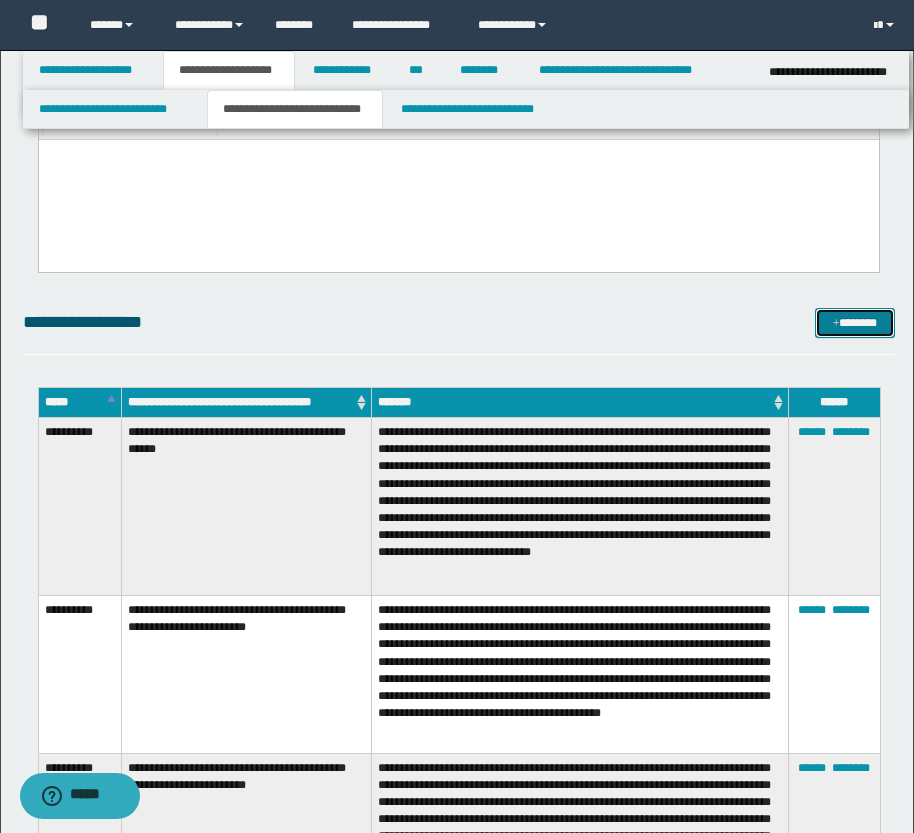 click on "*******" at bounding box center (855, 323) 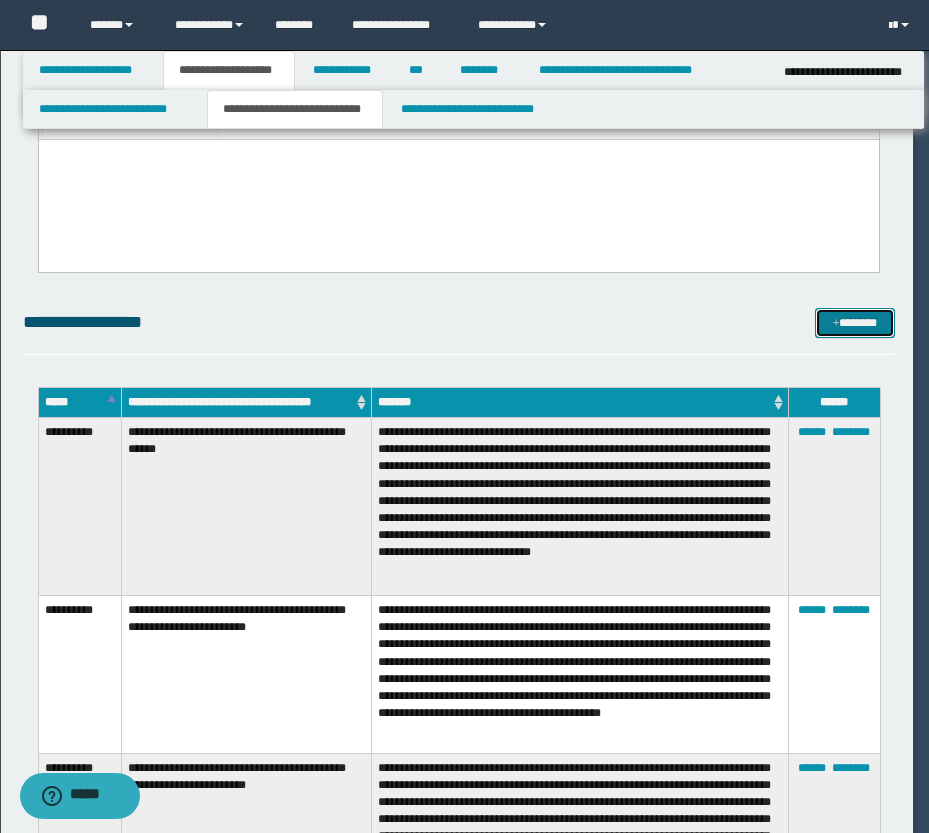scroll, scrollTop: 0, scrollLeft: 0, axis: both 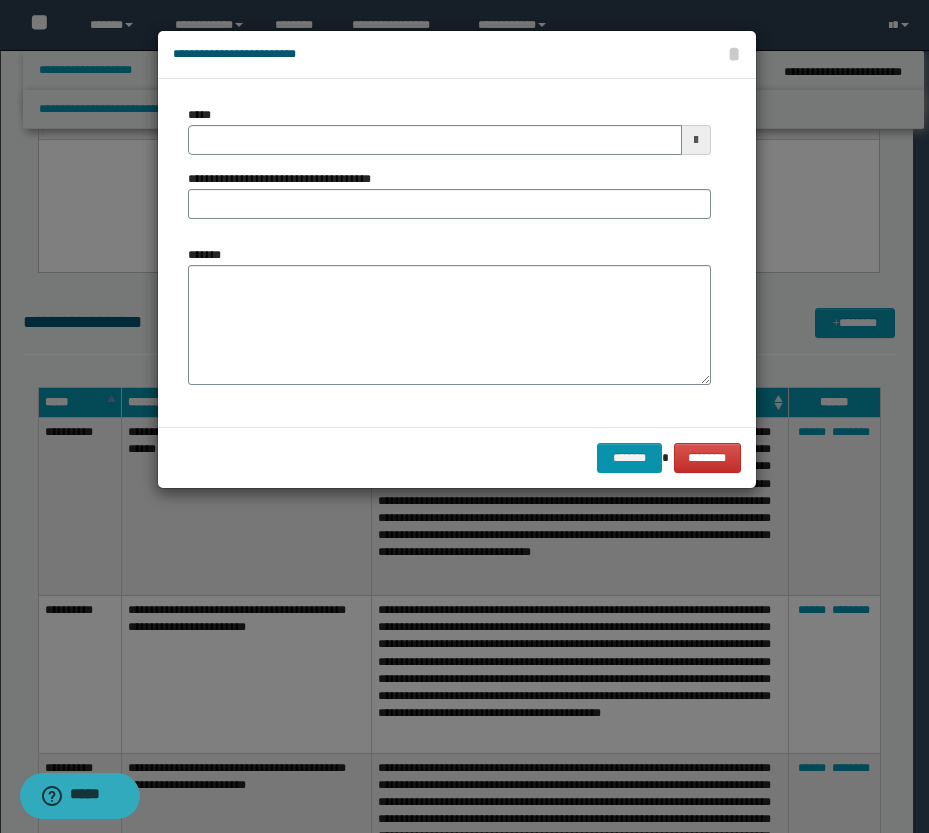 click at bounding box center [696, 140] 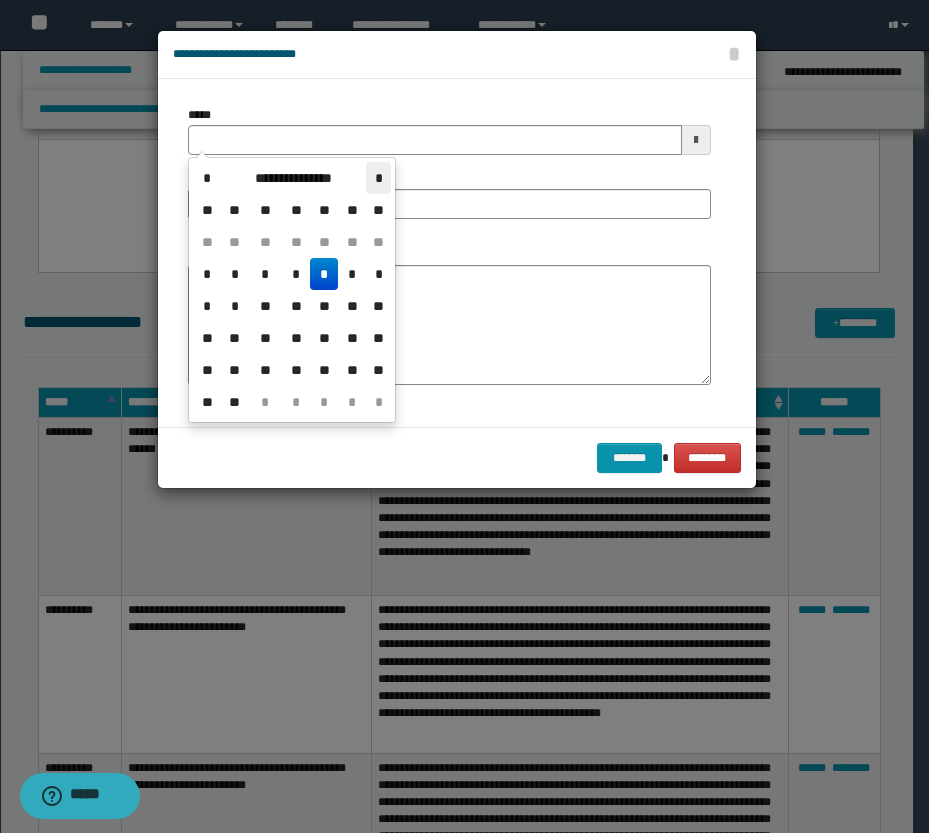 click on "*" at bounding box center [378, 178] 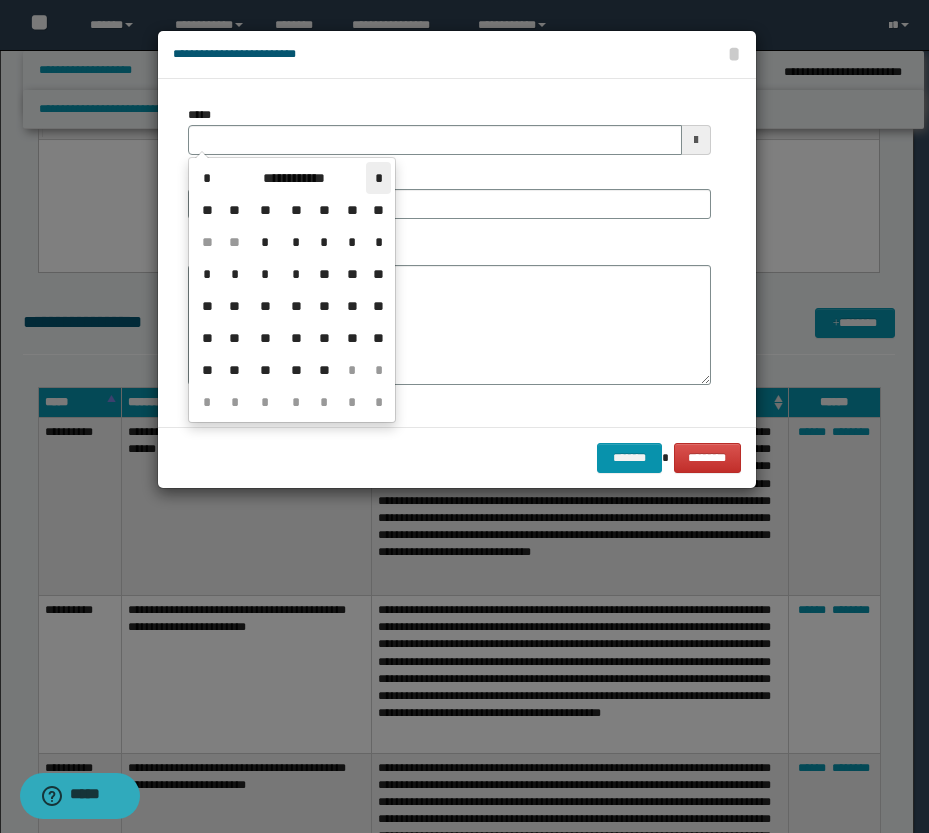 click on "*" at bounding box center [378, 178] 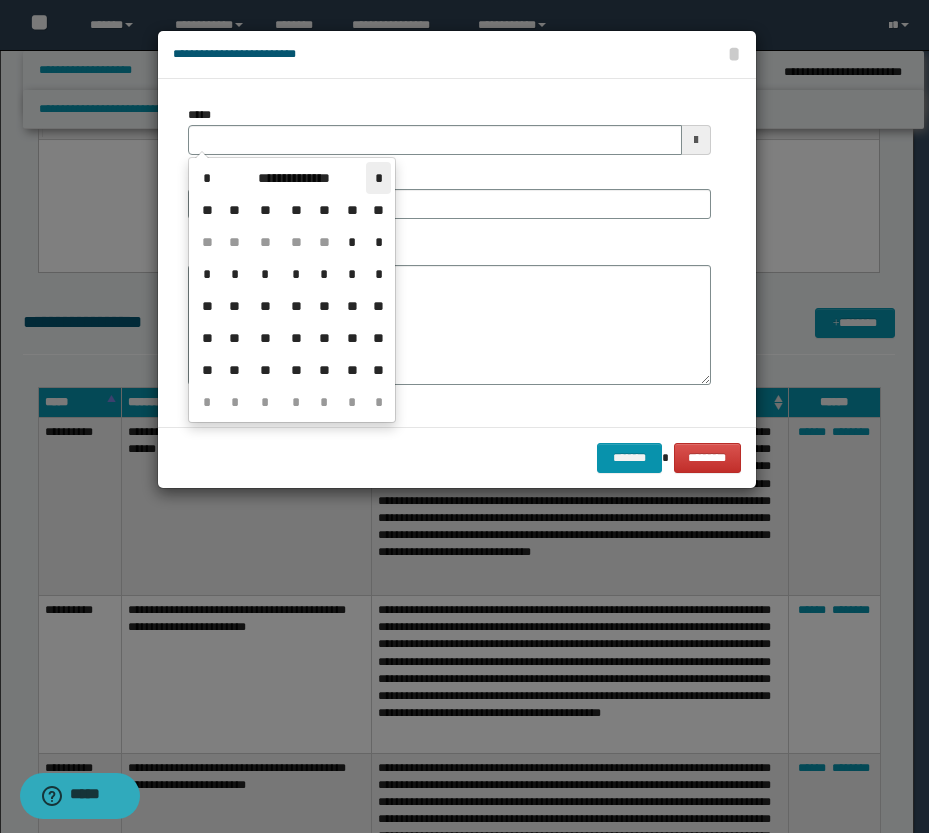 click on "*" at bounding box center (378, 178) 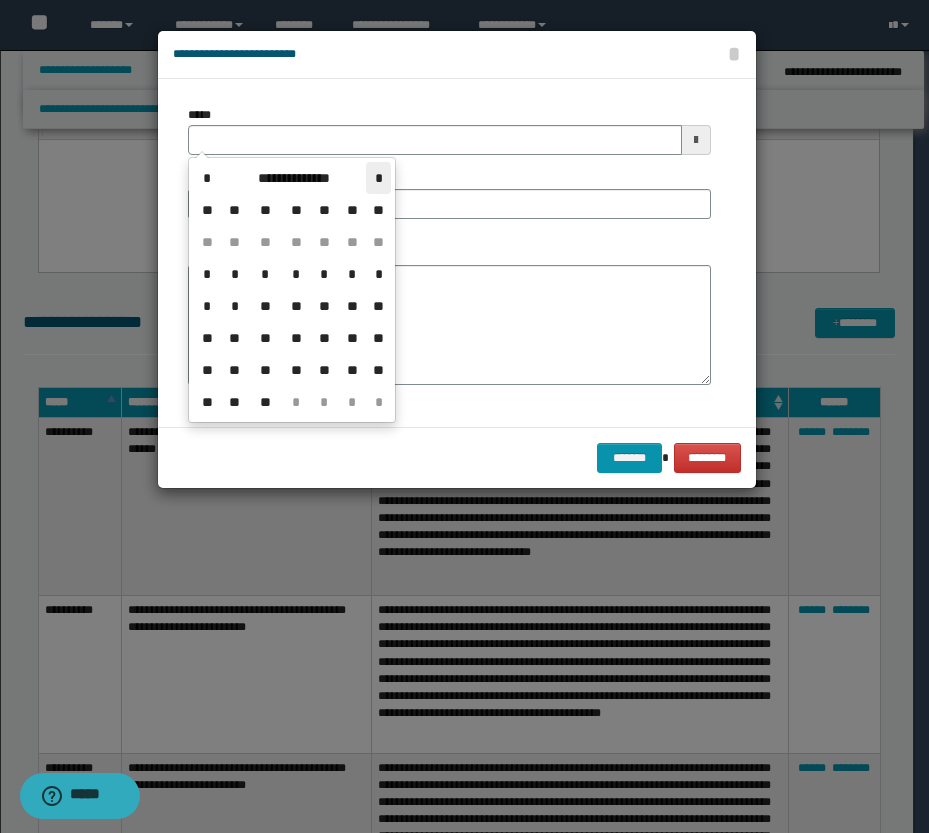 click on "*" at bounding box center [378, 178] 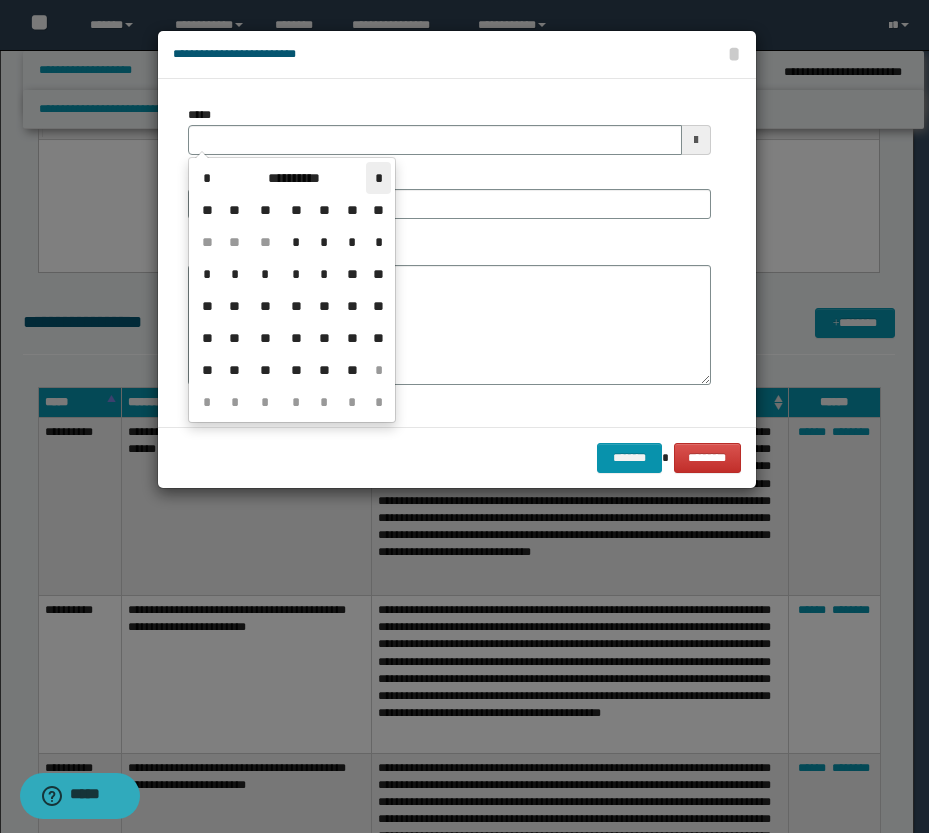 click on "*" at bounding box center (378, 178) 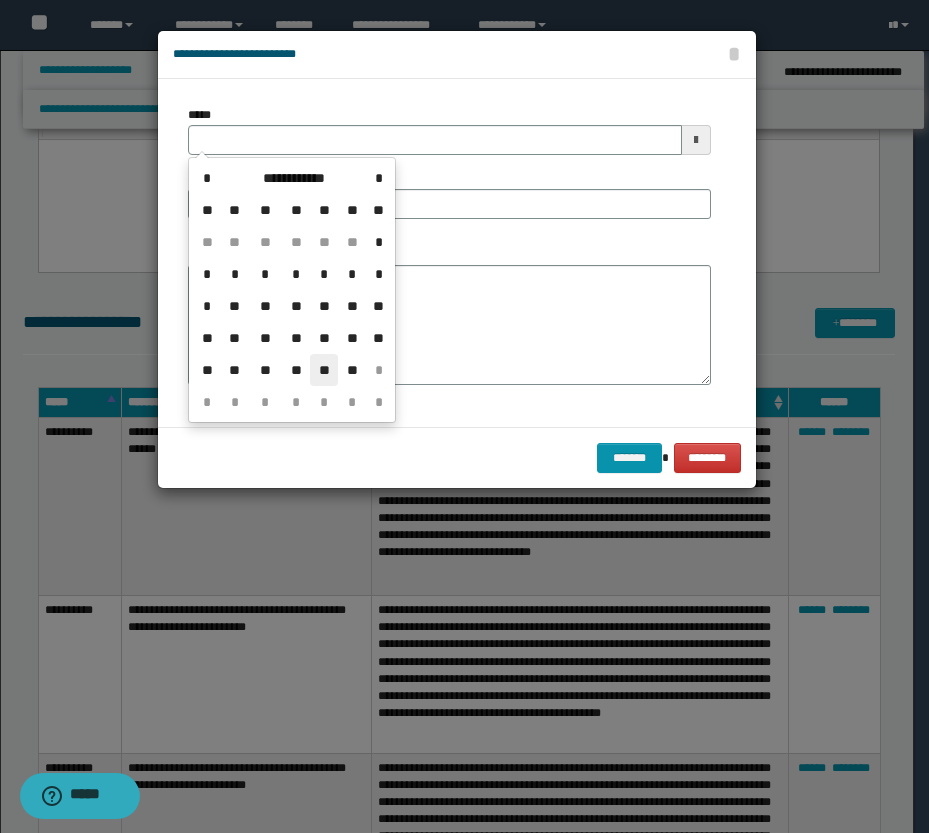 drag, startPoint x: 313, startPoint y: 368, endPoint x: 314, endPoint y: 357, distance: 11.045361 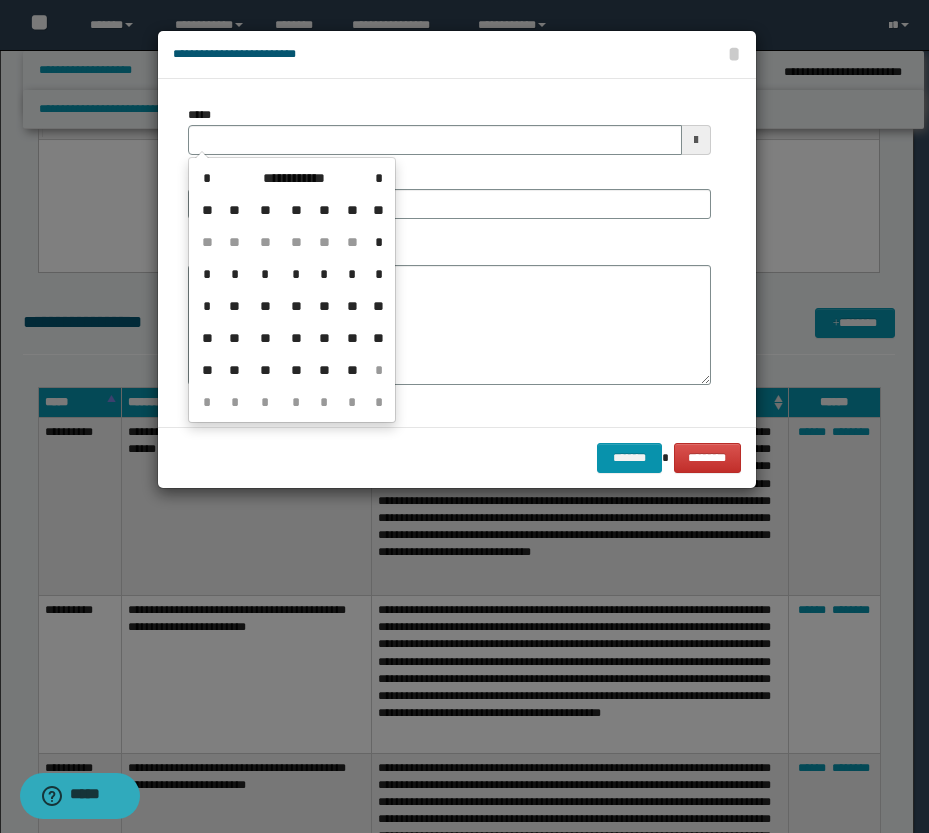 type on "**********" 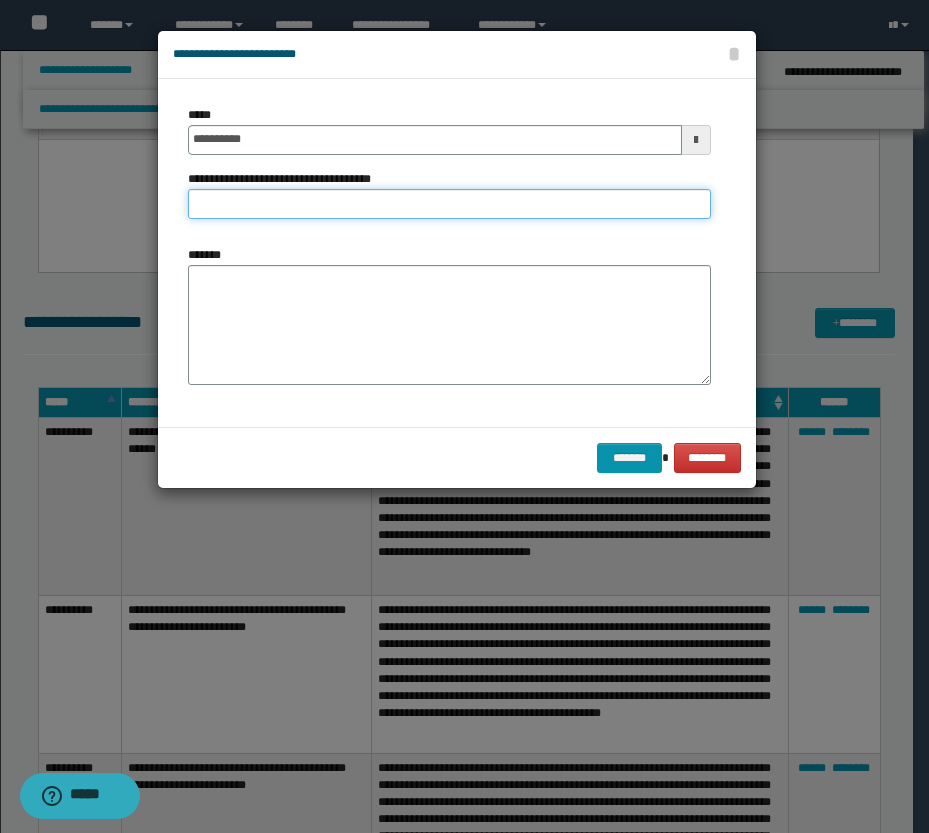 click on "**********" at bounding box center [449, 204] 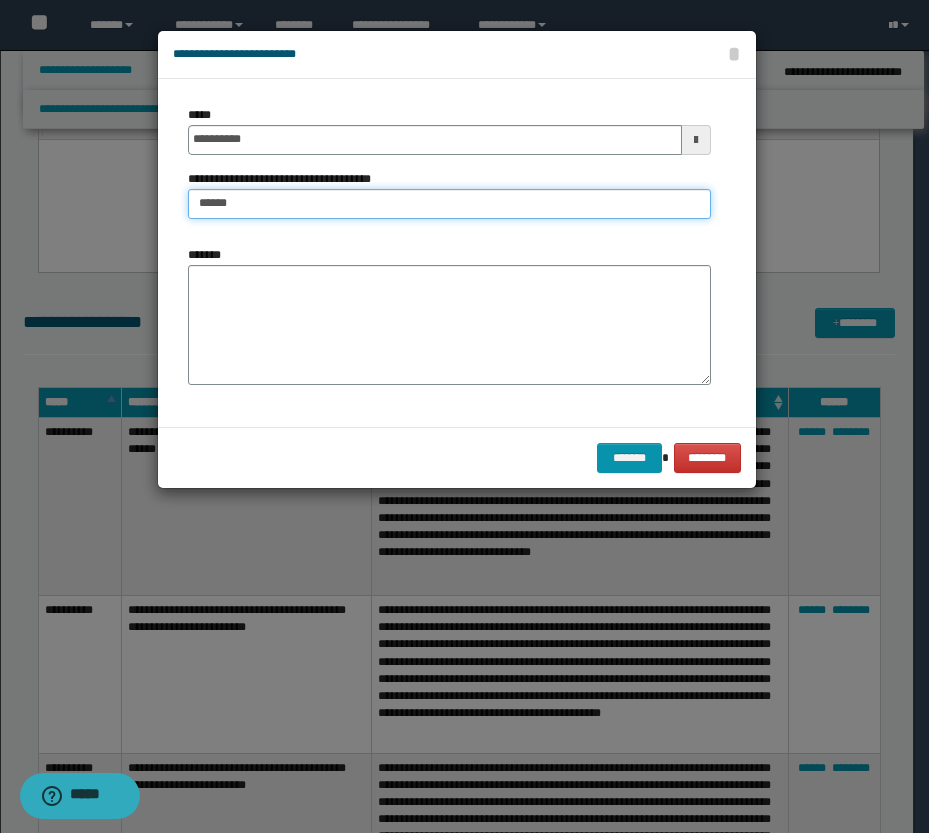 type on "**********" 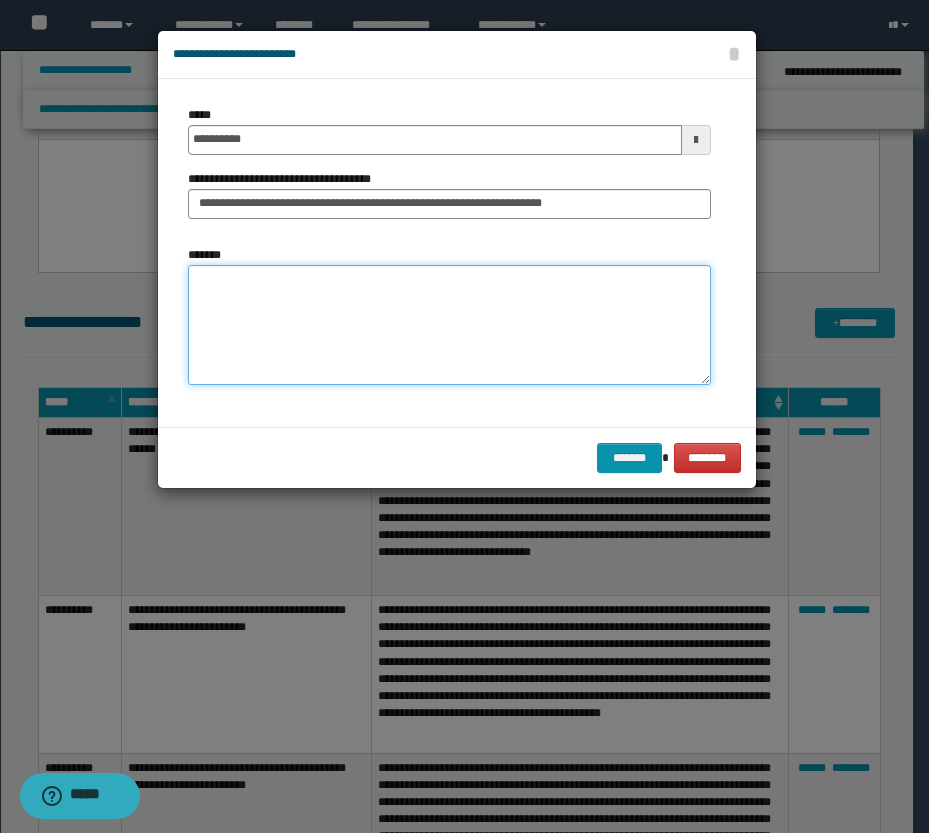 click on "*******" at bounding box center [449, 325] 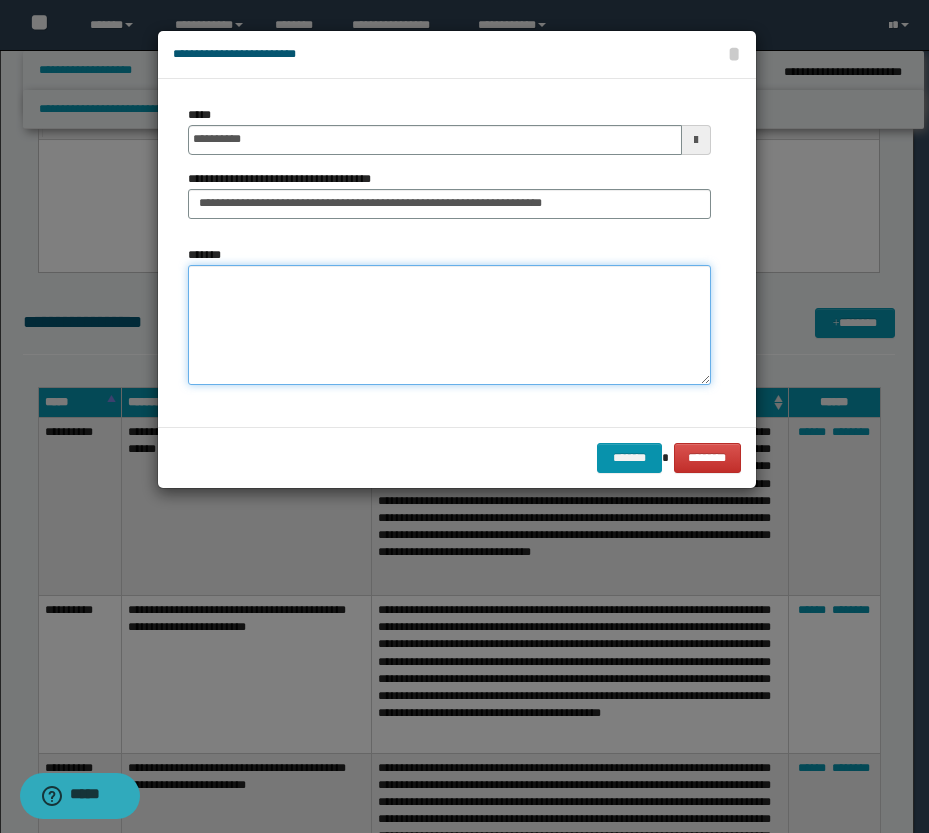 paste on "**********" 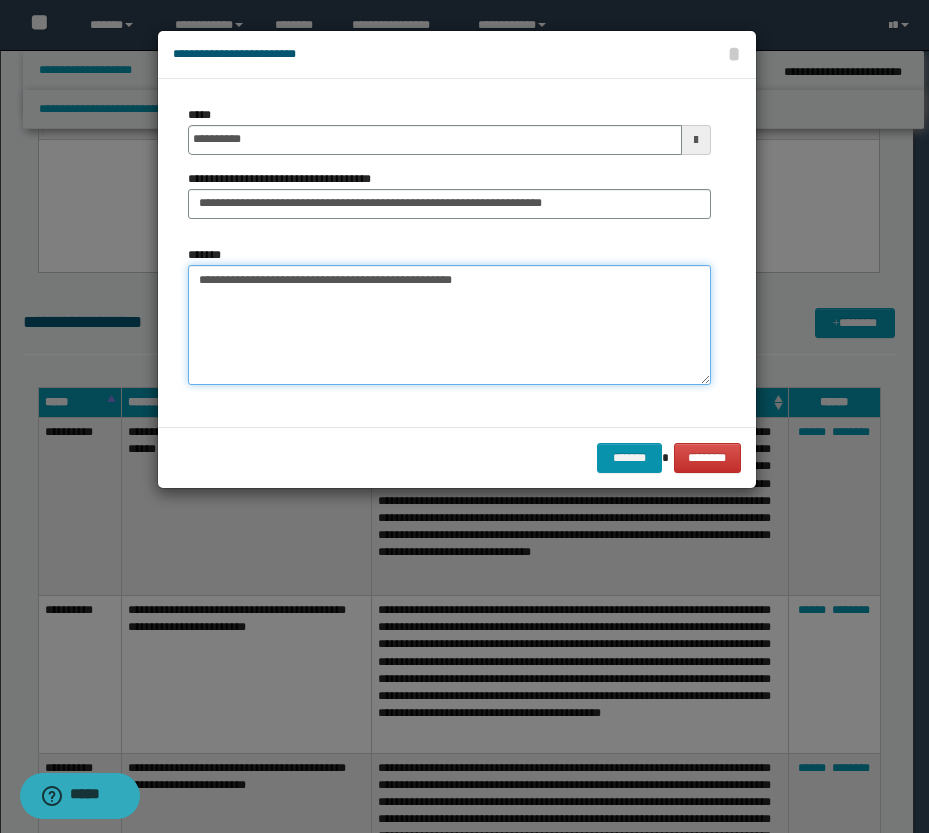 click on "**********" at bounding box center [449, 325] 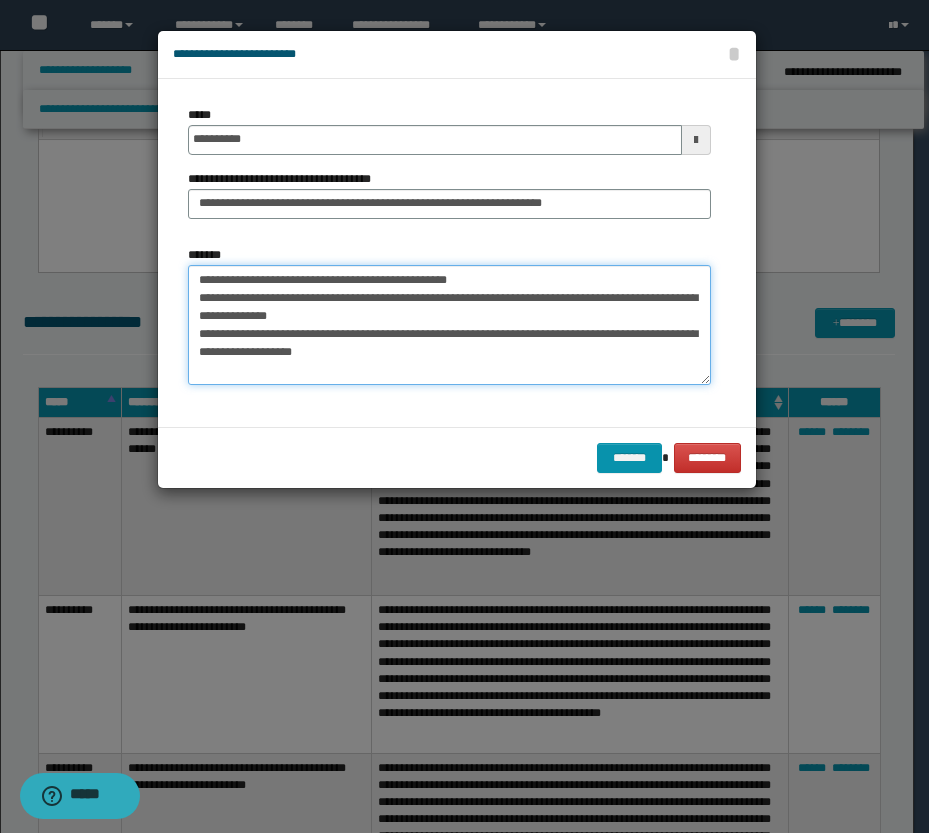 click on "**********" at bounding box center (449, 325) 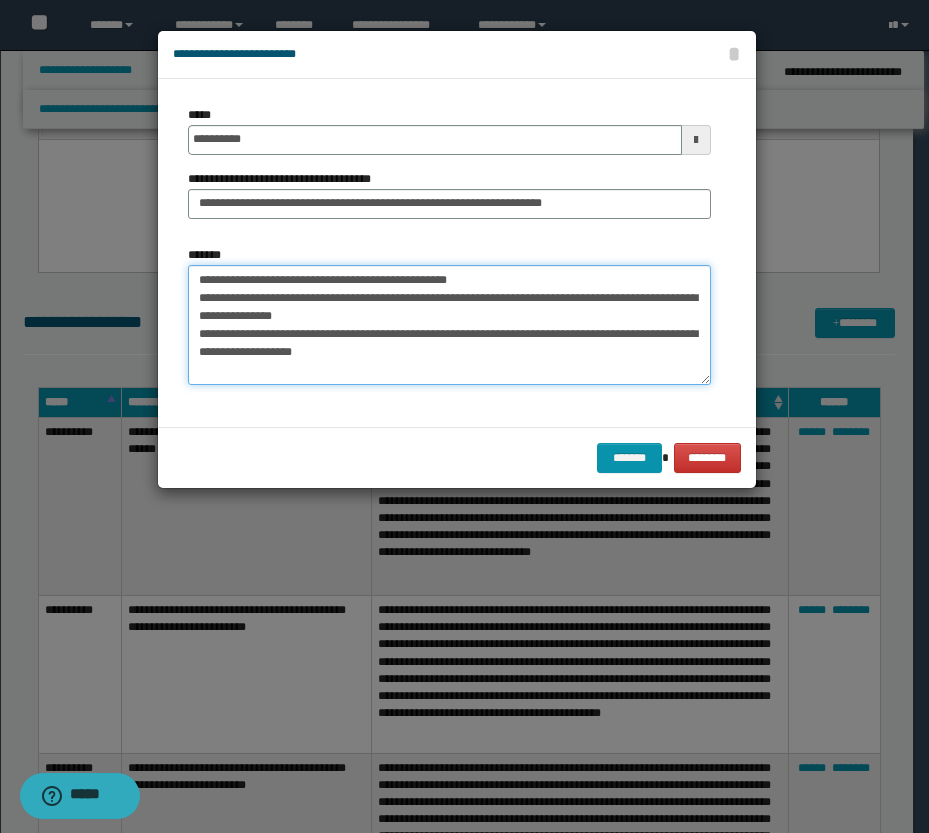 click on "**********" at bounding box center [449, 325] 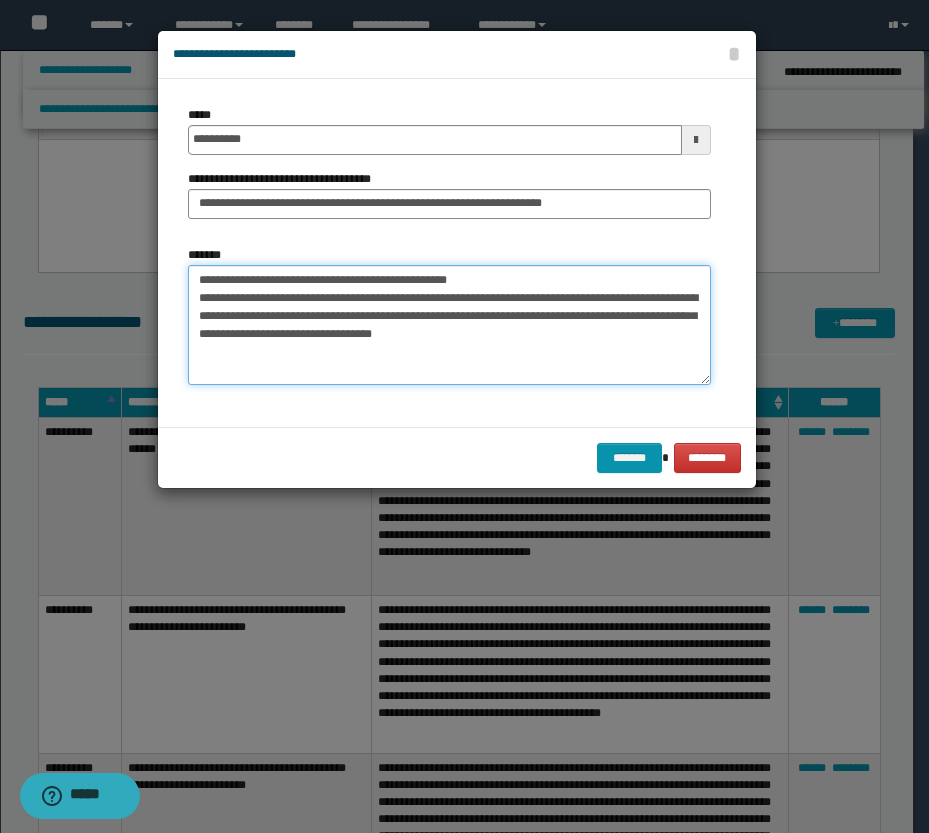 click on "**********" at bounding box center (449, 325) 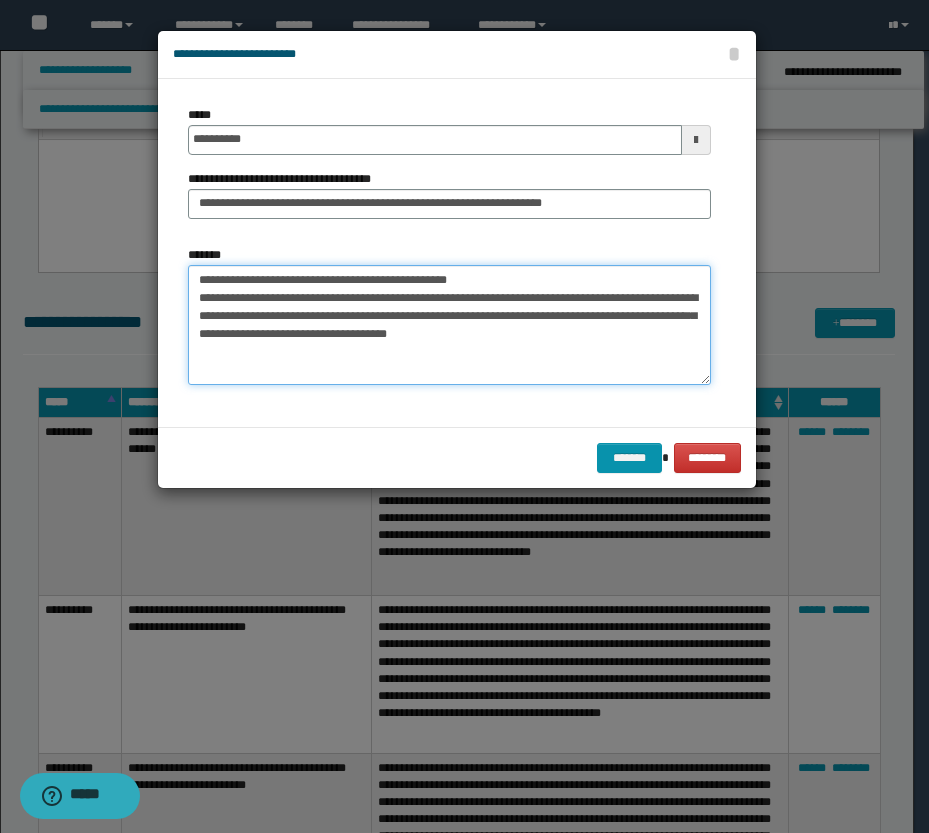 click on "**********" at bounding box center [449, 325] 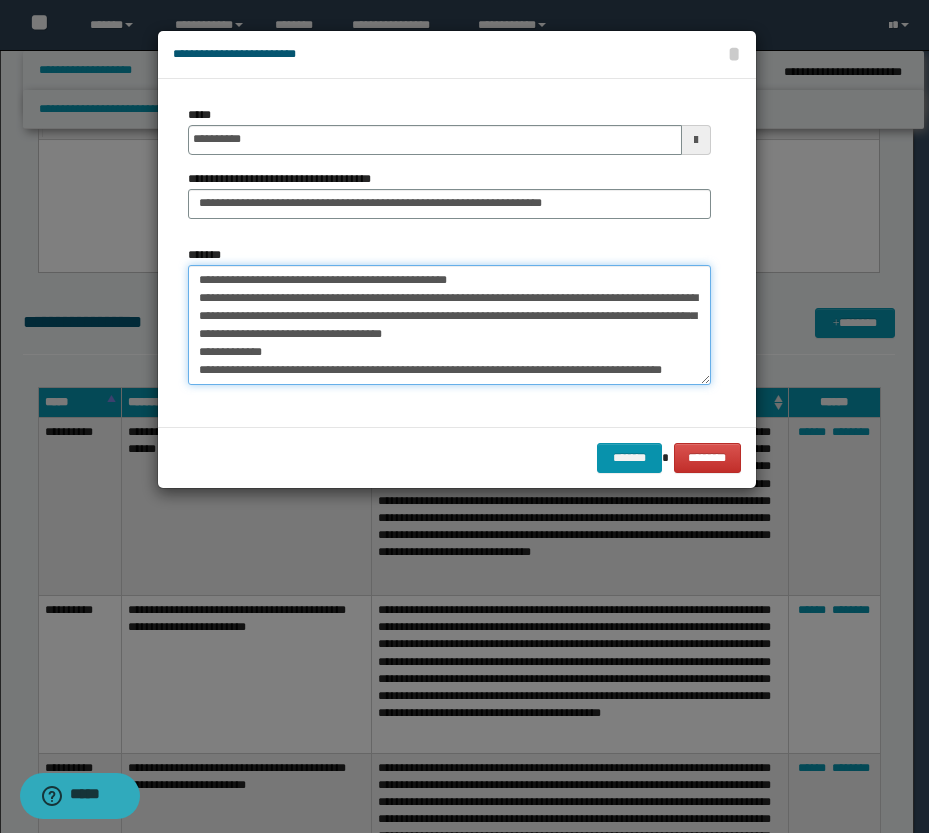 scroll, scrollTop: 138, scrollLeft: 0, axis: vertical 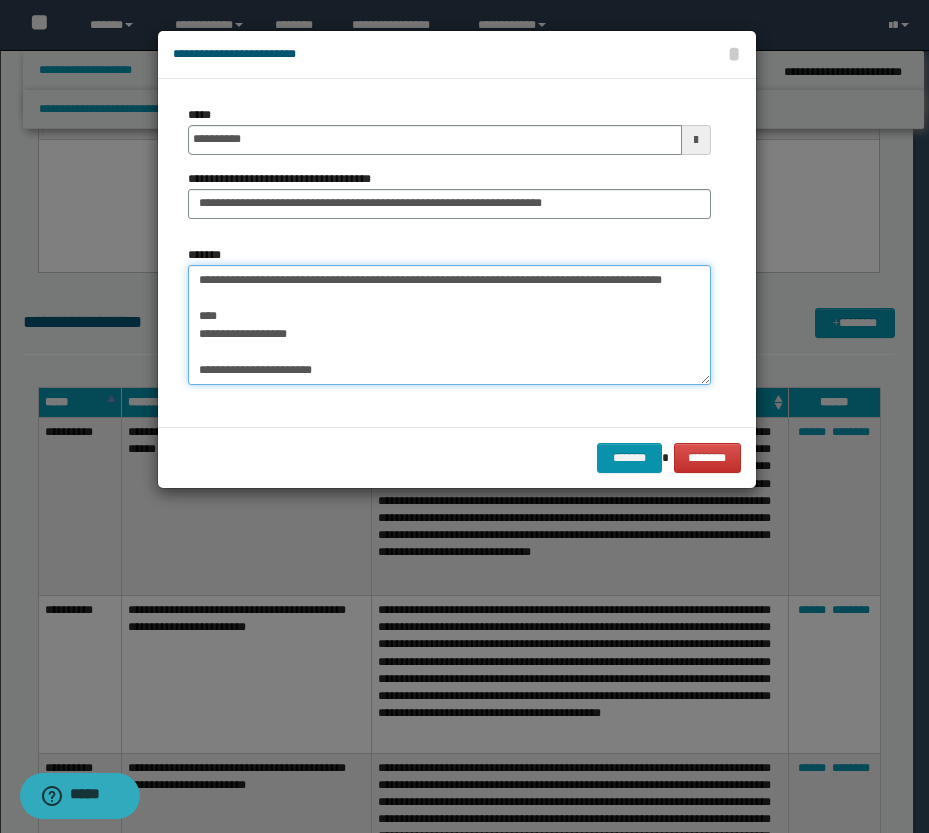 click on "**********" at bounding box center (449, 325) 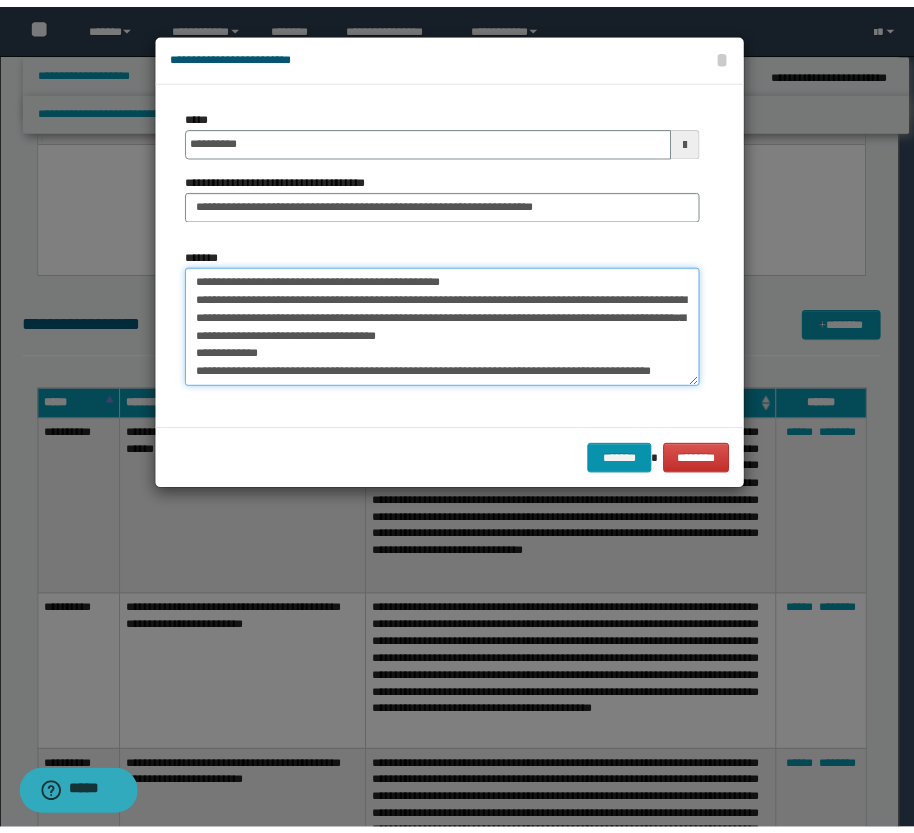 scroll, scrollTop: 100, scrollLeft: 0, axis: vertical 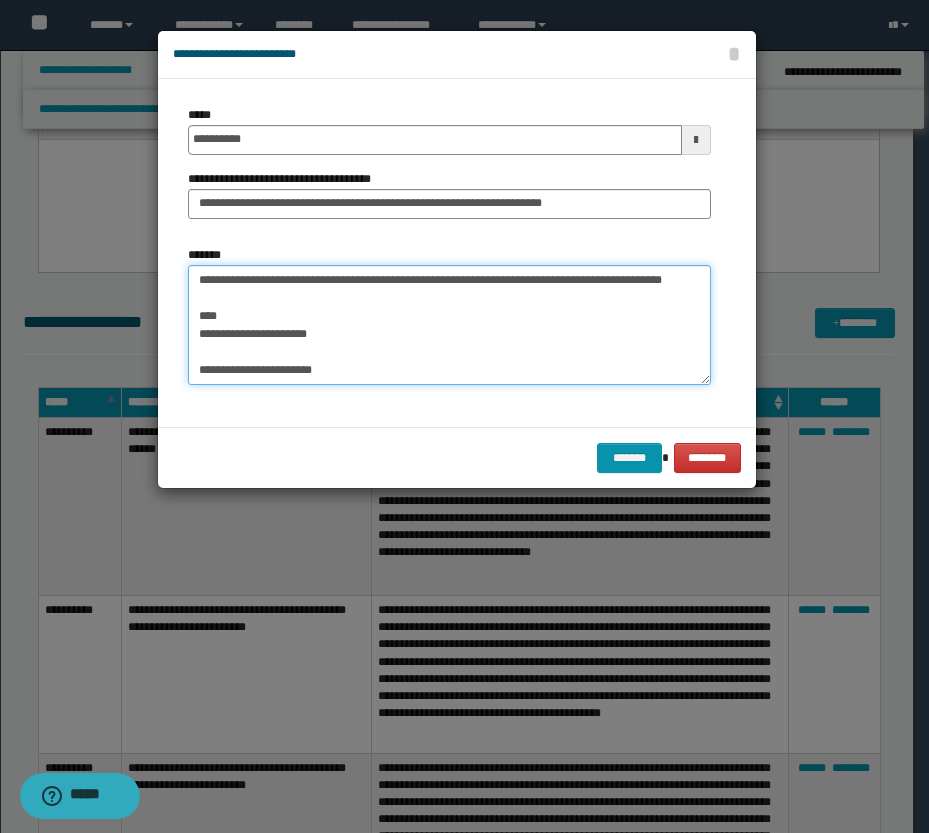 click on "**********" at bounding box center [449, 325] 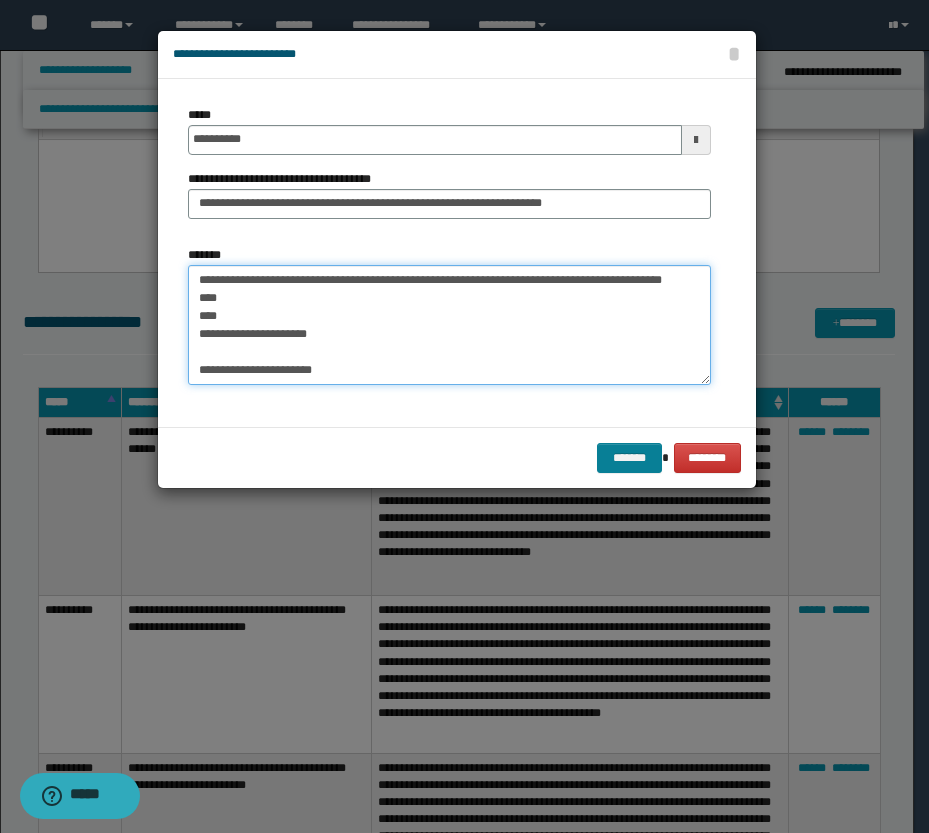 type on "**********" 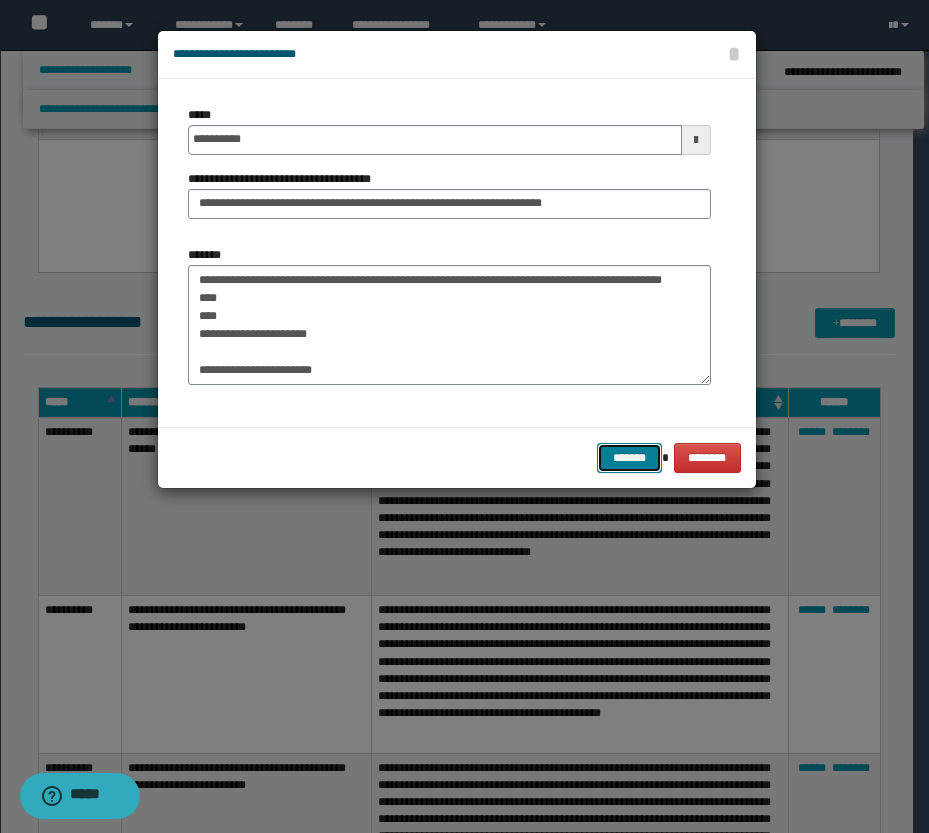 click on "*******" at bounding box center [629, 458] 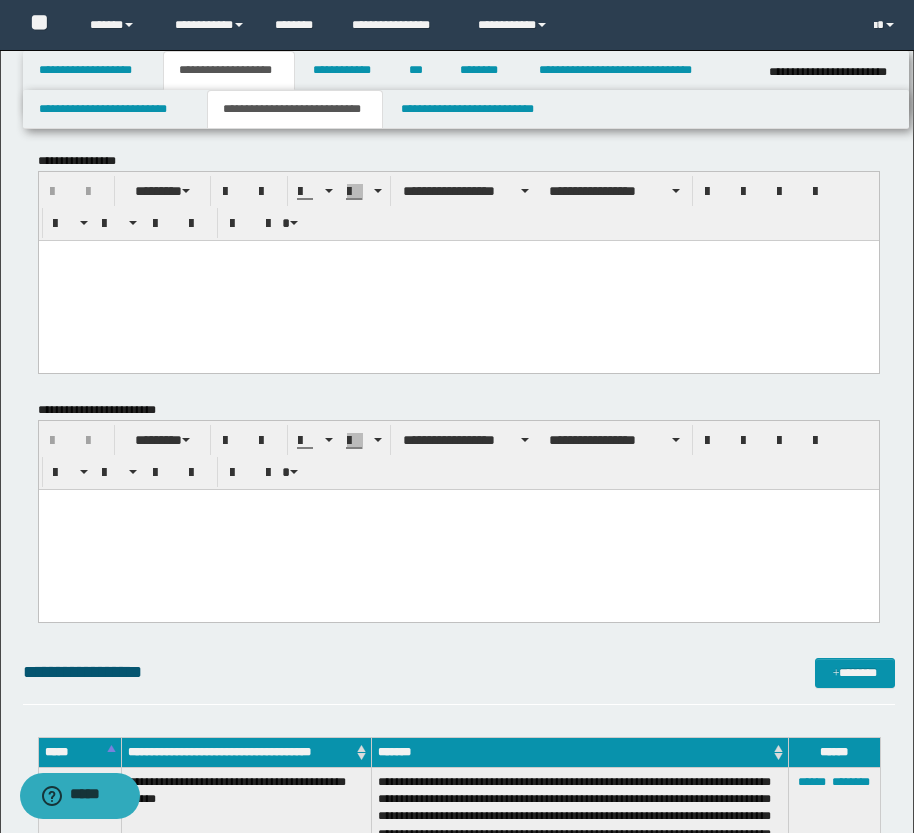 scroll, scrollTop: 0, scrollLeft: 0, axis: both 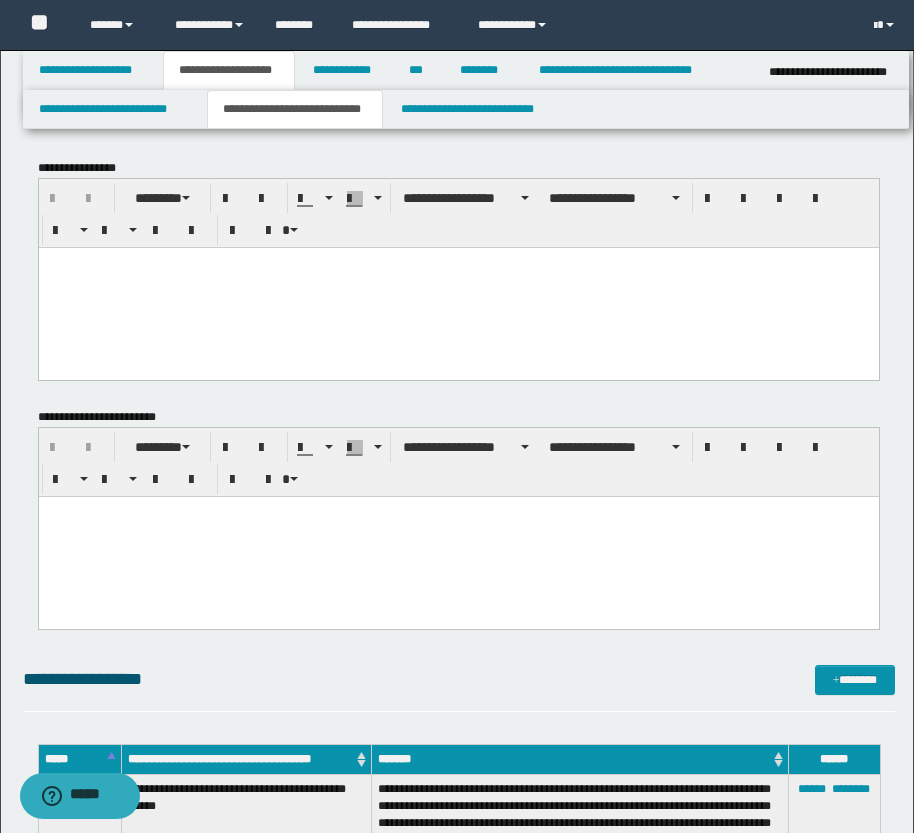 click at bounding box center [458, 287] 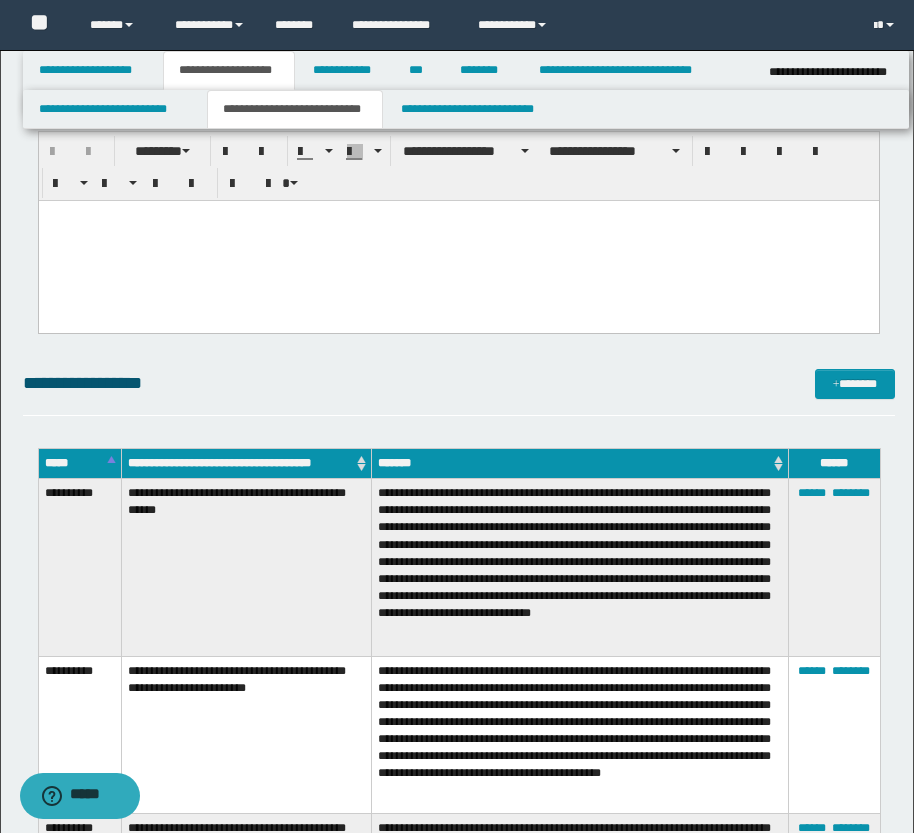 scroll, scrollTop: 300, scrollLeft: 0, axis: vertical 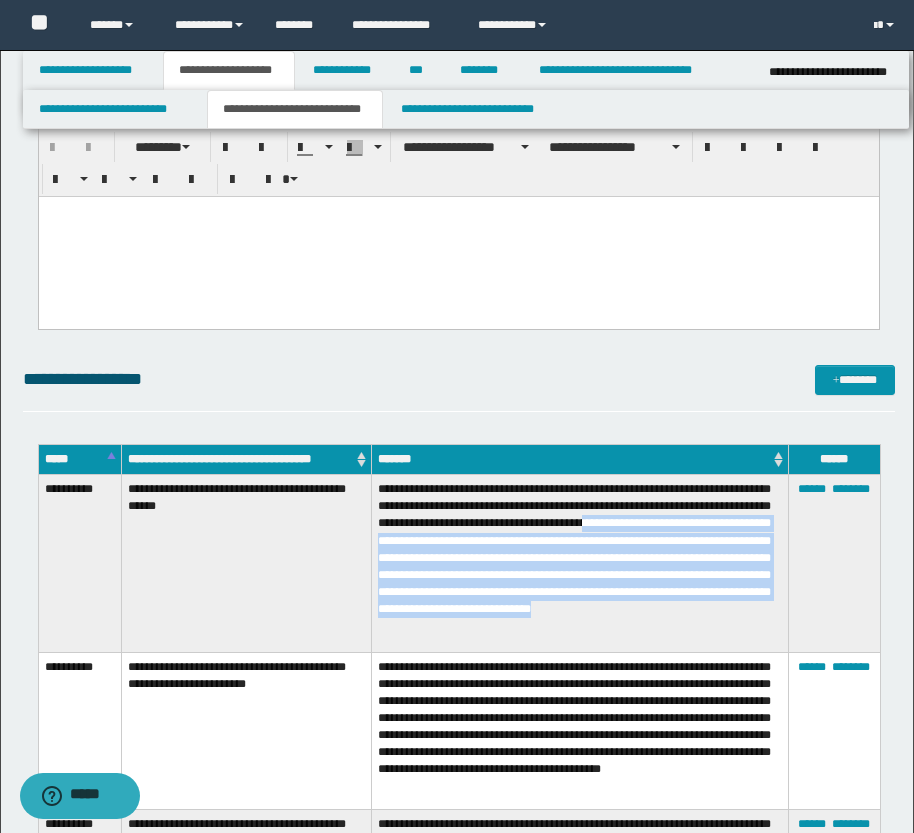 drag, startPoint x: 449, startPoint y: 536, endPoint x: 631, endPoint y: 638, distance: 208.63365 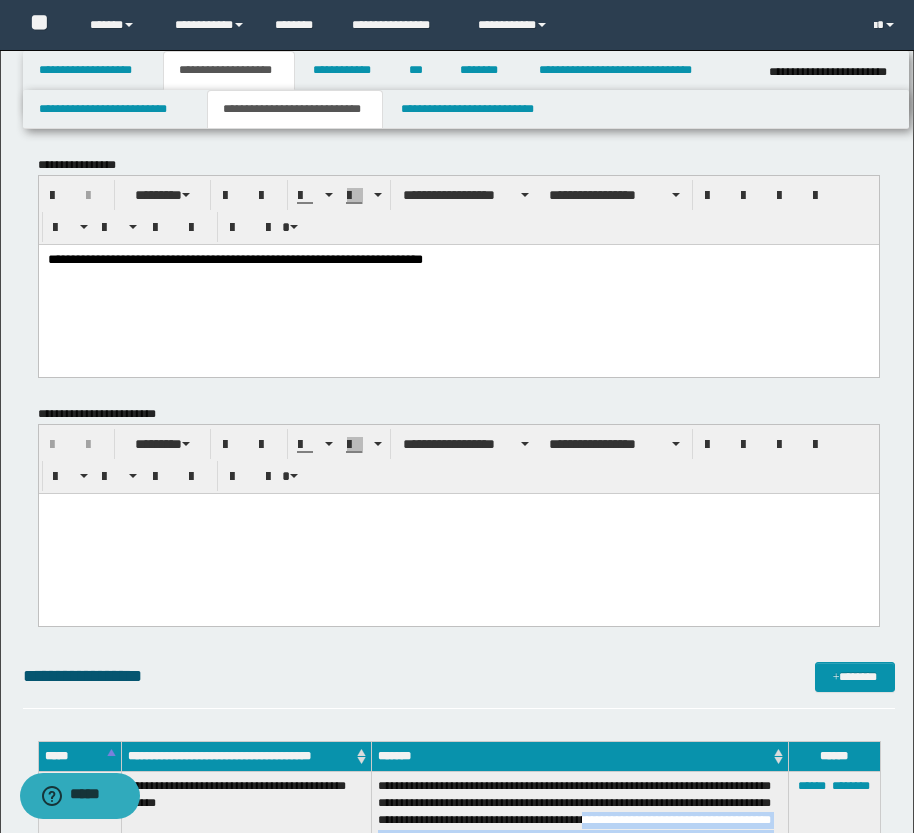 scroll, scrollTop: 0, scrollLeft: 0, axis: both 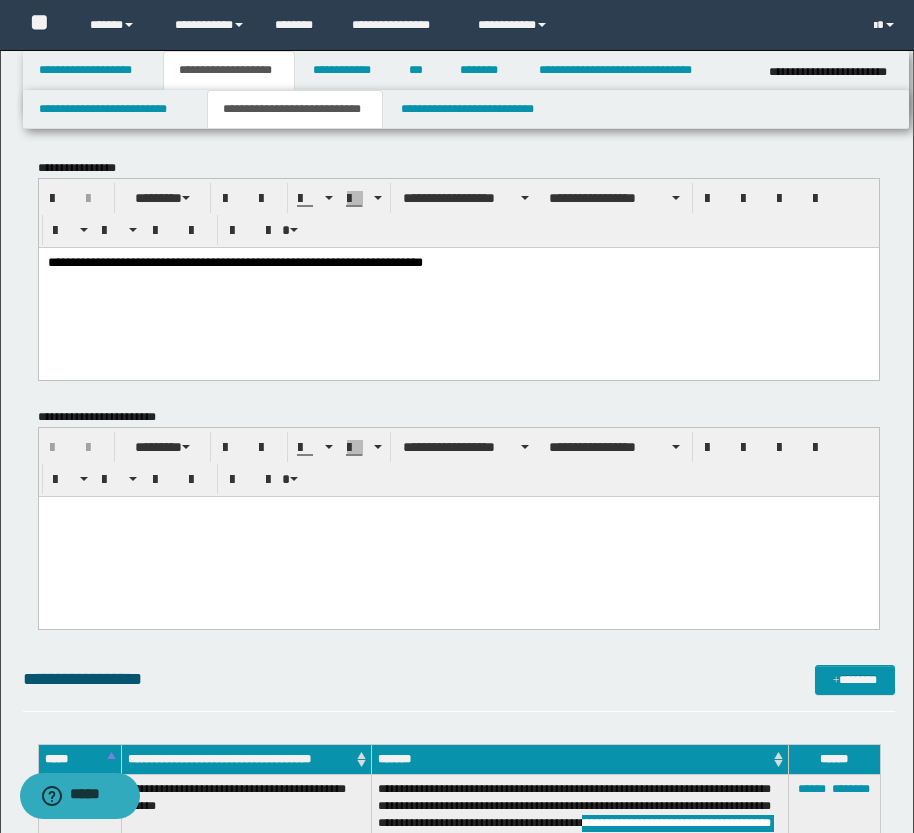 click on "**********" at bounding box center (458, 263) 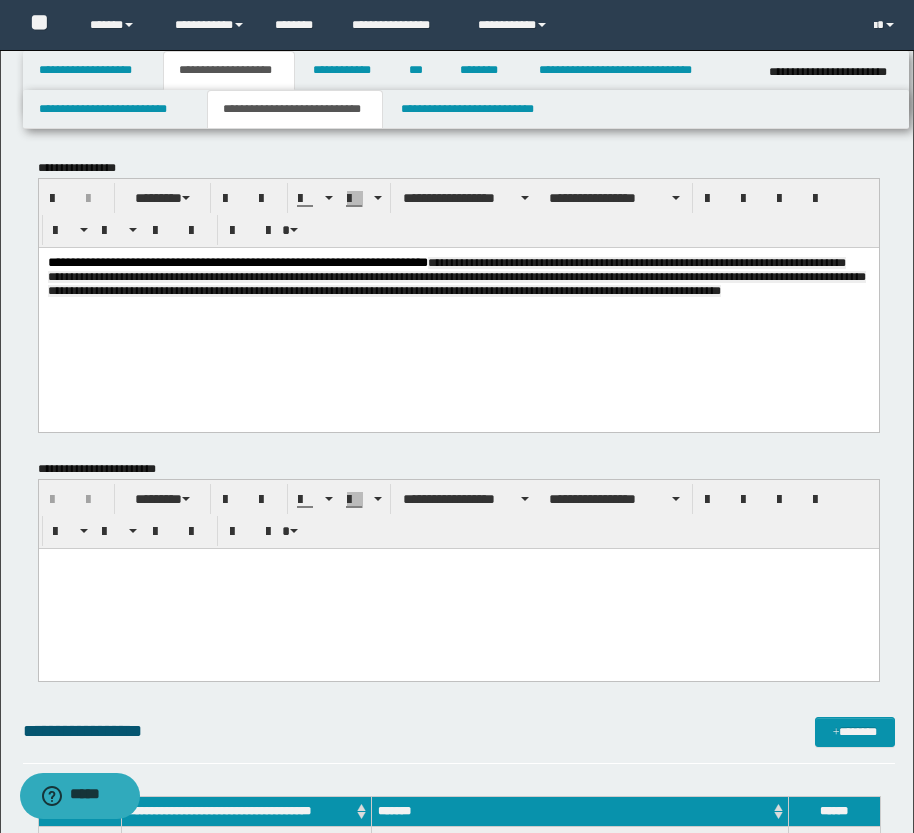 drag, startPoint x: 598, startPoint y: 257, endPoint x: 672, endPoint y: 312, distance: 92.20087 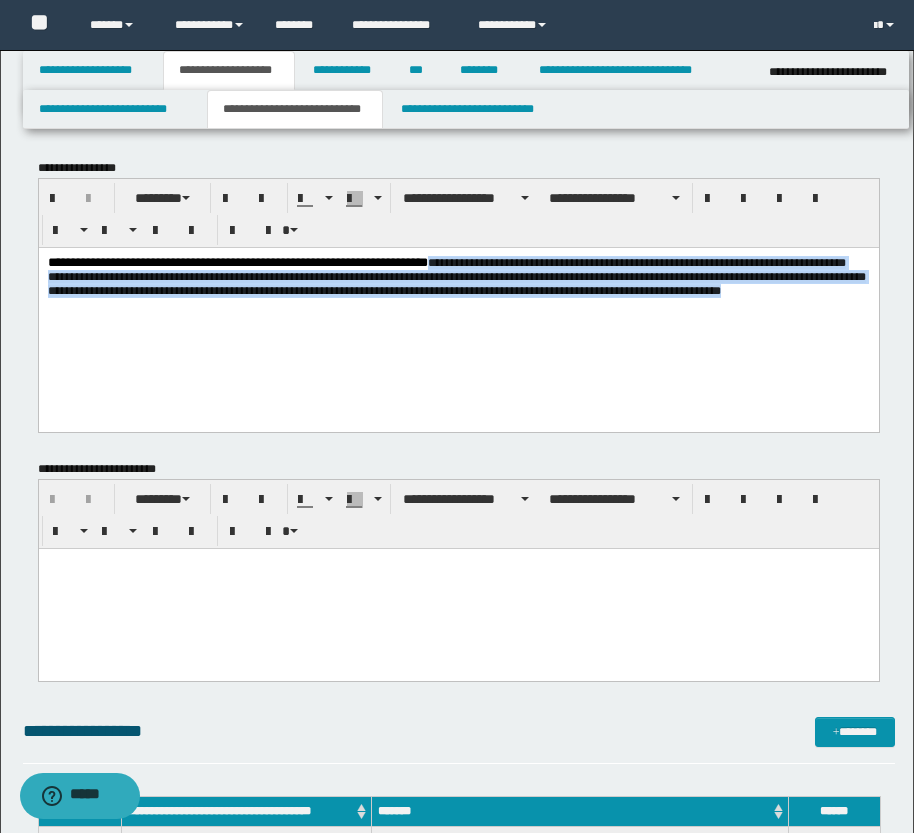 drag, startPoint x: 692, startPoint y: 319, endPoint x: 533, endPoint y: 252, distance: 172.53986 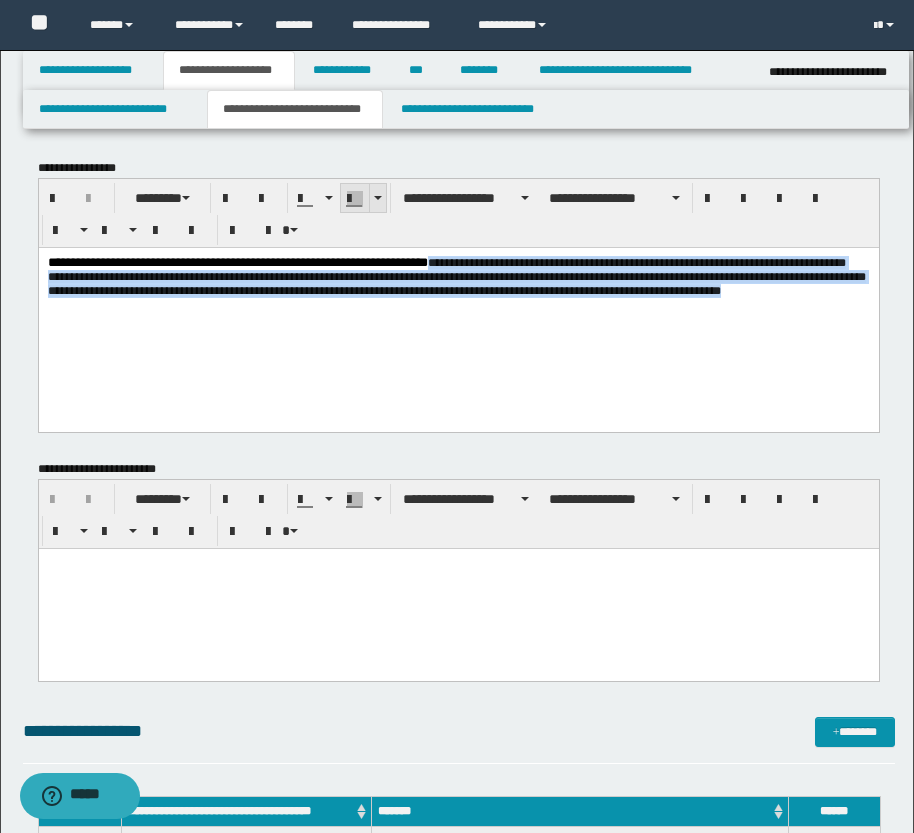 click at bounding box center [378, 198] 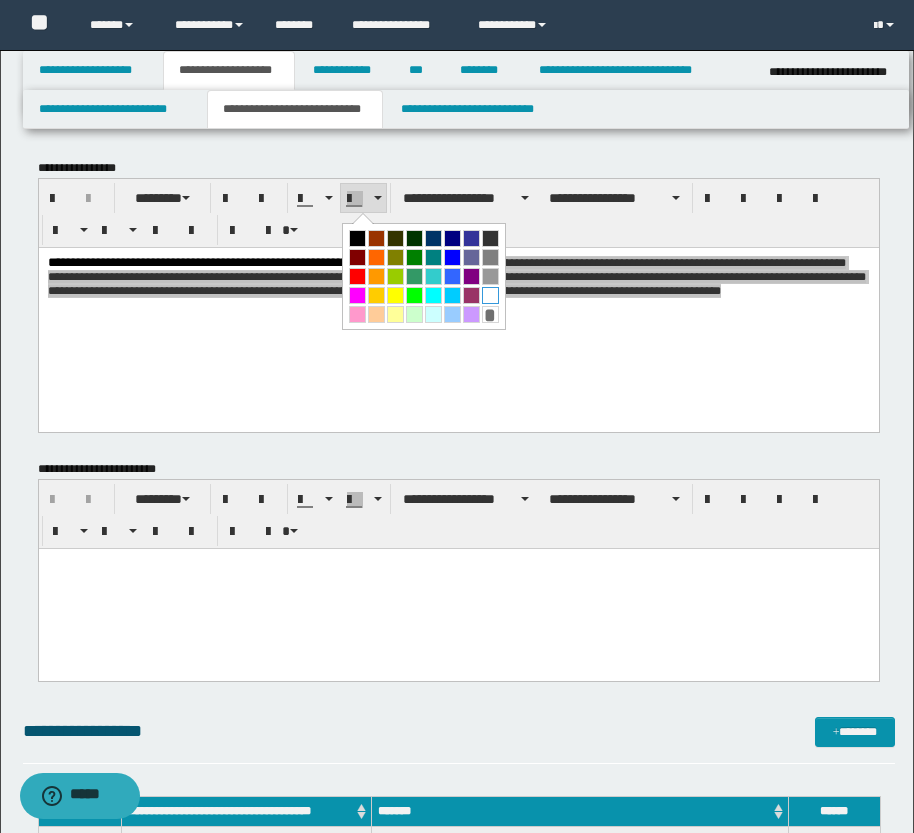 click at bounding box center [490, 295] 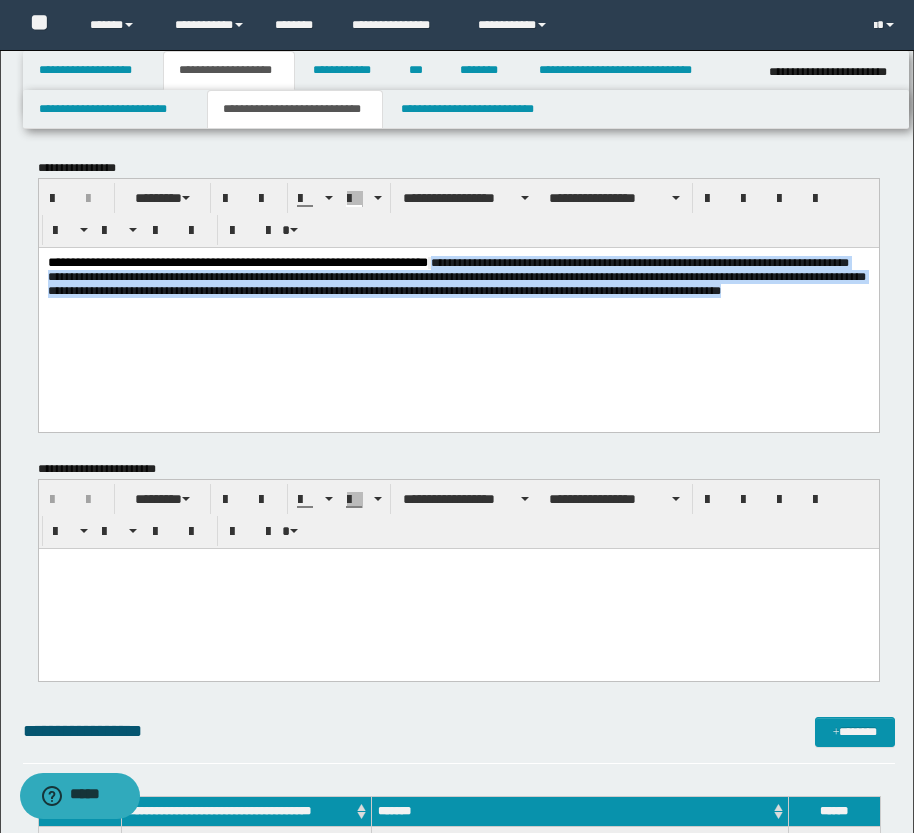 click on "**********" at bounding box center (458, 314) 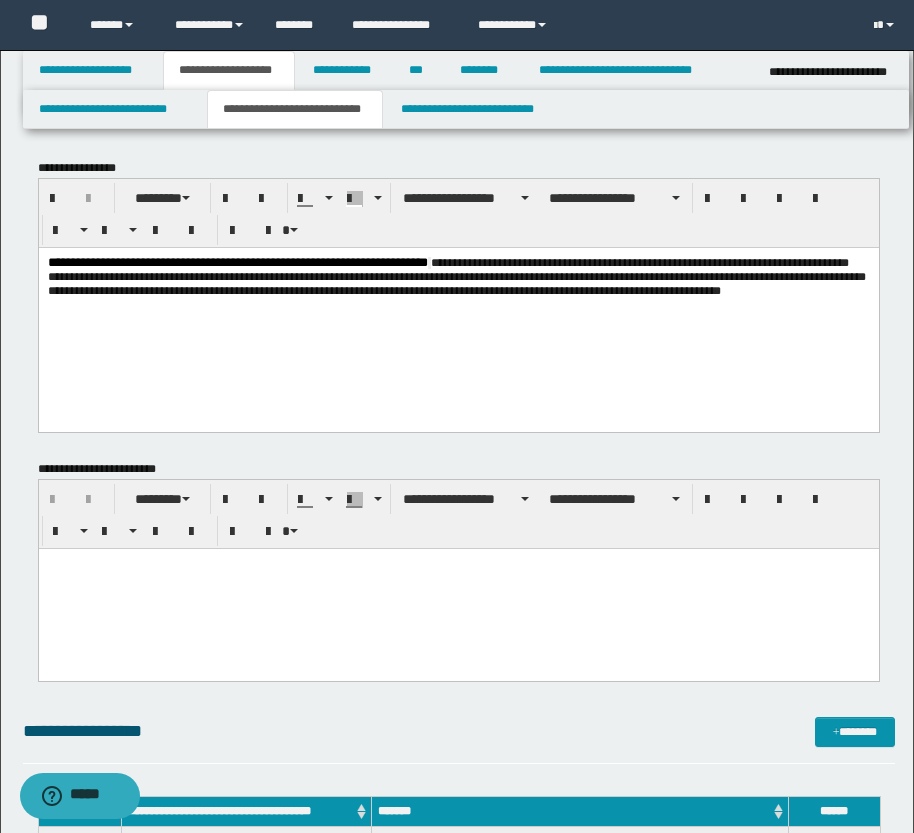 click on "**********" at bounding box center (456, 276) 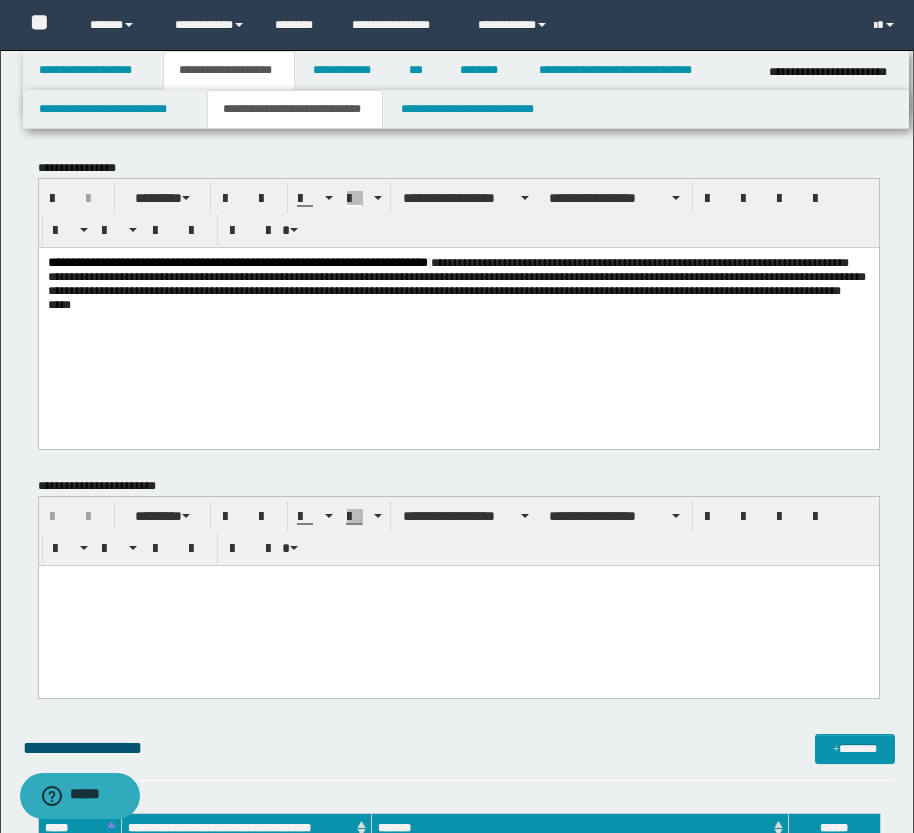 click on "**********" at bounding box center (456, 283) 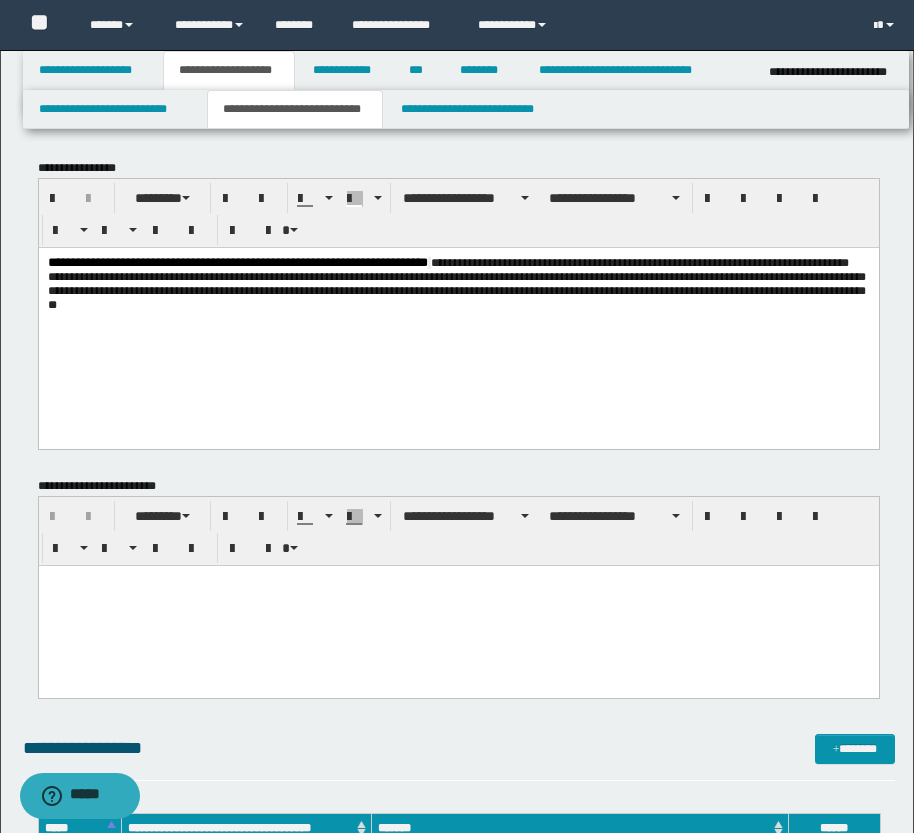click on "**********" at bounding box center [456, 283] 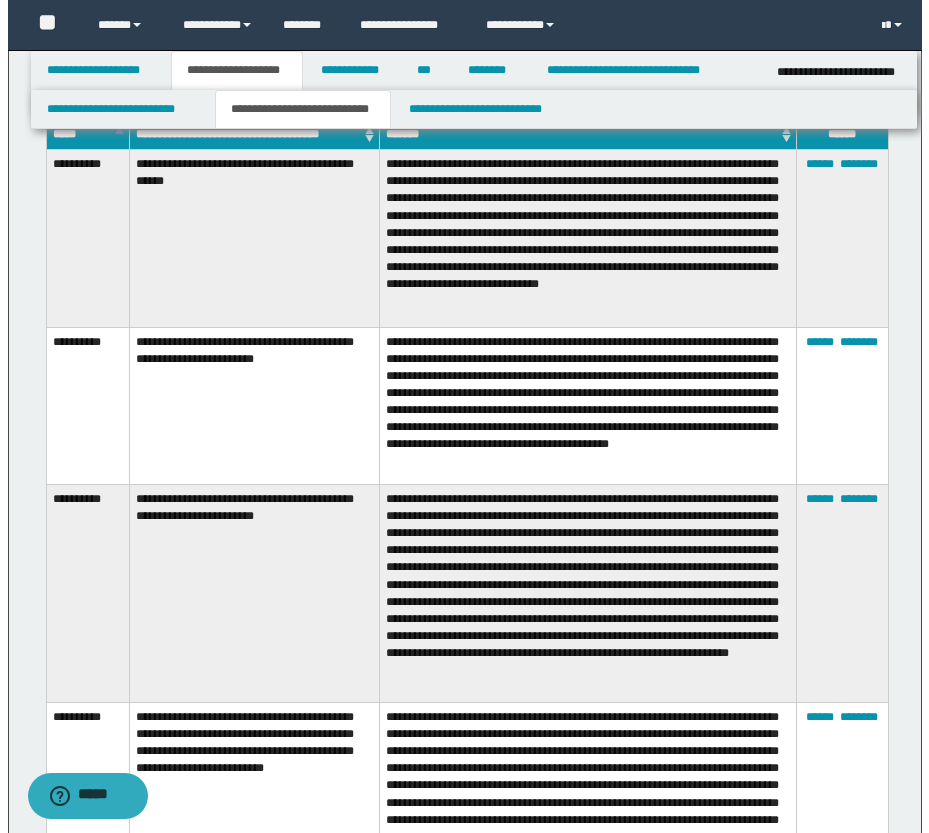 scroll, scrollTop: 700, scrollLeft: 0, axis: vertical 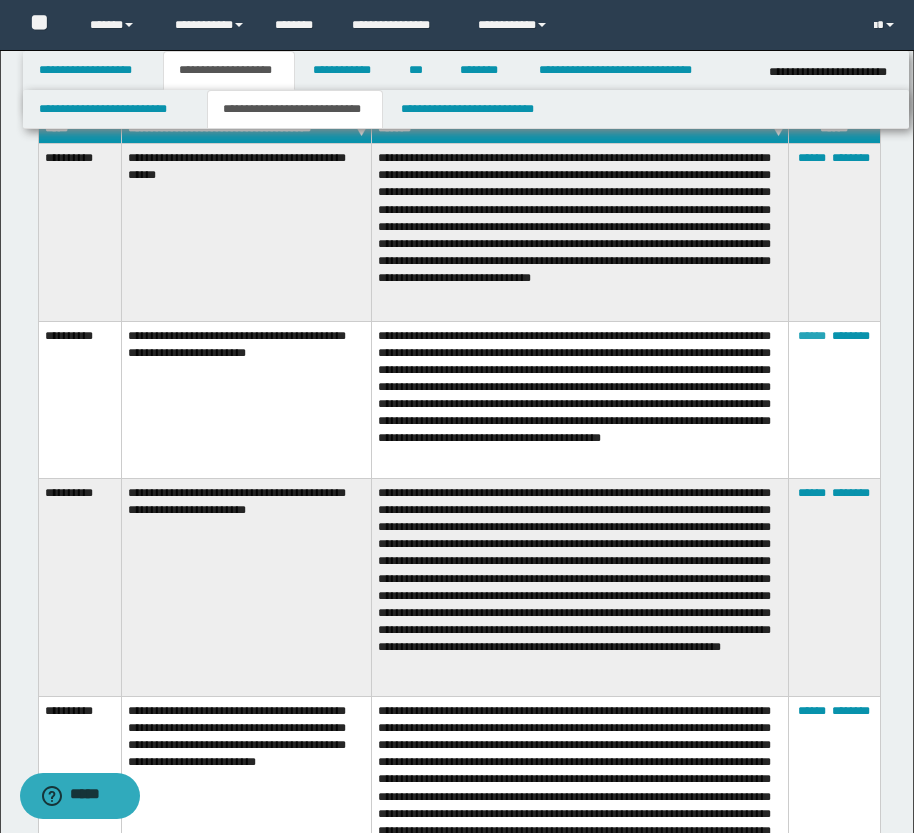 click on "******" at bounding box center [812, 336] 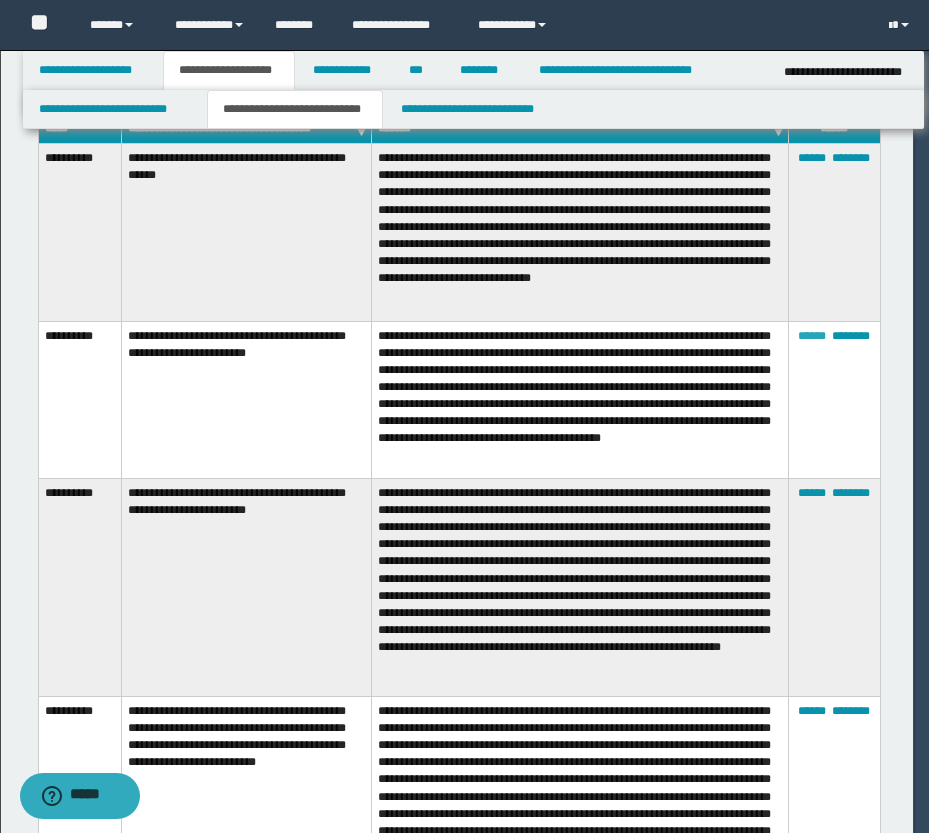 scroll, scrollTop: 36, scrollLeft: 0, axis: vertical 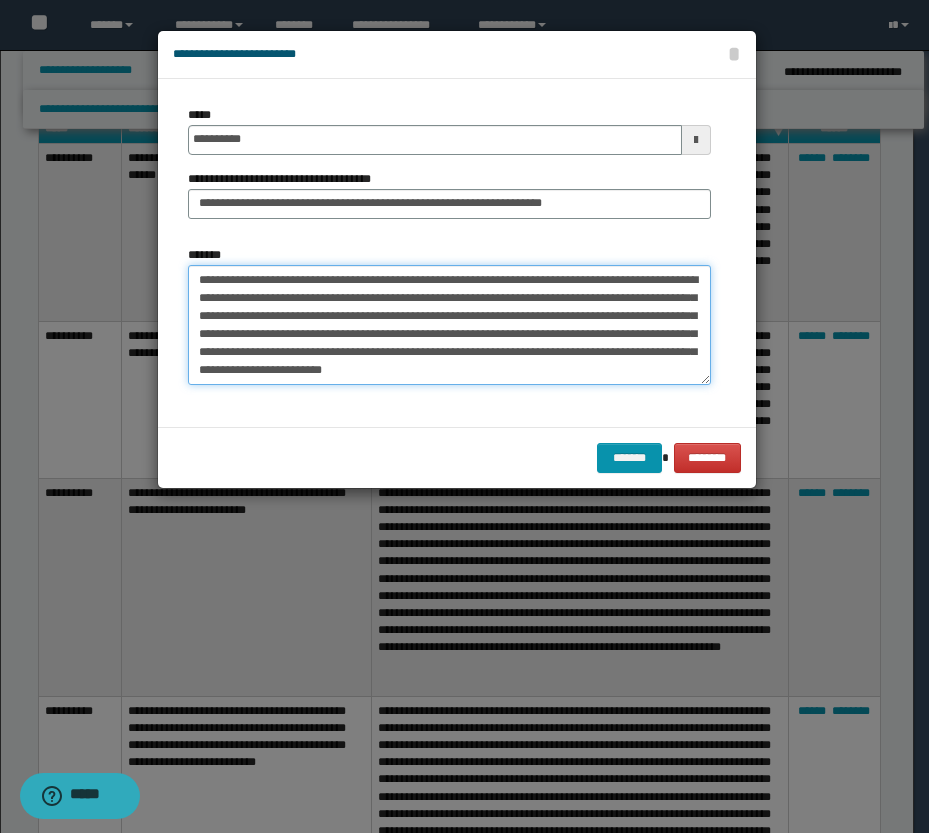 click on "**********" at bounding box center (449, 325) 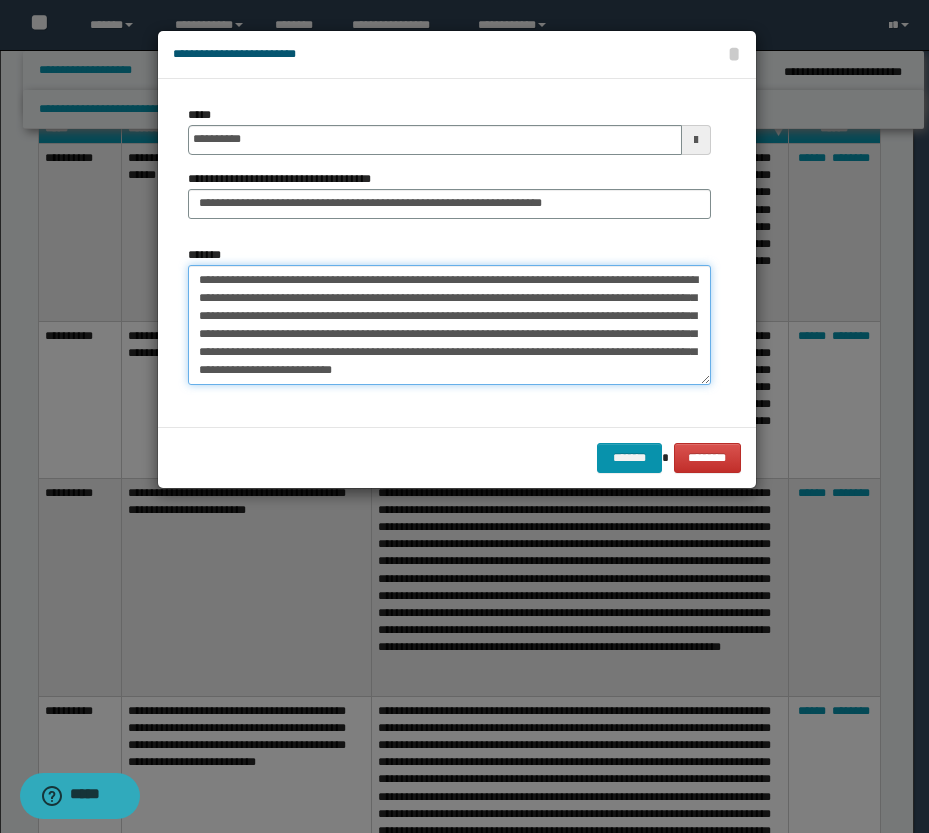 click on "**********" at bounding box center (449, 325) 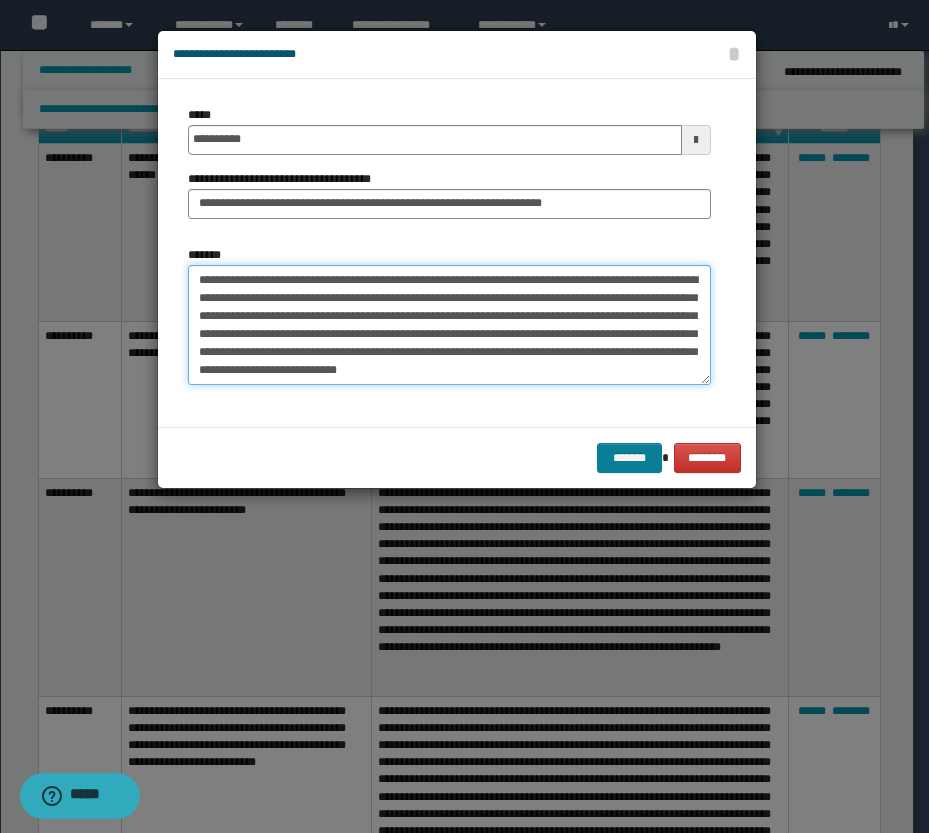 type on "**********" 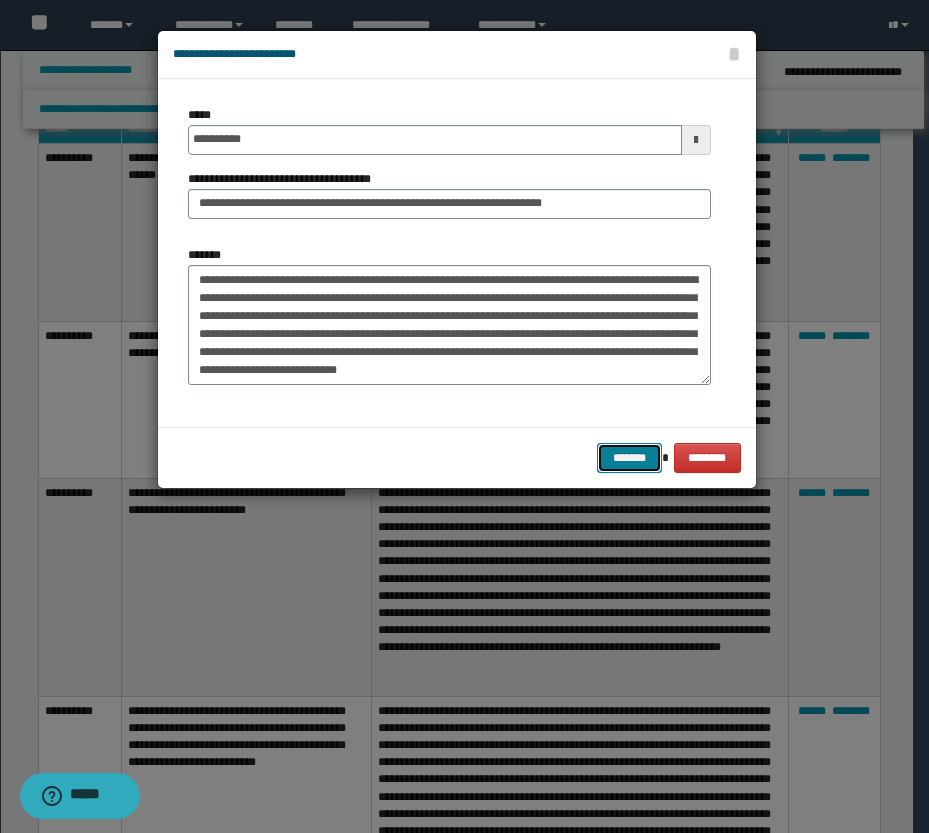 click on "*******" at bounding box center [629, 458] 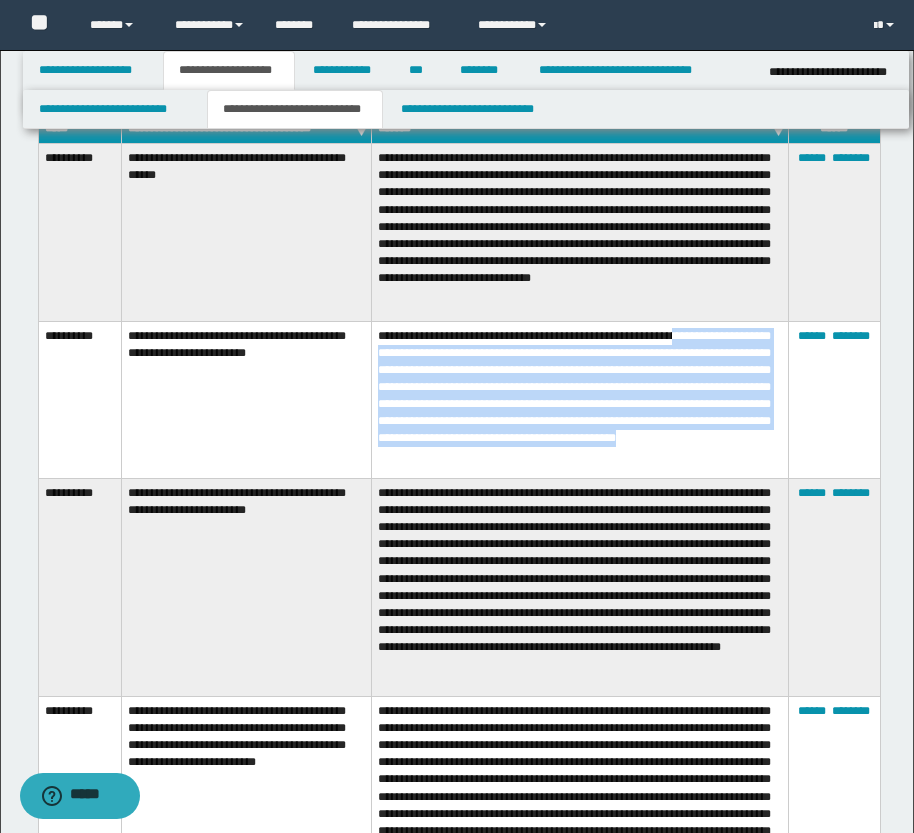 drag, startPoint x: 381, startPoint y: 358, endPoint x: 617, endPoint y: 413, distance: 242.32416 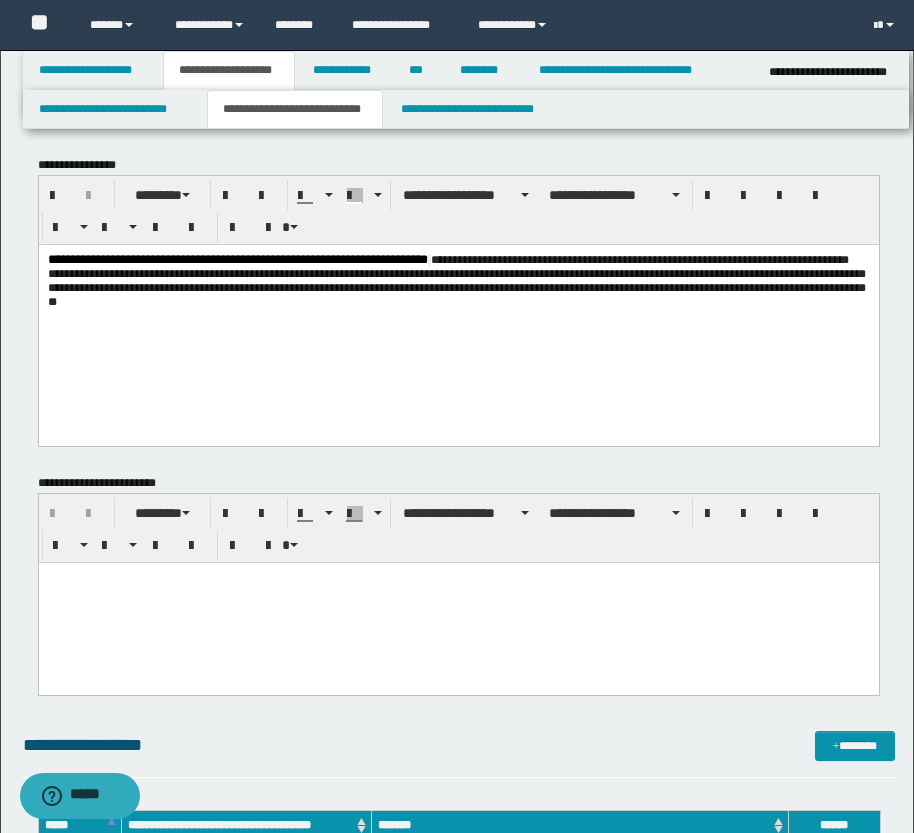 scroll, scrollTop: 0, scrollLeft: 0, axis: both 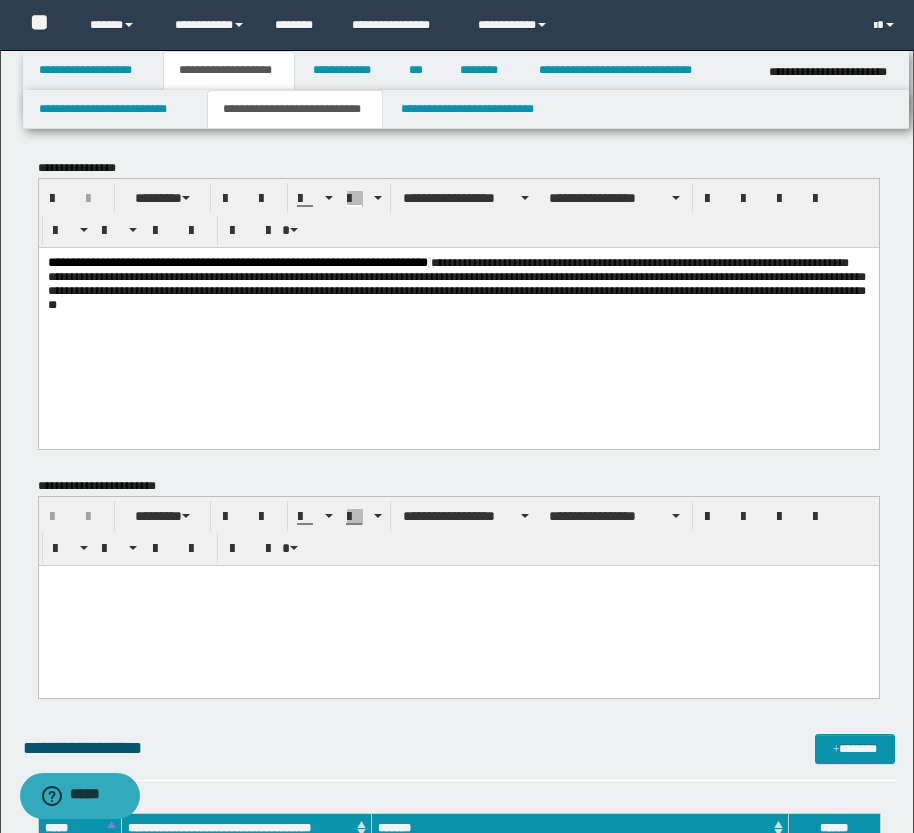 click on "**********" at bounding box center [458, 297] 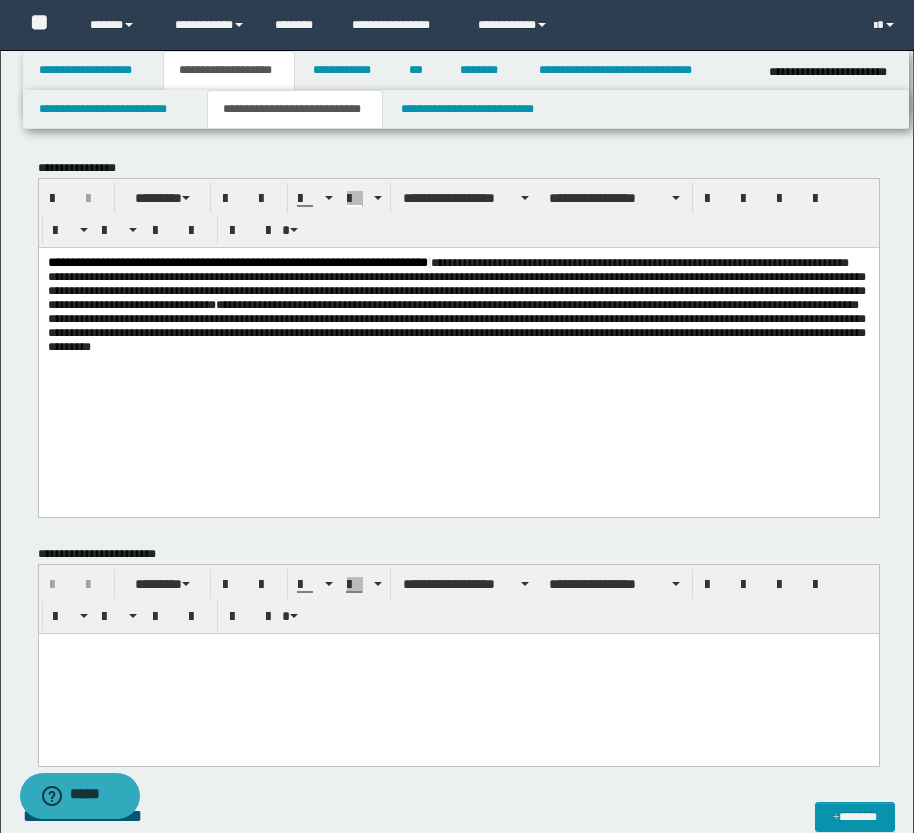 click on "**********" at bounding box center [456, 325] 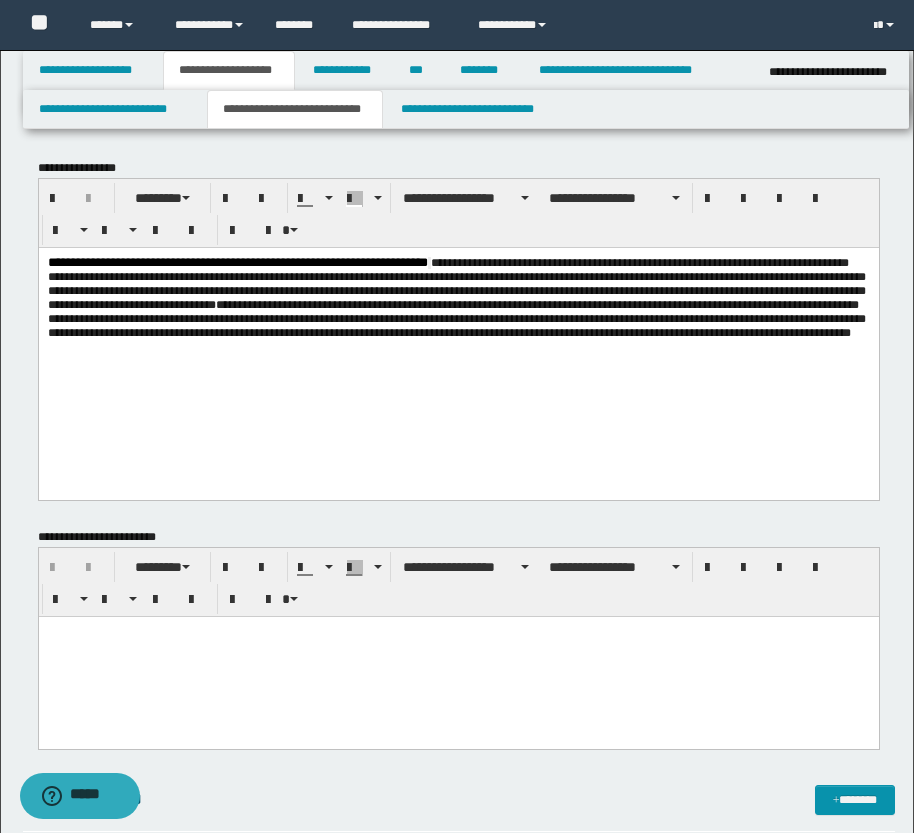 click on "**********" at bounding box center [458, 323] 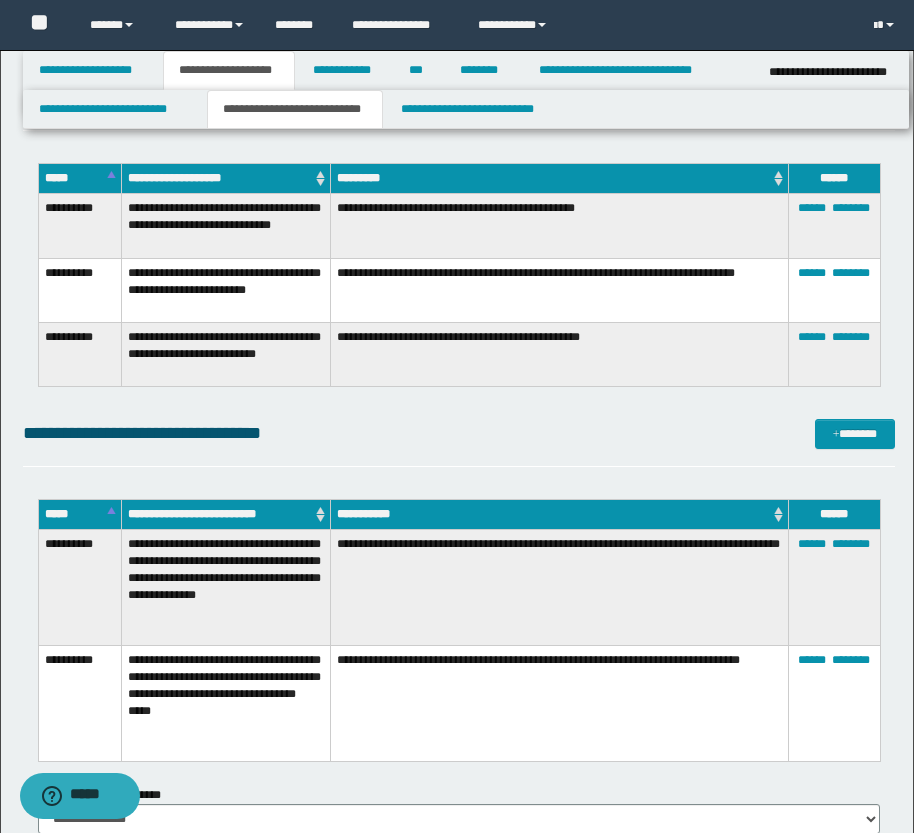 scroll, scrollTop: 2600, scrollLeft: 0, axis: vertical 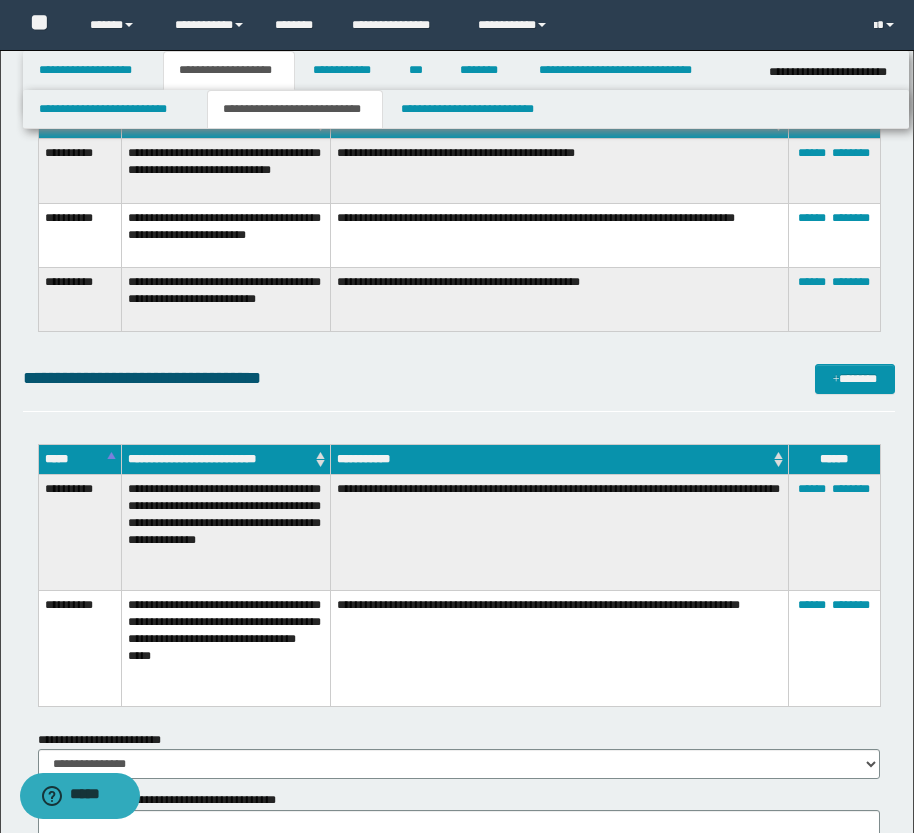 click on "**********" at bounding box center [560, 532] 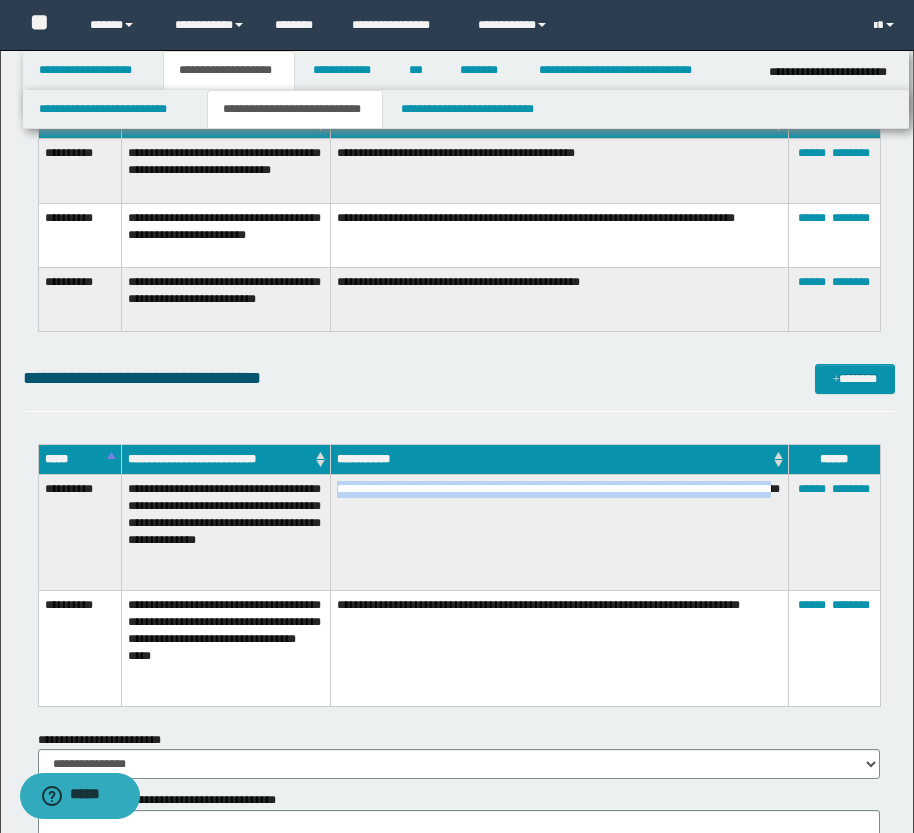 drag, startPoint x: 441, startPoint y: 505, endPoint x: 333, endPoint y: 485, distance: 109.83624 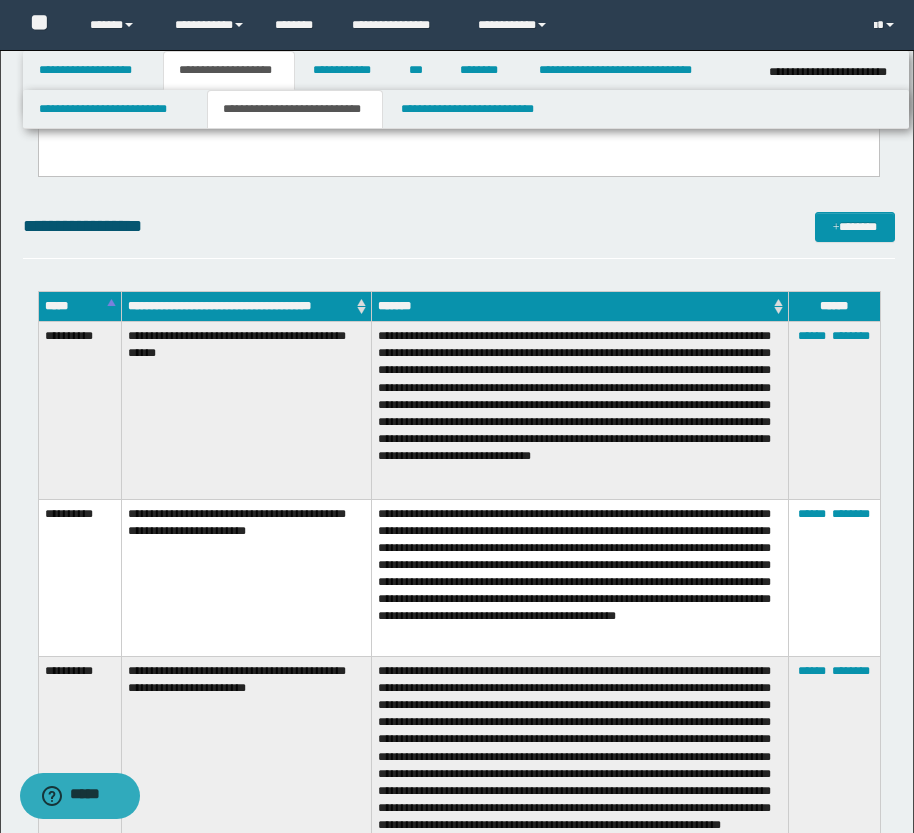 scroll, scrollTop: 173, scrollLeft: 0, axis: vertical 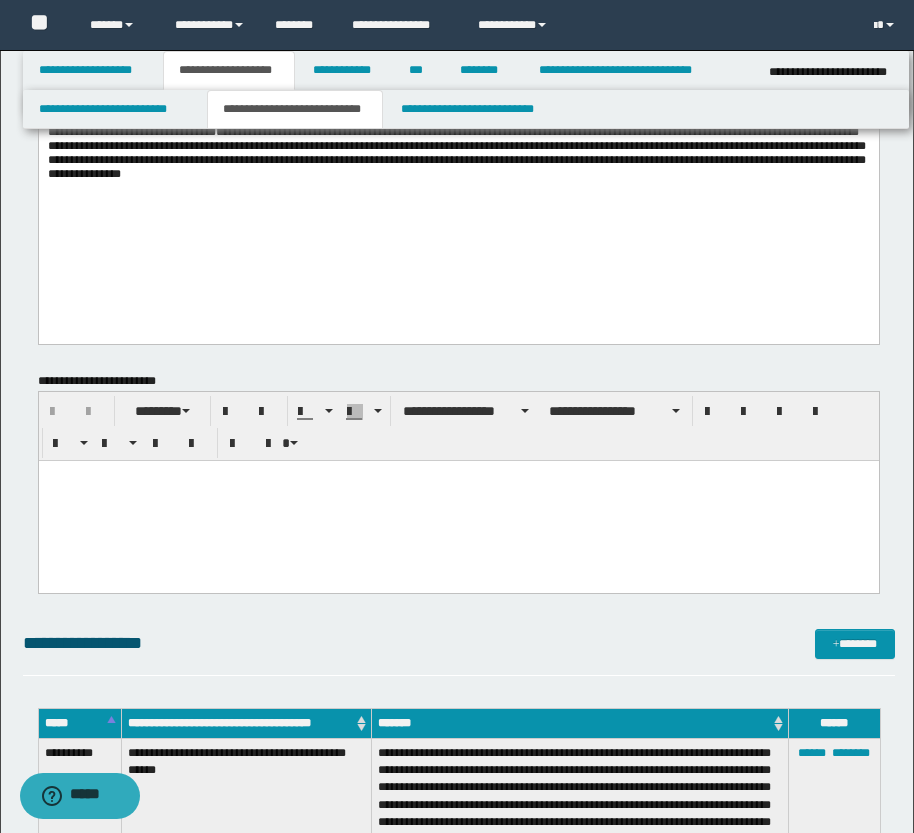 click on "**********" at bounding box center [458, 183] 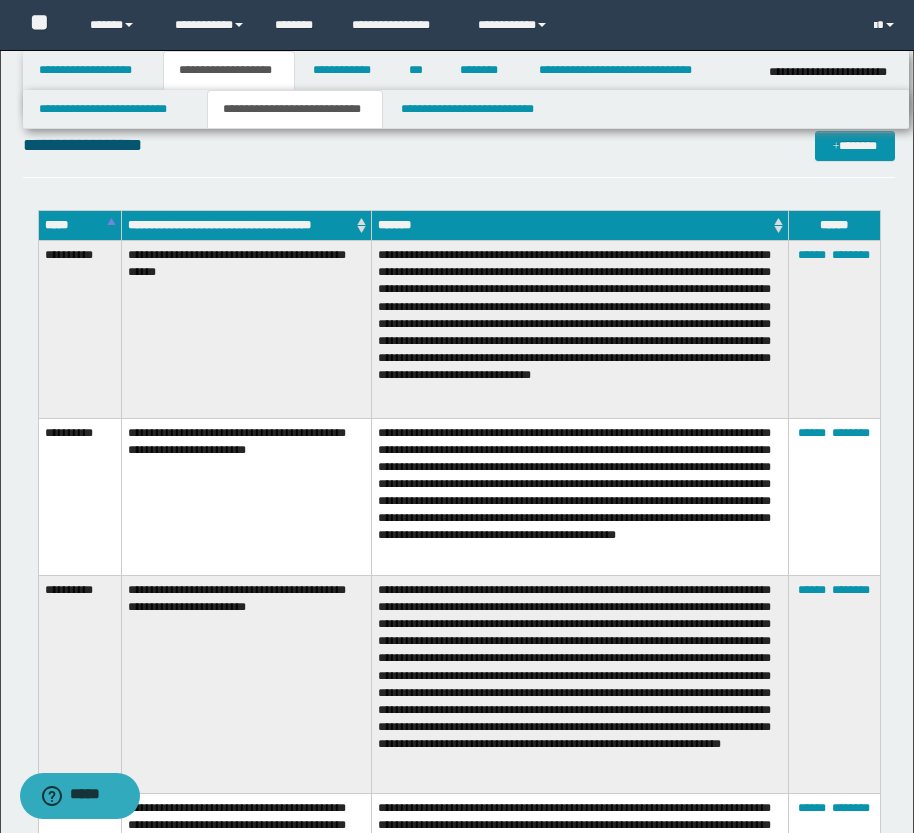 scroll, scrollTop: 973, scrollLeft: 0, axis: vertical 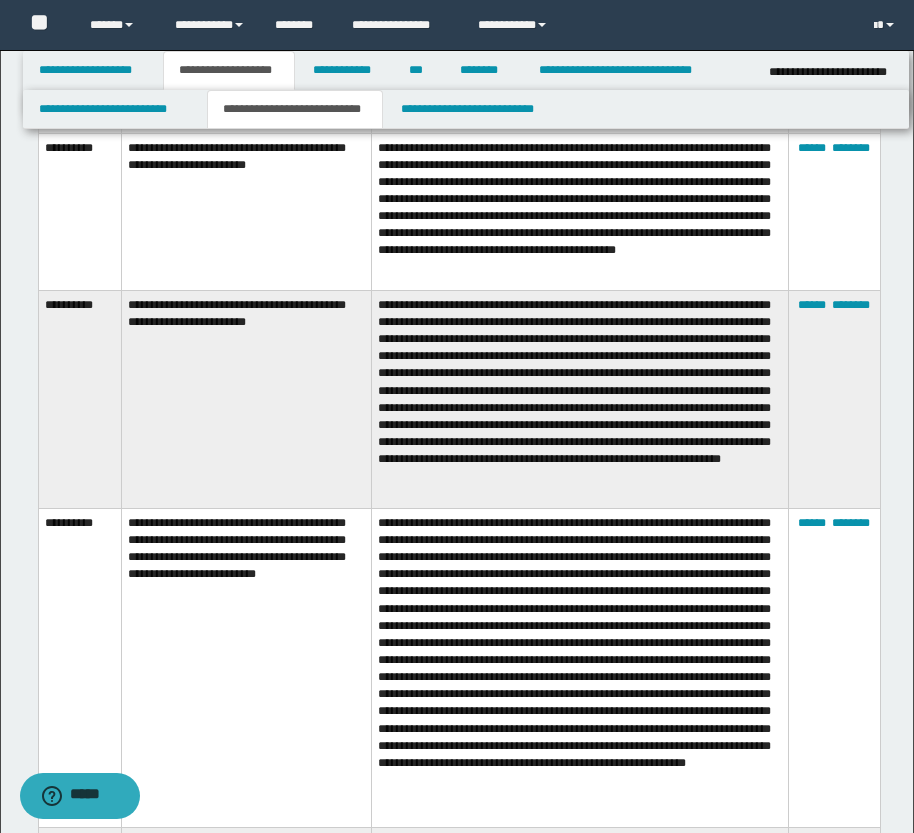 click on "**********" at bounding box center (247, 667) 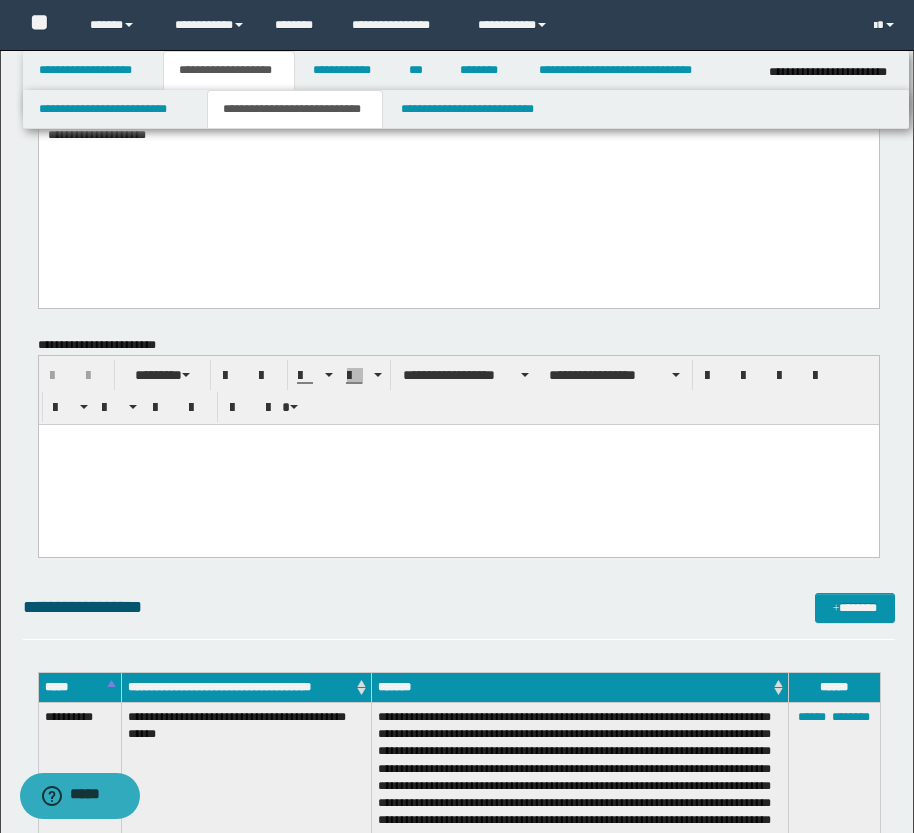 scroll, scrollTop: 0, scrollLeft: 0, axis: both 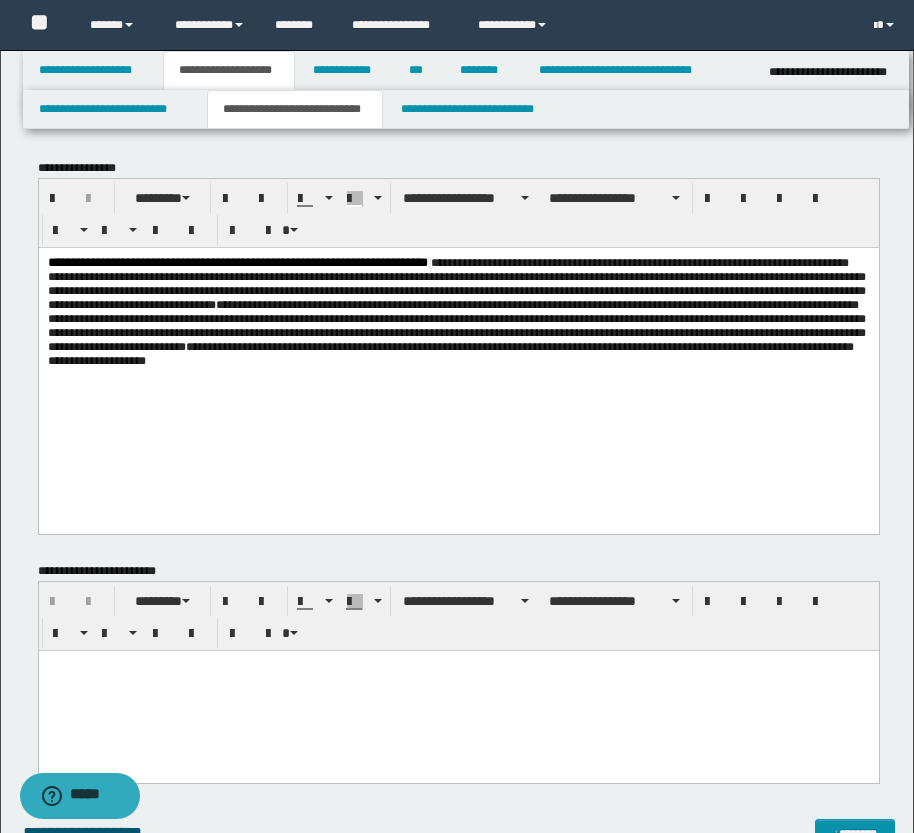 click on "**********" at bounding box center [458, 365] 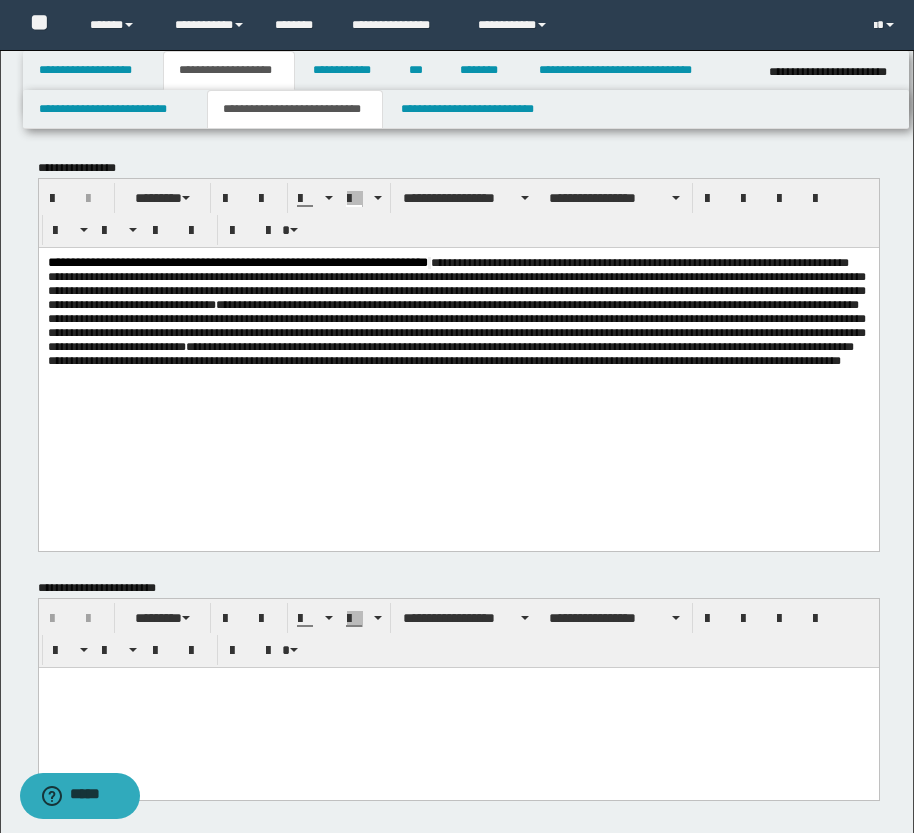click at bounding box center (458, 707) 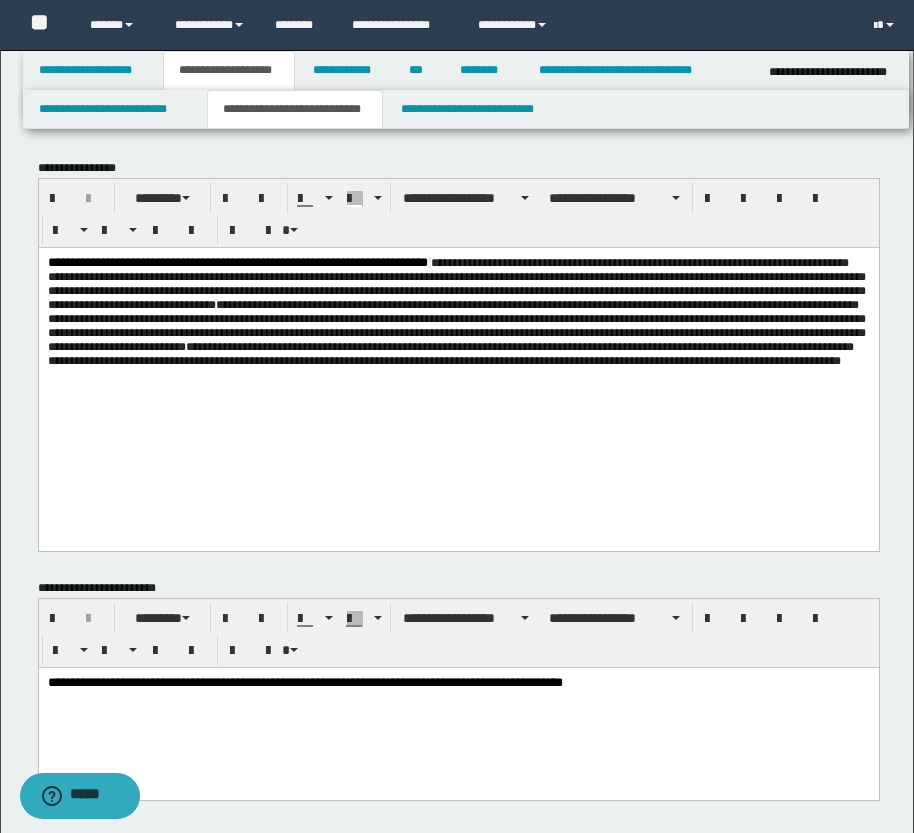 click on "**********" at bounding box center [458, 683] 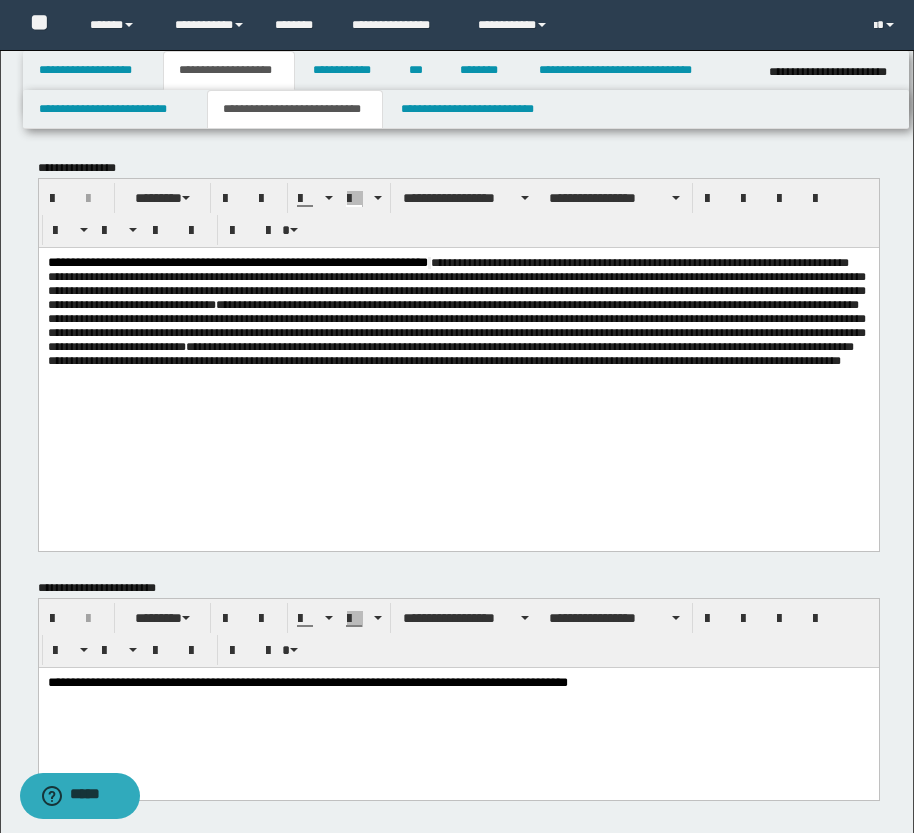 click on "**********" at bounding box center (458, 708) 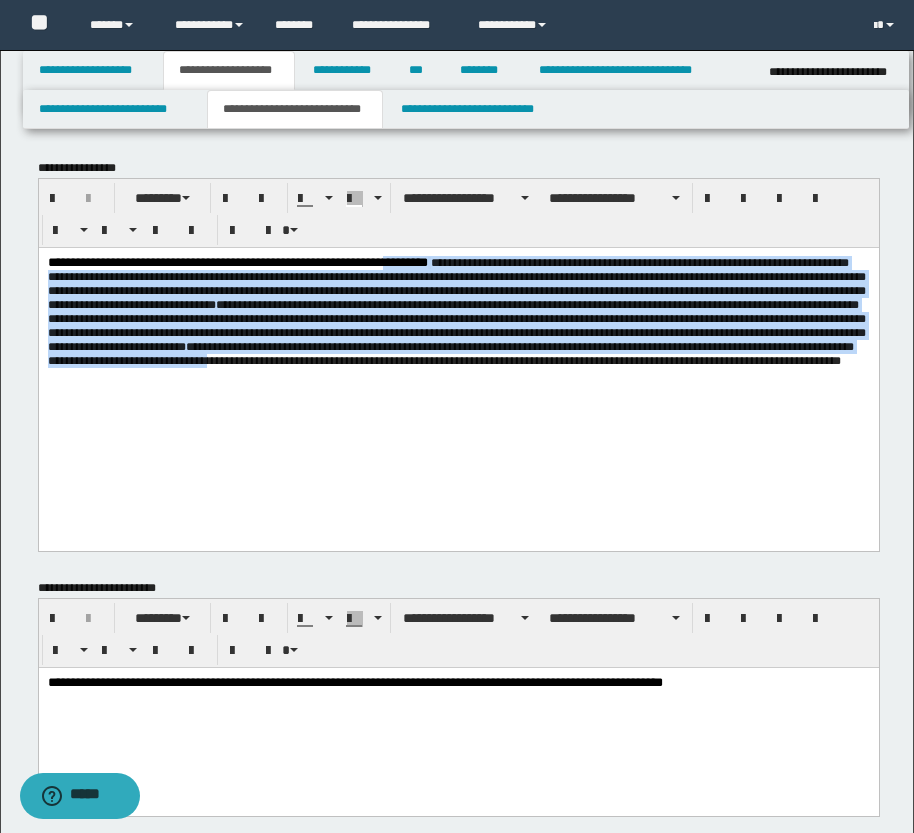 drag, startPoint x: 529, startPoint y: 263, endPoint x: 434, endPoint y: 397, distance: 164.25894 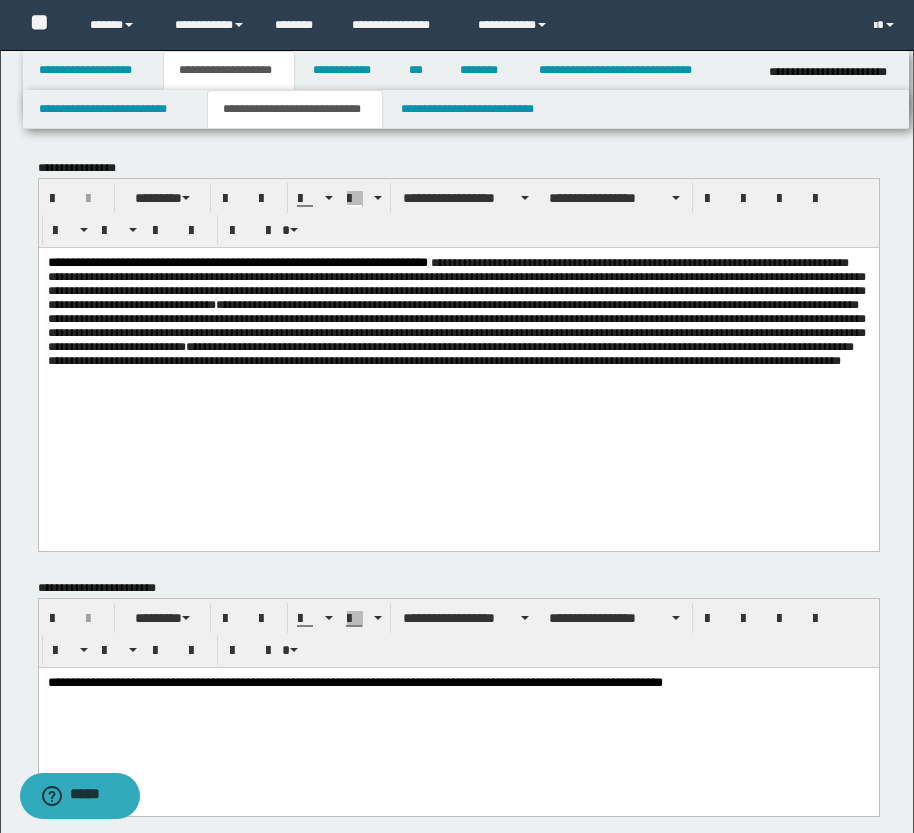 click on "**********" at bounding box center (456, 332) 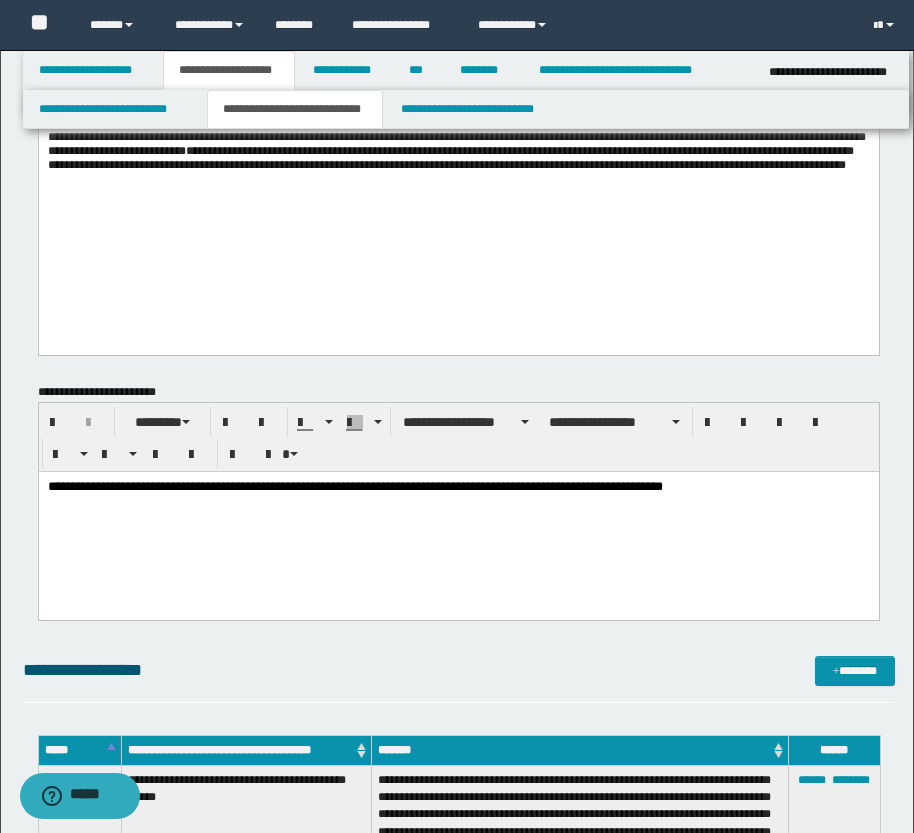 scroll, scrollTop: 200, scrollLeft: 0, axis: vertical 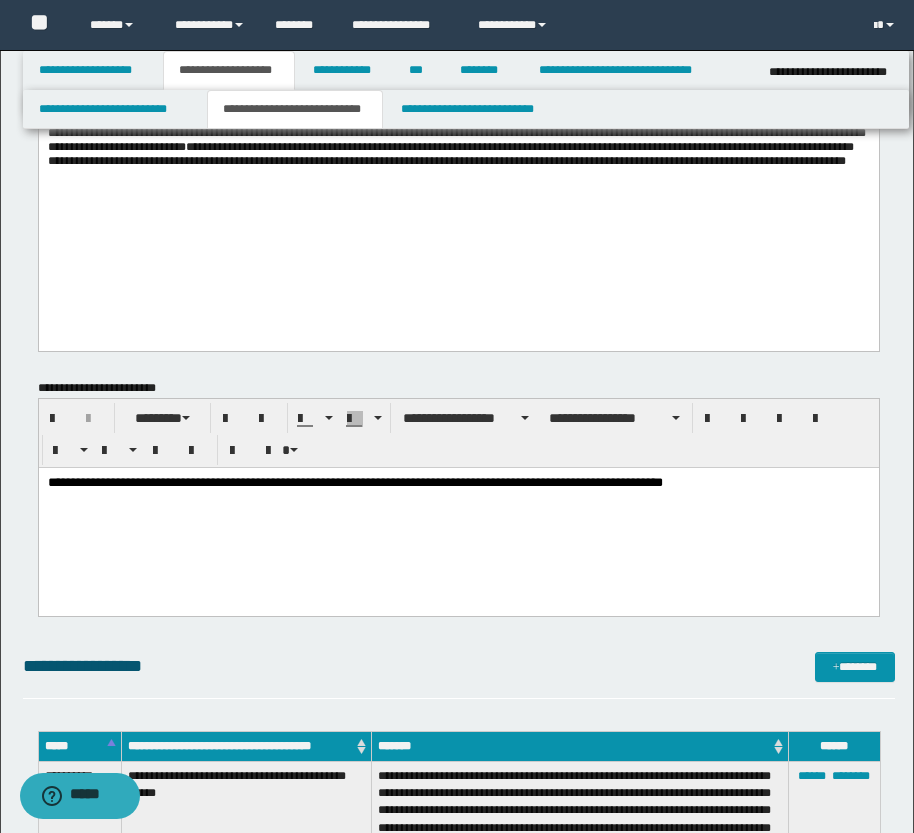click on "**********" at bounding box center (458, 491) 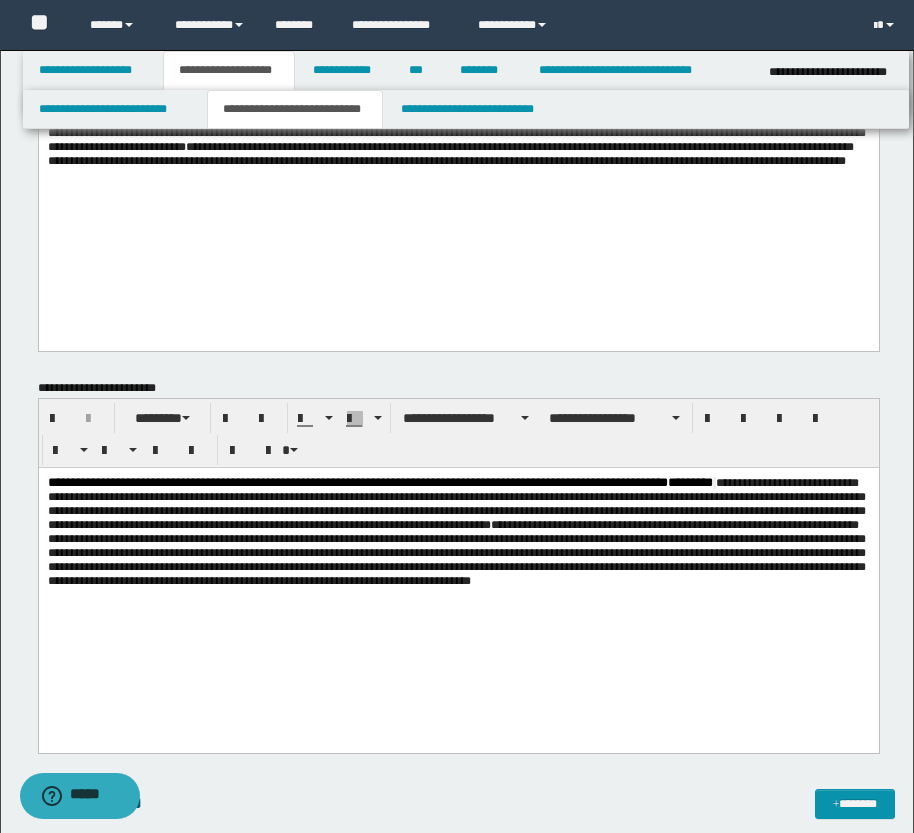 click on "**********" at bounding box center (456, 552) 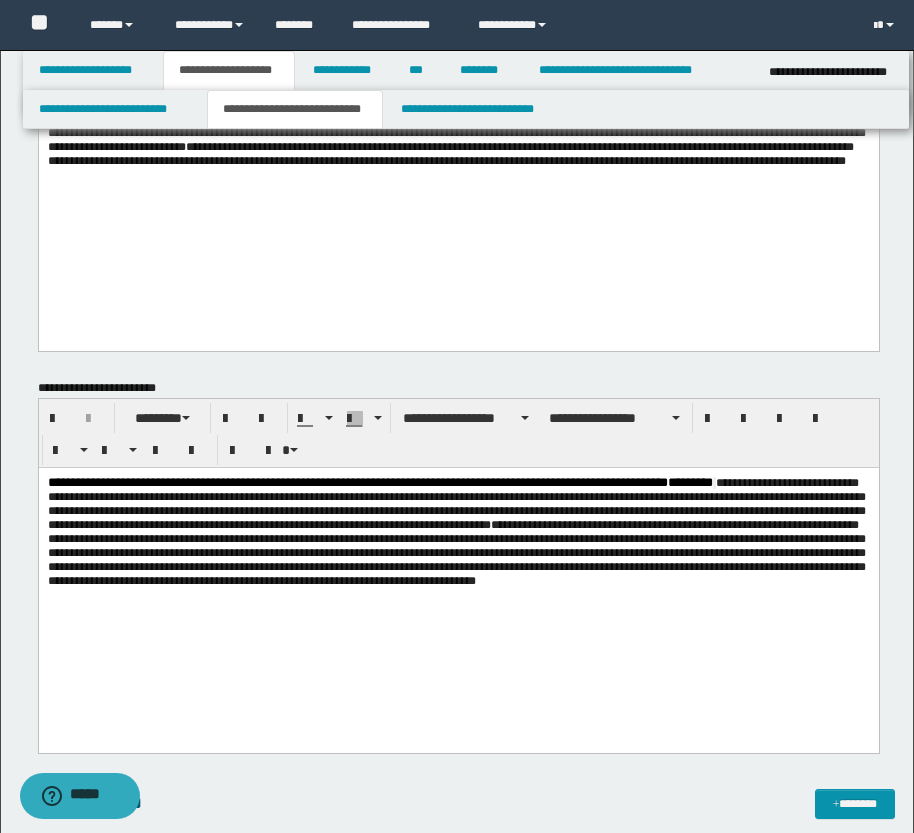 click on "**********" at bounding box center (456, 552) 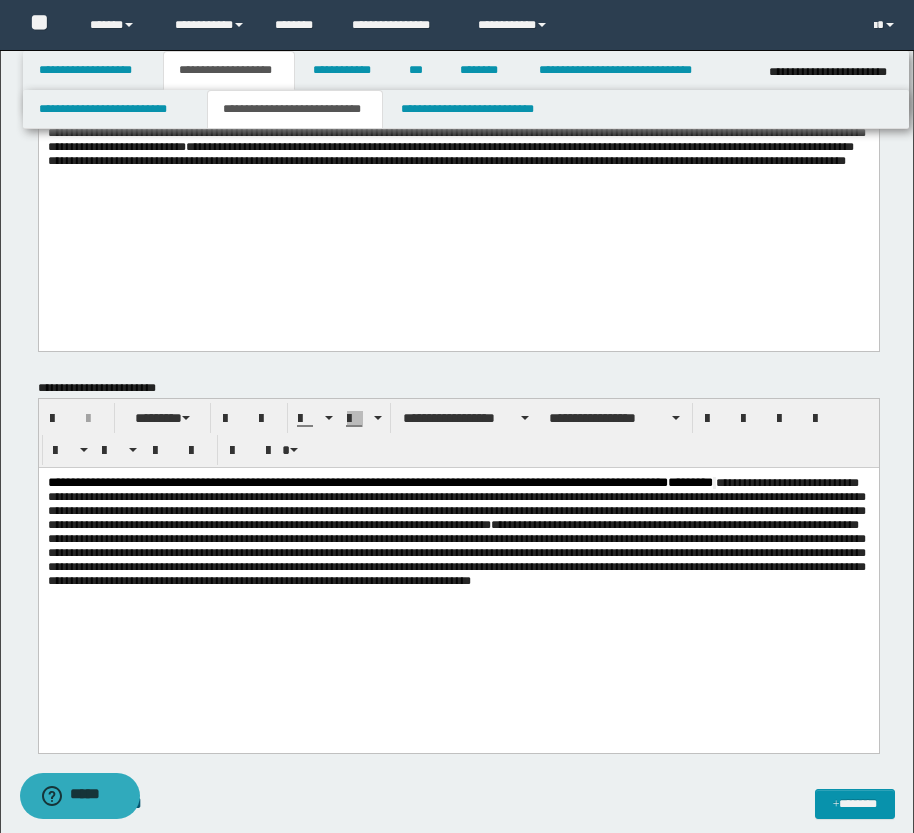 click on "**********" at bounding box center [456, 552] 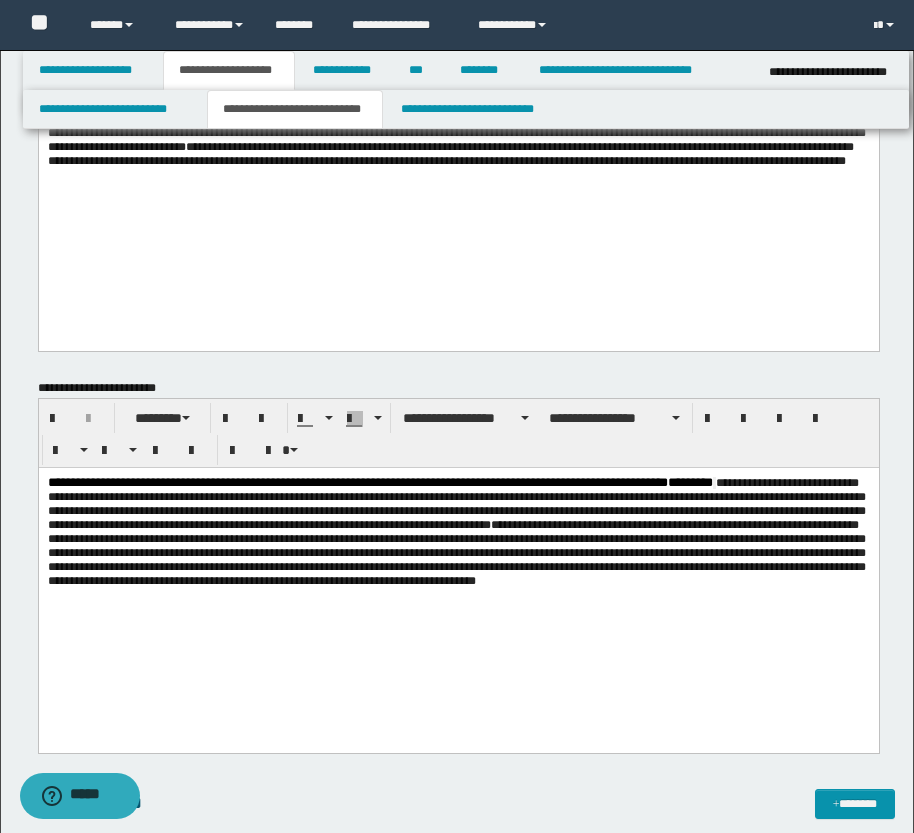 click on "**********" at bounding box center [458, 559] 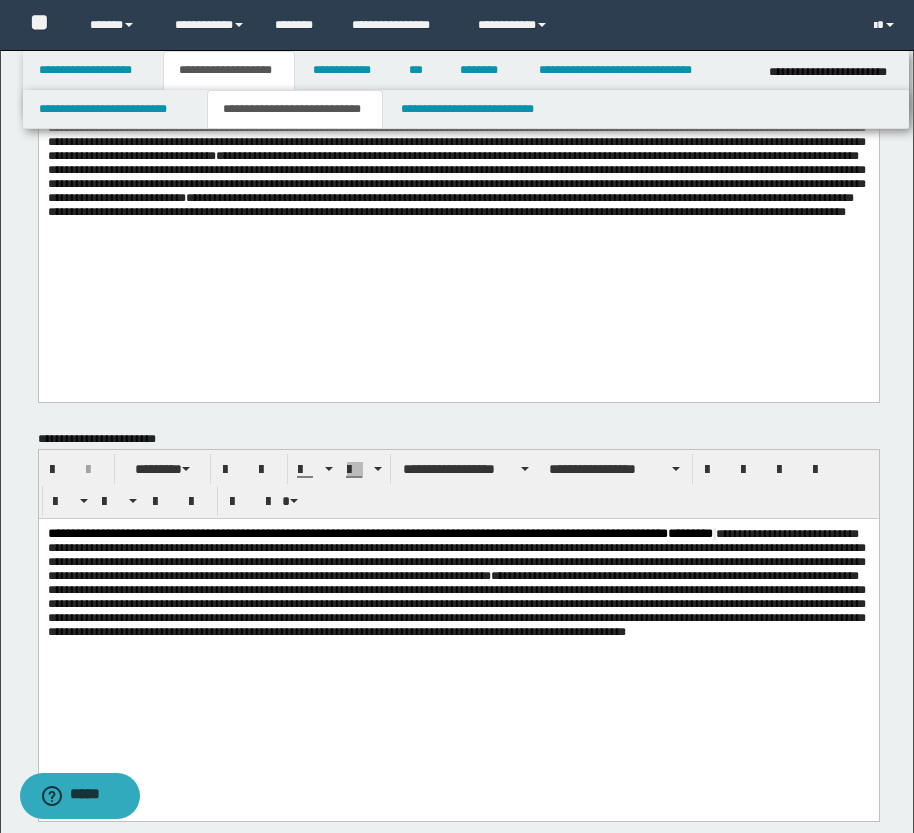 scroll, scrollTop: 100, scrollLeft: 0, axis: vertical 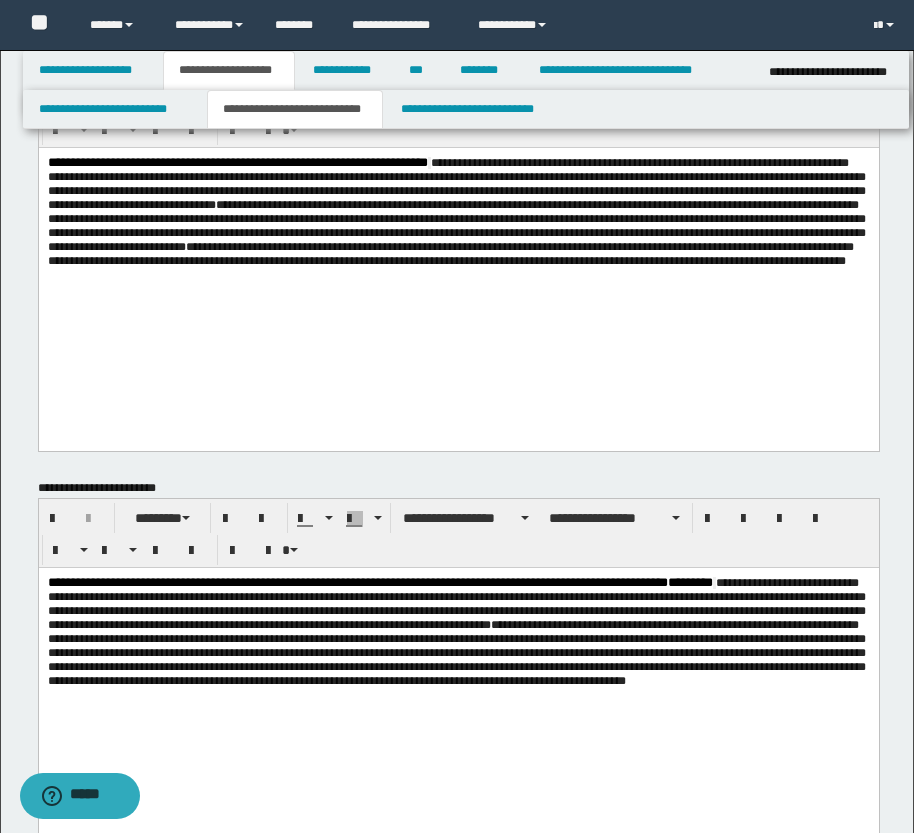 click on "**********" at bounding box center [456, 652] 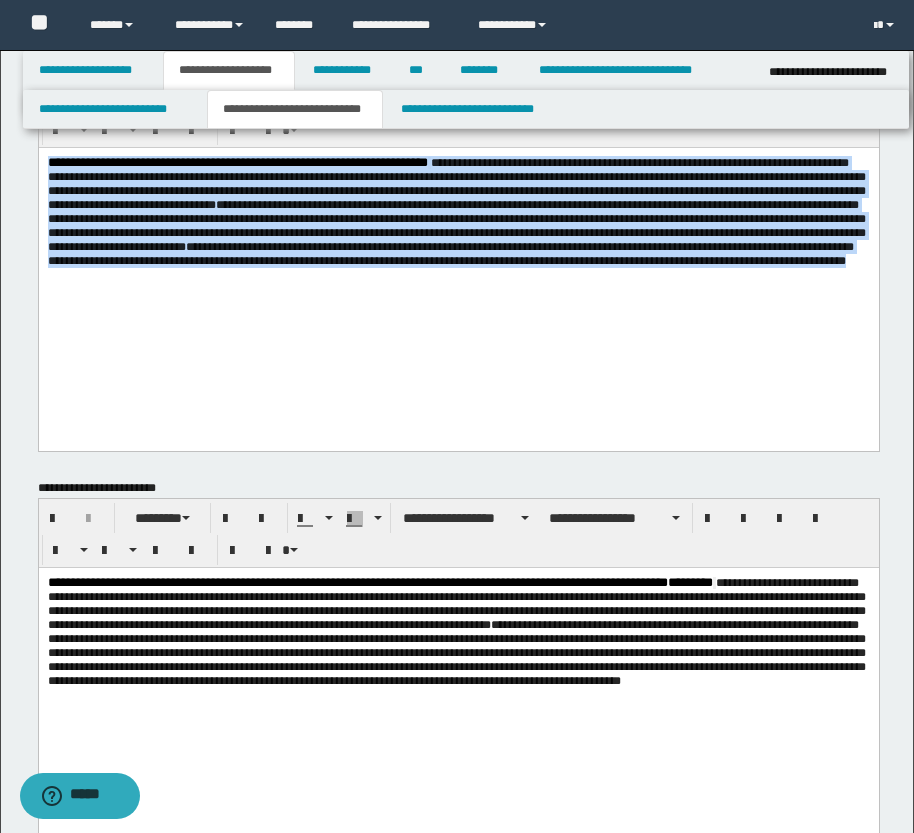 drag, startPoint x: 413, startPoint y: 339, endPoint x: 236, endPoint y: 167, distance: 246.80559 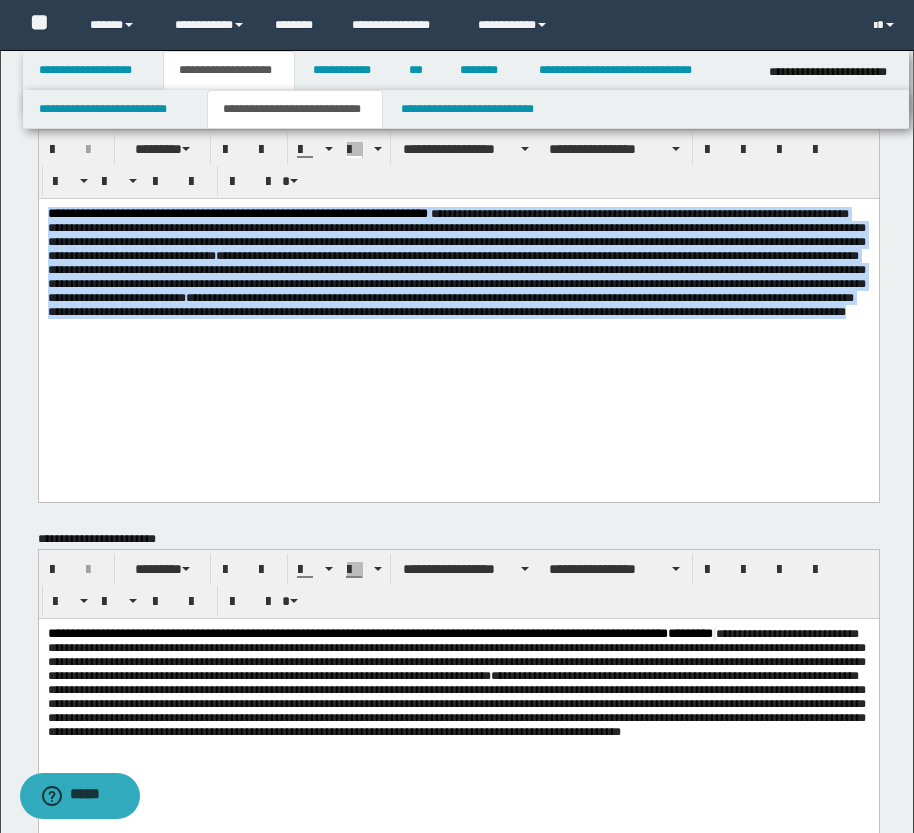 scroll, scrollTop: 0, scrollLeft: 0, axis: both 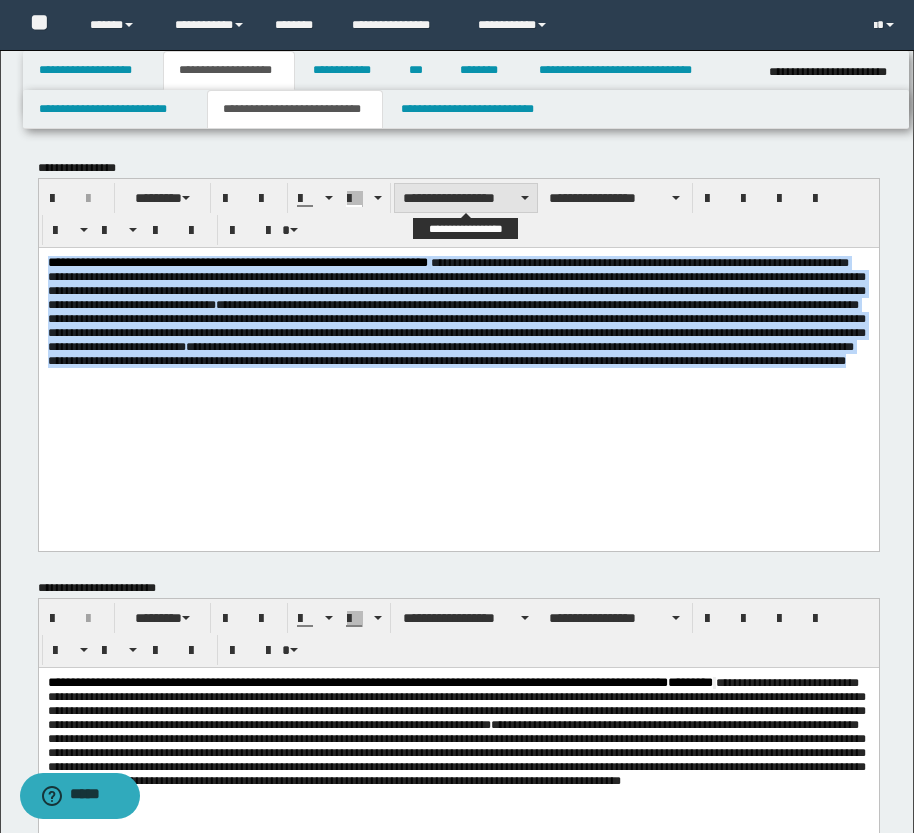 click on "**********" at bounding box center [466, 198] 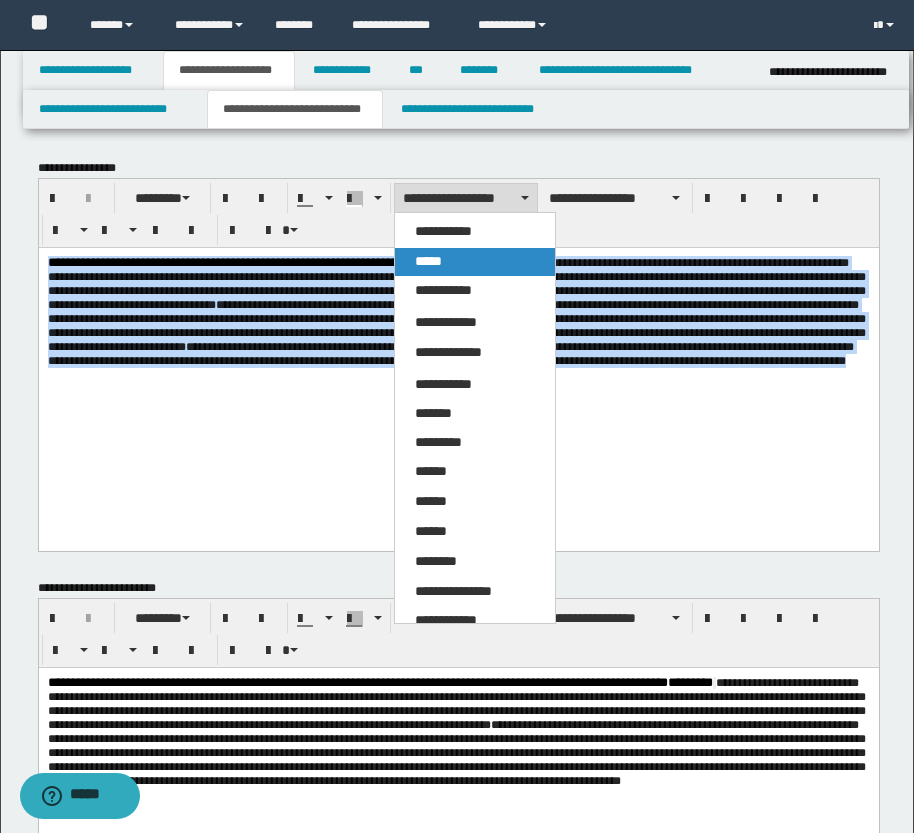 click on "*****" at bounding box center (475, 262) 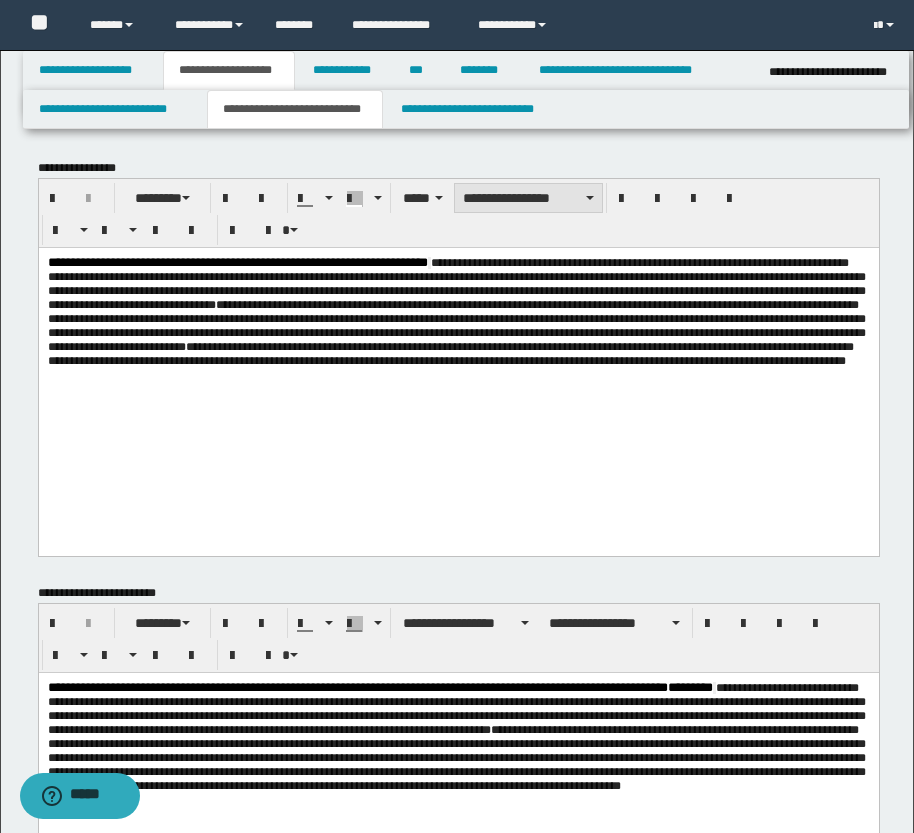 click on "**********" at bounding box center [528, 198] 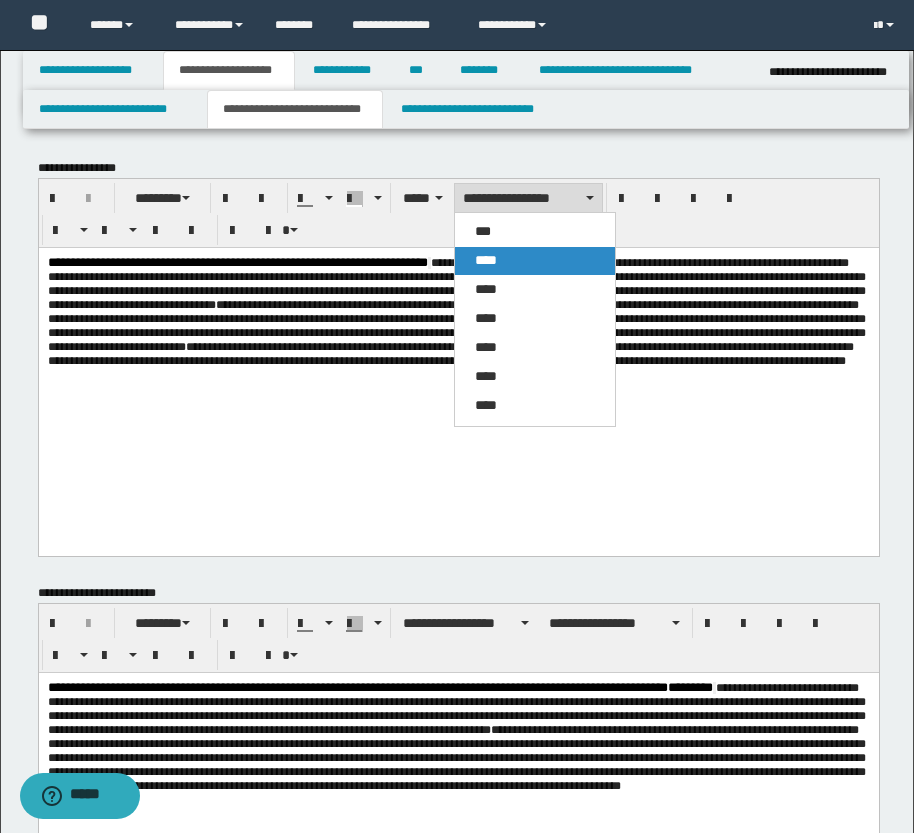 drag, startPoint x: 489, startPoint y: 256, endPoint x: 469, endPoint y: 1, distance: 255.78311 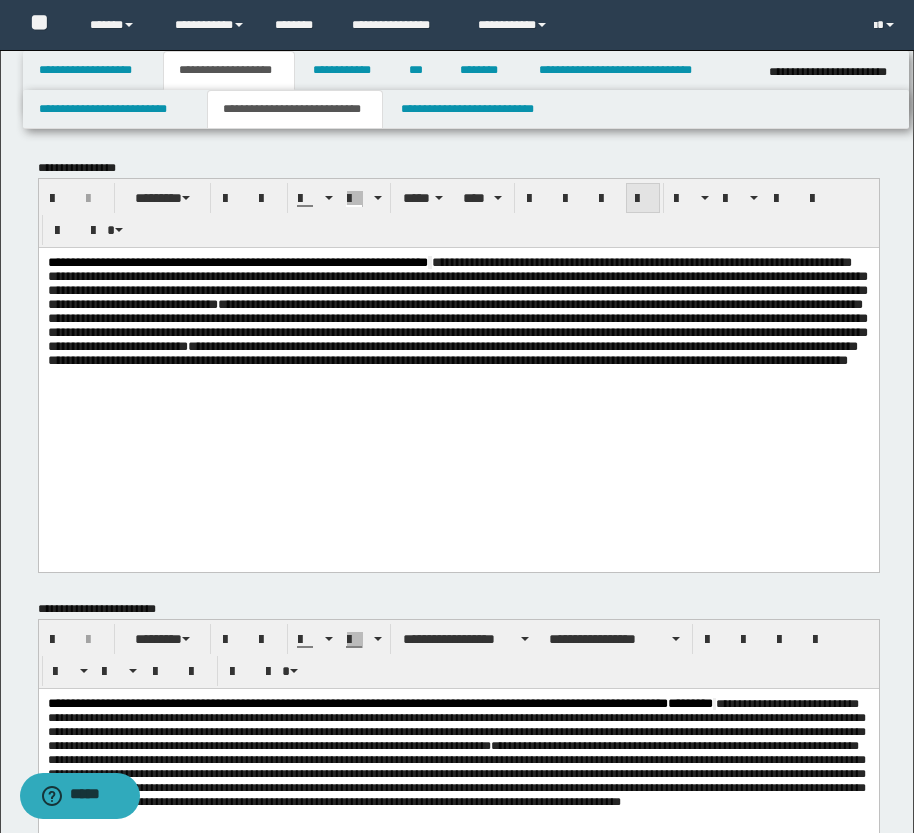 click at bounding box center (643, 199) 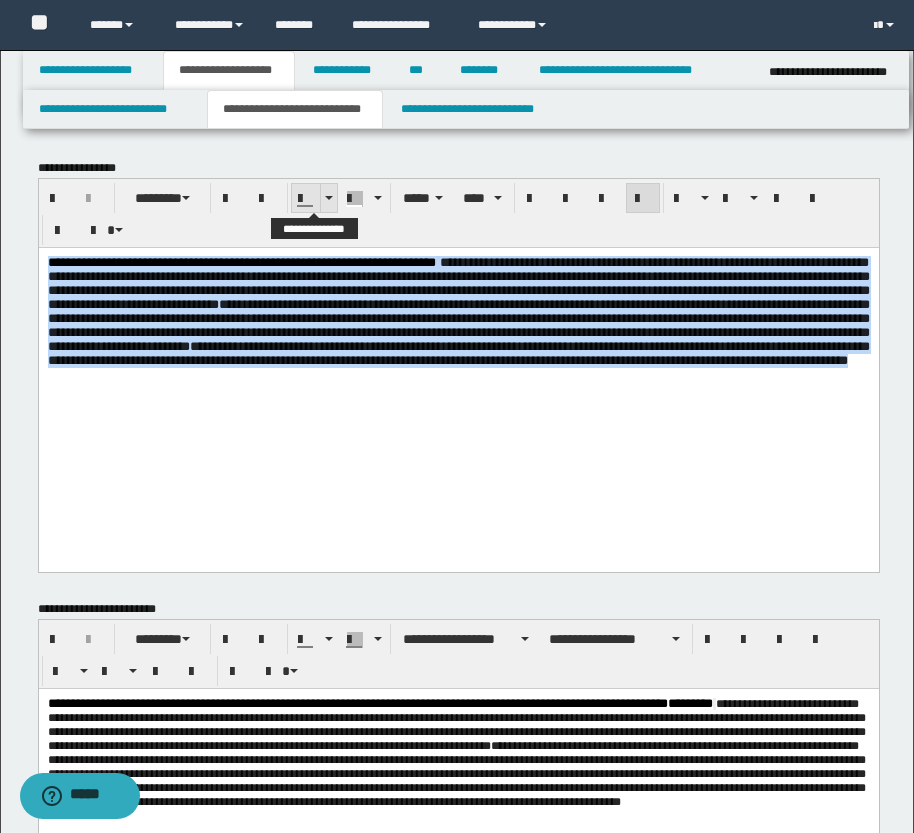 click at bounding box center [328, 198] 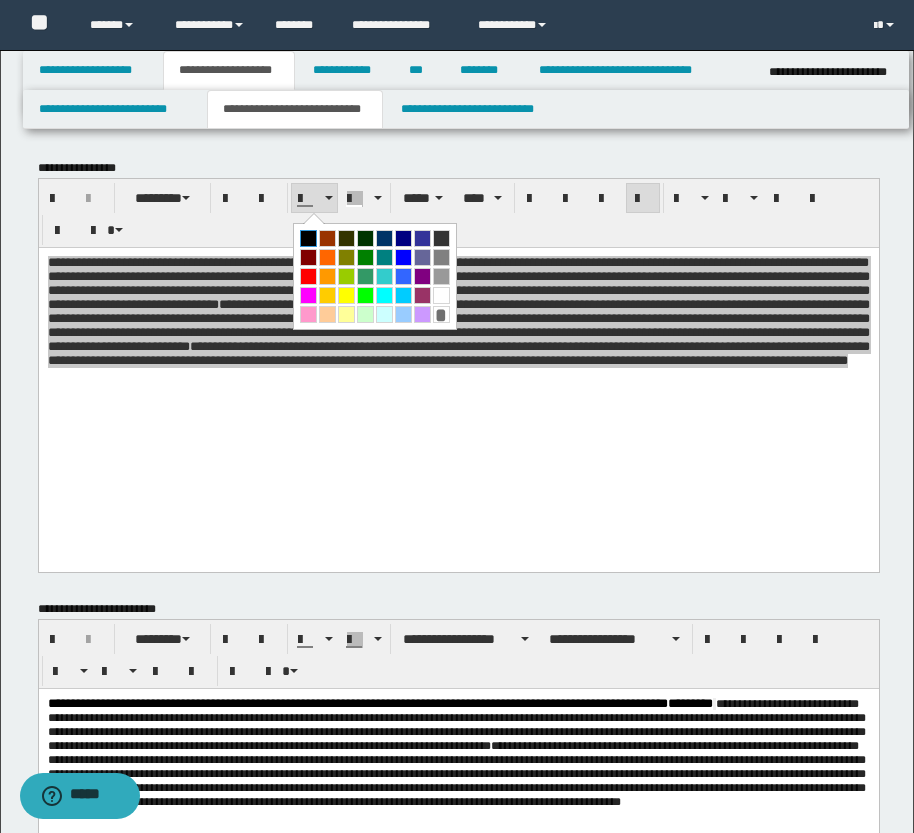 click at bounding box center [308, 238] 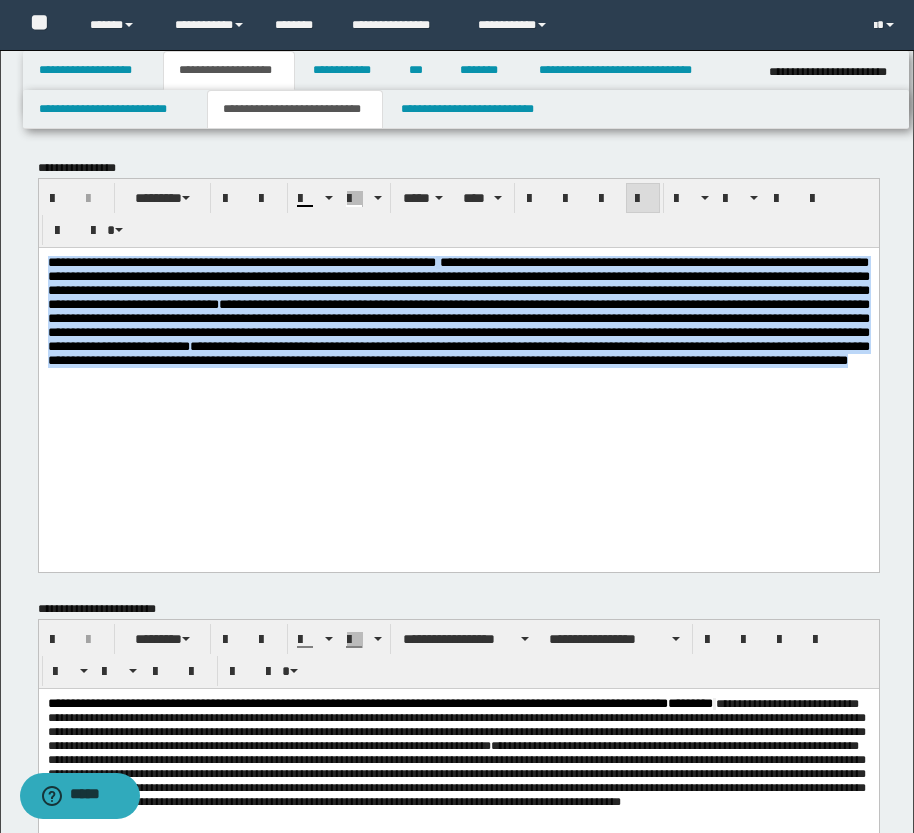 click on "**********" at bounding box center [458, 331] 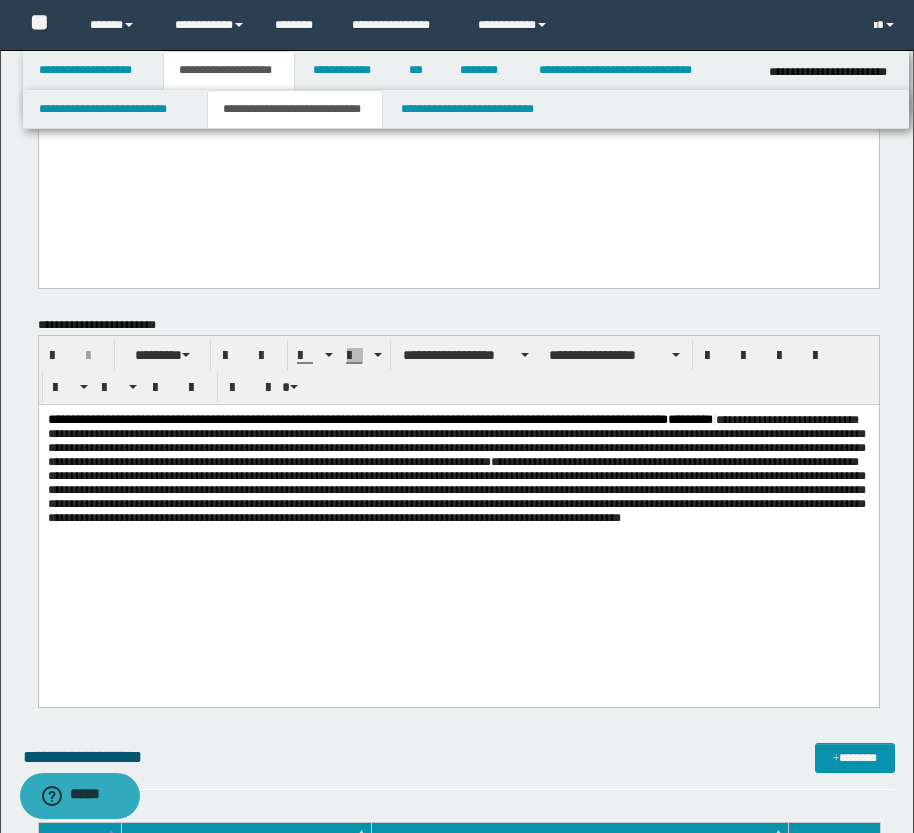 scroll, scrollTop: 400, scrollLeft: 0, axis: vertical 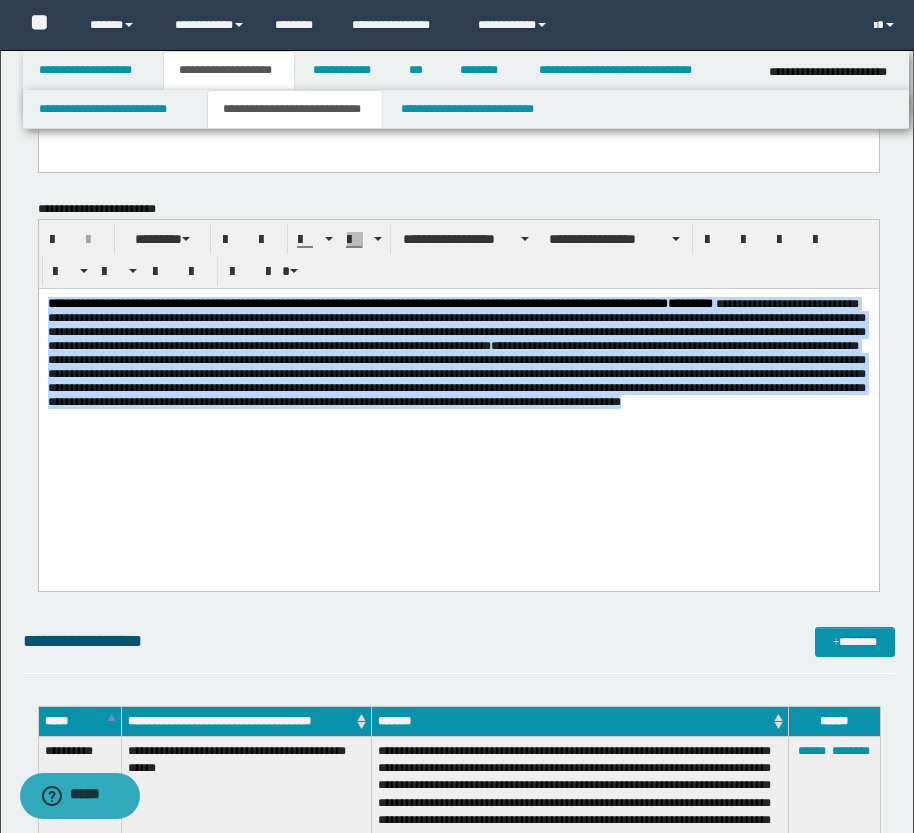drag, startPoint x: 194, startPoint y: 484, endPoint x: 23, endPoint y: 300, distance: 251.19116 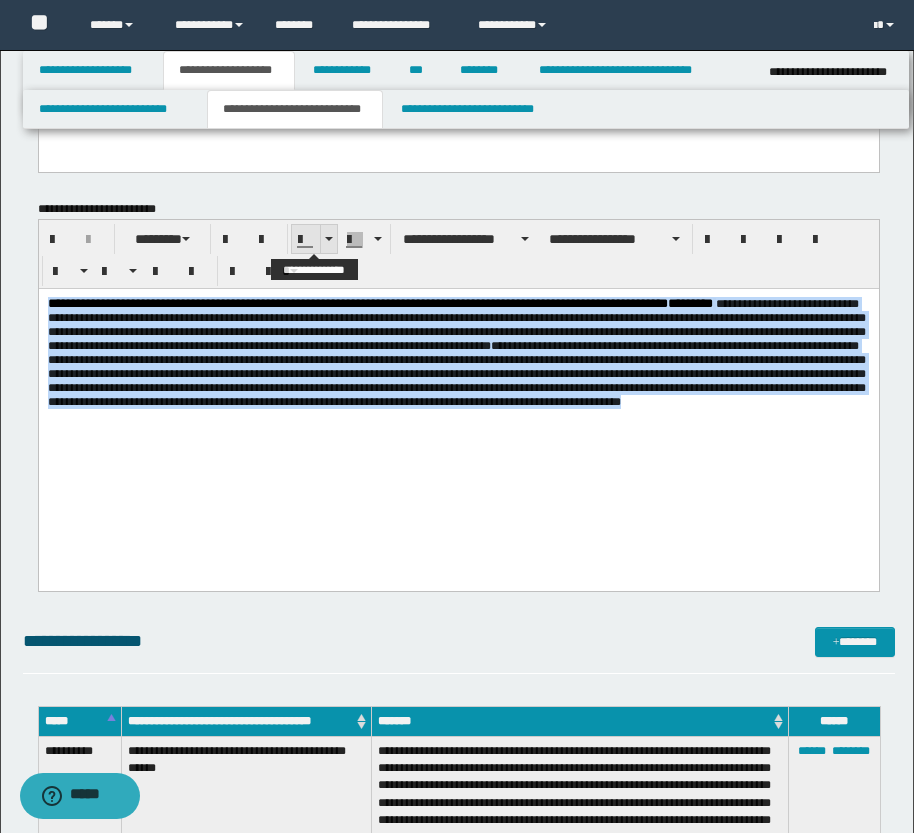 click at bounding box center (328, 239) 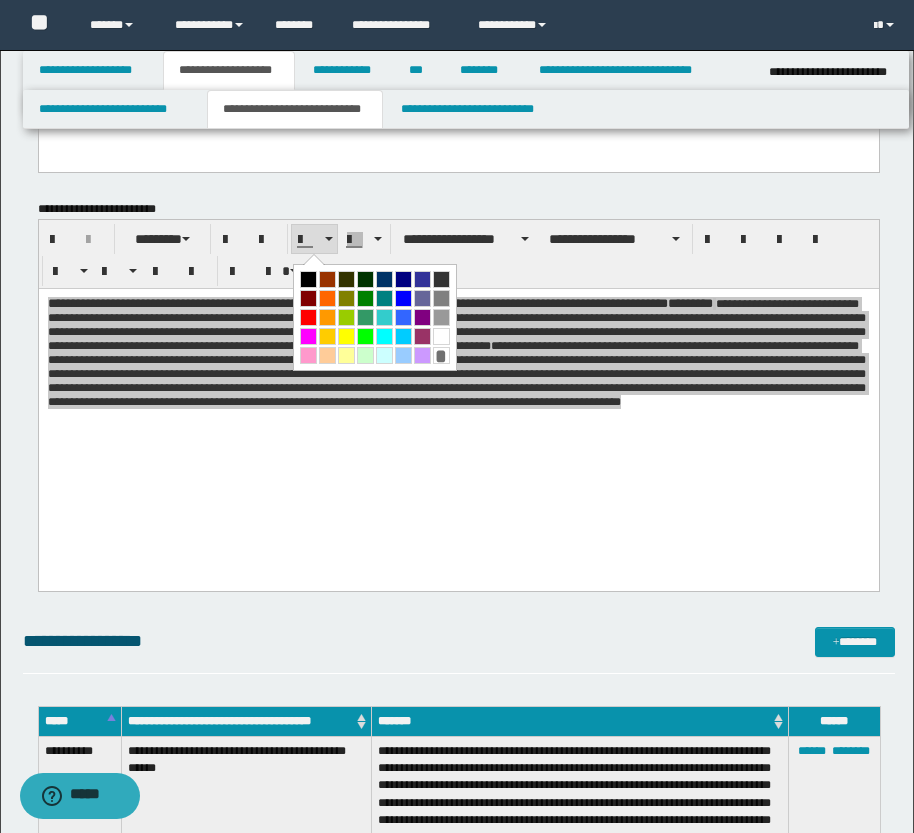 click at bounding box center [308, 279] 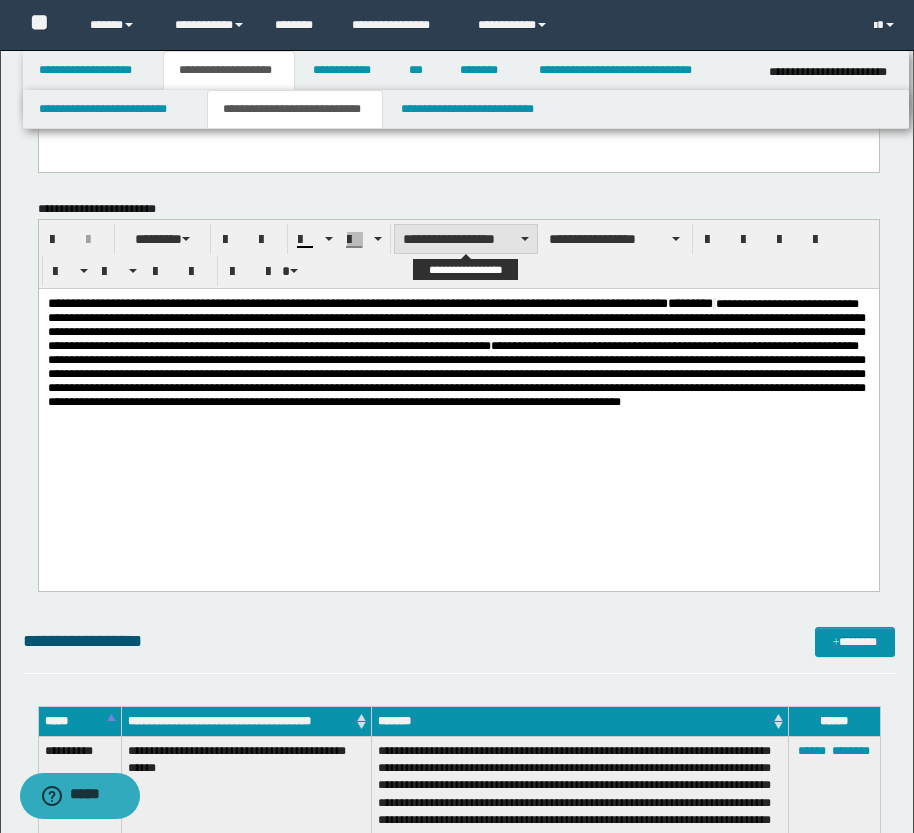 click on "**********" at bounding box center (466, 239) 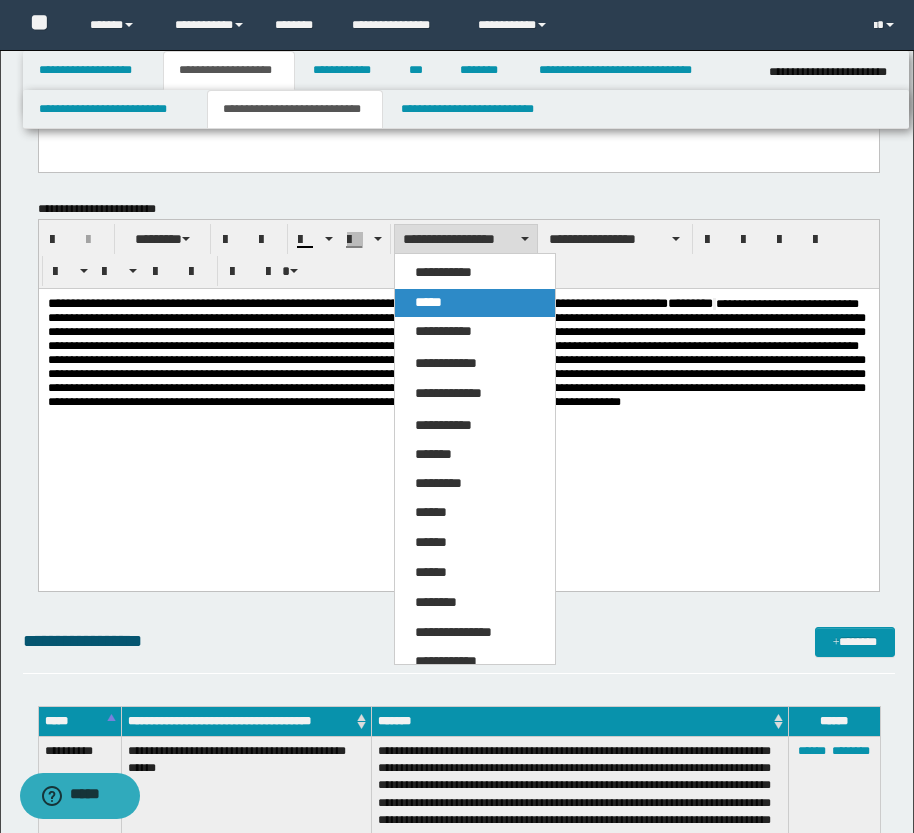click on "*****" at bounding box center (475, 303) 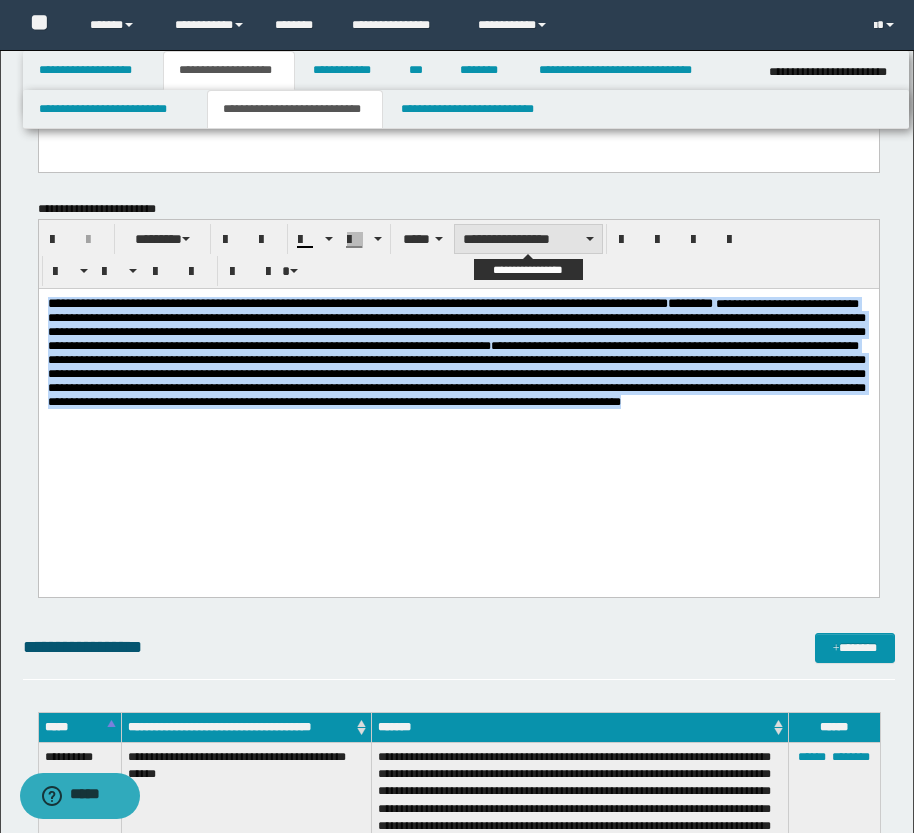 click on "**********" at bounding box center [528, 239] 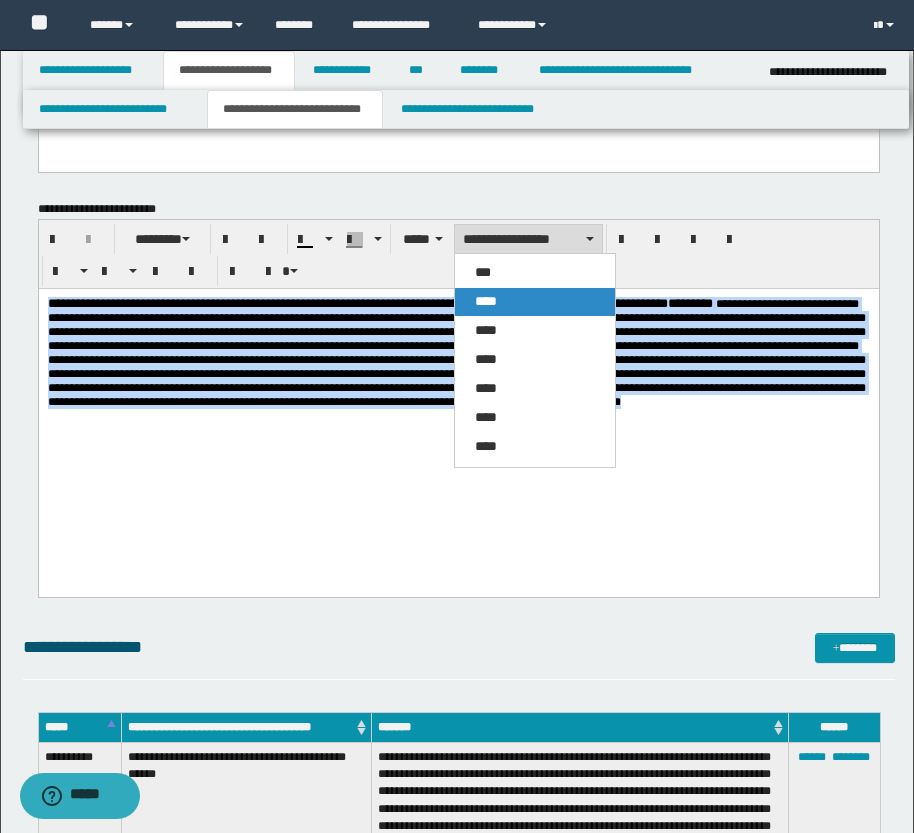 click on "****" at bounding box center (486, 301) 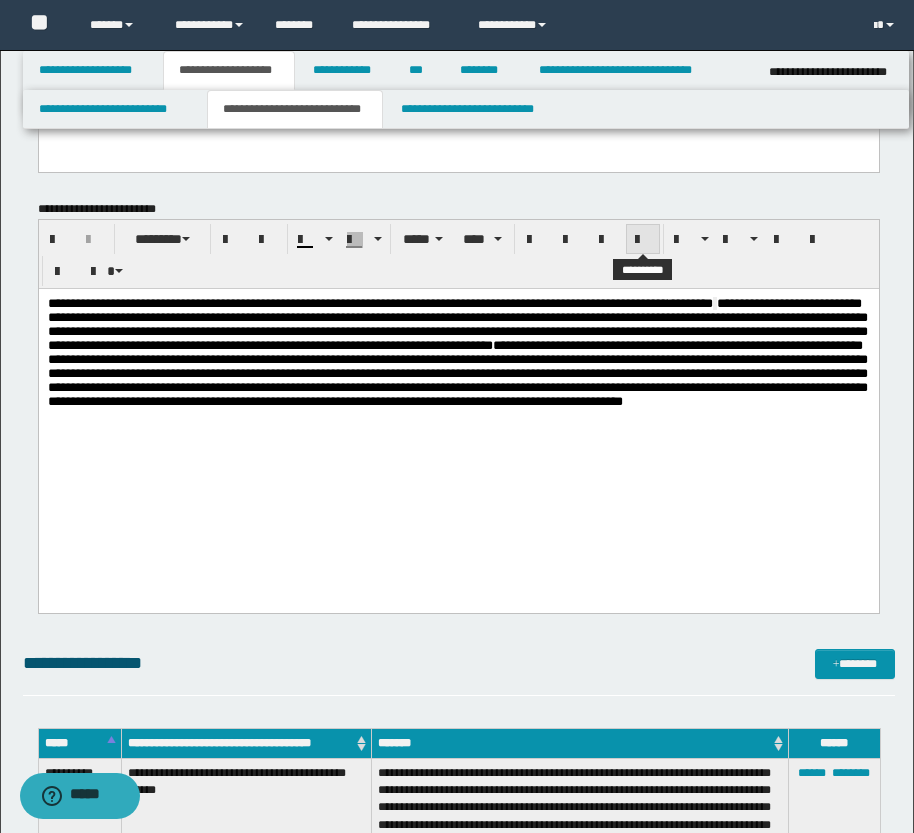 click at bounding box center (643, 240) 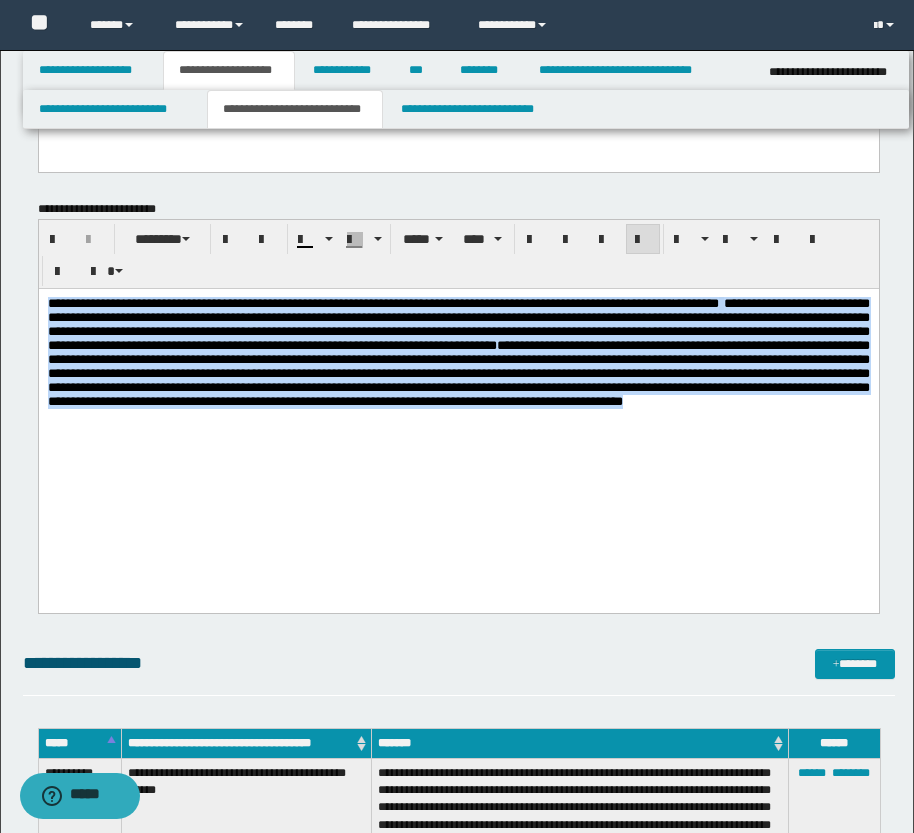 click on "**********" at bounding box center (458, 372) 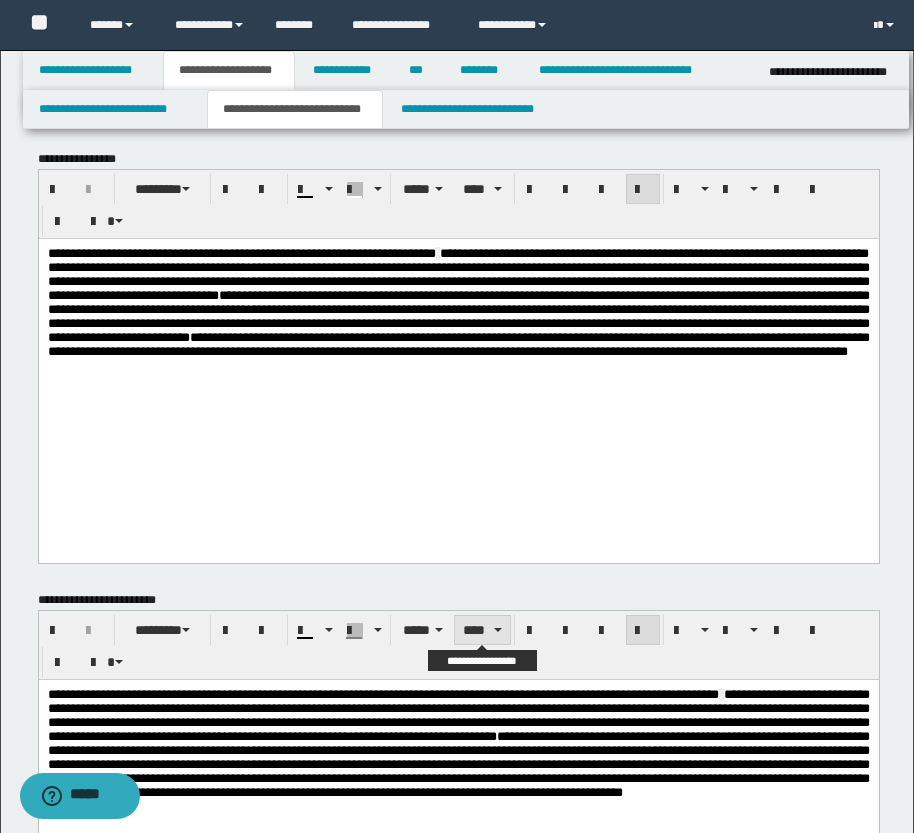 scroll, scrollTop: 0, scrollLeft: 0, axis: both 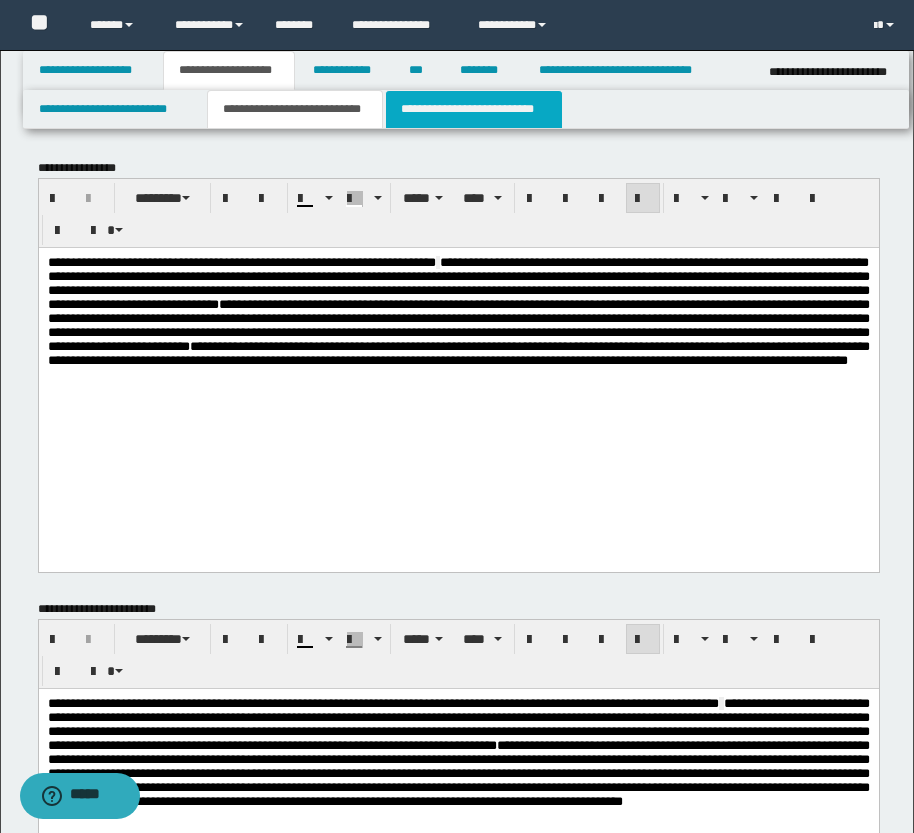 click on "**********" at bounding box center (474, 109) 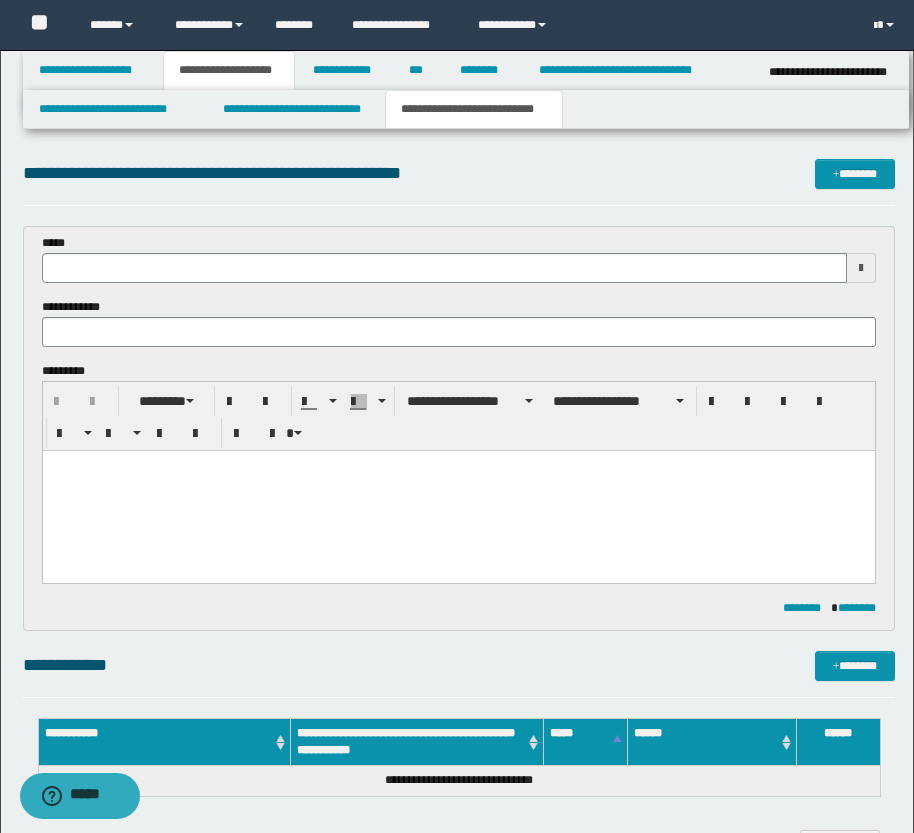 type 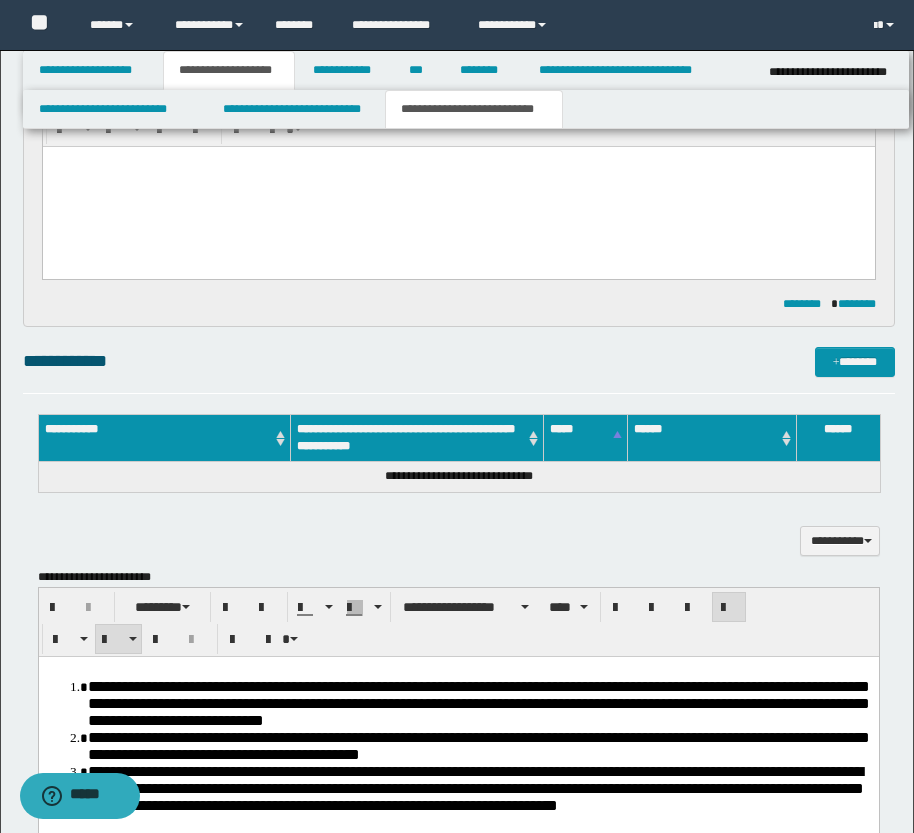 scroll, scrollTop: 400, scrollLeft: 0, axis: vertical 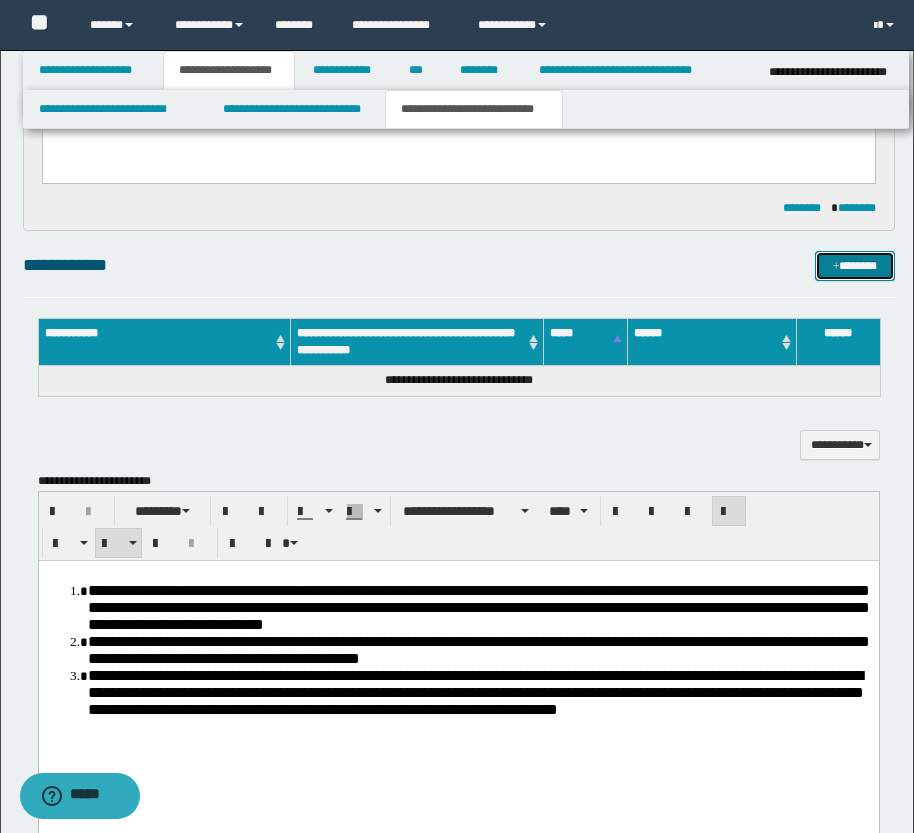 click on "*******" at bounding box center [855, 266] 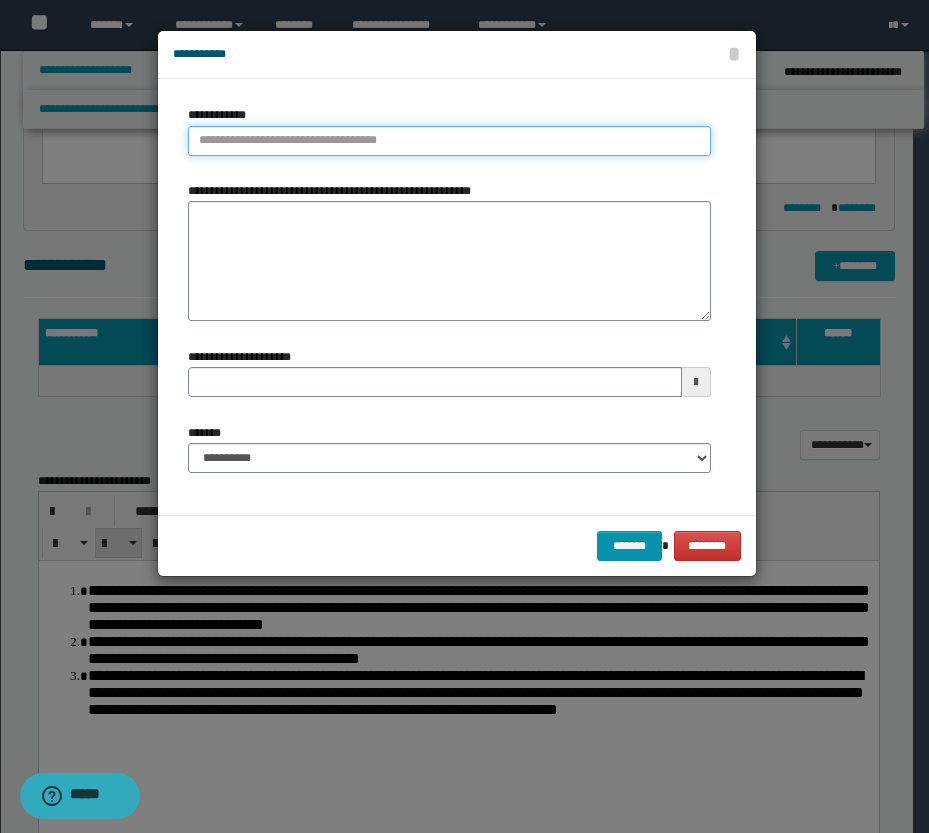 click on "**********" at bounding box center (449, 141) 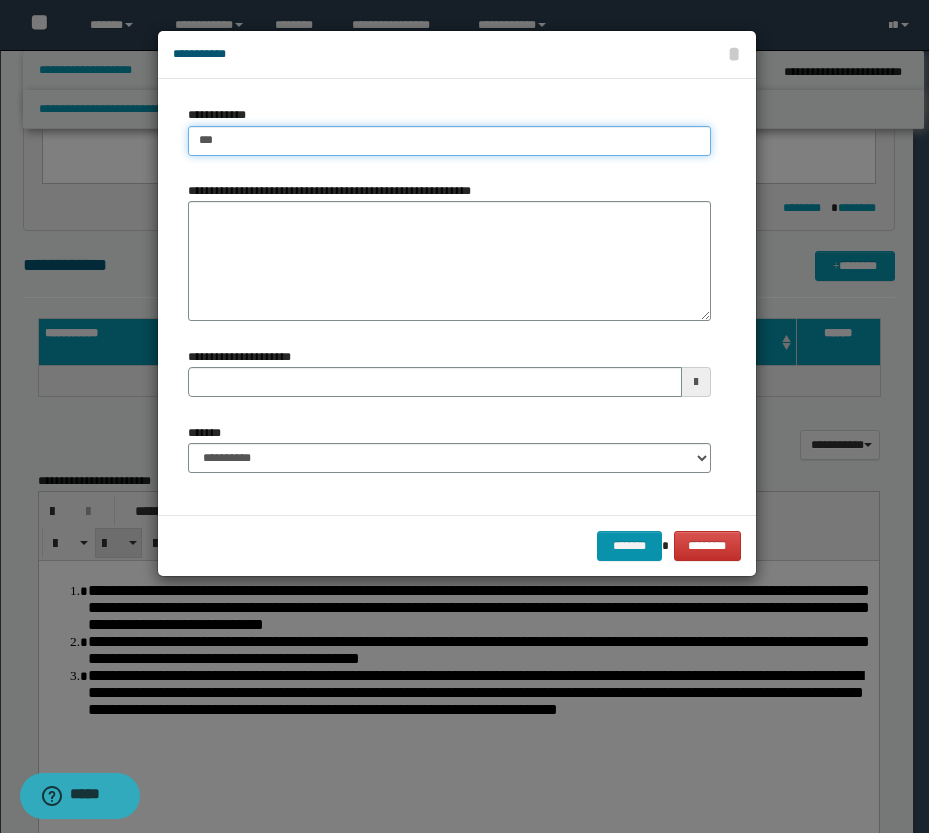 type on "****" 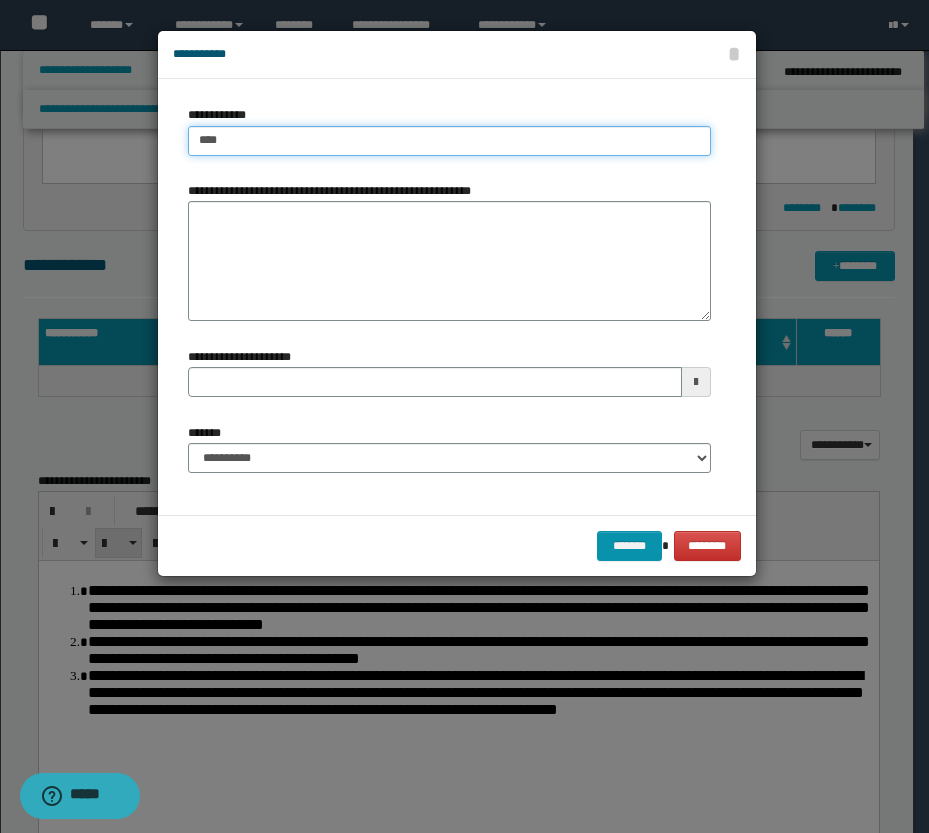 type on "****" 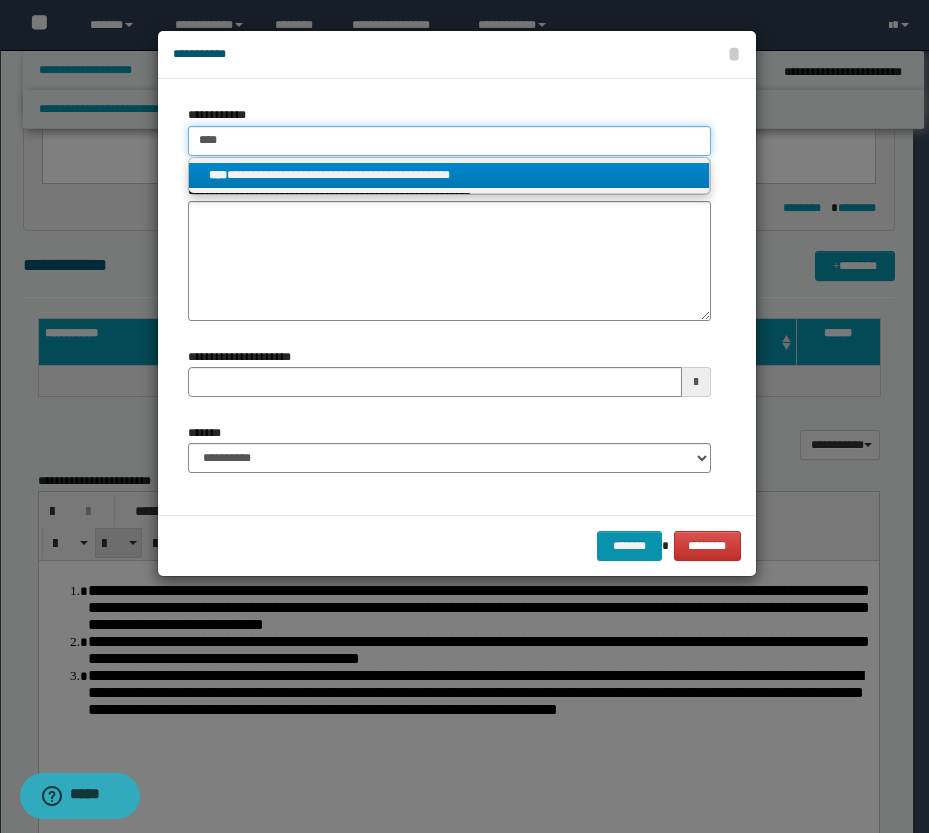 type on "****" 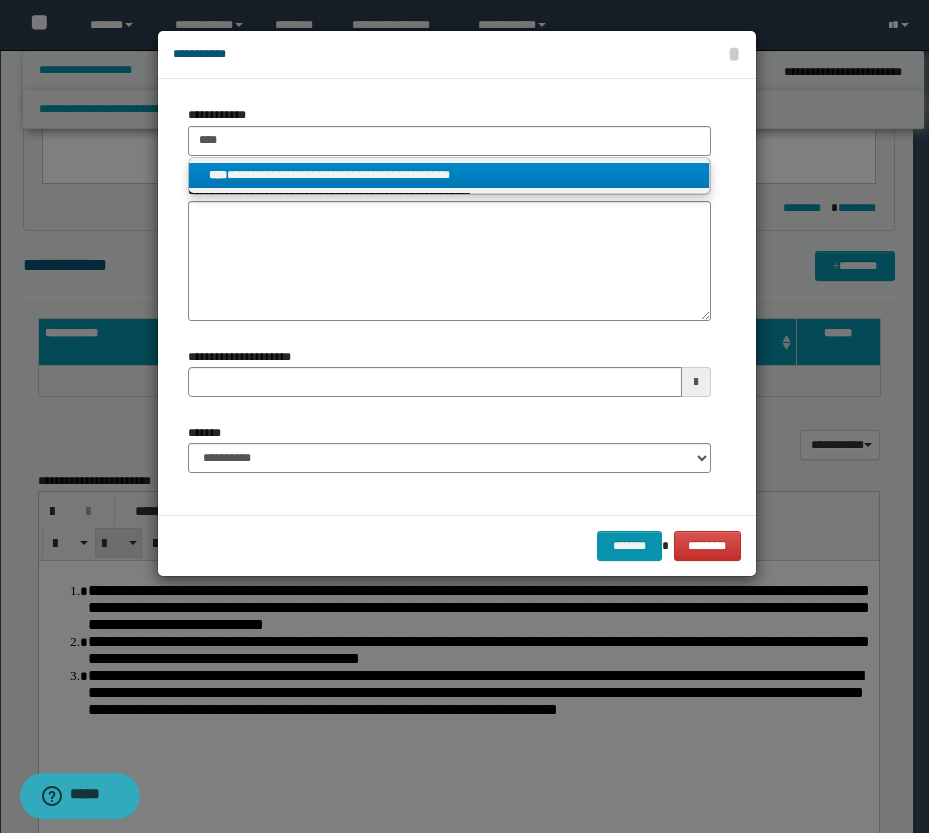 click on "**********" at bounding box center (449, 175) 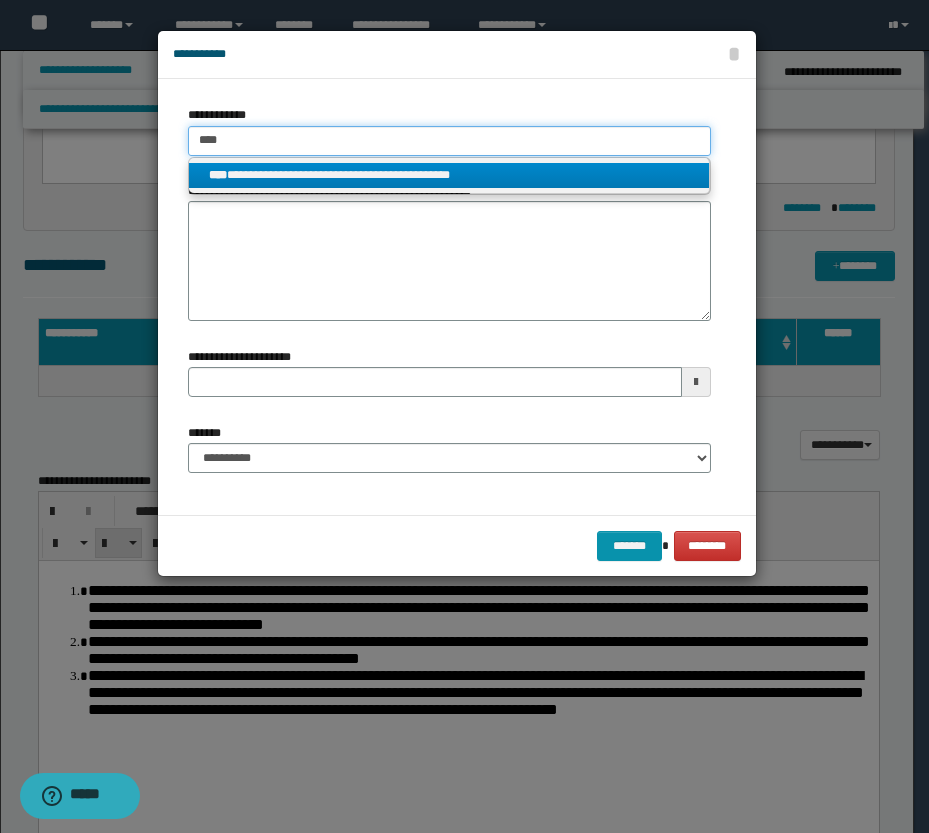 type 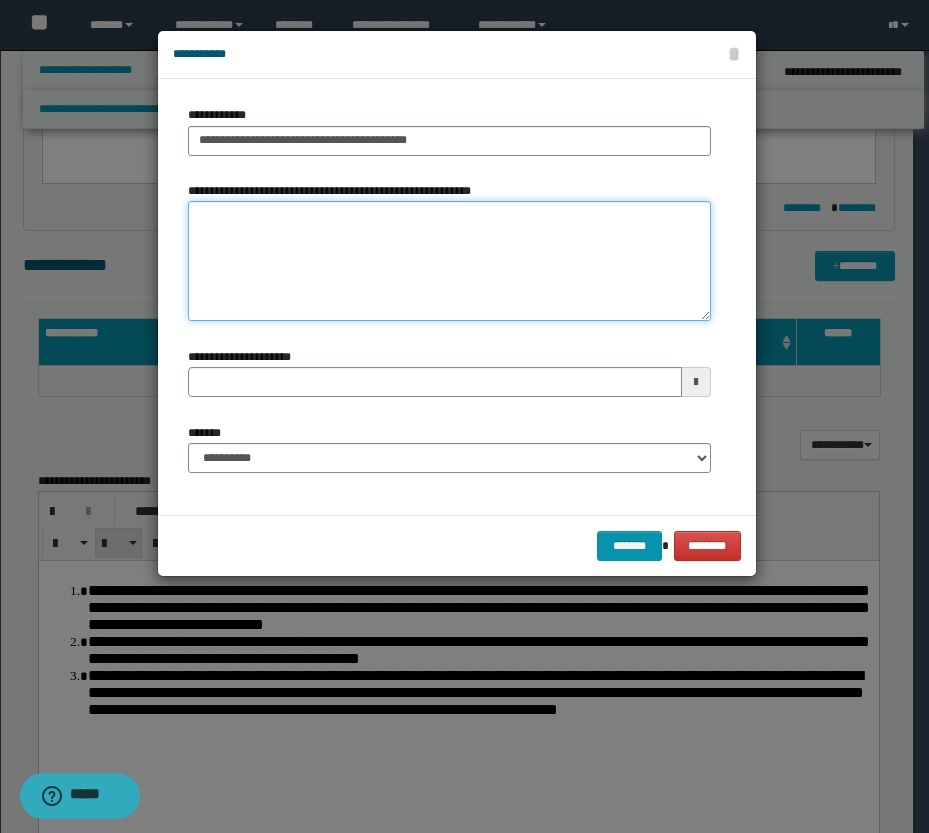 click on "**********" at bounding box center [449, 261] 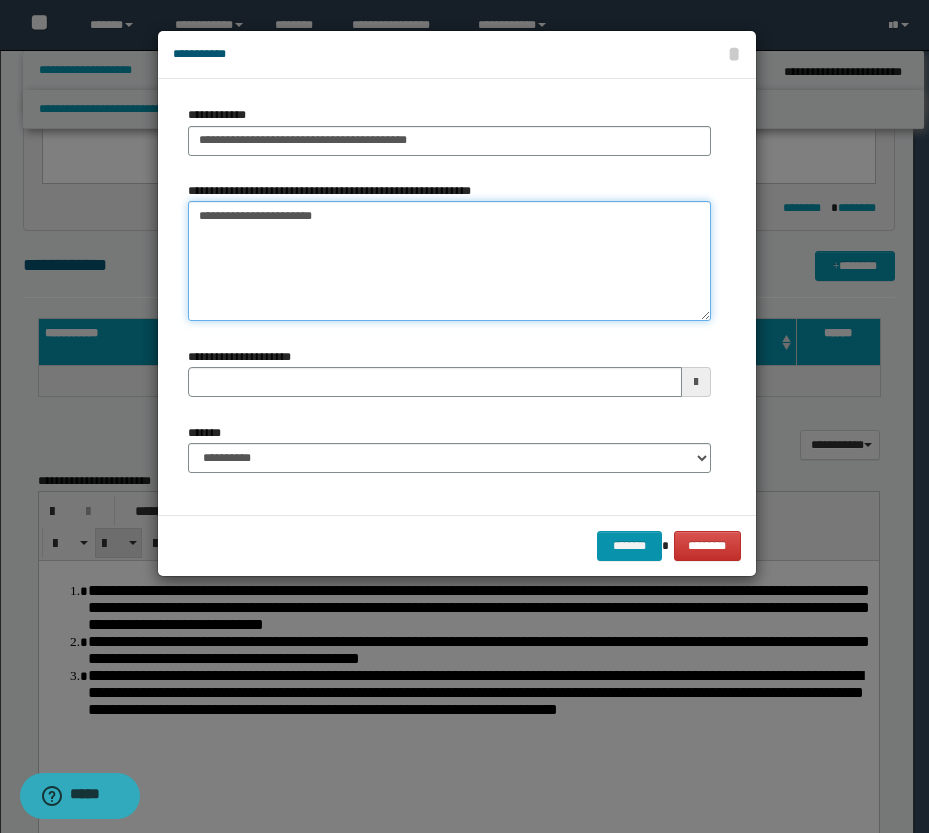 type on "**********" 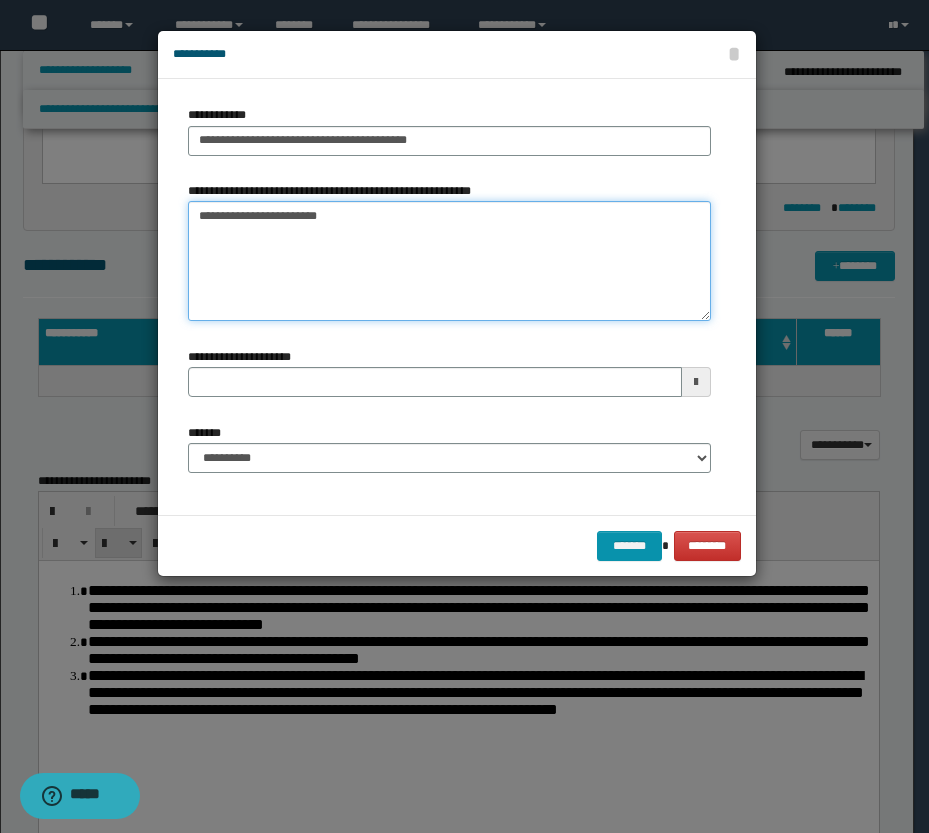 type 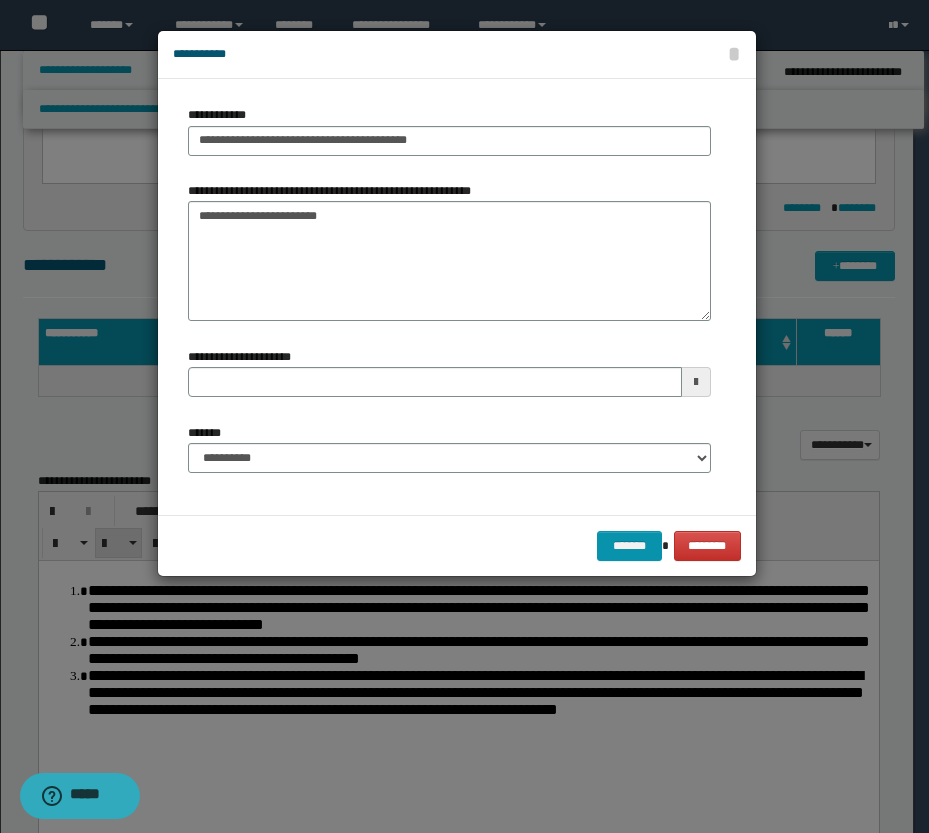click at bounding box center [696, 382] 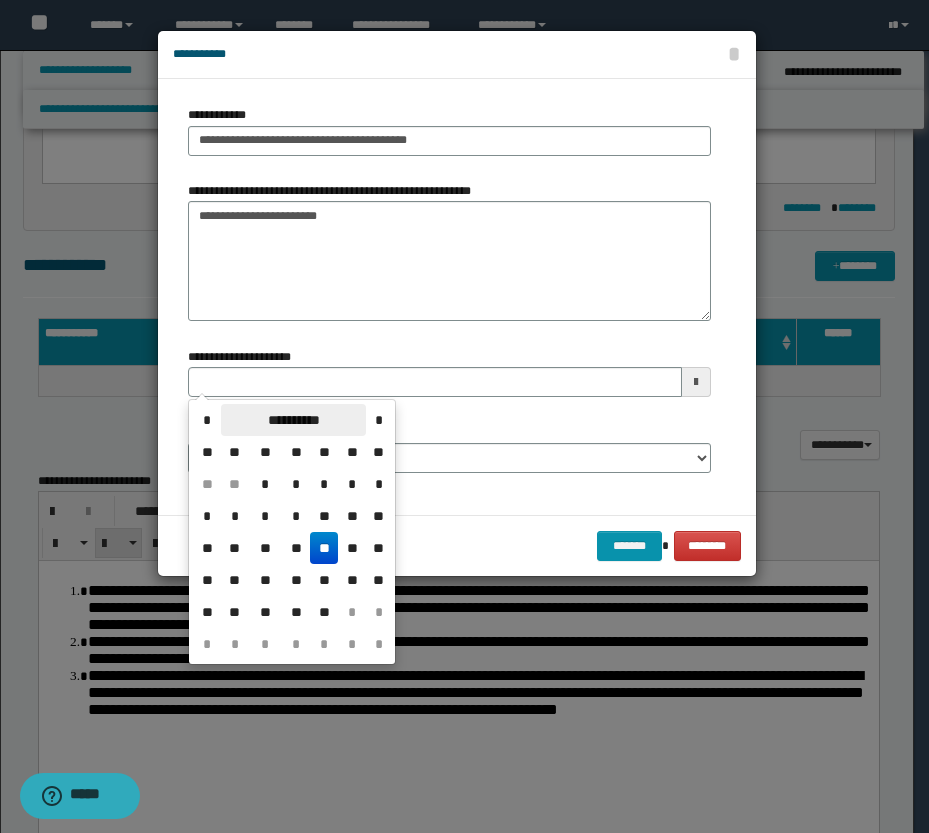 click on "**********" at bounding box center [293, 420] 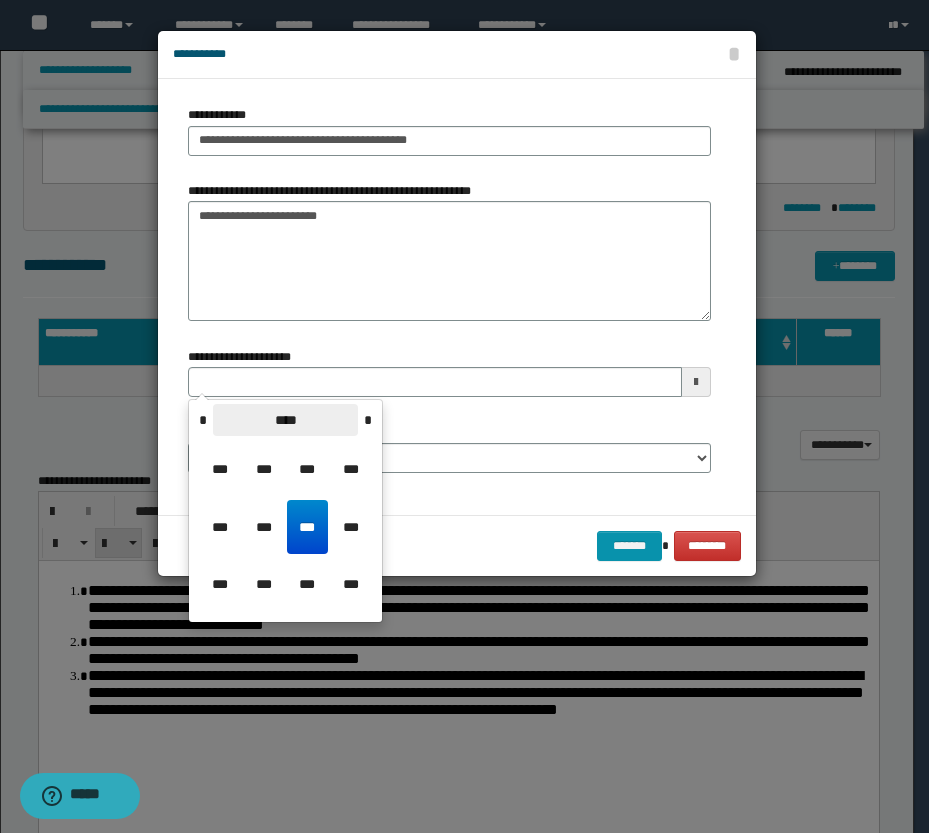 click on "****" at bounding box center (285, 420) 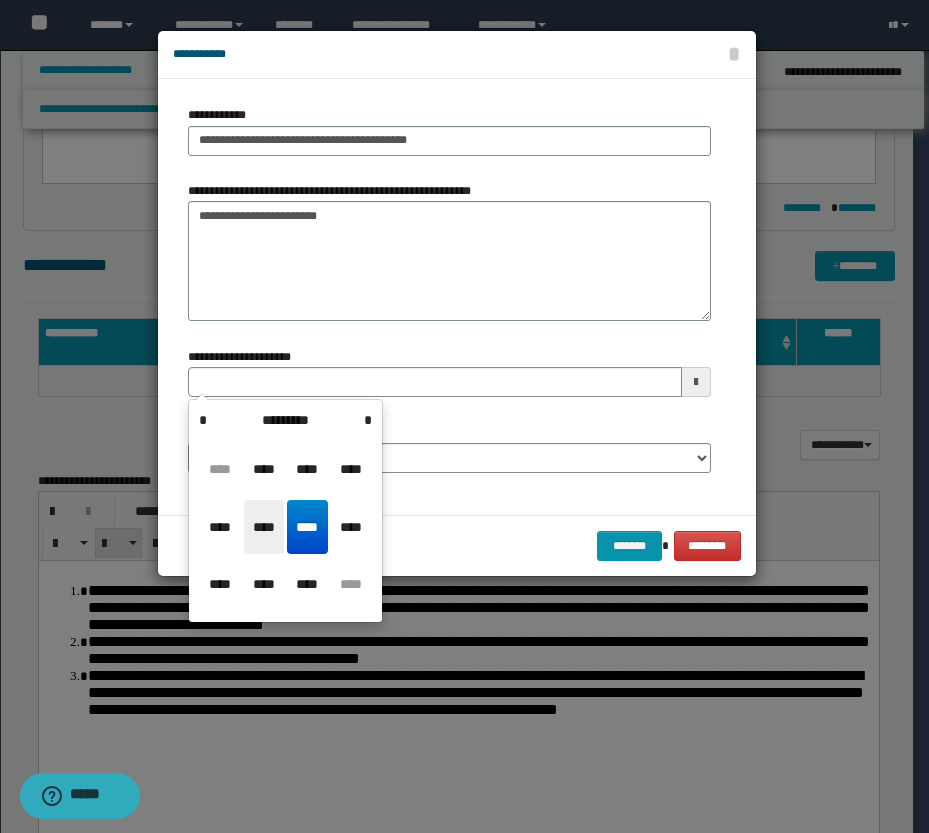 click on "****" at bounding box center (264, 527) 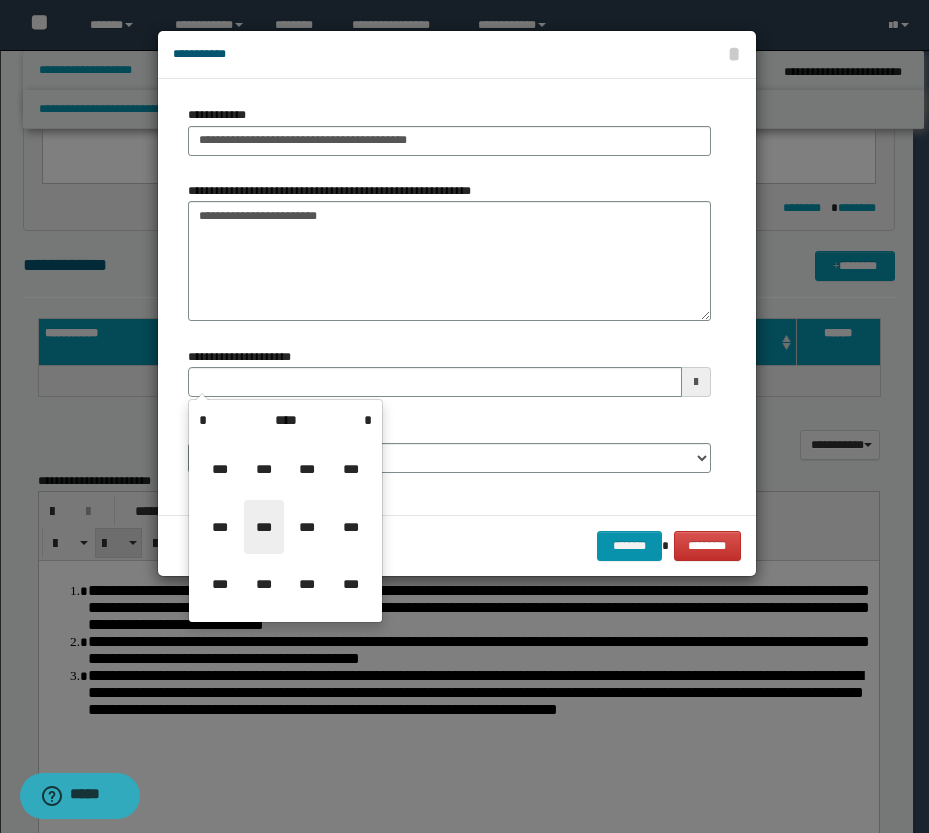 click on "***" at bounding box center [264, 527] 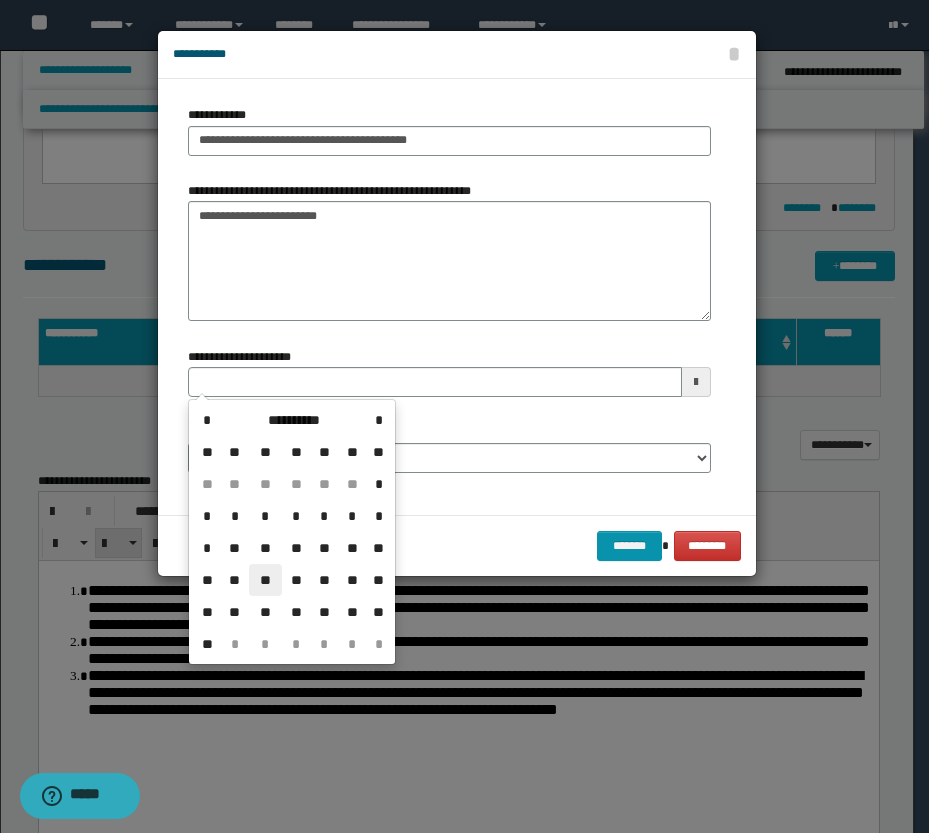 click on "**" at bounding box center (265, 580) 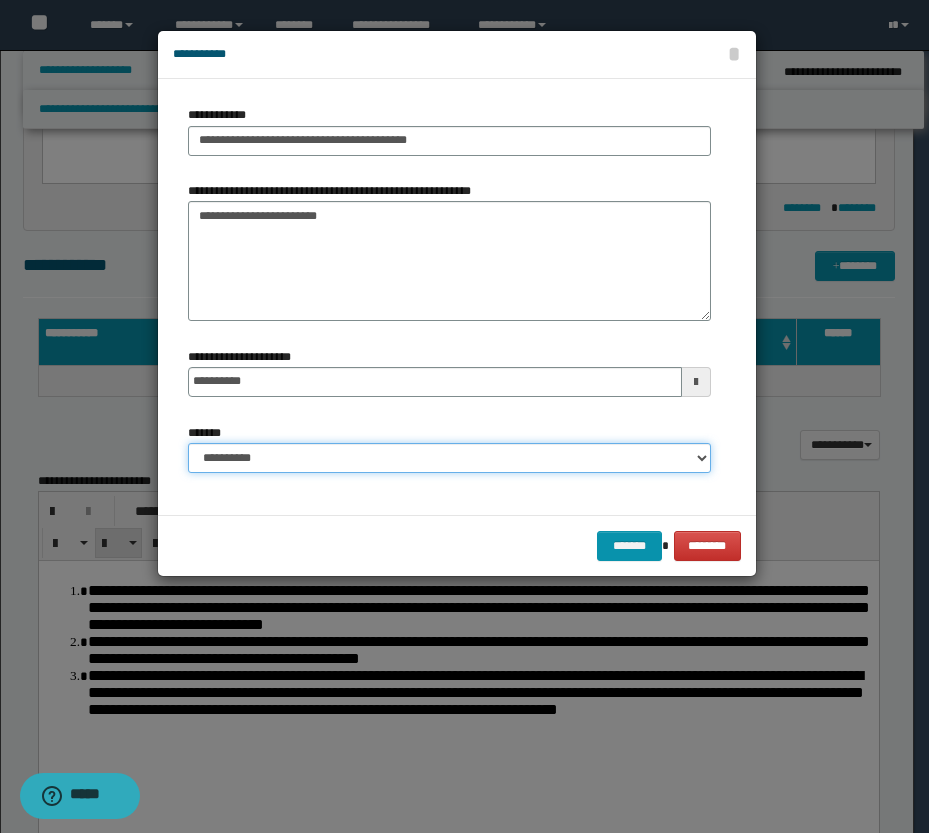click on "**********" at bounding box center [449, 458] 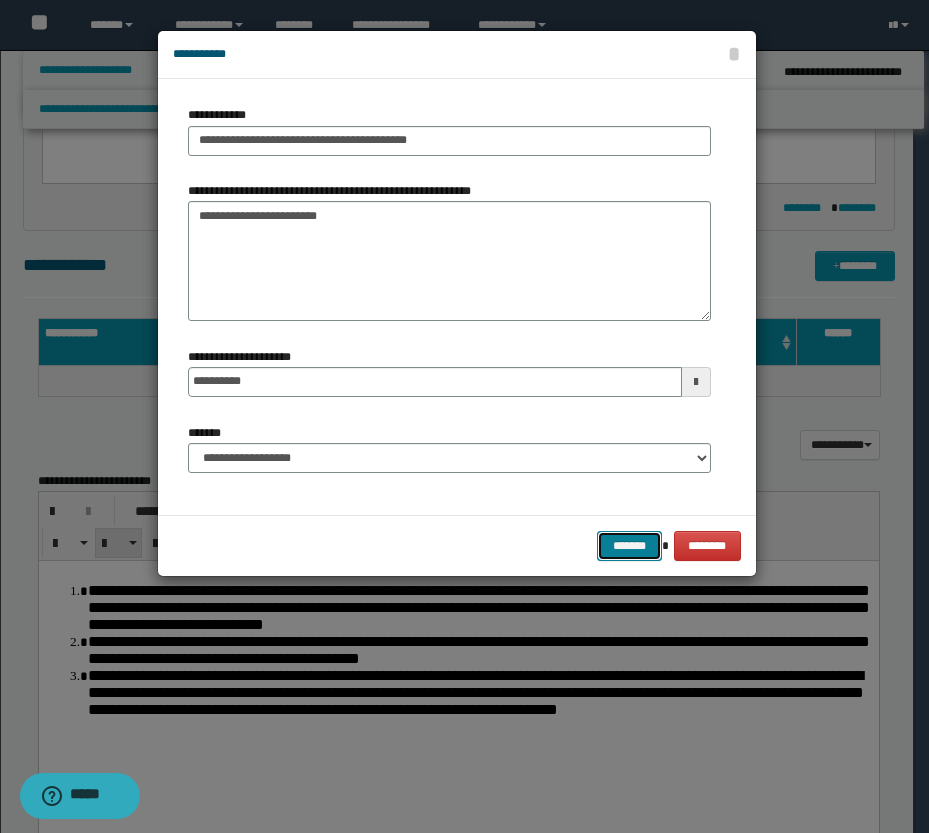 click on "*******" at bounding box center [629, 546] 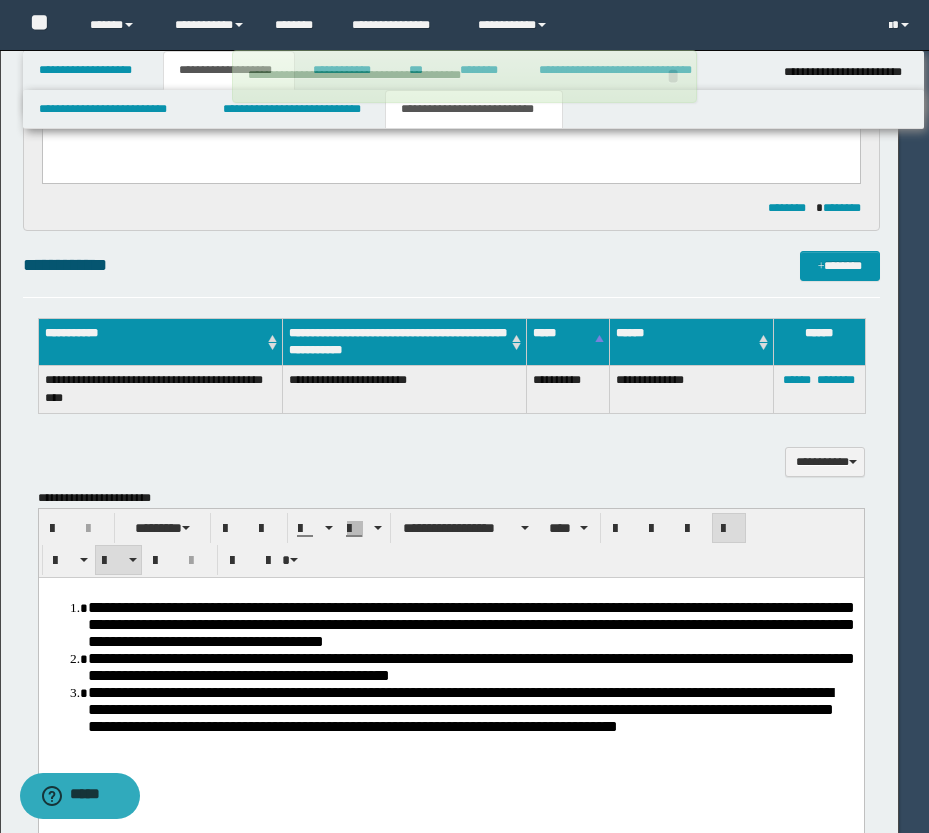 type 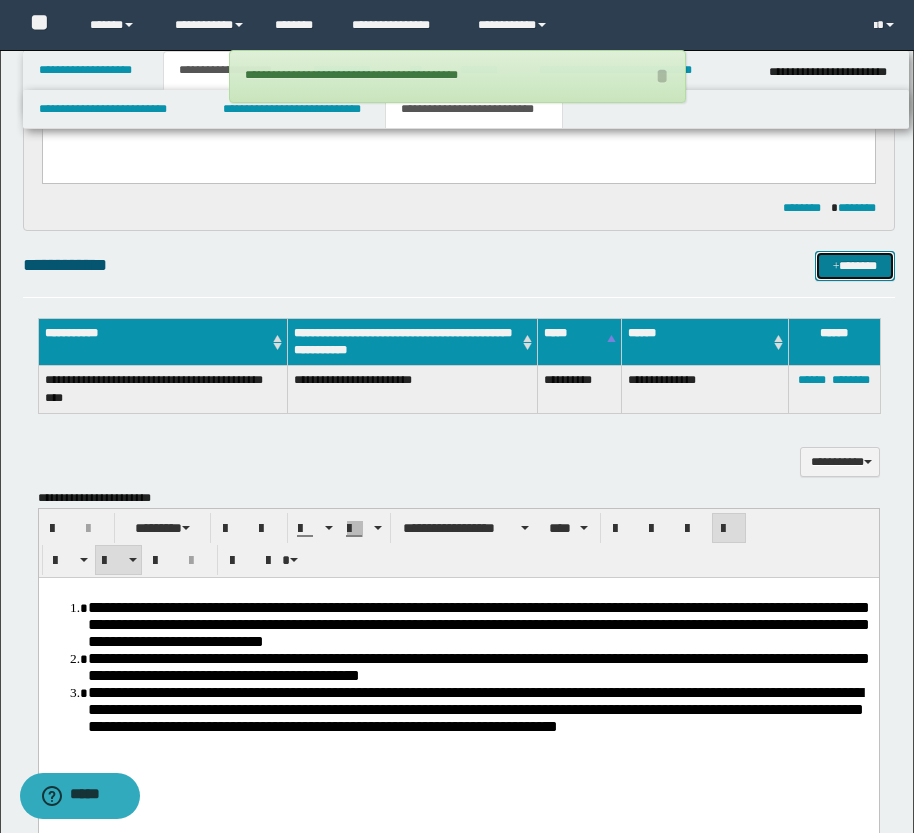 click on "*******" at bounding box center (855, 266) 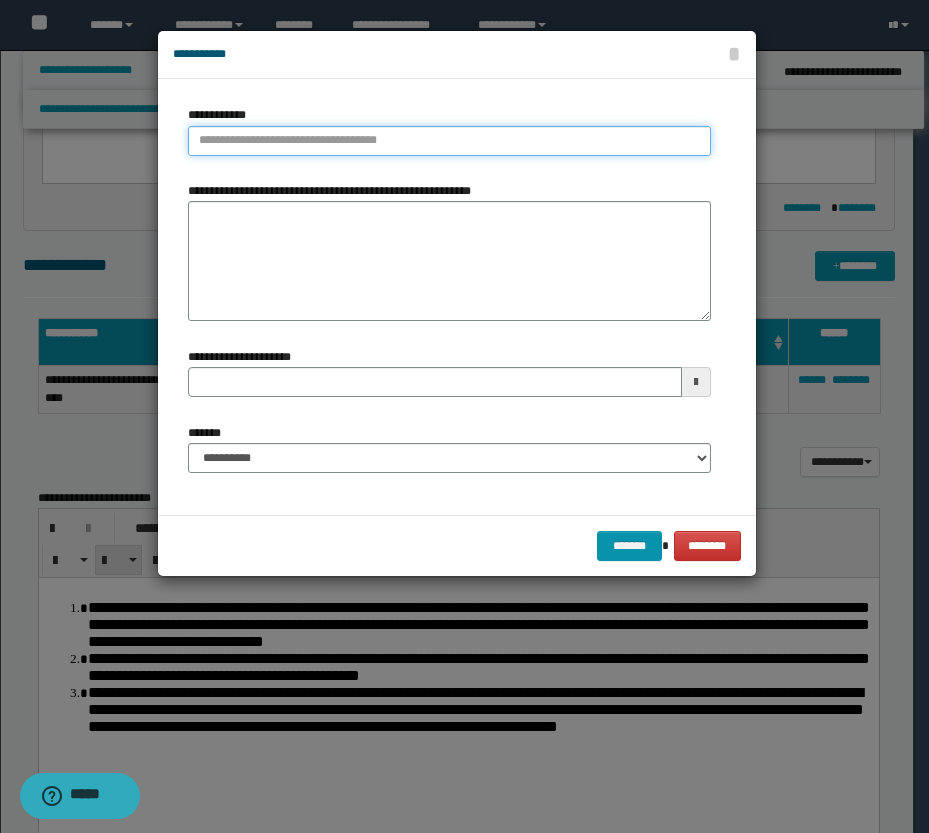 type on "**********" 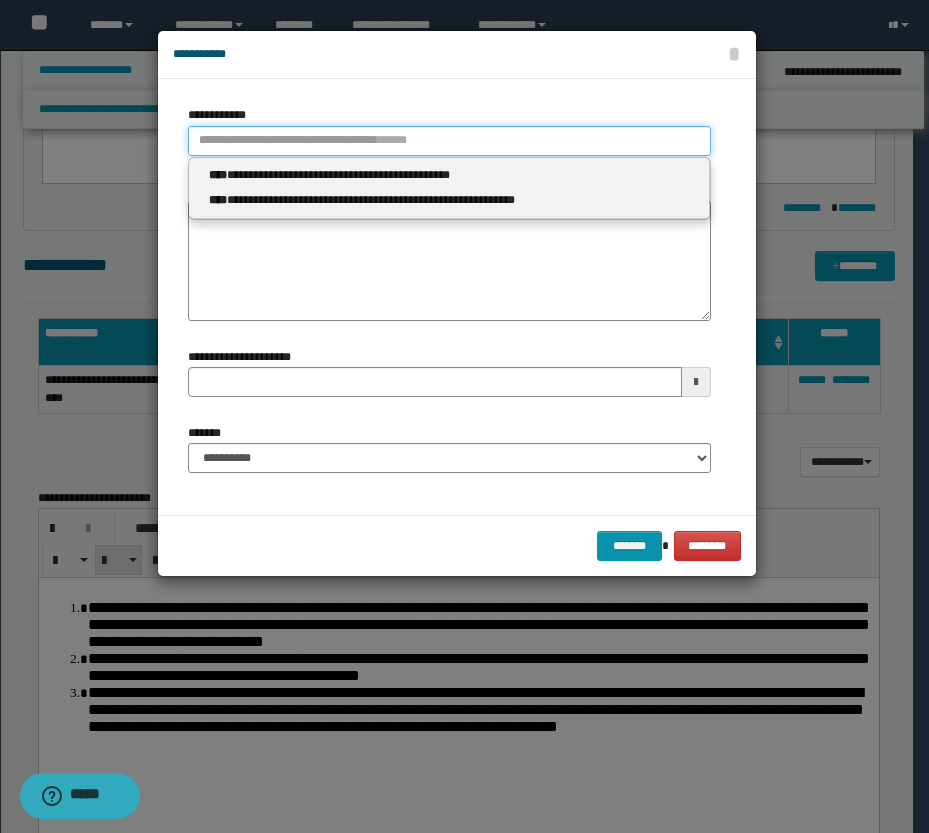 click on "**********" at bounding box center [449, 141] 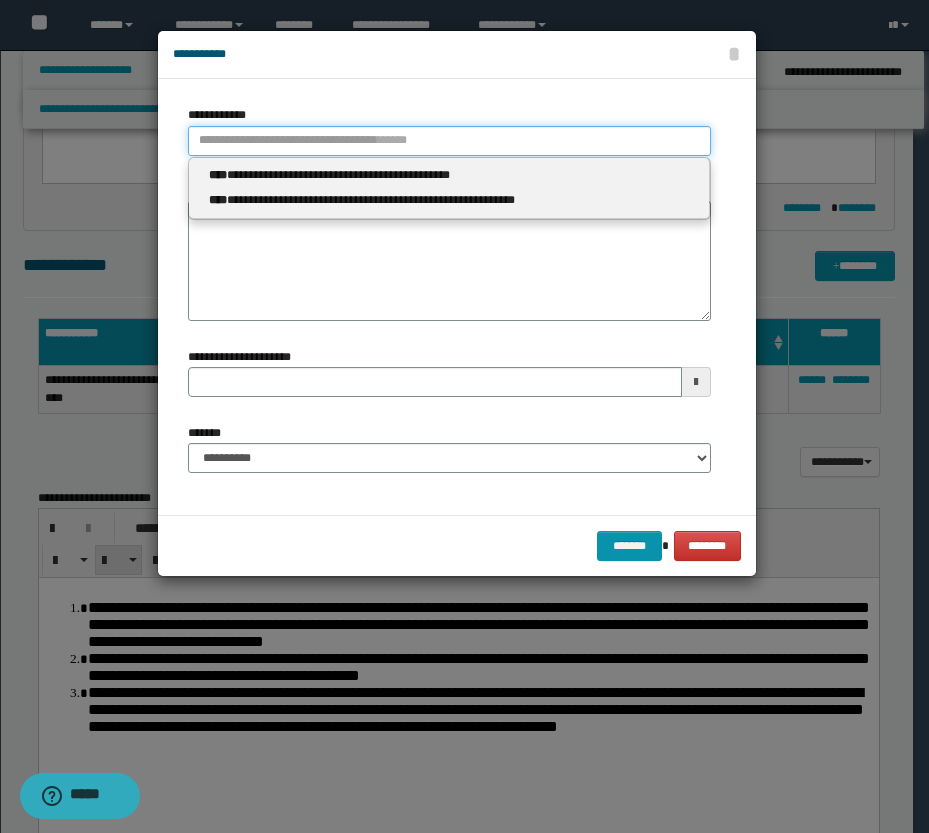 type 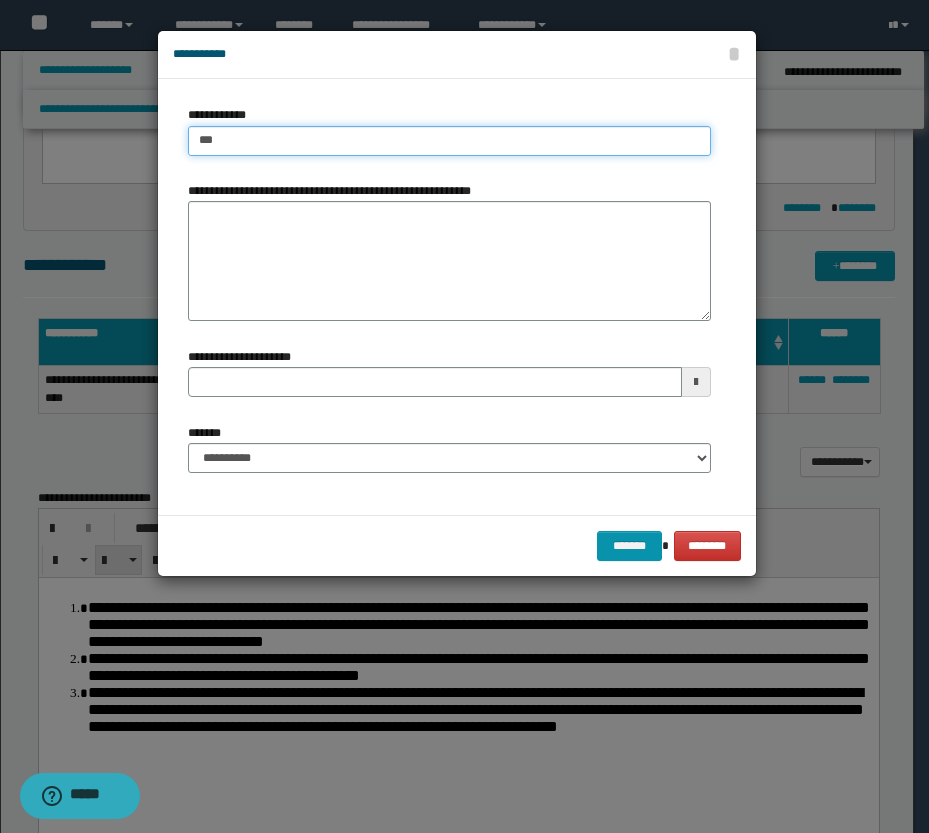 type on "****" 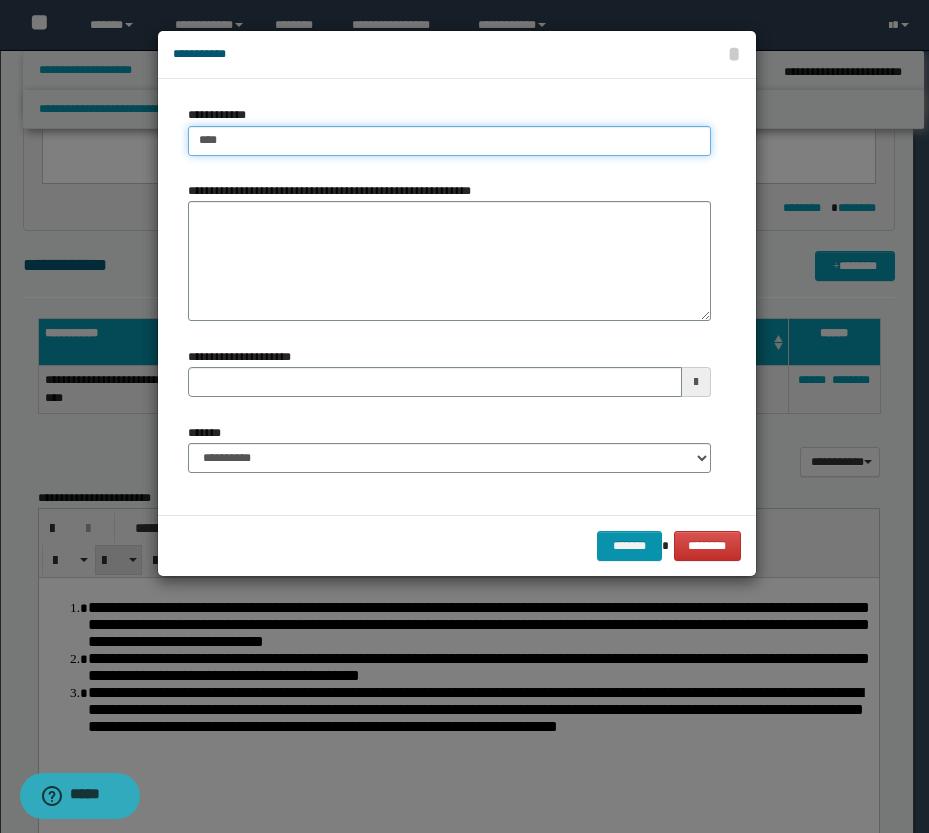 type on "****" 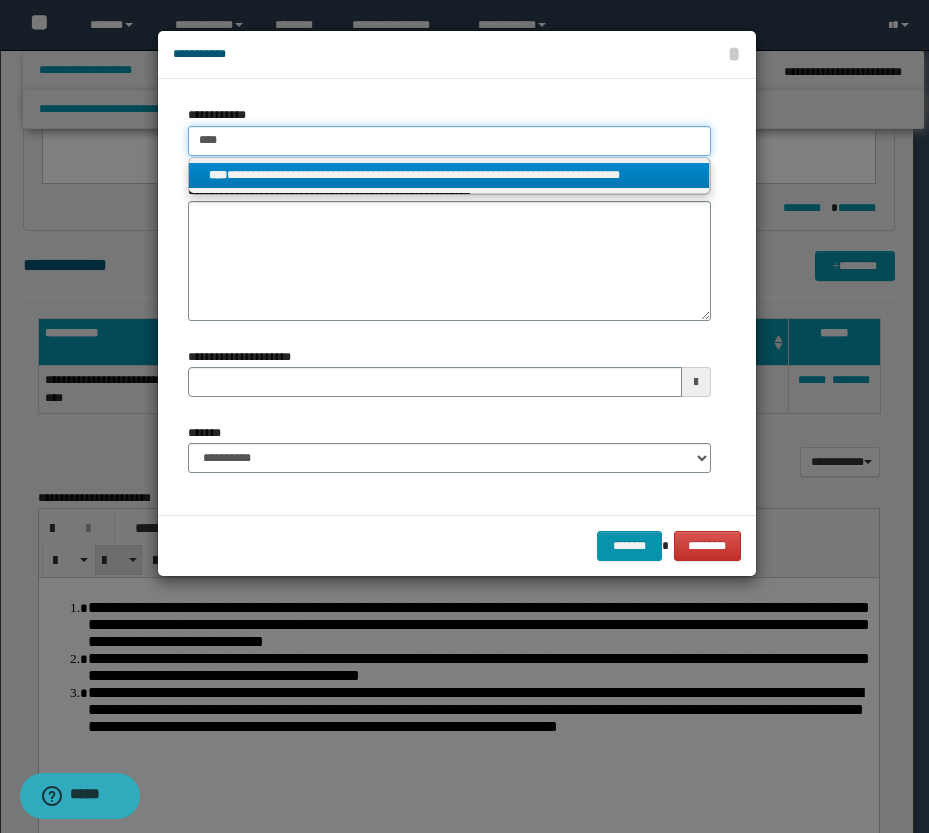 type on "****" 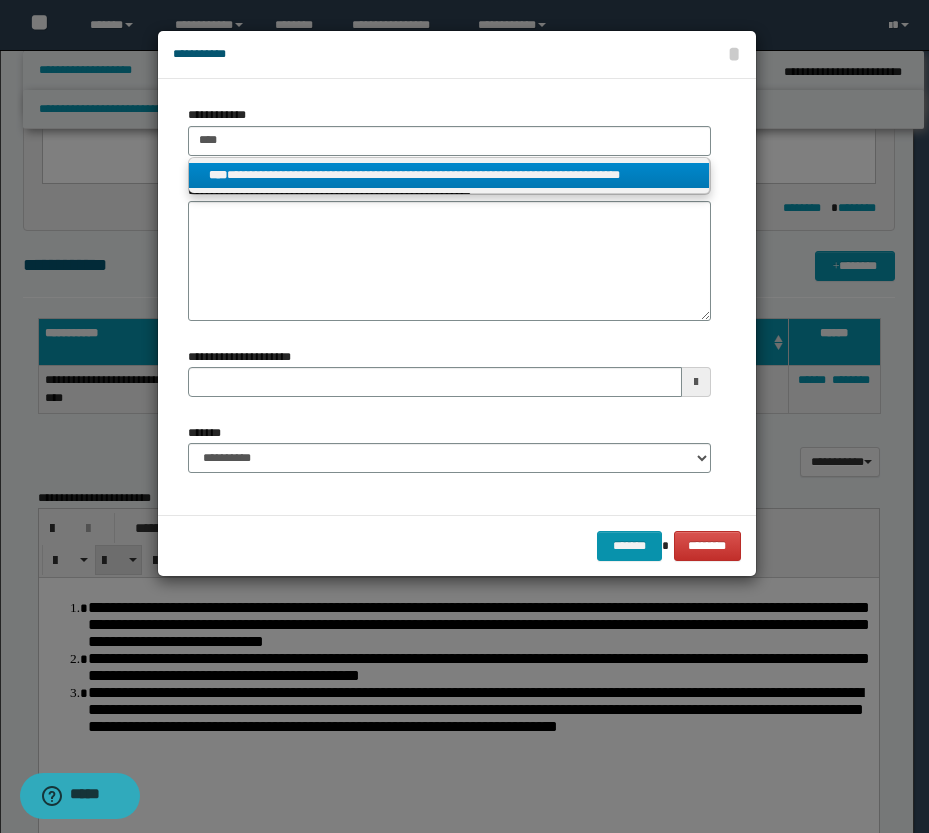 click on "**********" at bounding box center [449, 175] 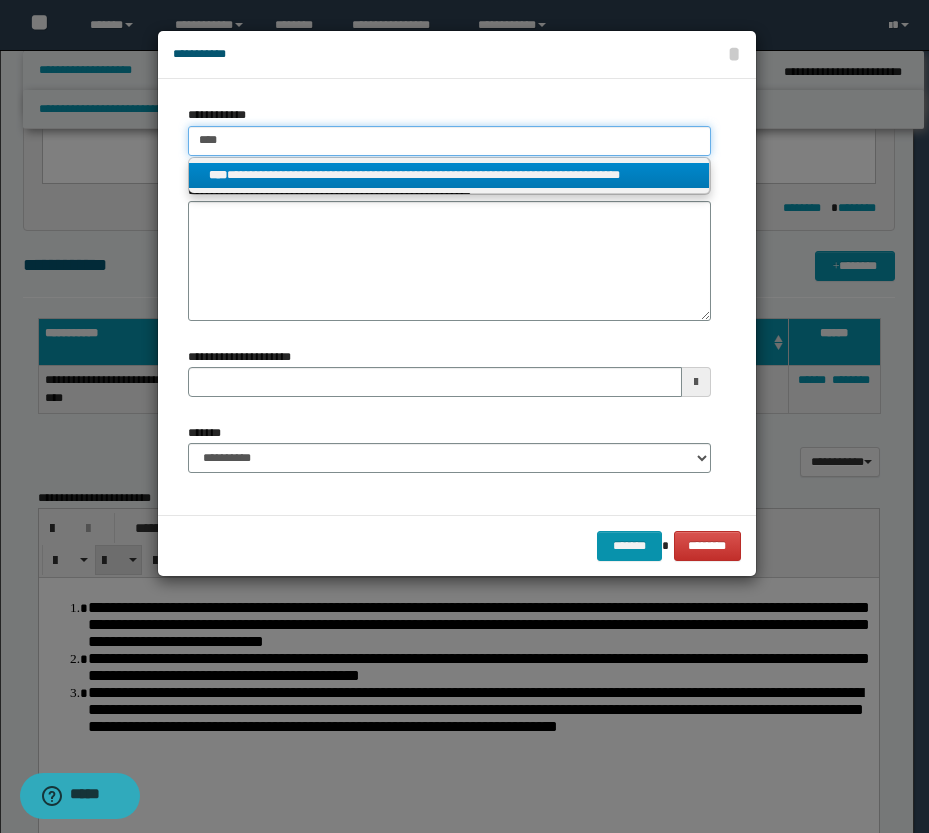 type 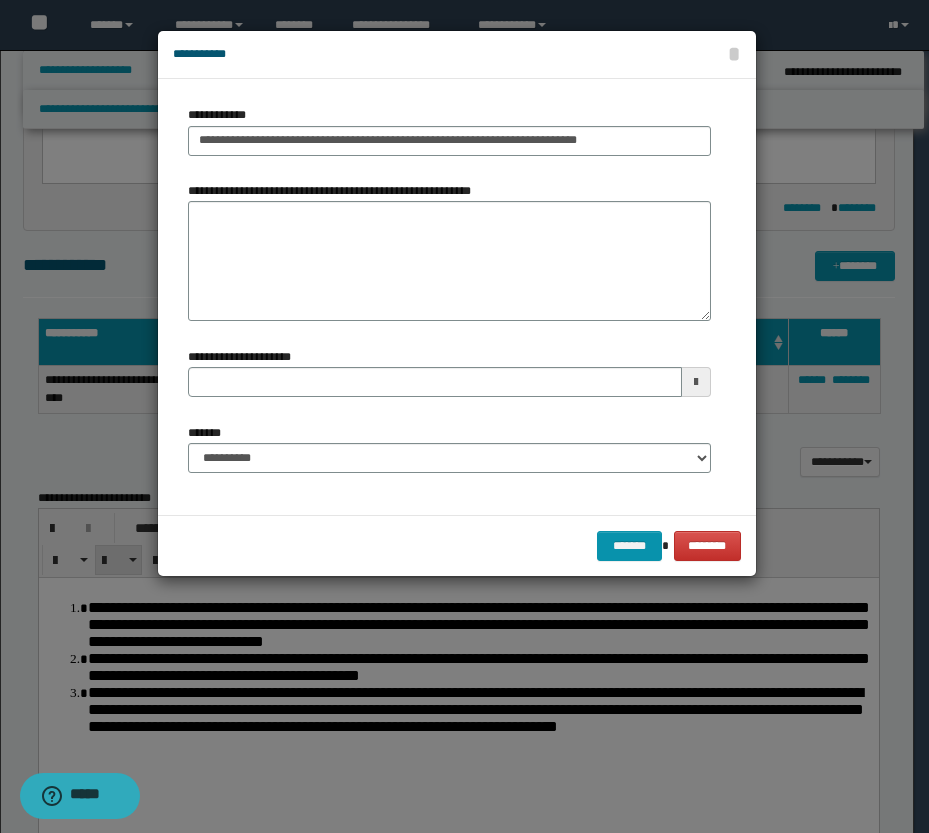 click at bounding box center (696, 382) 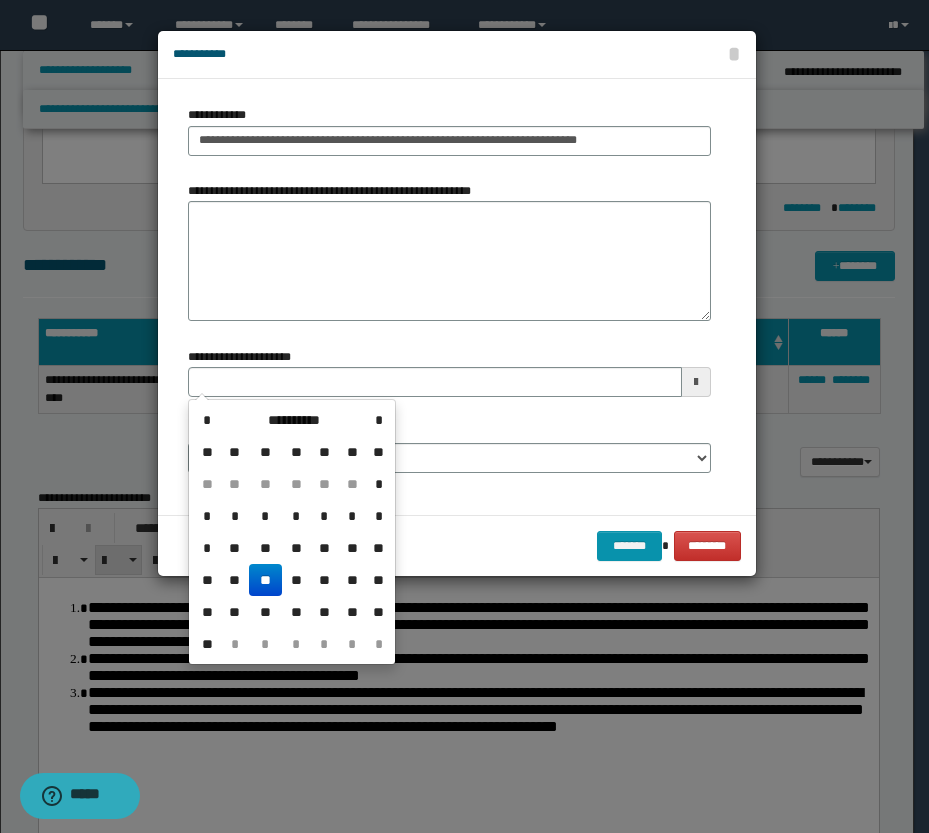click on "**" at bounding box center (265, 580) 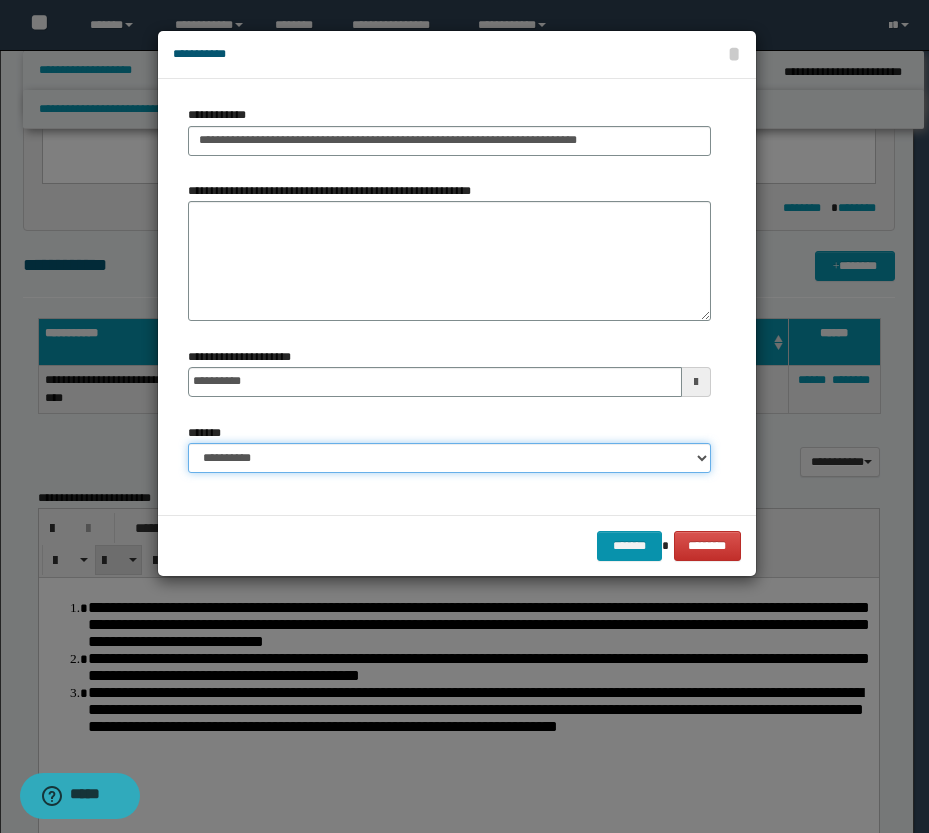 click on "**********" at bounding box center (449, 458) 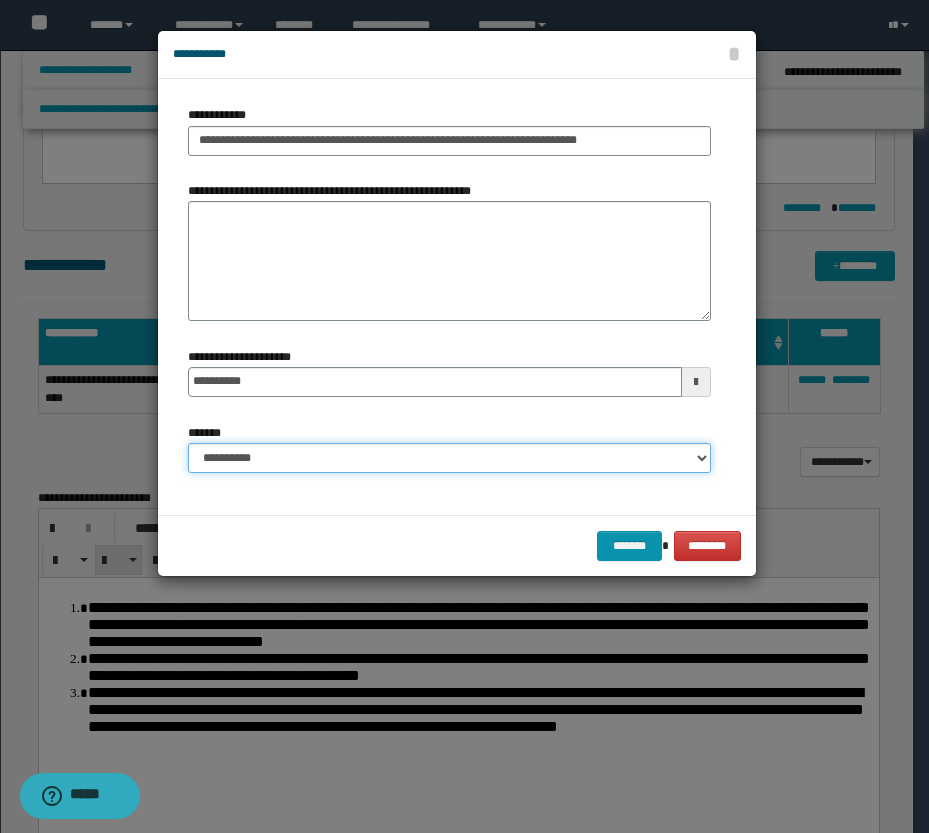 select on "*" 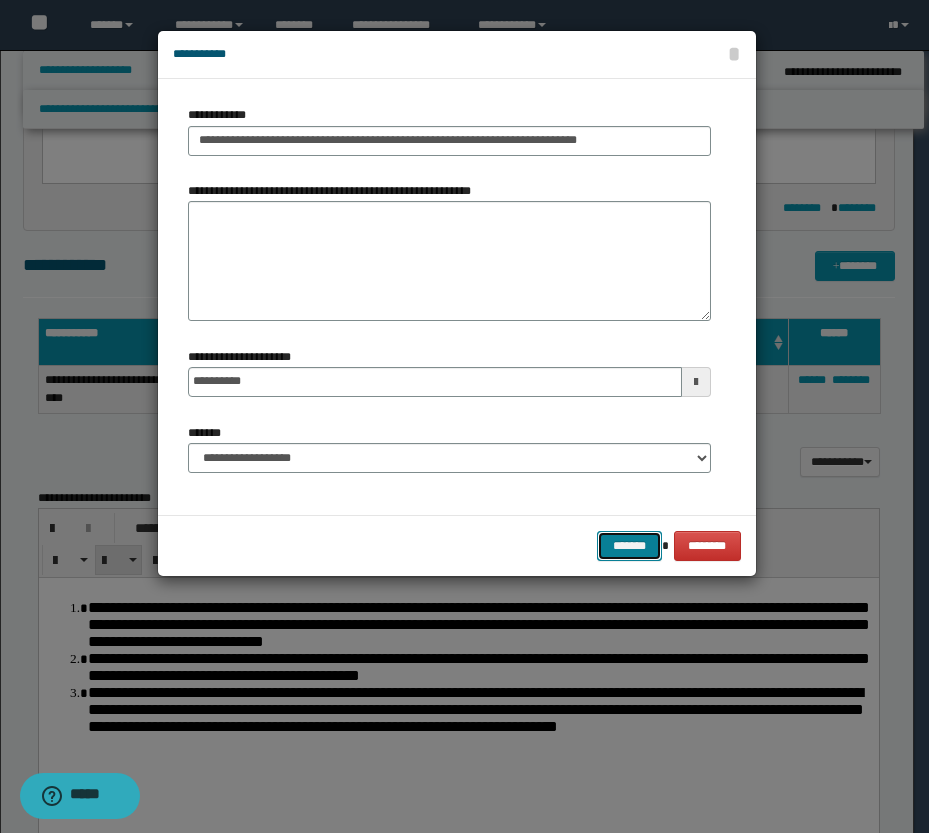 click on "*******" at bounding box center [629, 546] 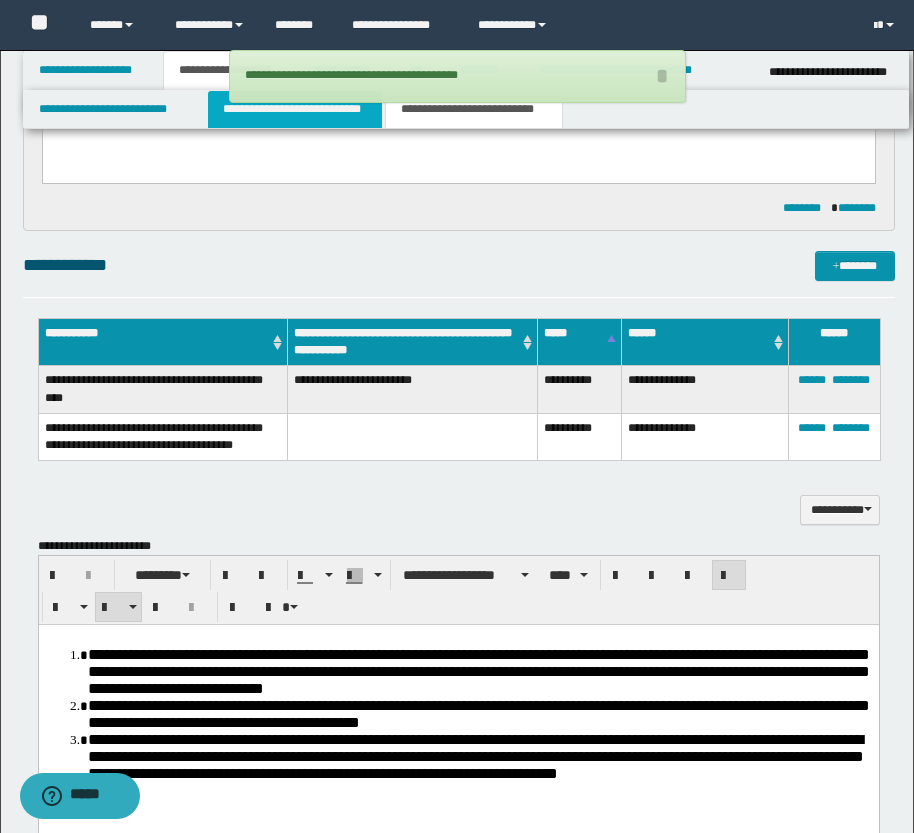 click on "**********" at bounding box center [295, 109] 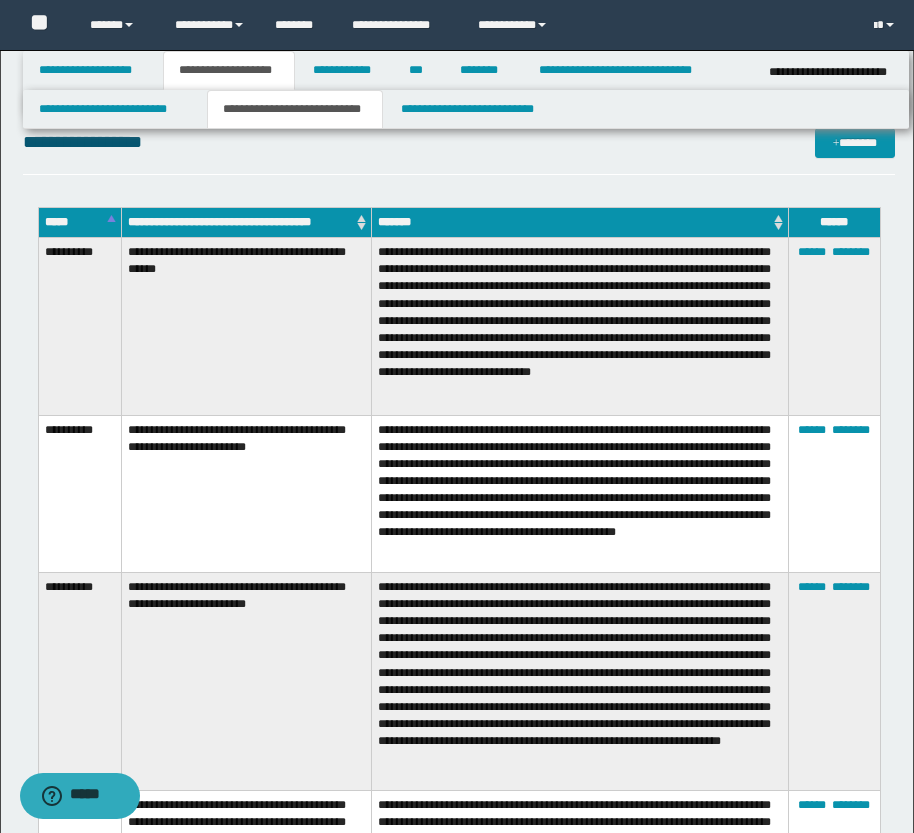 scroll, scrollTop: 900, scrollLeft: 0, axis: vertical 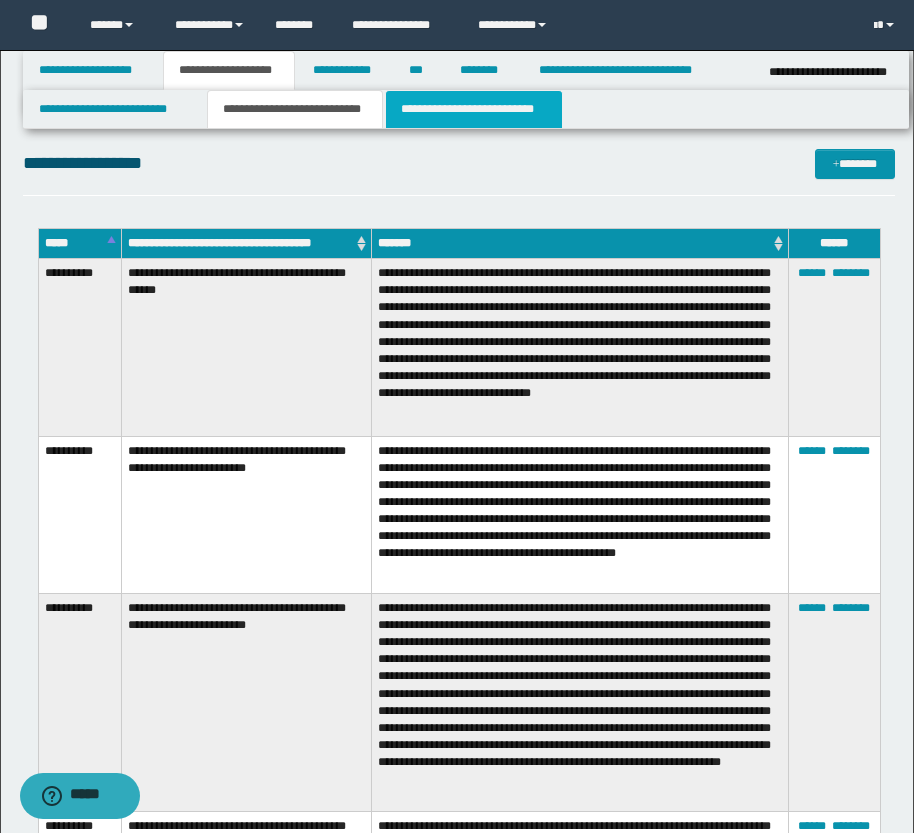click on "**********" at bounding box center [474, 109] 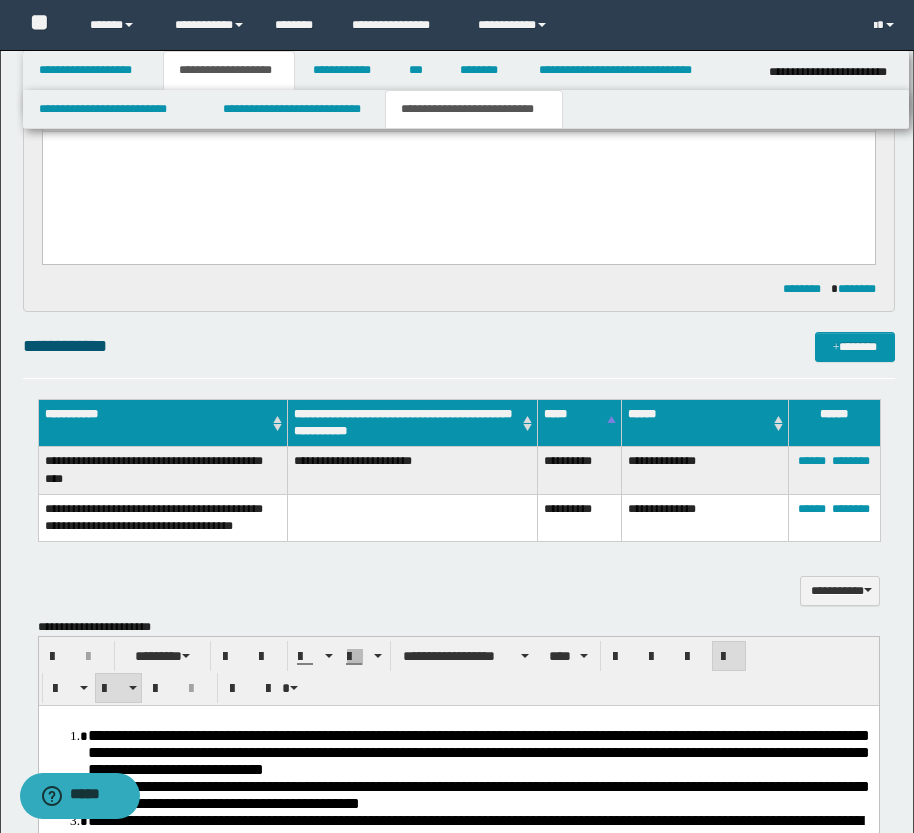 scroll, scrollTop: 300, scrollLeft: 0, axis: vertical 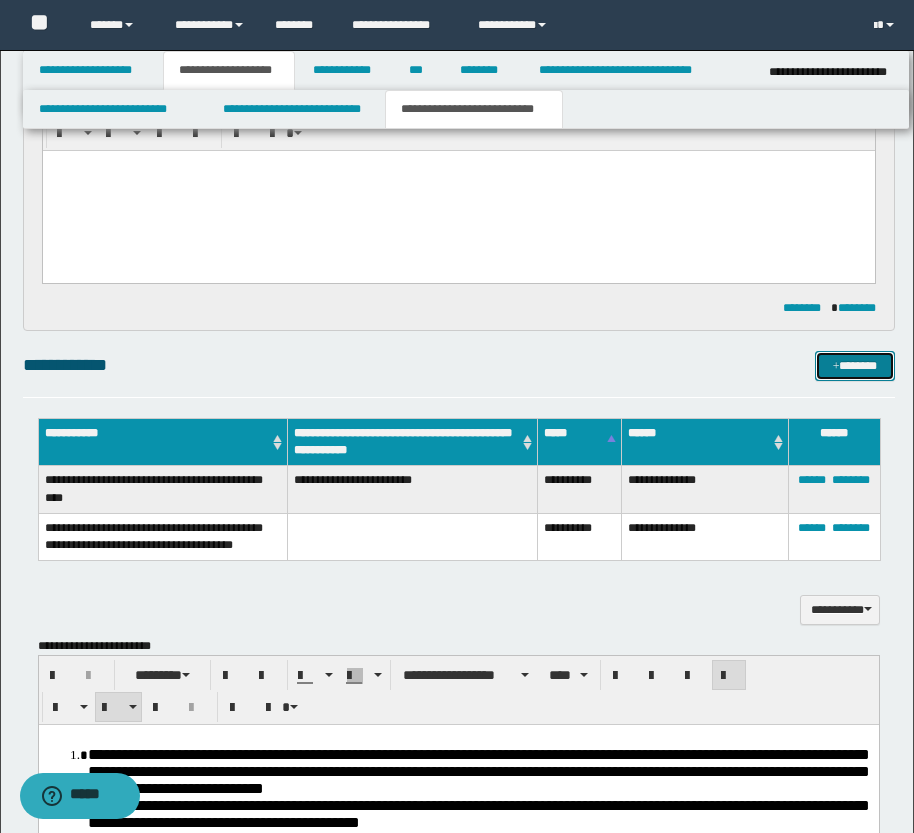 click on "*******" at bounding box center [855, 366] 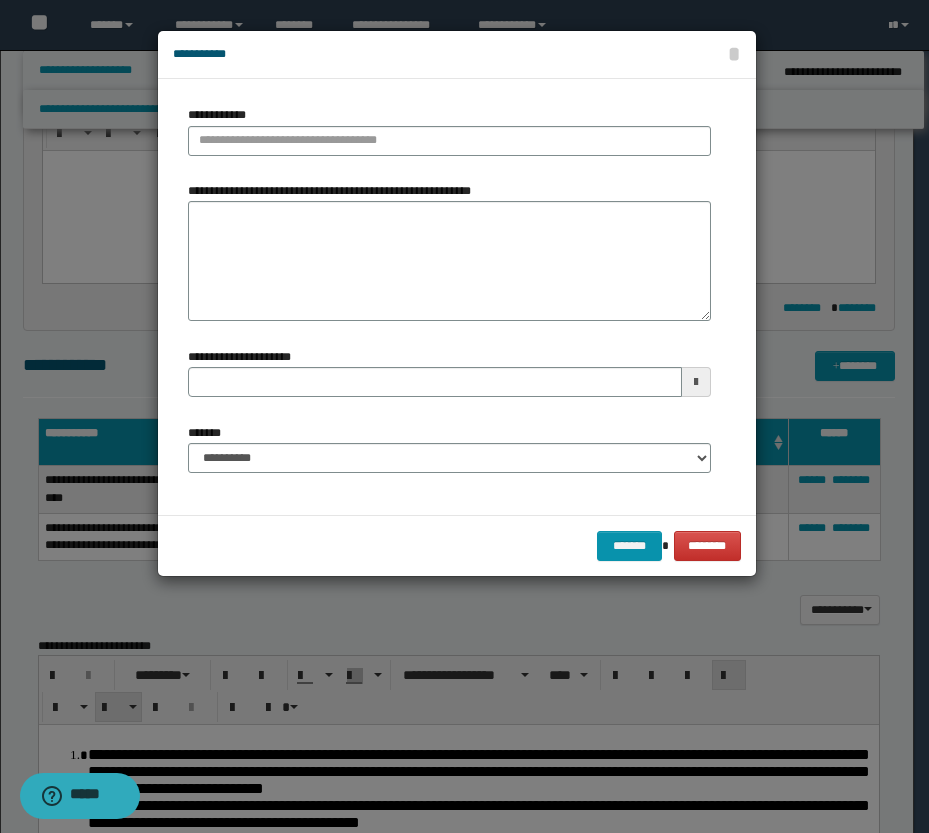 click on "**********" at bounding box center (449, 130) 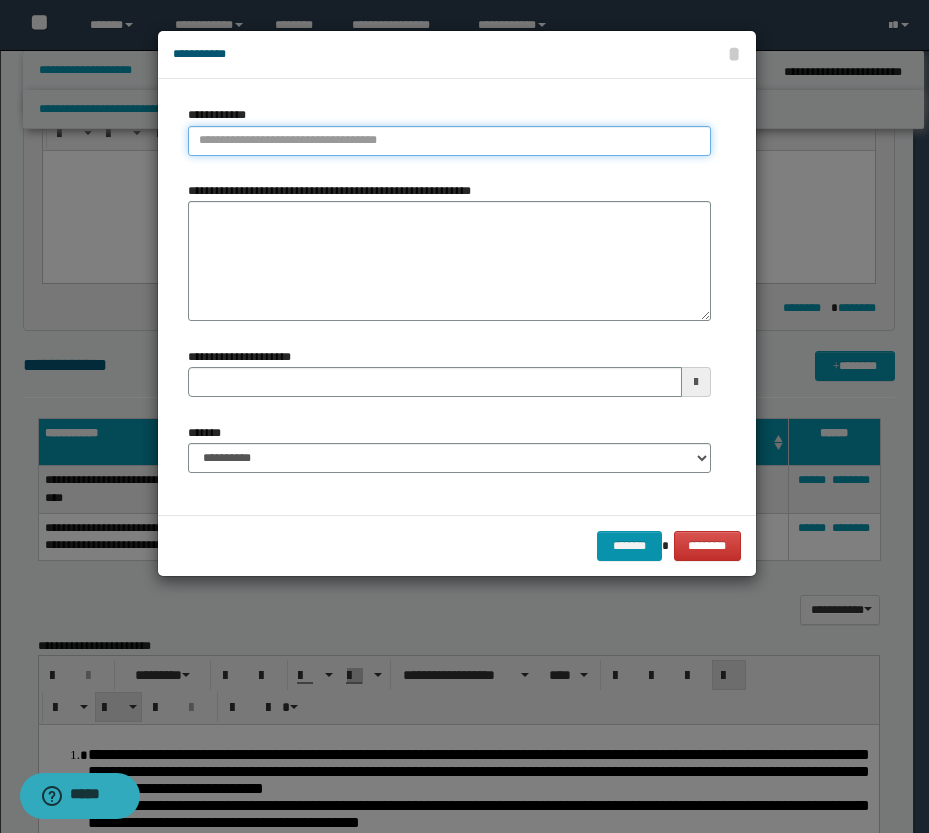 type on "**********" 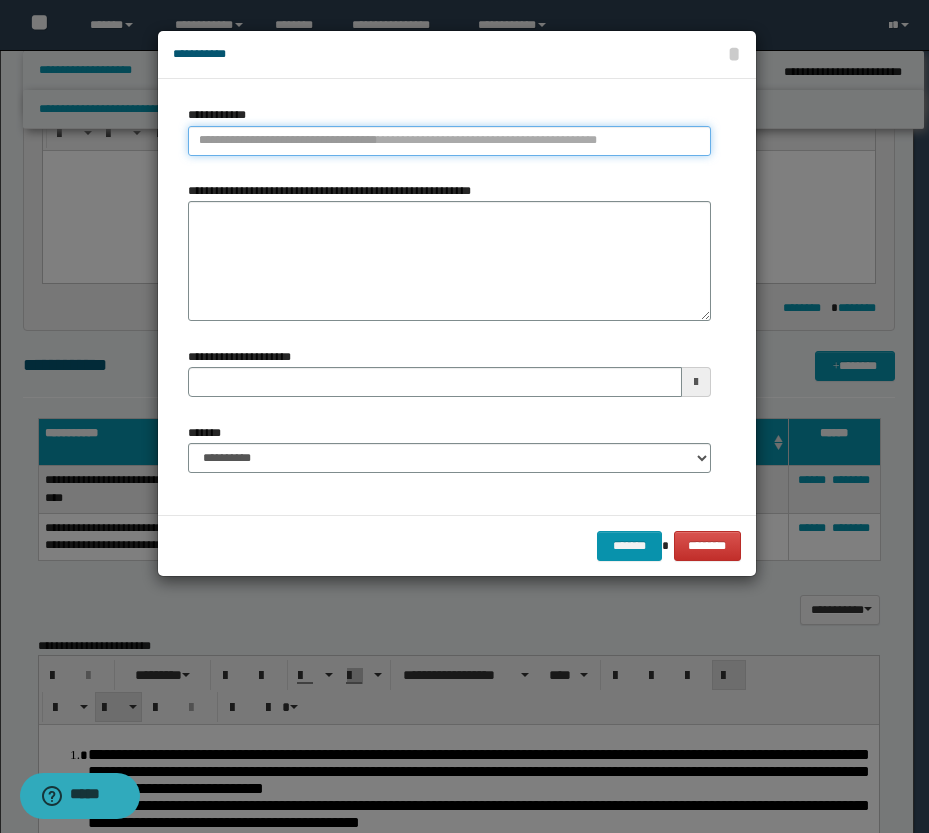 click on "**********" at bounding box center [449, 141] 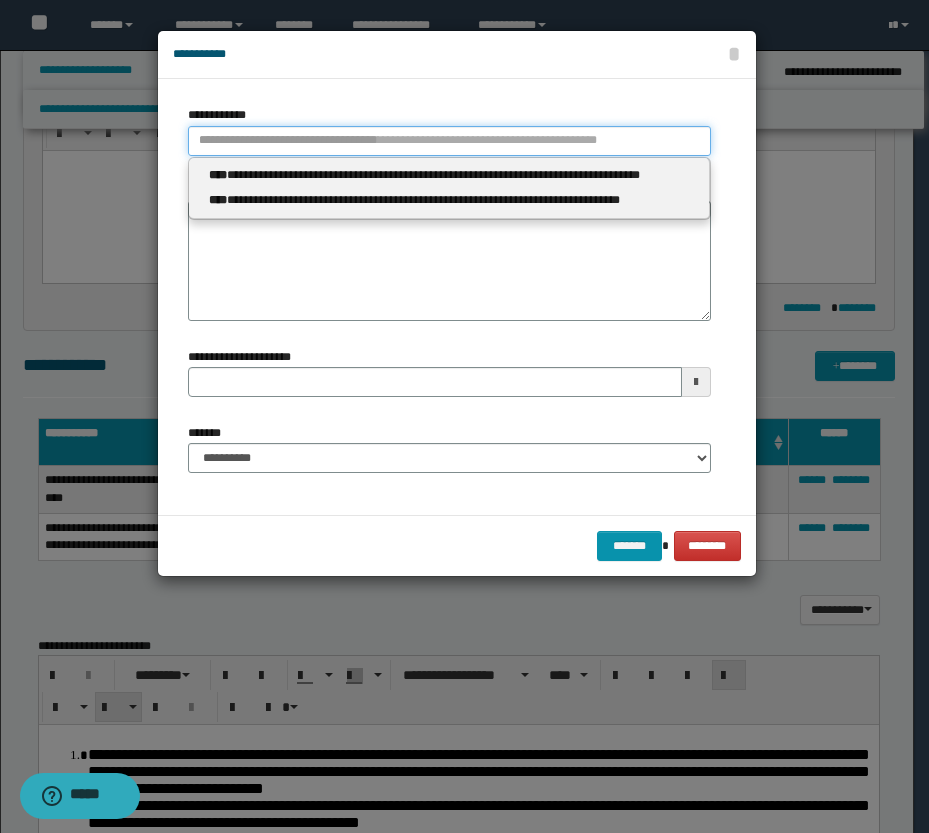 type 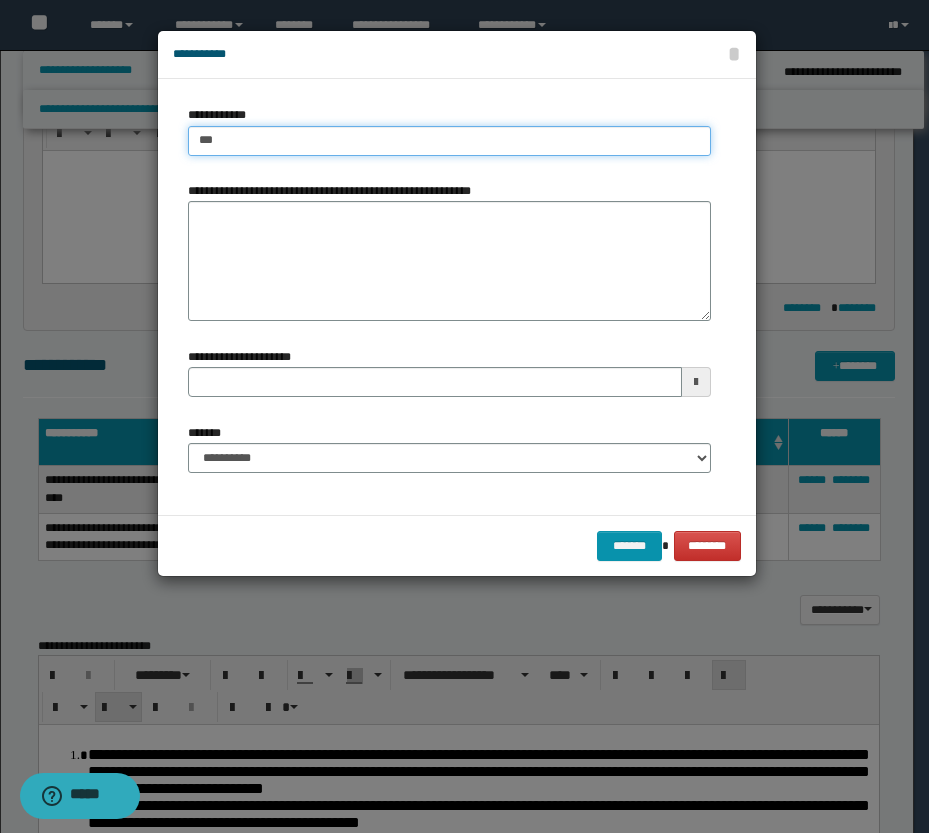 type on "****" 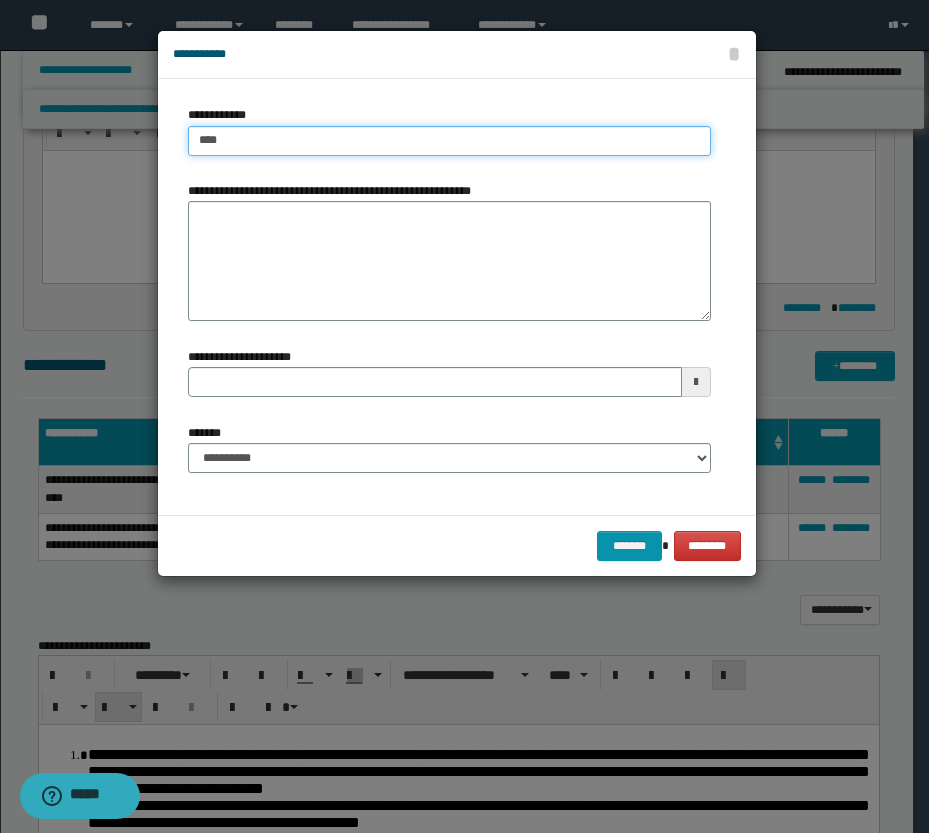 type on "****" 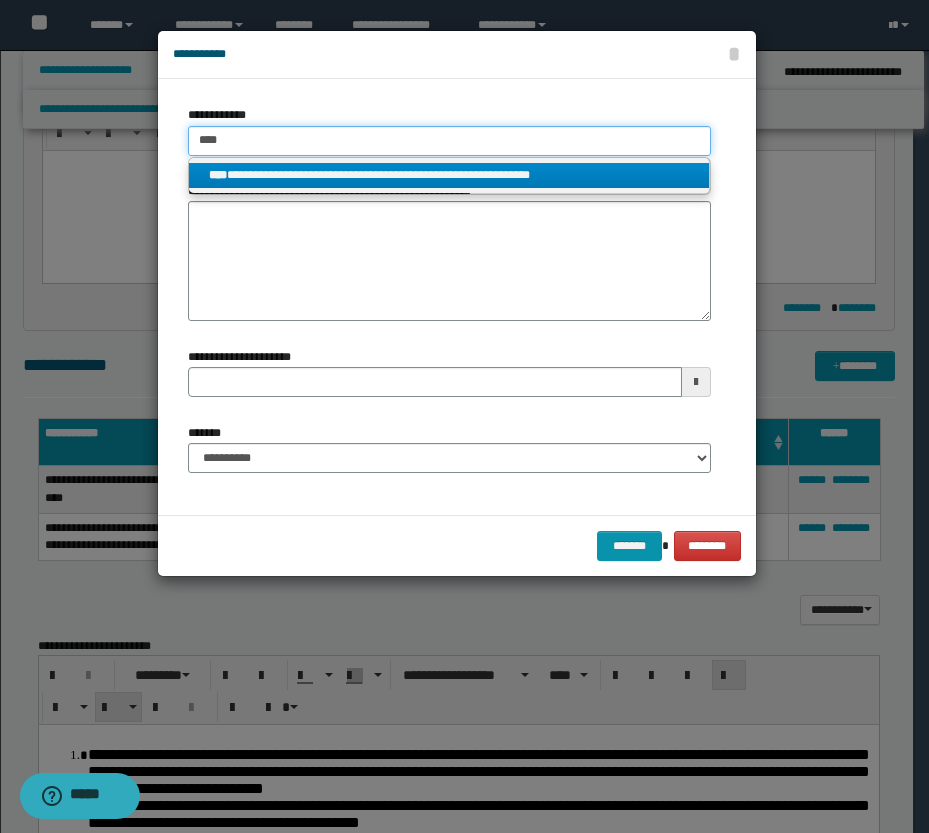 type on "****" 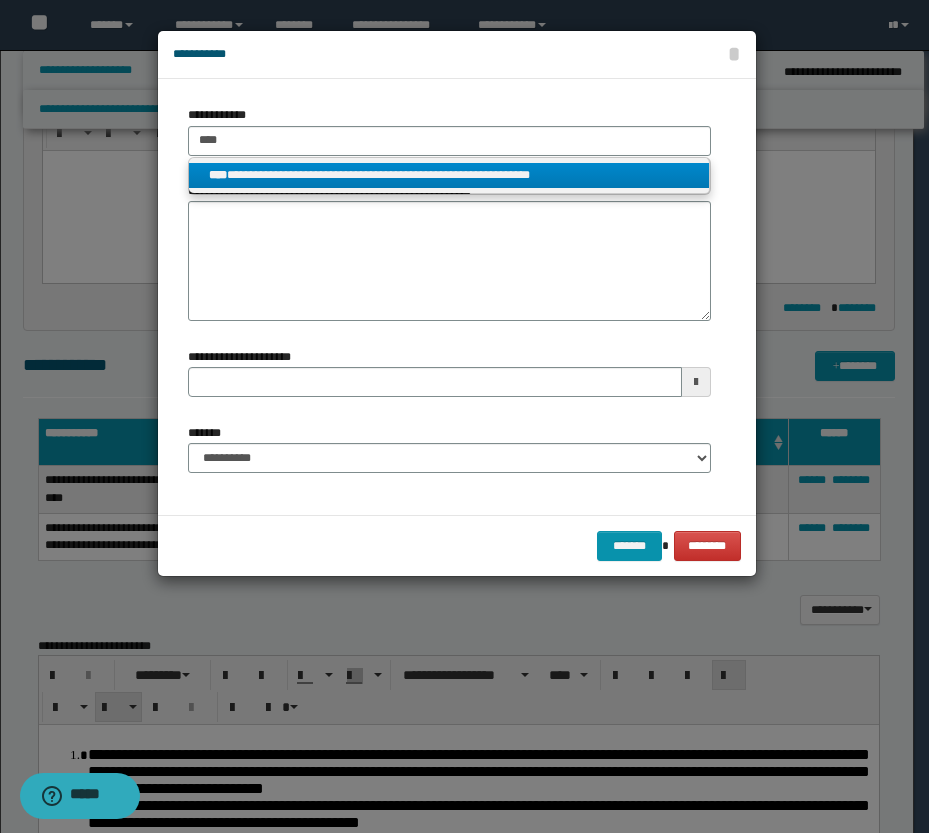 click on "**********" at bounding box center [449, 175] 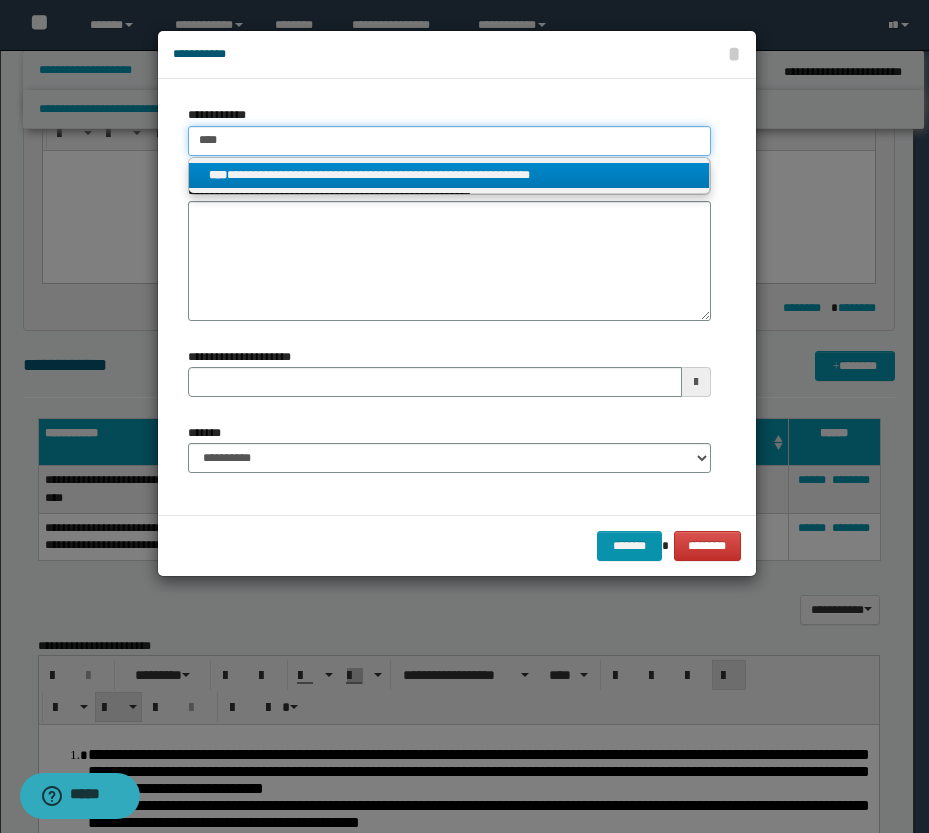 type 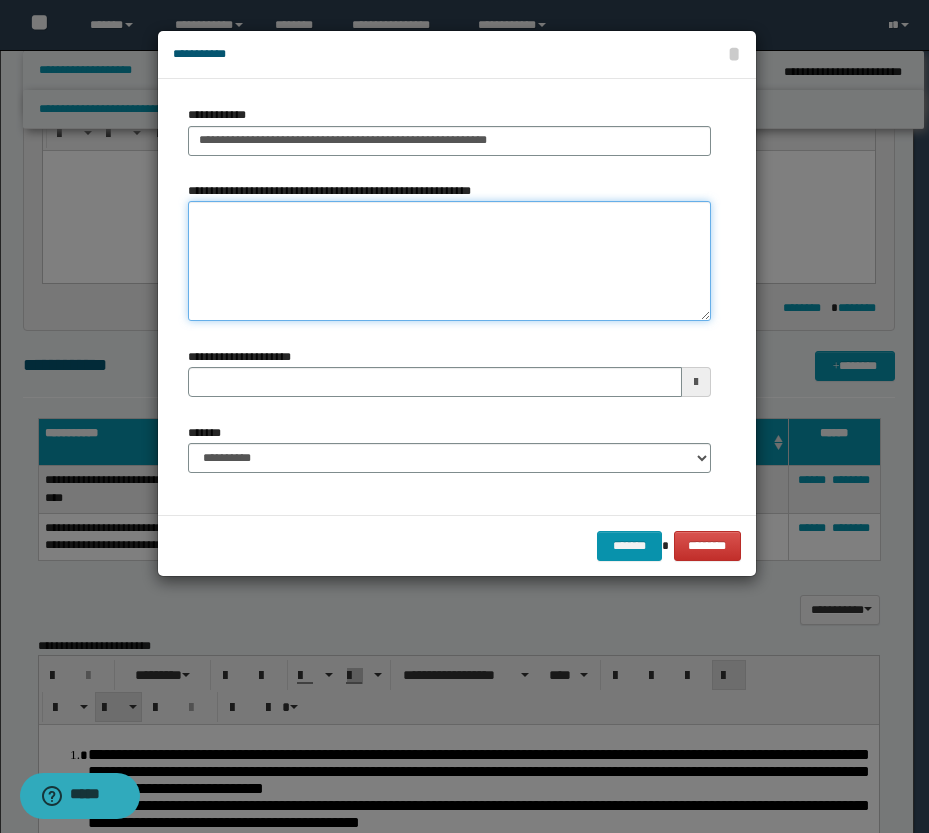 click on "**********" at bounding box center [449, 261] 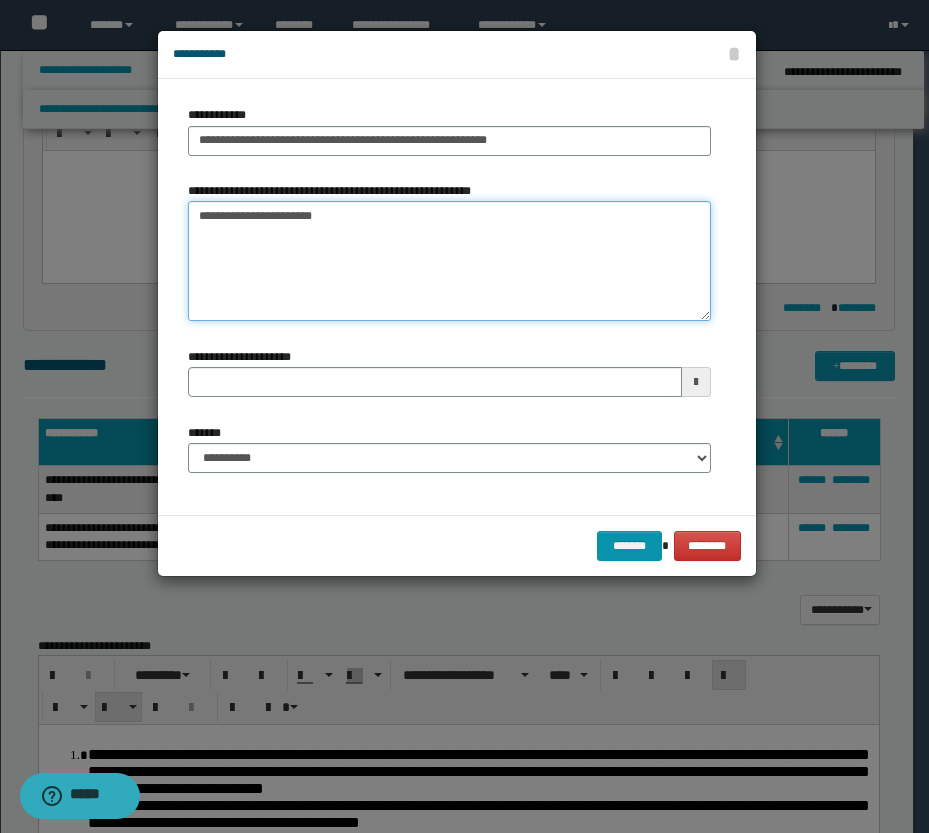 type on "**********" 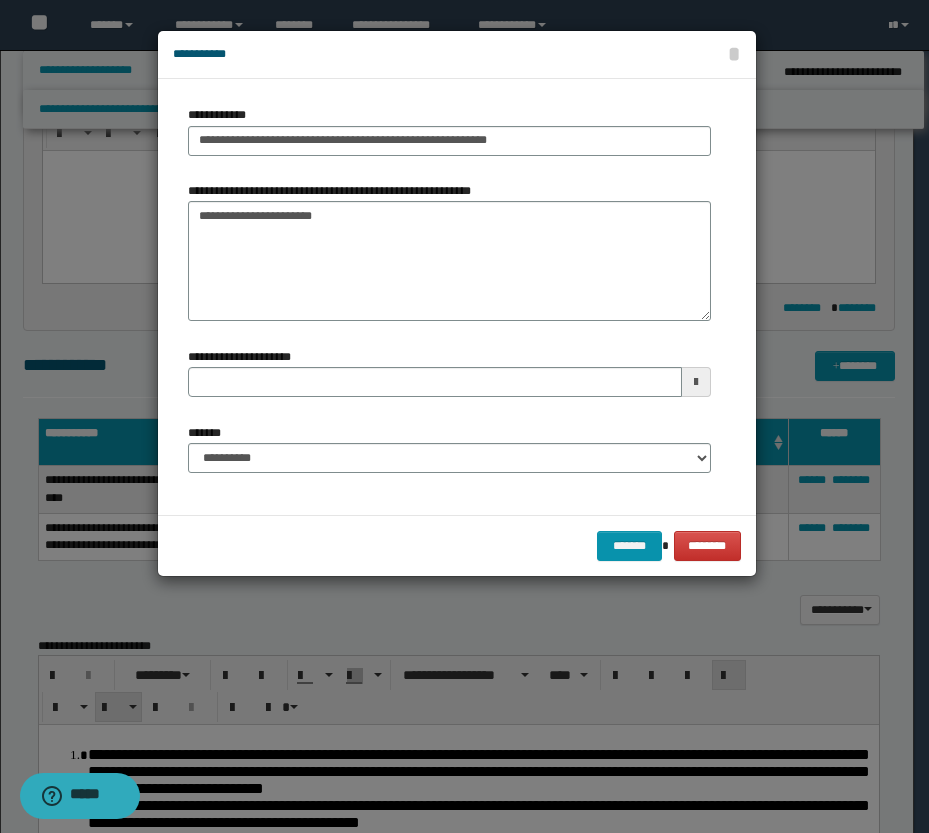 click at bounding box center [696, 382] 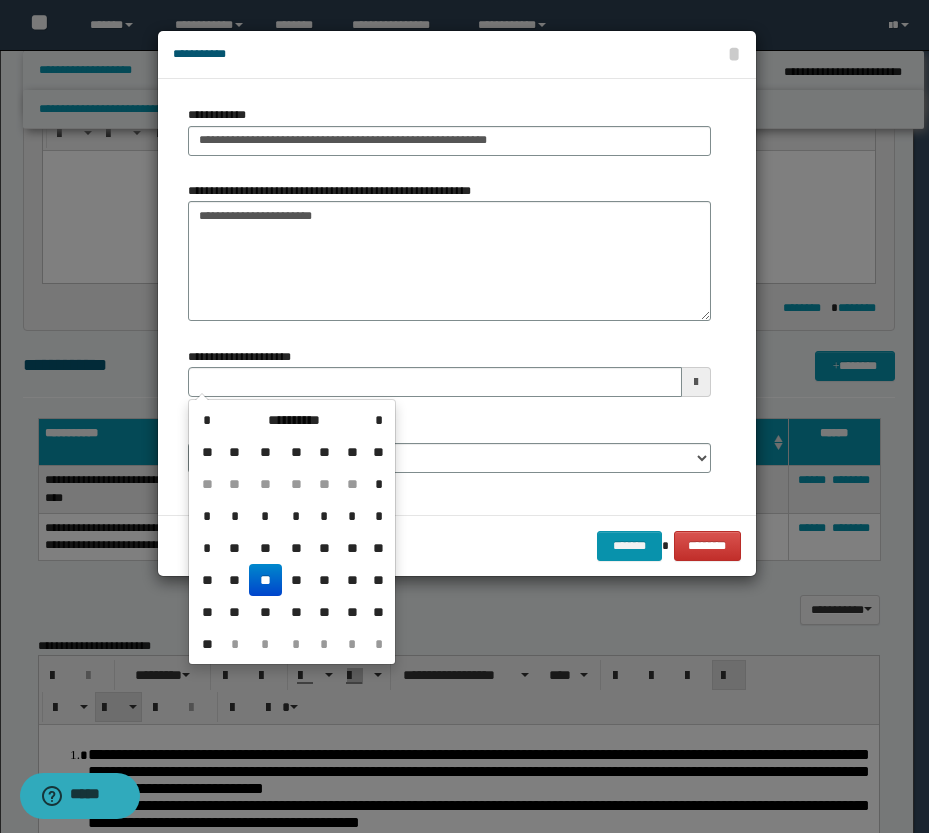 click on "**" at bounding box center [265, 580] 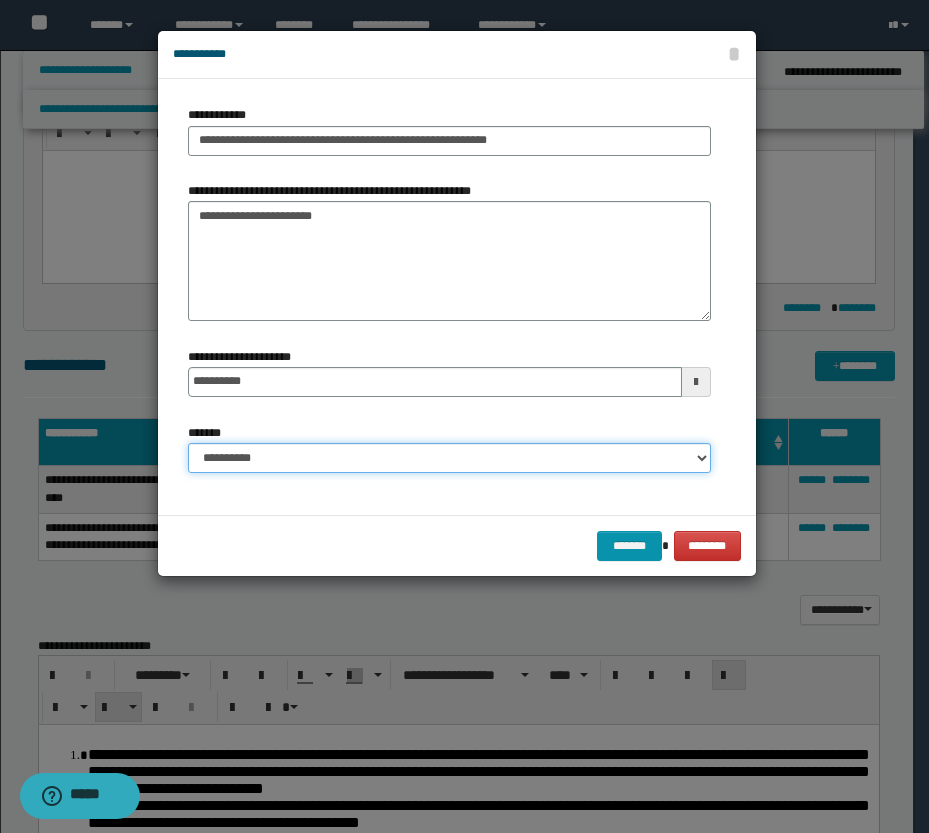 click on "**********" at bounding box center [449, 458] 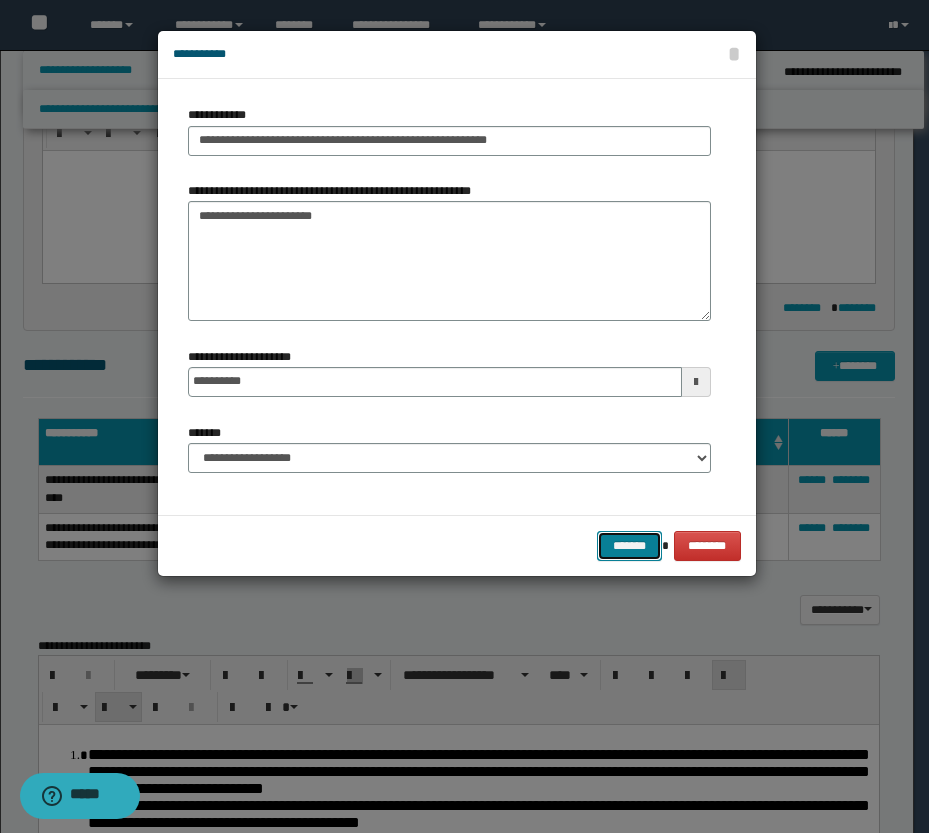 click on "*******" at bounding box center (629, 546) 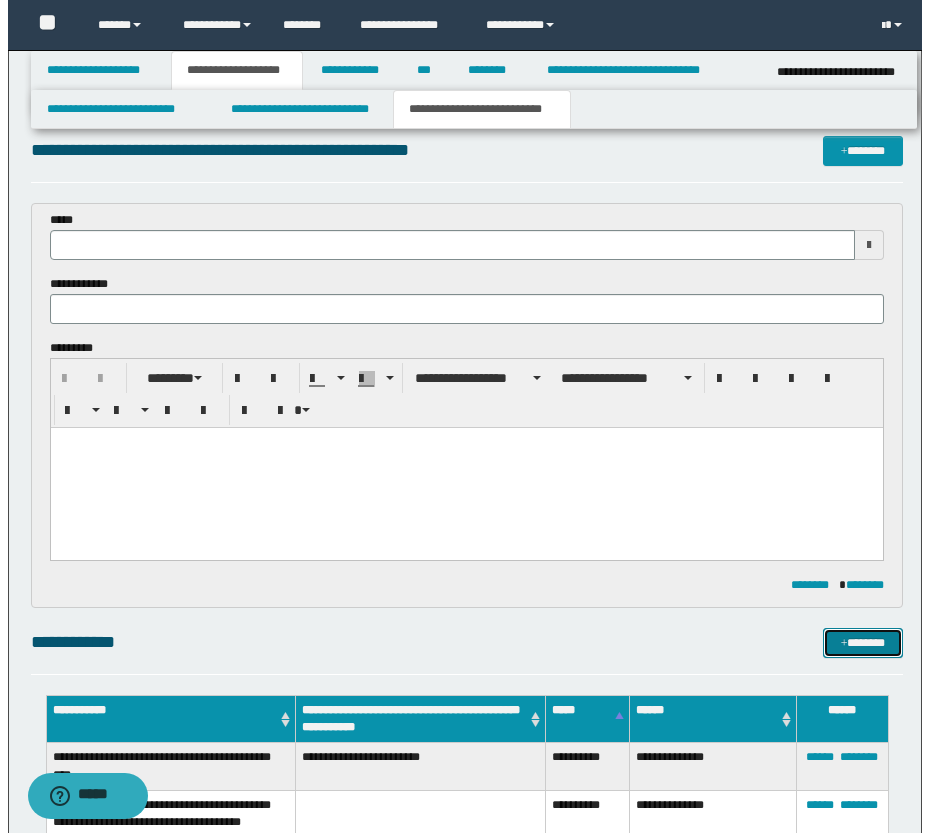 scroll, scrollTop: 0, scrollLeft: 0, axis: both 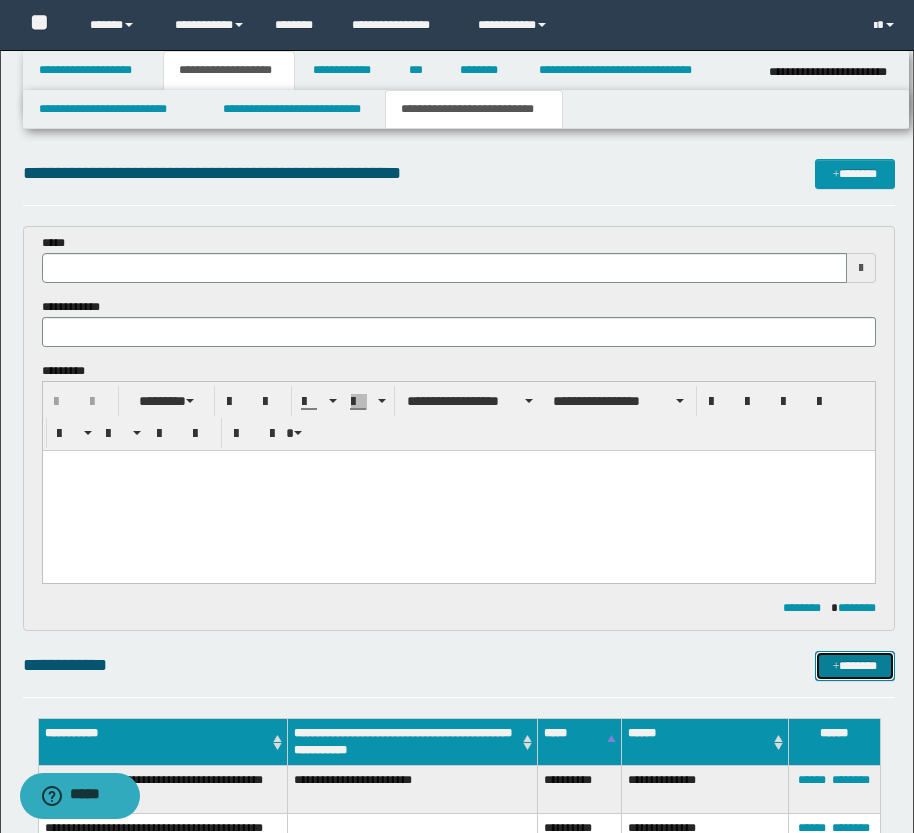 type 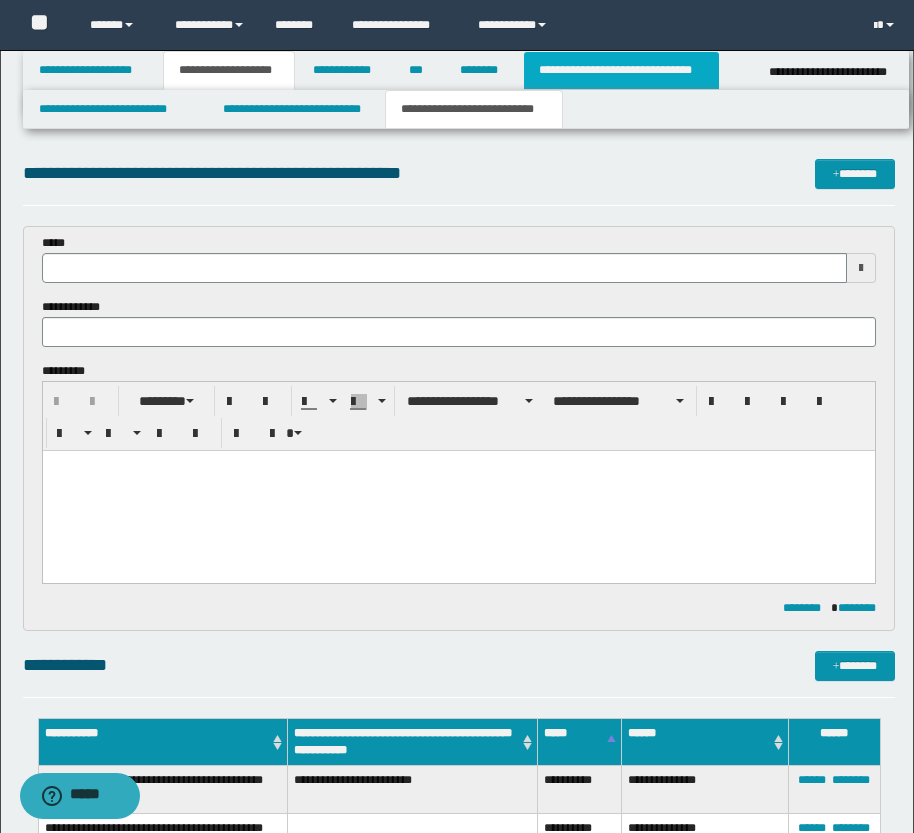 click on "**********" at bounding box center [621, 70] 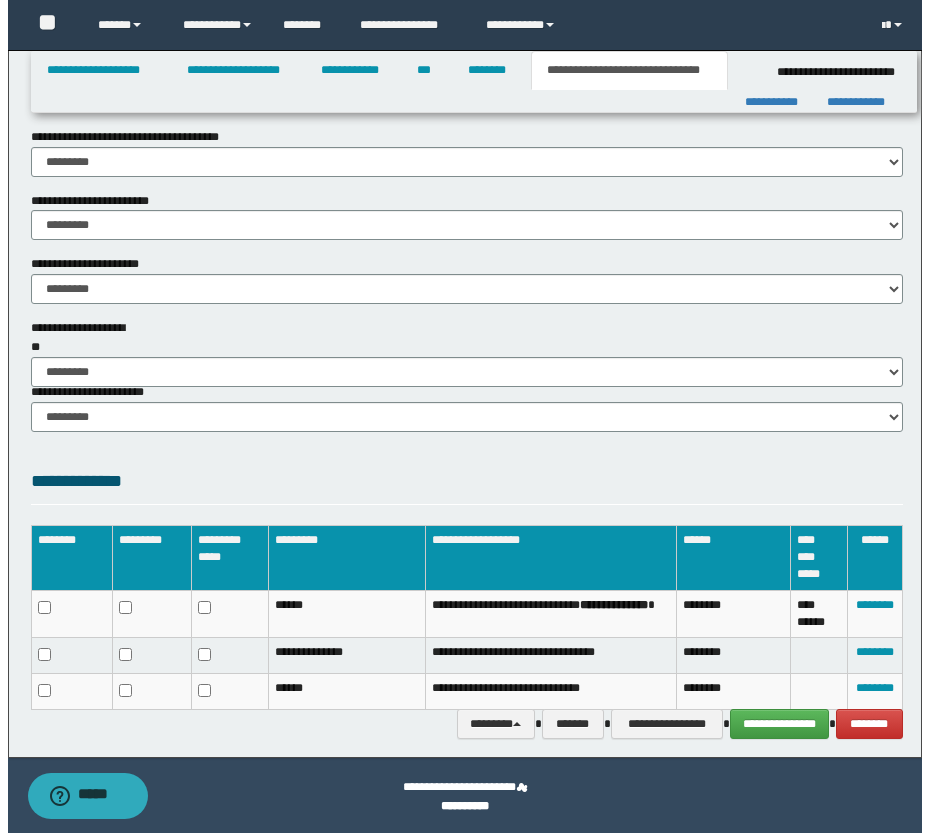 scroll, scrollTop: 1201, scrollLeft: 0, axis: vertical 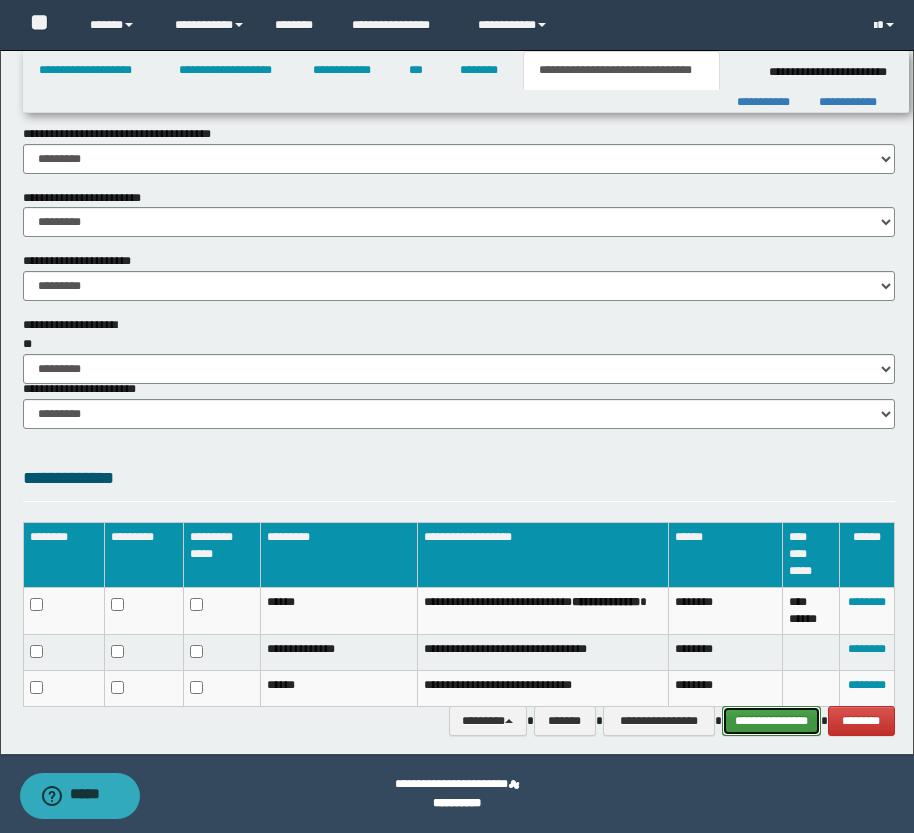 click on "**********" at bounding box center [771, 721] 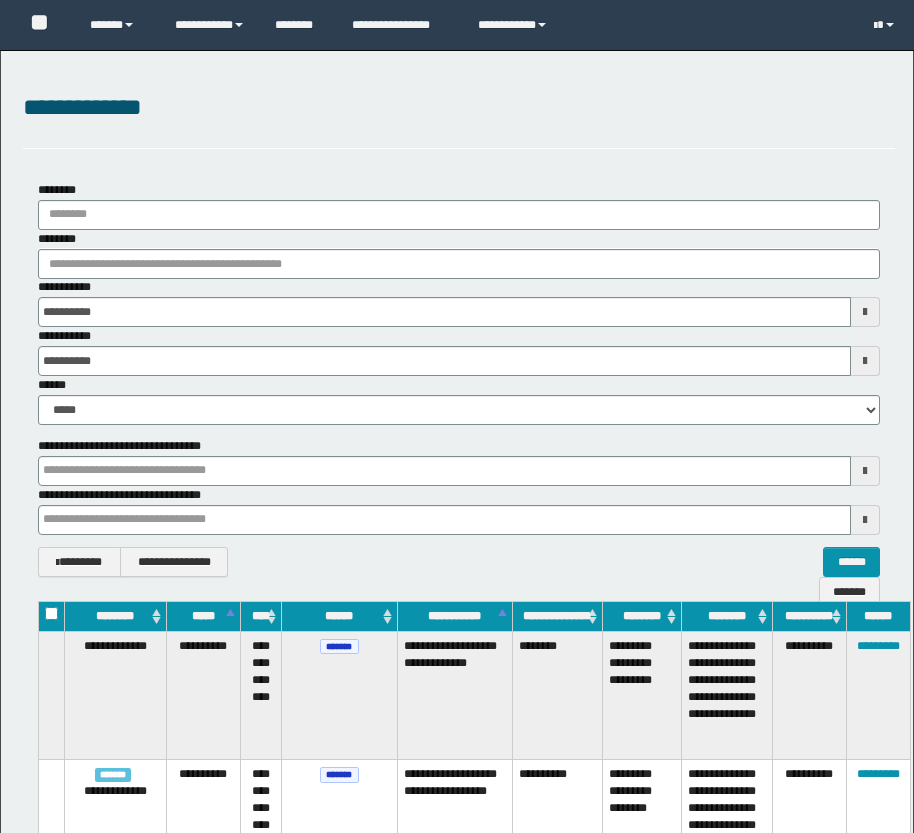scroll, scrollTop: 144, scrollLeft: 0, axis: vertical 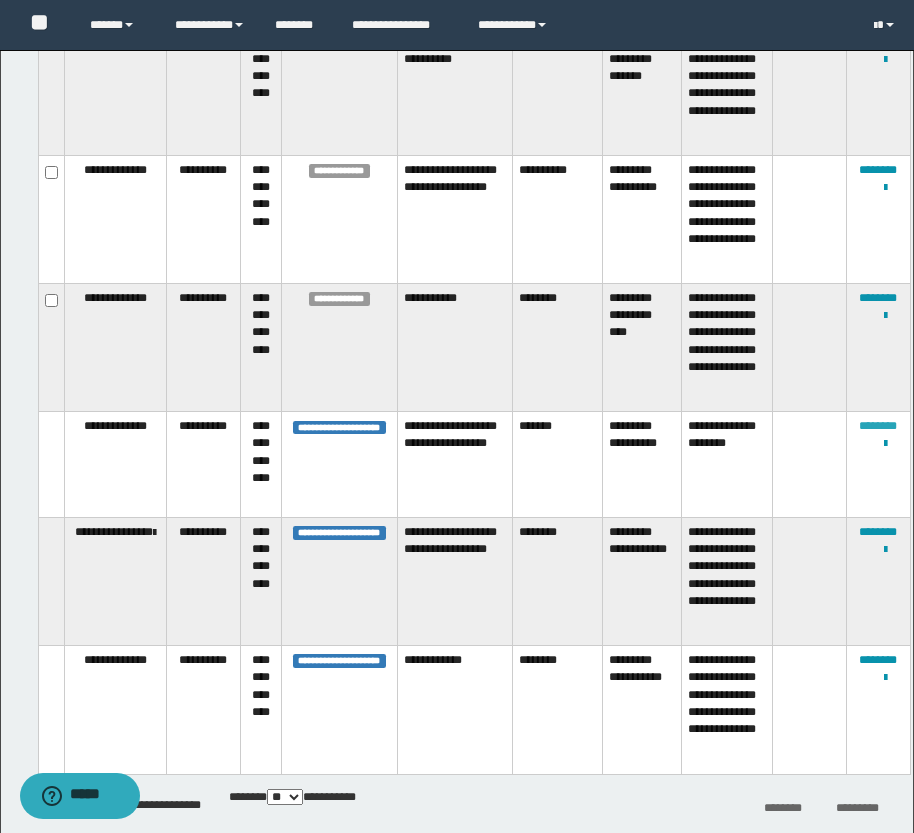 click on "********" at bounding box center (878, 426) 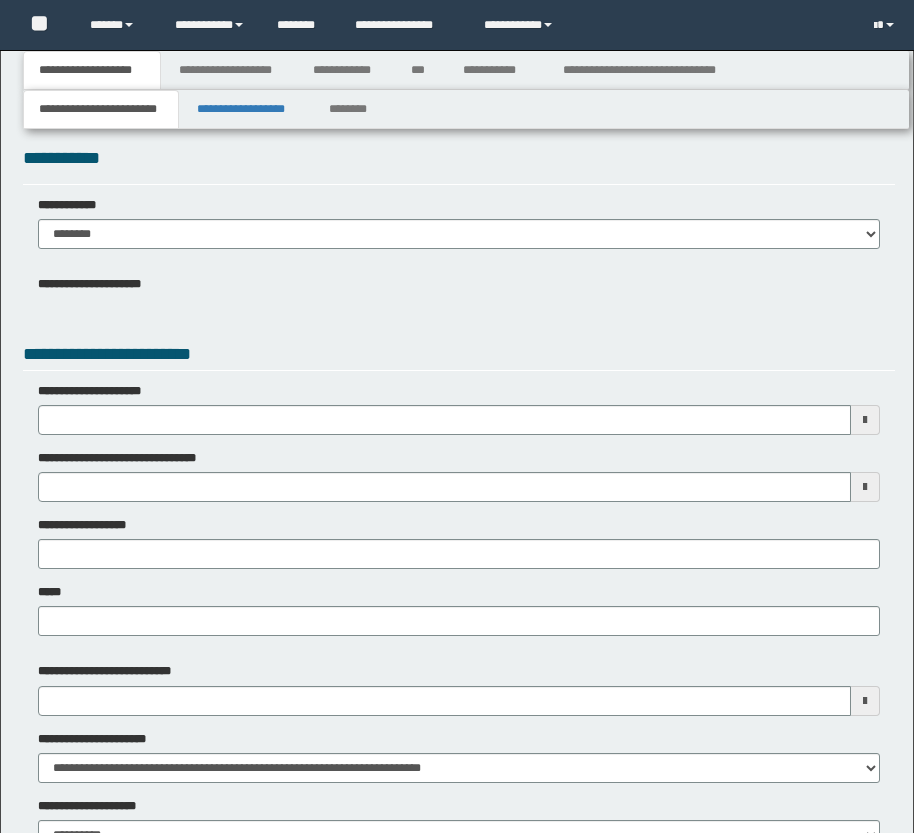 scroll, scrollTop: 0, scrollLeft: 0, axis: both 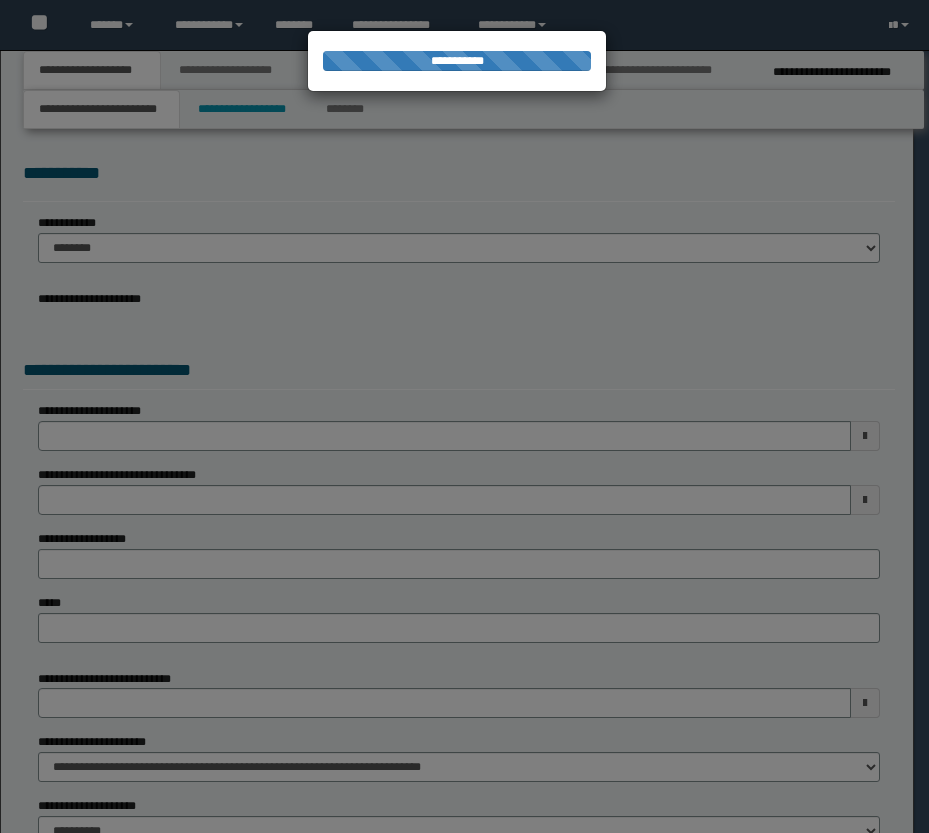 type on "**********" 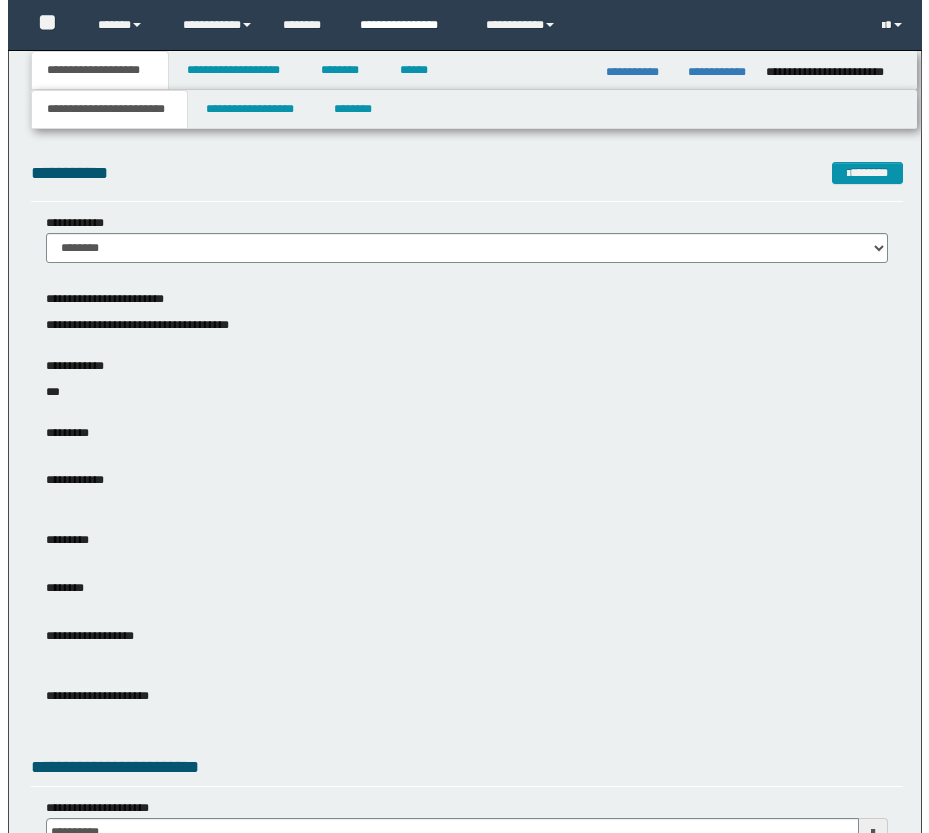 scroll, scrollTop: 0, scrollLeft: 0, axis: both 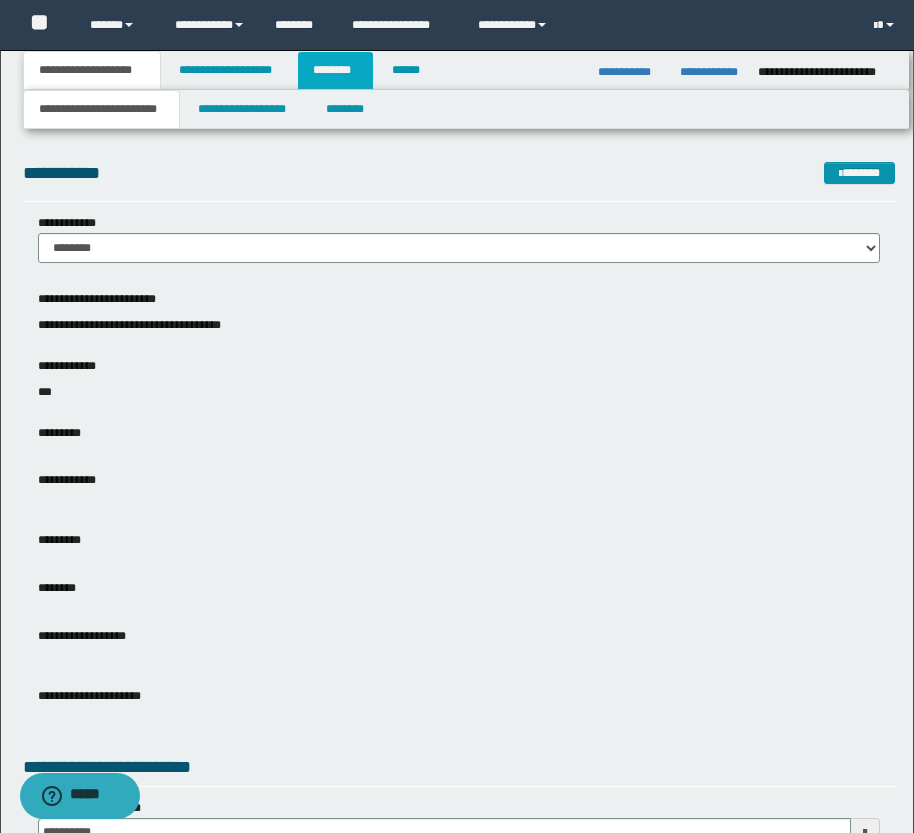 click on "********" at bounding box center [335, 70] 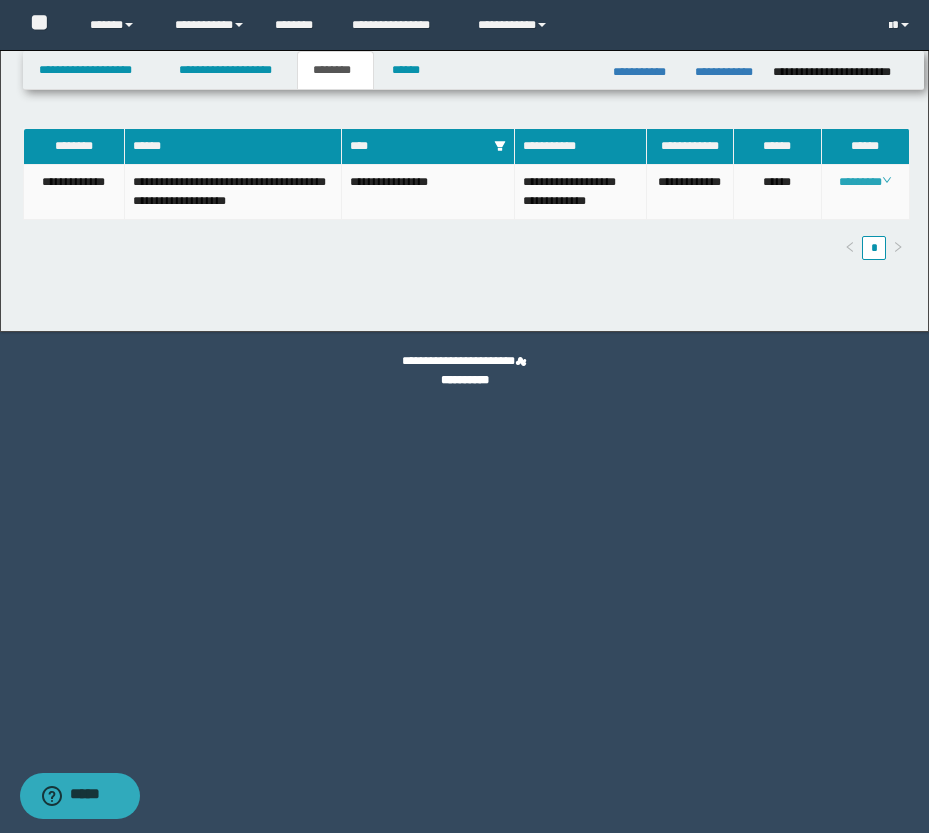 click on "********" at bounding box center (865, 182) 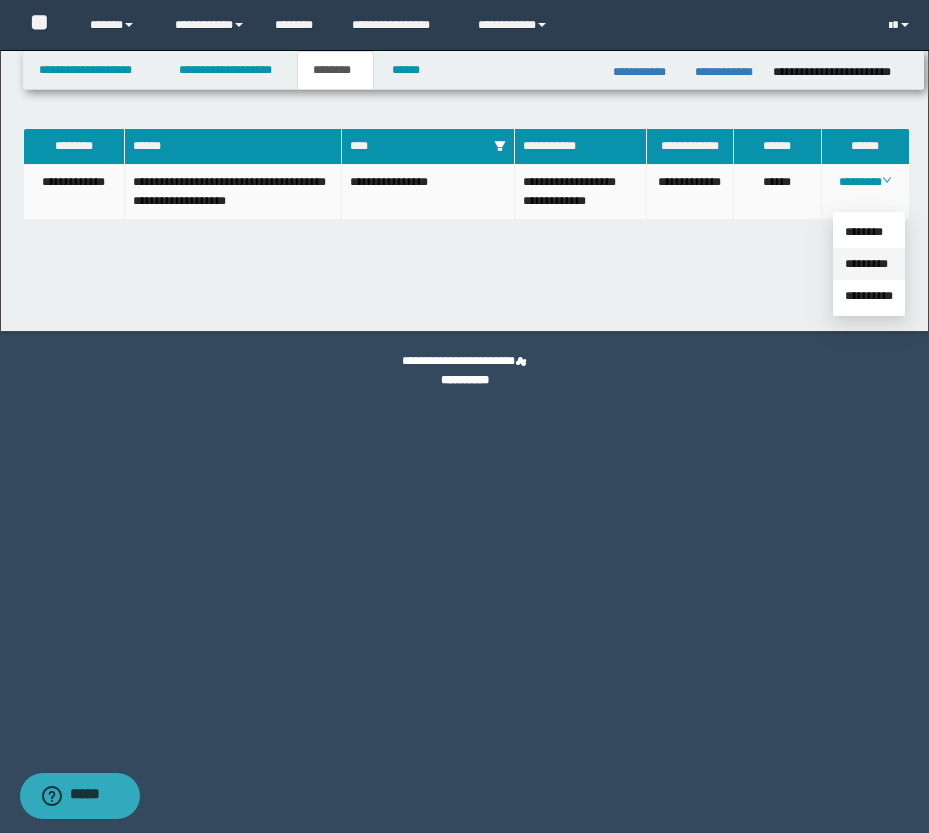 click on "*********" at bounding box center [866, 264] 